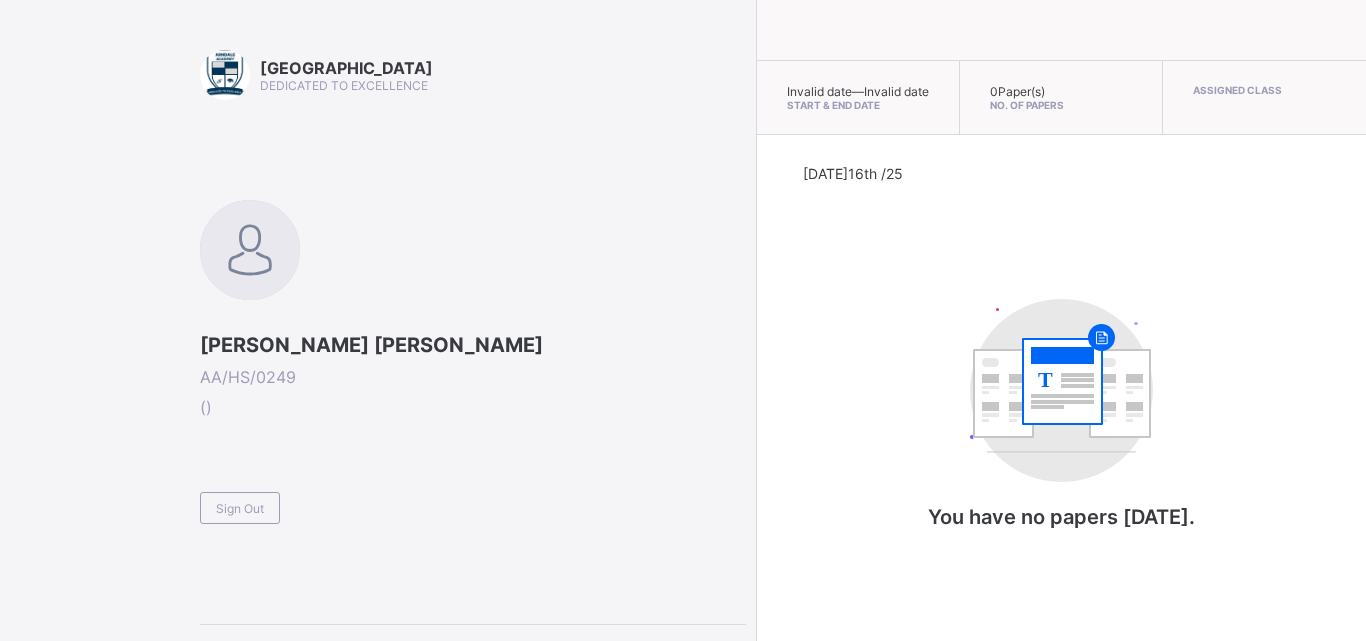 scroll, scrollTop: 0, scrollLeft: 0, axis: both 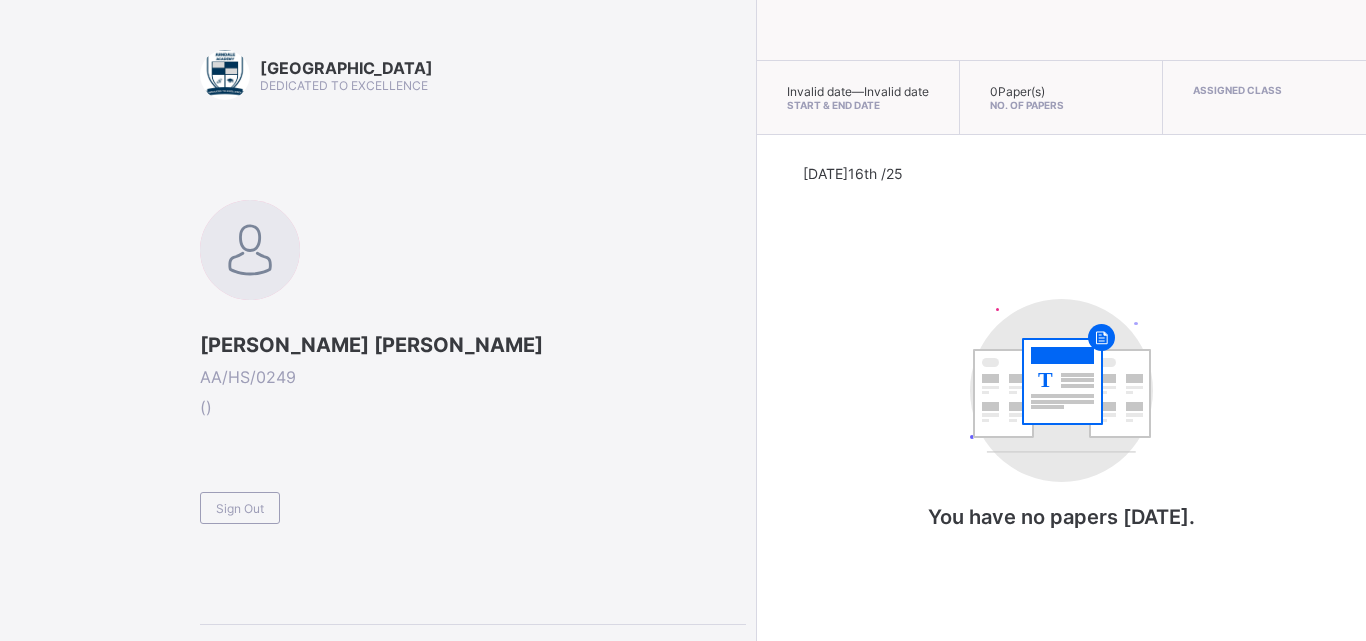 click on "[DATE]  16th /25 T You have no papers [DATE]." at bounding box center (1061, 367) 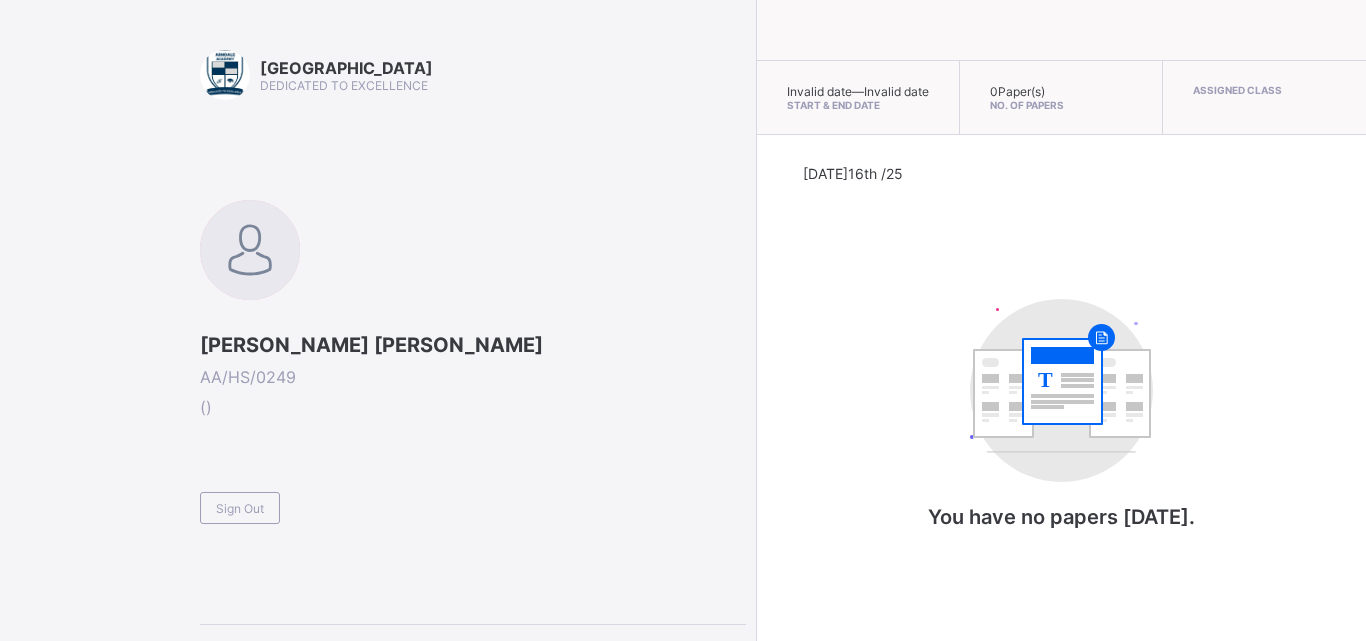 scroll, scrollTop: 0, scrollLeft: 0, axis: both 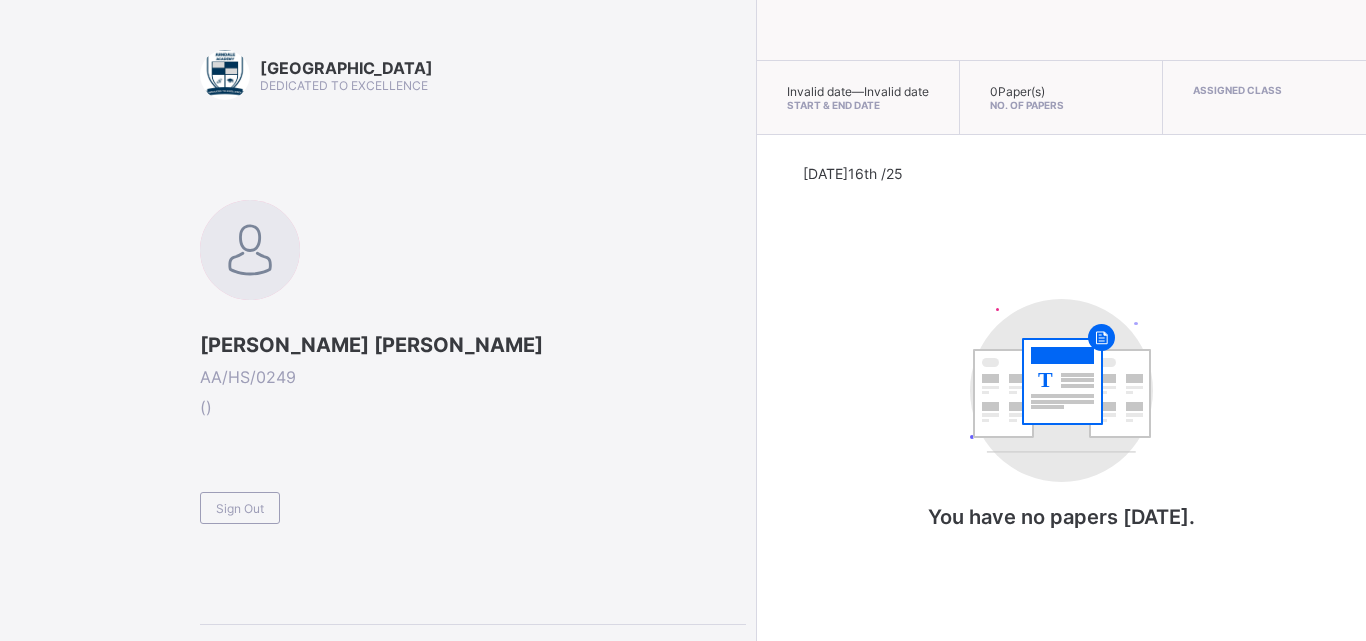 click on "Invalid date  —  Invalid date Start & End Date" at bounding box center (858, 98) 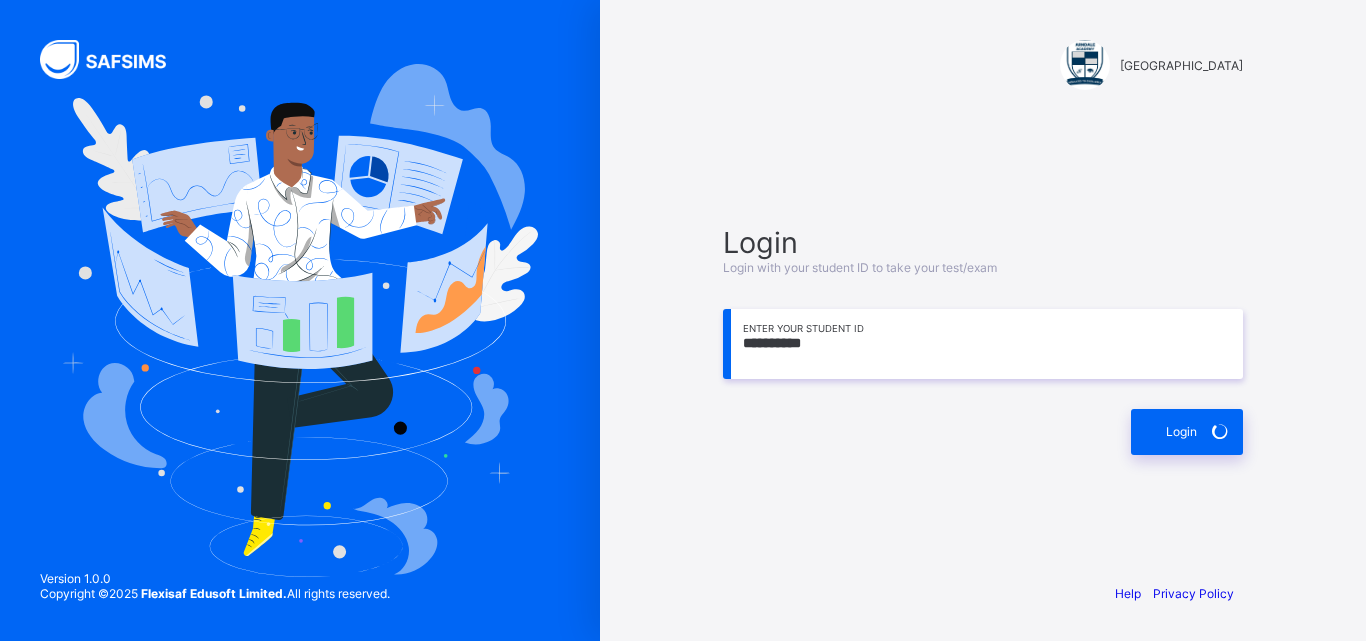 scroll, scrollTop: 0, scrollLeft: 0, axis: both 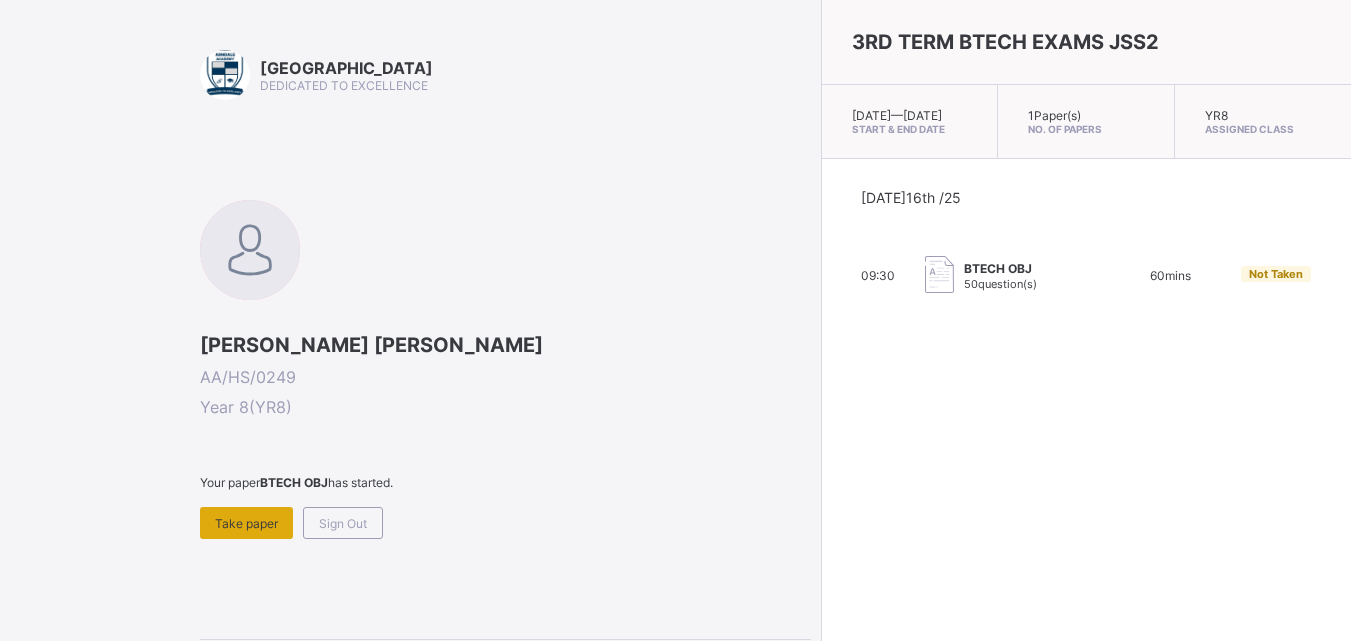 click on "Take paper" at bounding box center (246, 523) 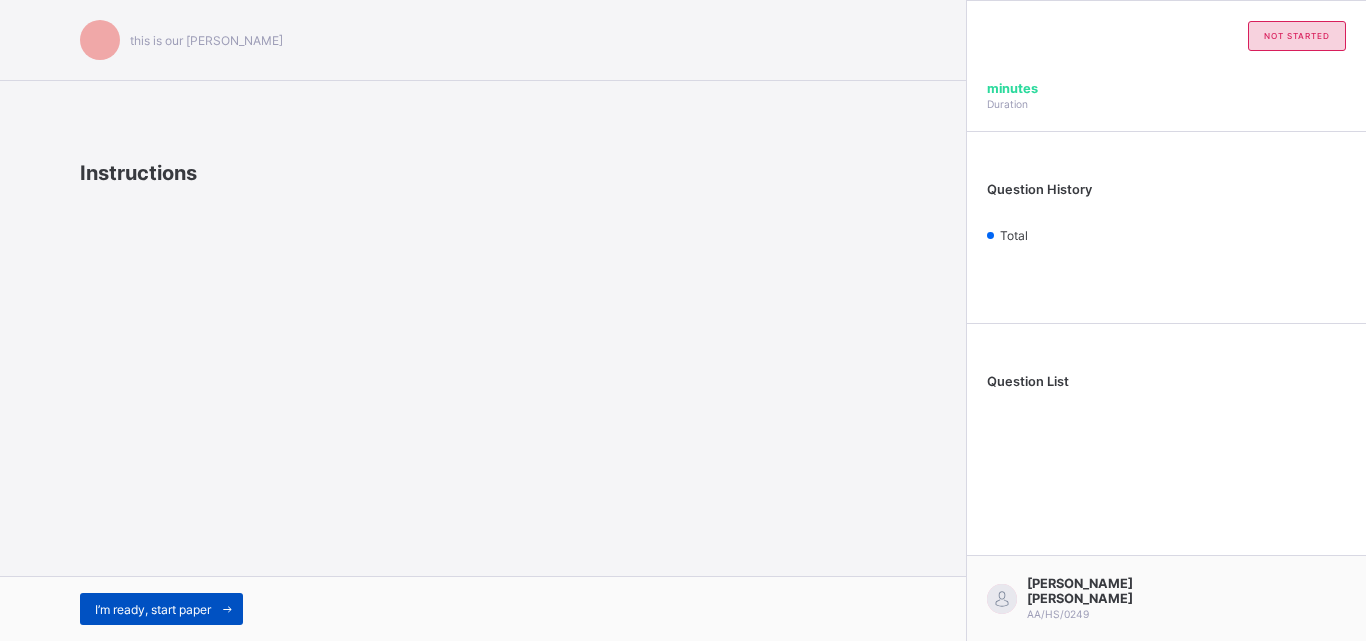 click on "I’m ready, start paper" at bounding box center [153, 609] 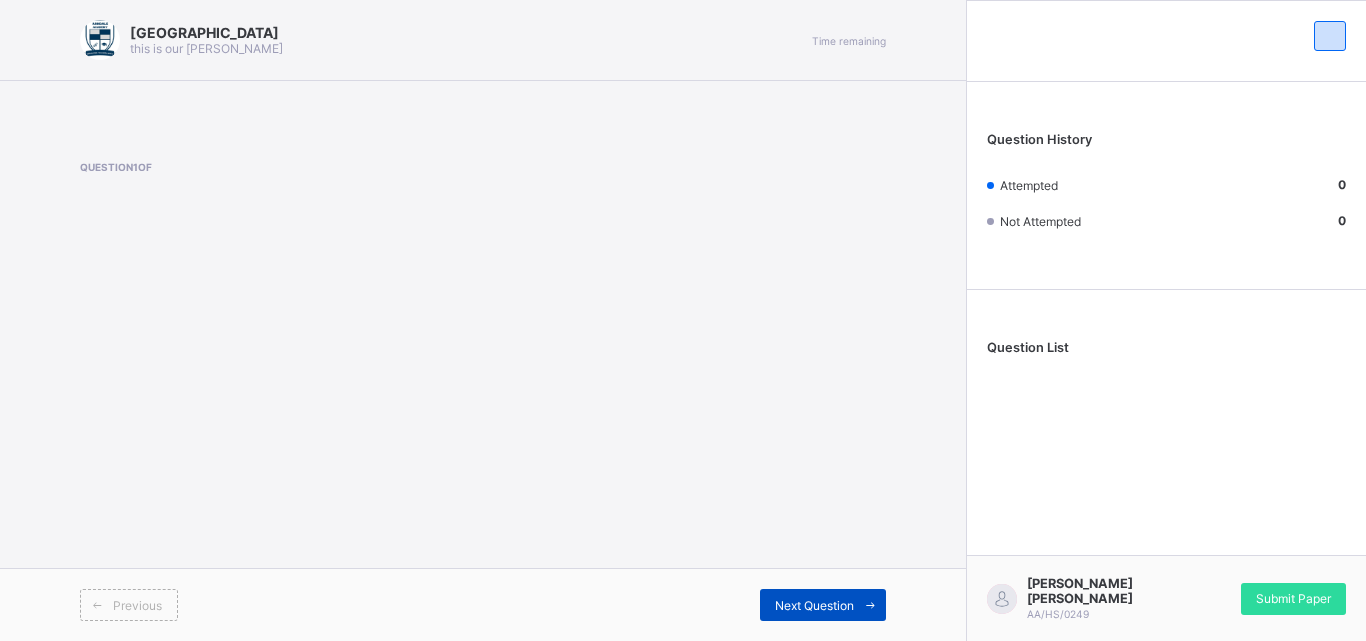 click on "Next Question" at bounding box center [814, 605] 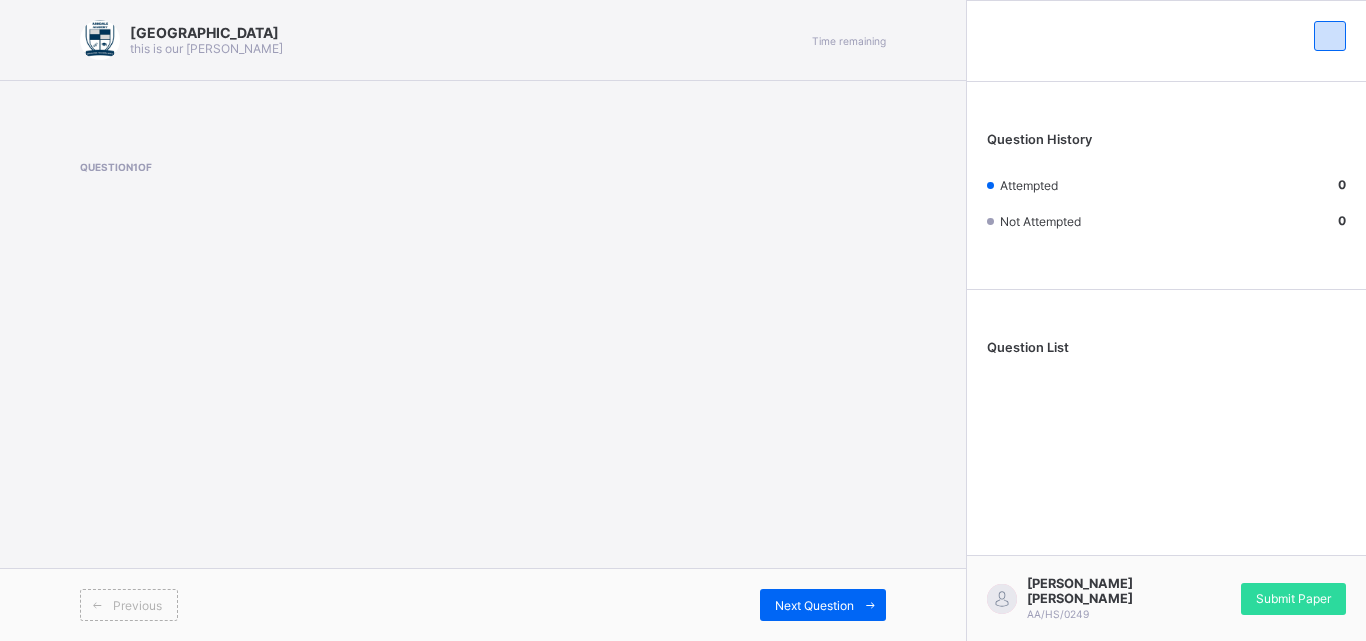 click on "Previous Next Question" at bounding box center [483, 604] 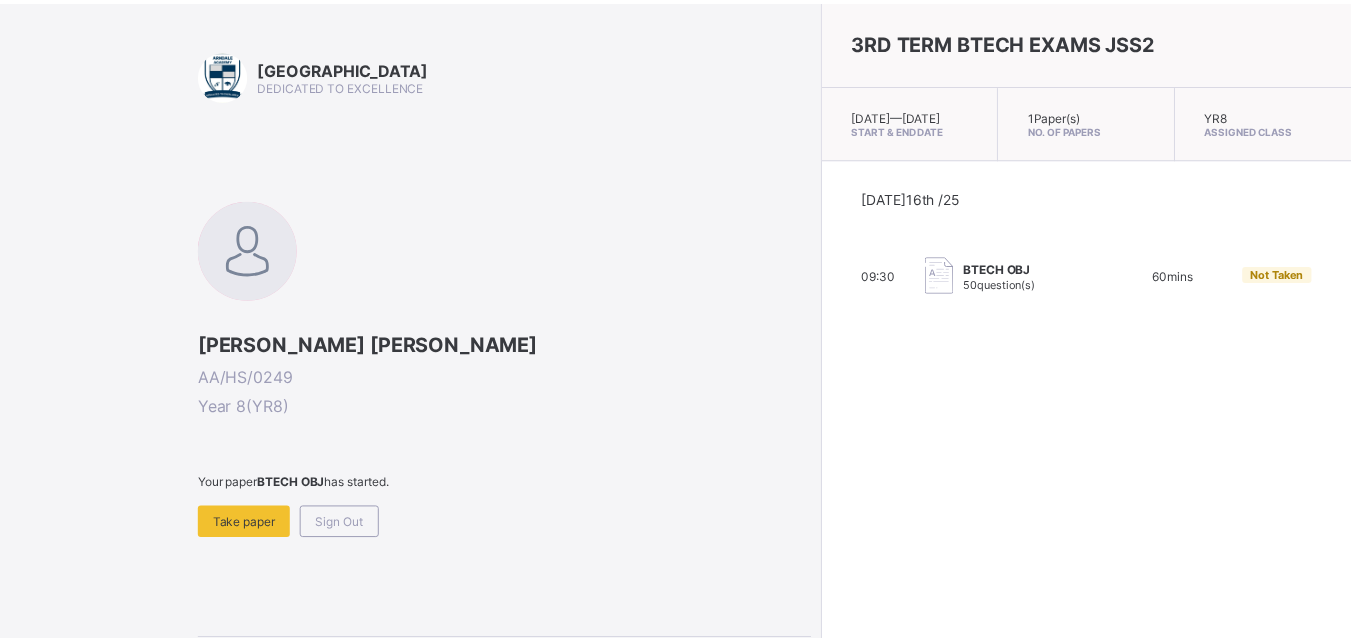 scroll, scrollTop: 0, scrollLeft: 0, axis: both 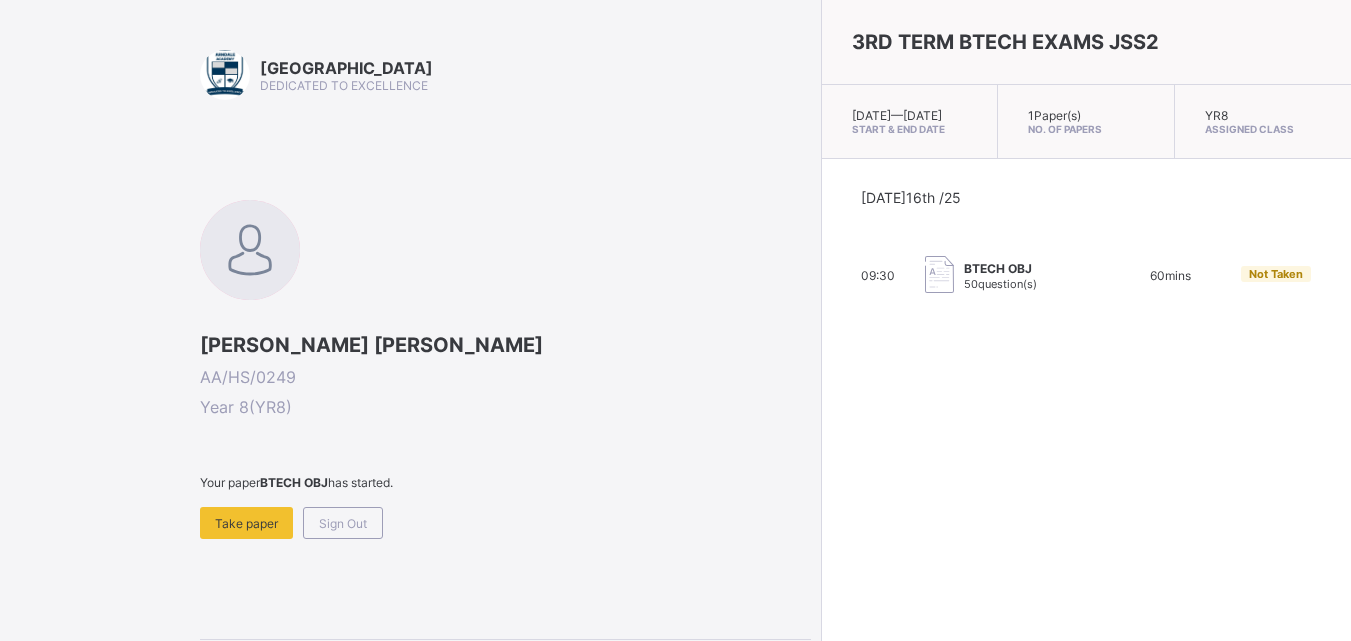 click on "3RD TERM BTECH EXAMS JSS2 [DATE]  —  [DATE] Start & End Date   1  Paper(s)  No. of Papers   YR8   Assigned Class [DATE]  16th /25 09:30 BTECH OBJ 50  question(s)   60  mins Not Taken" at bounding box center [1086, 320] 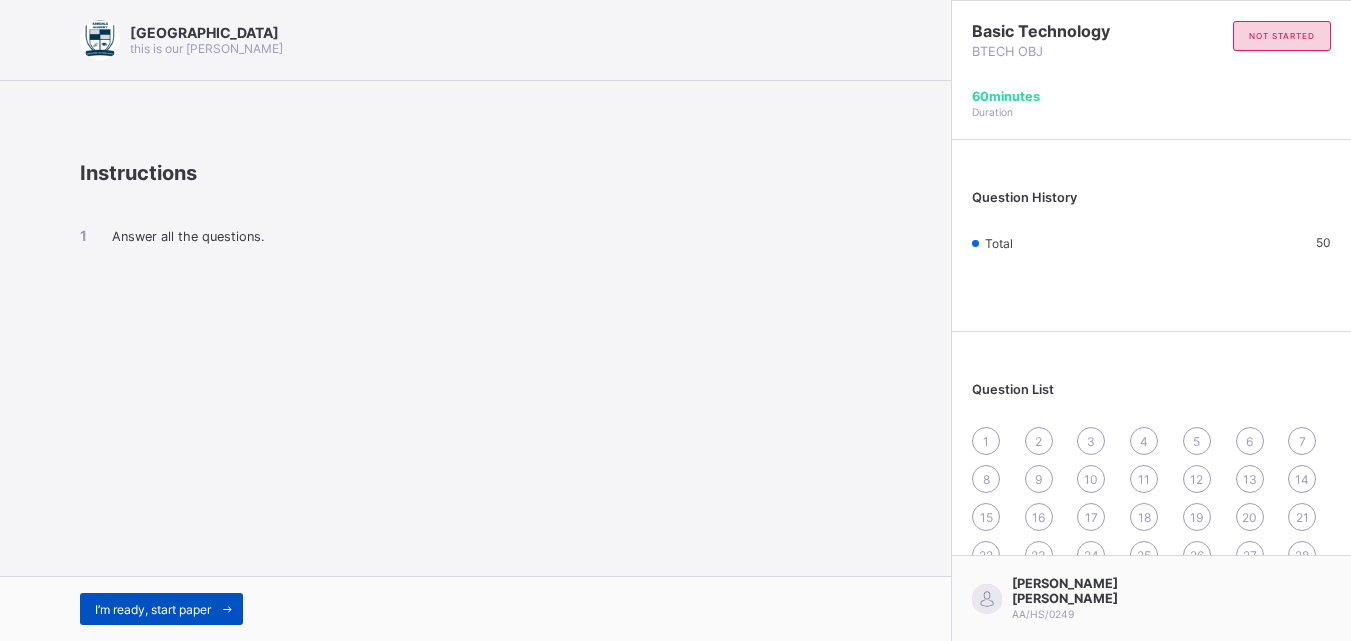 click on "I’m ready, start paper" at bounding box center [153, 609] 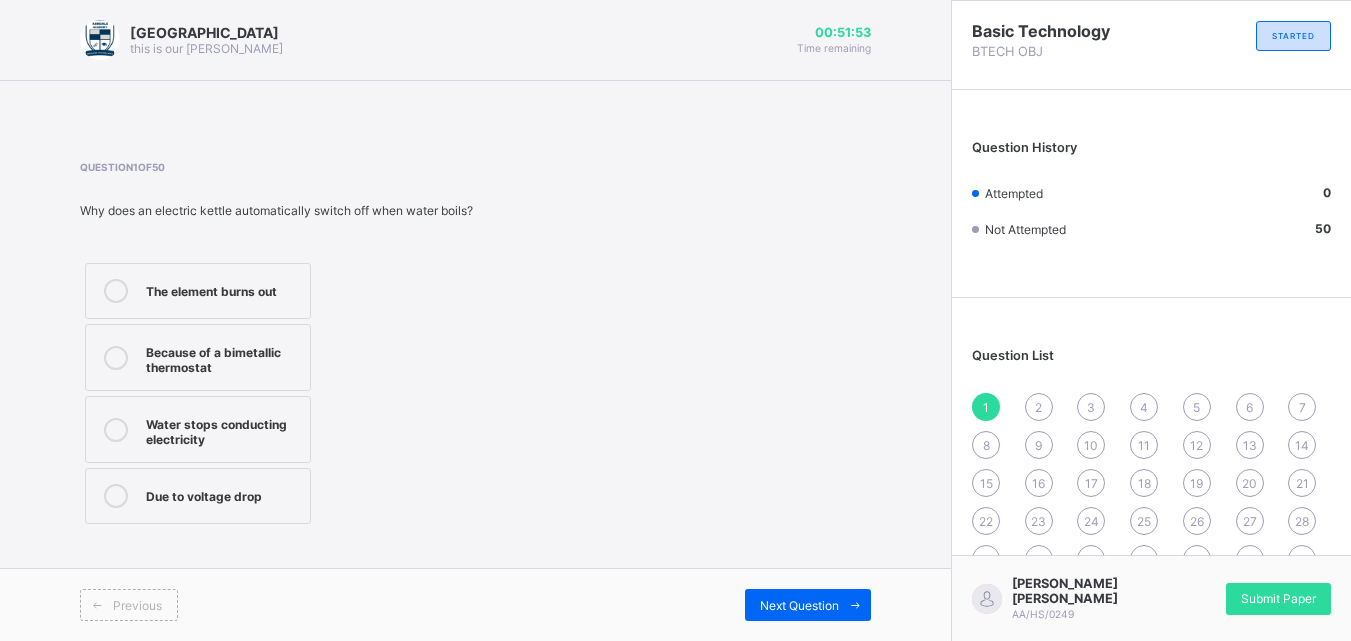 click on "Because of a bimetallic thermostat" at bounding box center (223, 357) 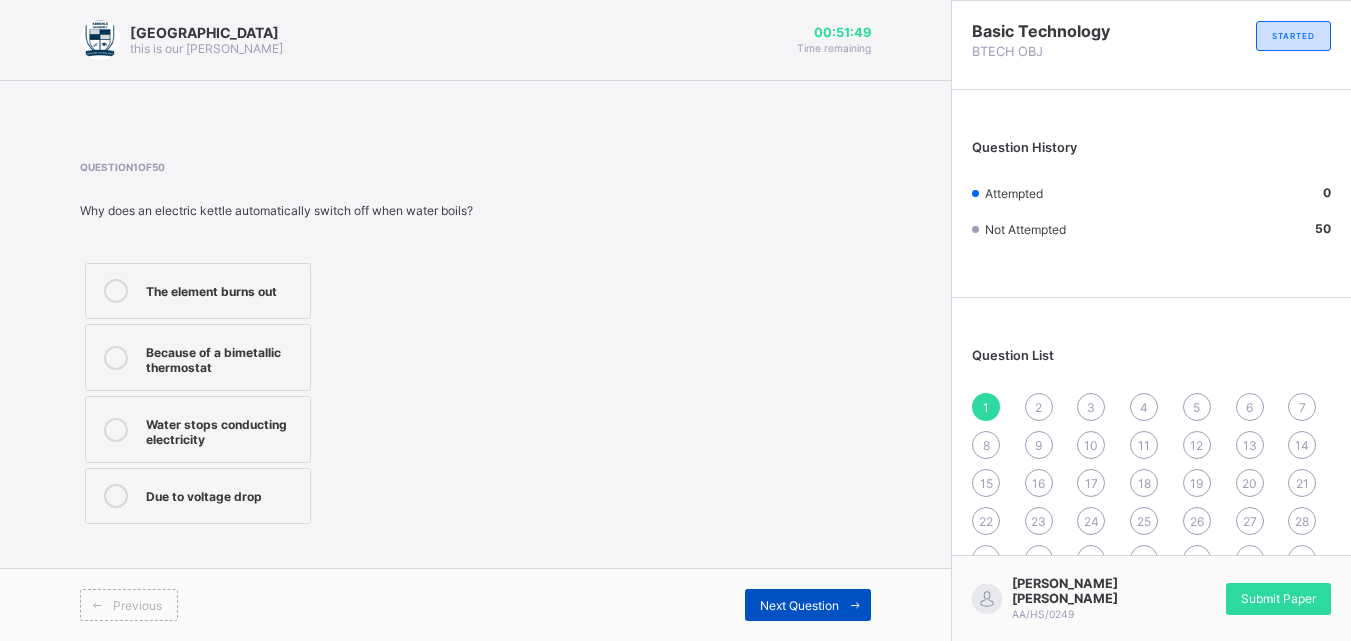 click on "Next Question" at bounding box center [808, 605] 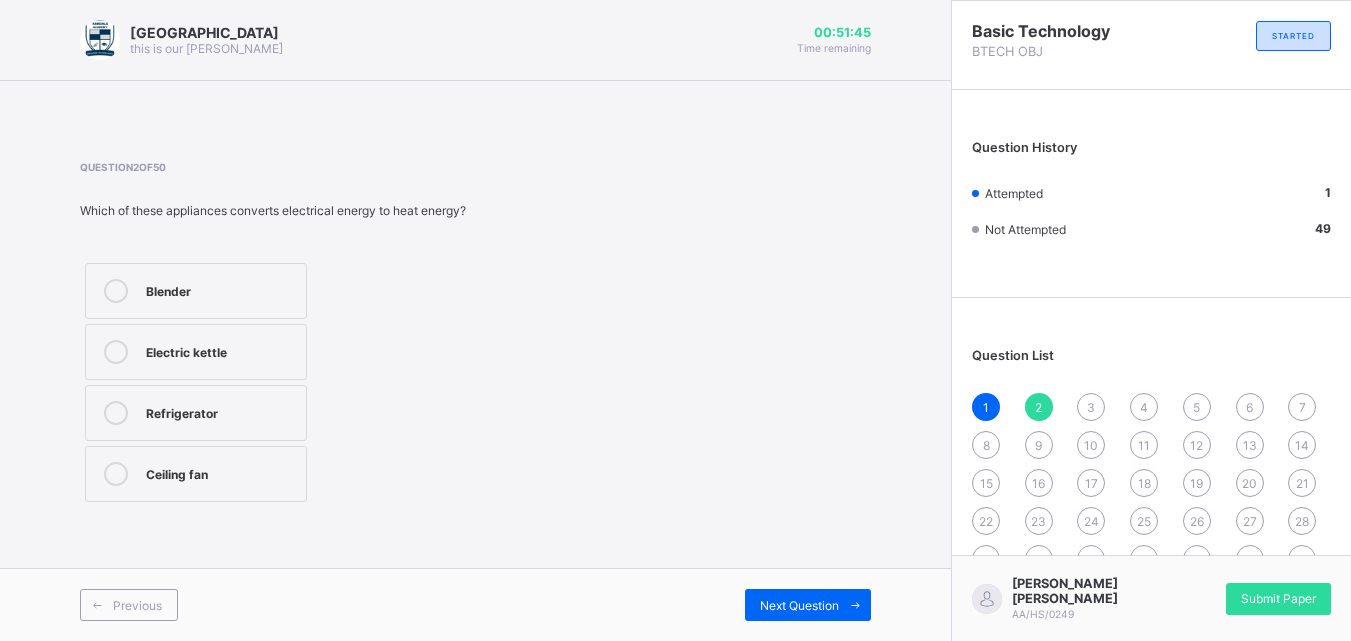 click on "Electric kettle" at bounding box center [221, 350] 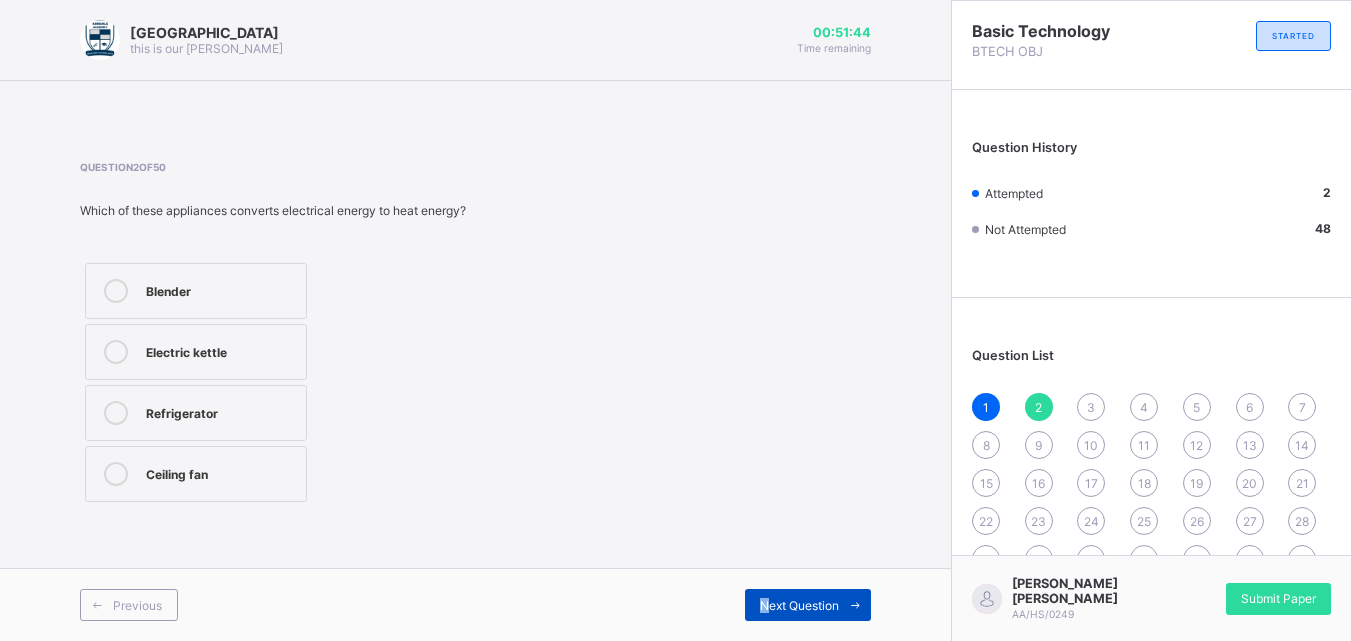 click on "Next Question" at bounding box center [808, 605] 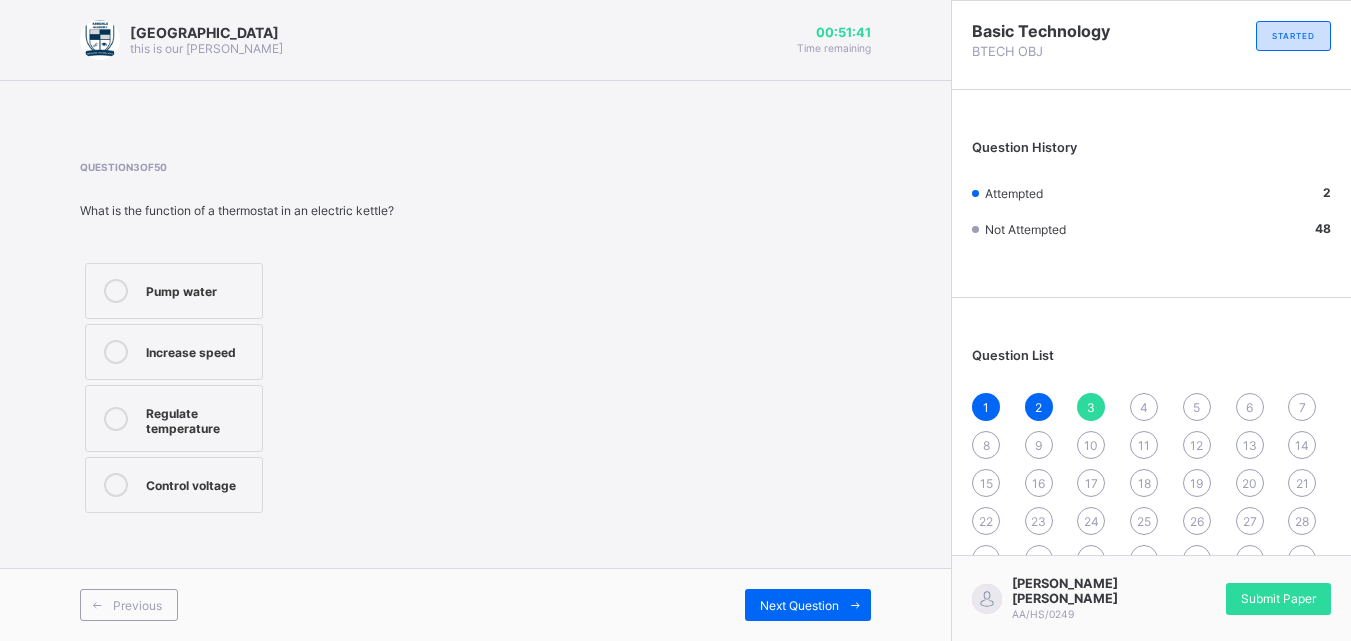 click on "Regulate temperature" at bounding box center [199, 418] 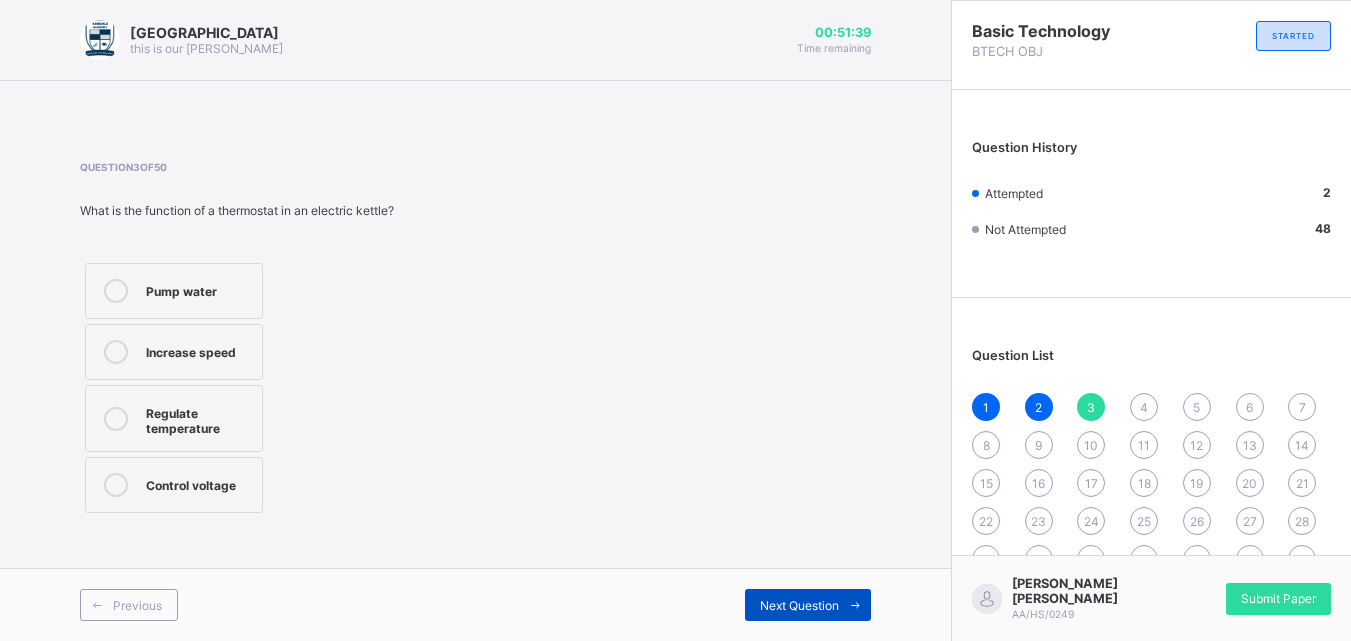 click on "Next Question" at bounding box center (808, 605) 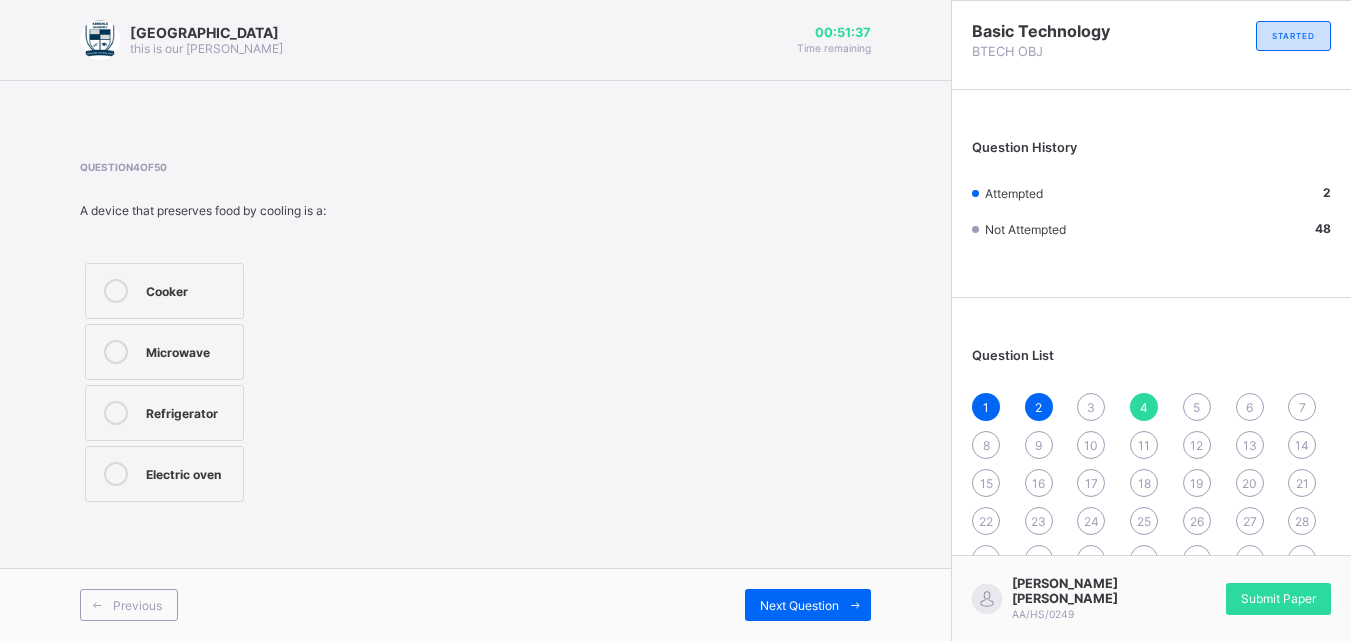 click on "Previous" at bounding box center (278, 605) 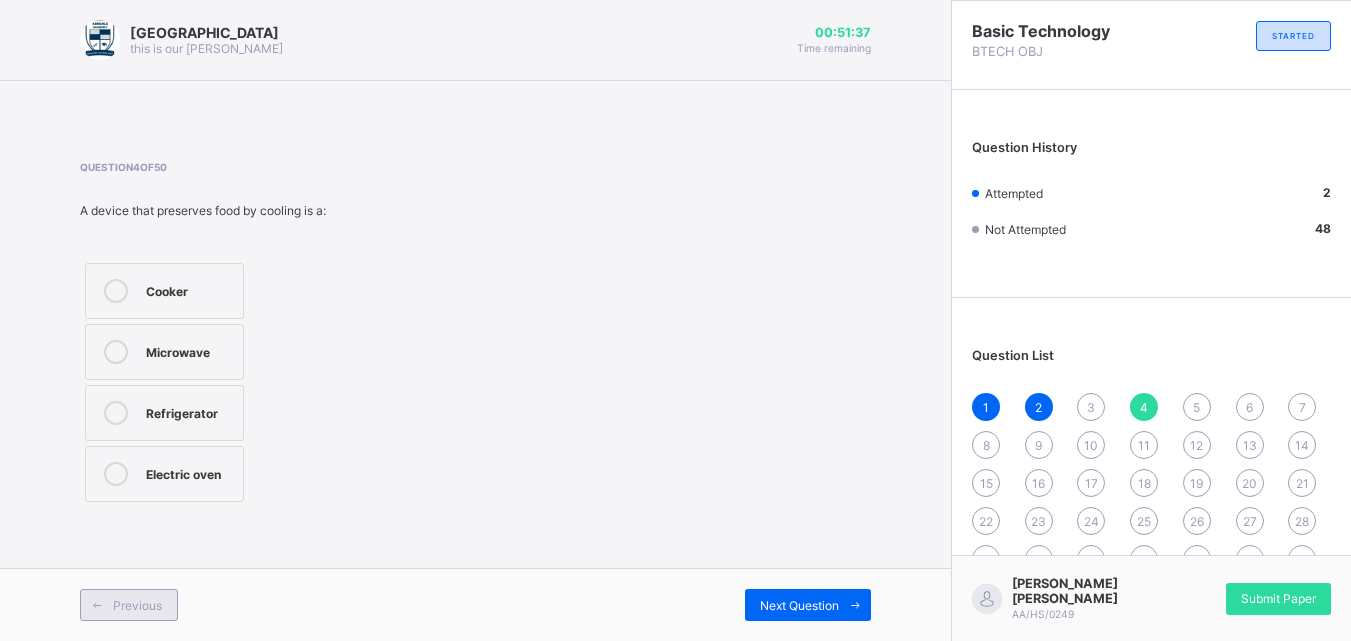click on "Previous" at bounding box center [137, 605] 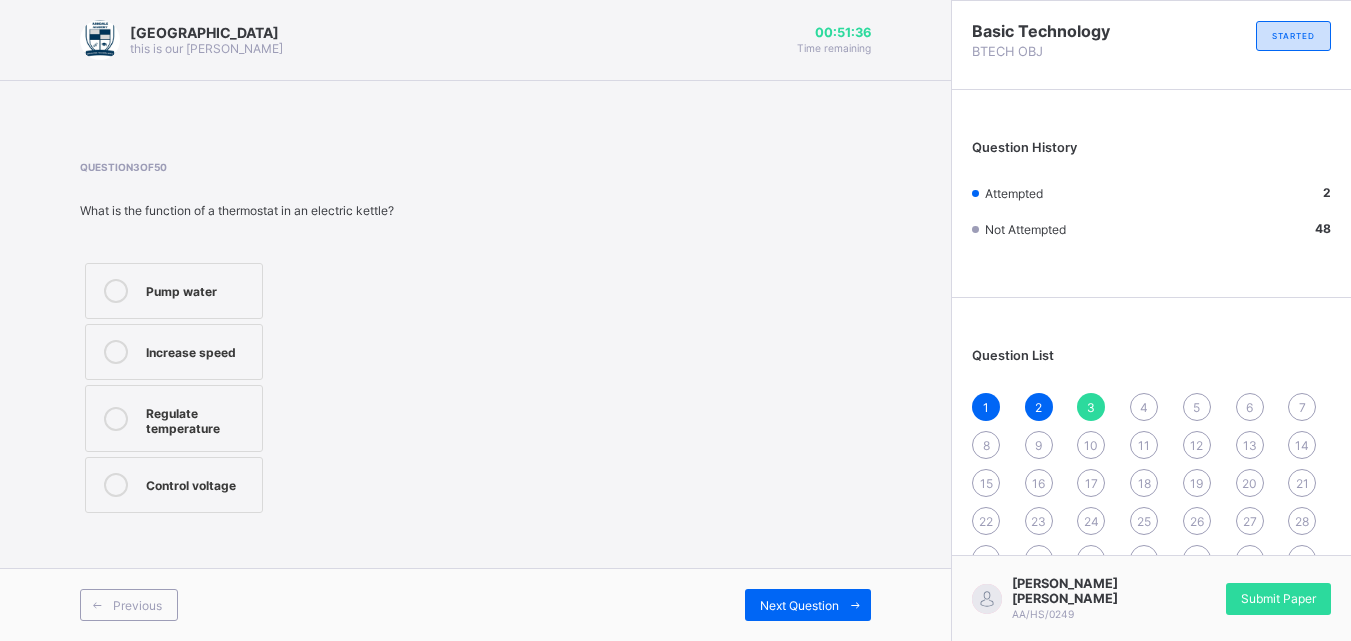 click on "Regulate temperature" at bounding box center [199, 418] 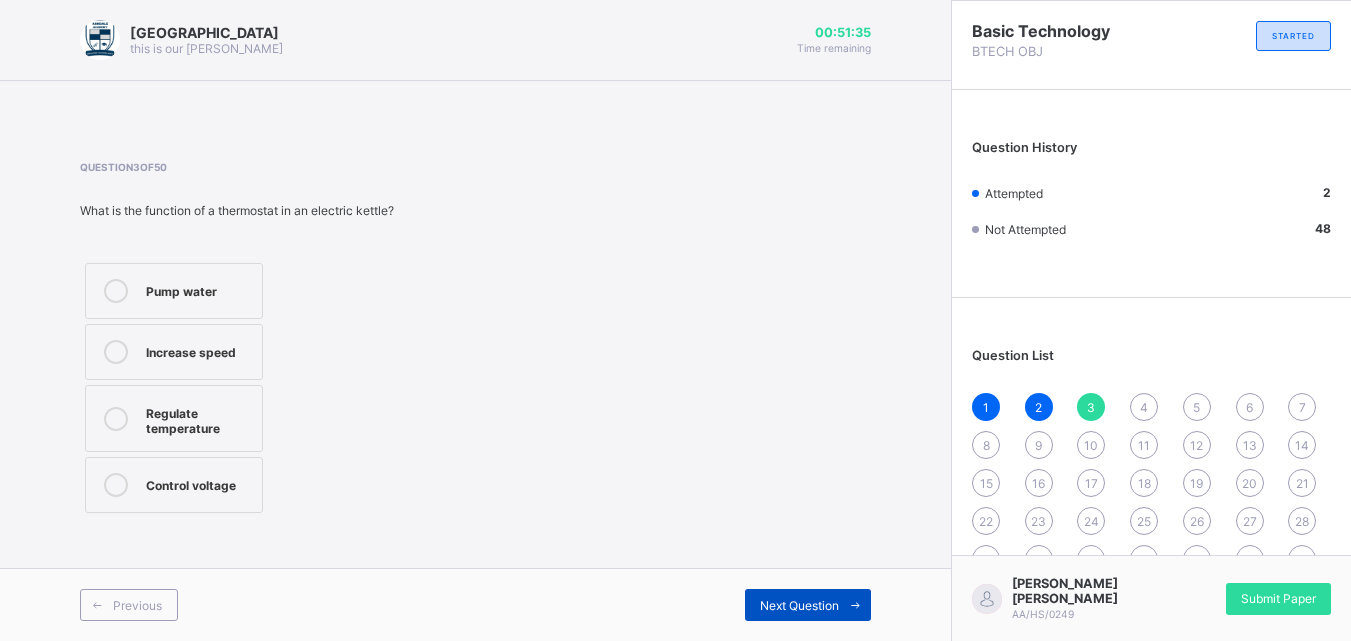 click on "Next Question" at bounding box center [808, 605] 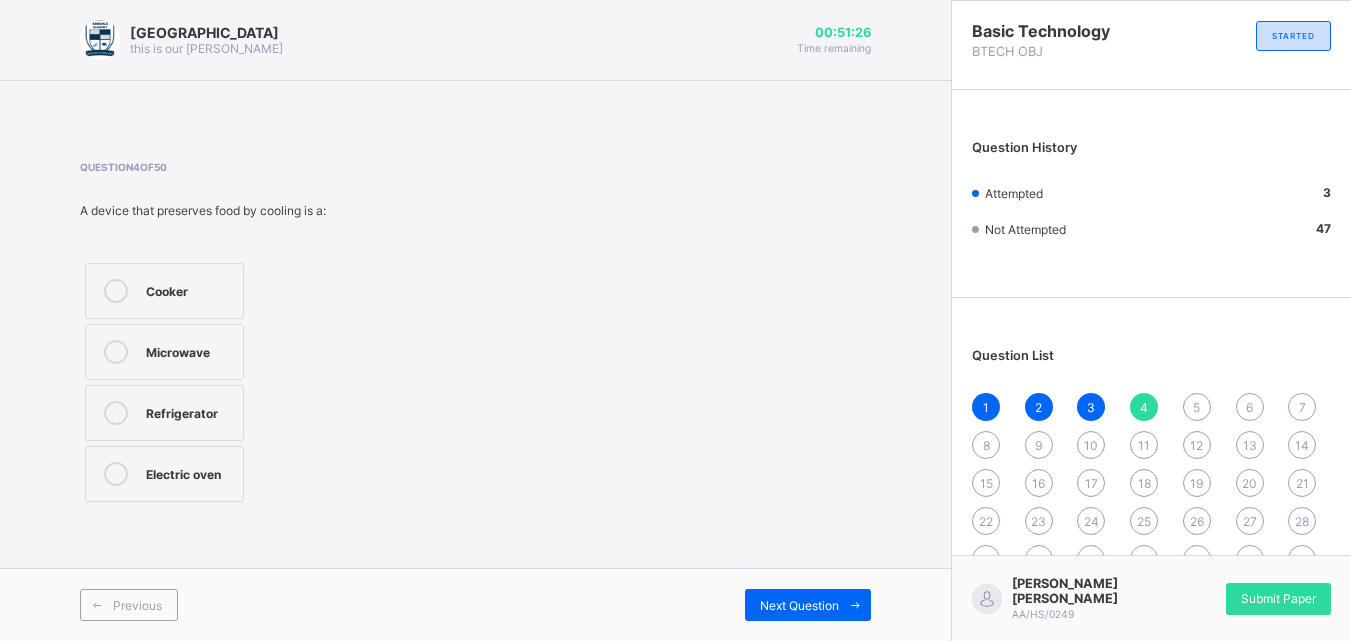 click on "Refrigerator" at bounding box center [189, 411] 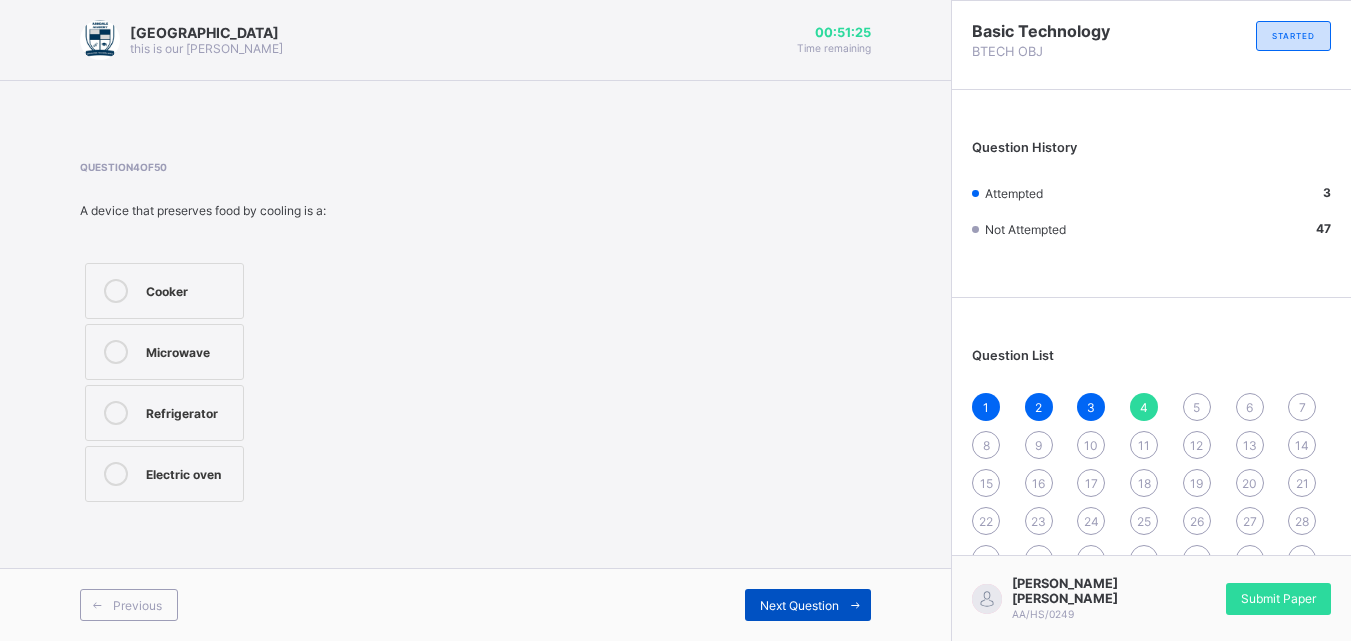 click on "Next Question" at bounding box center (799, 605) 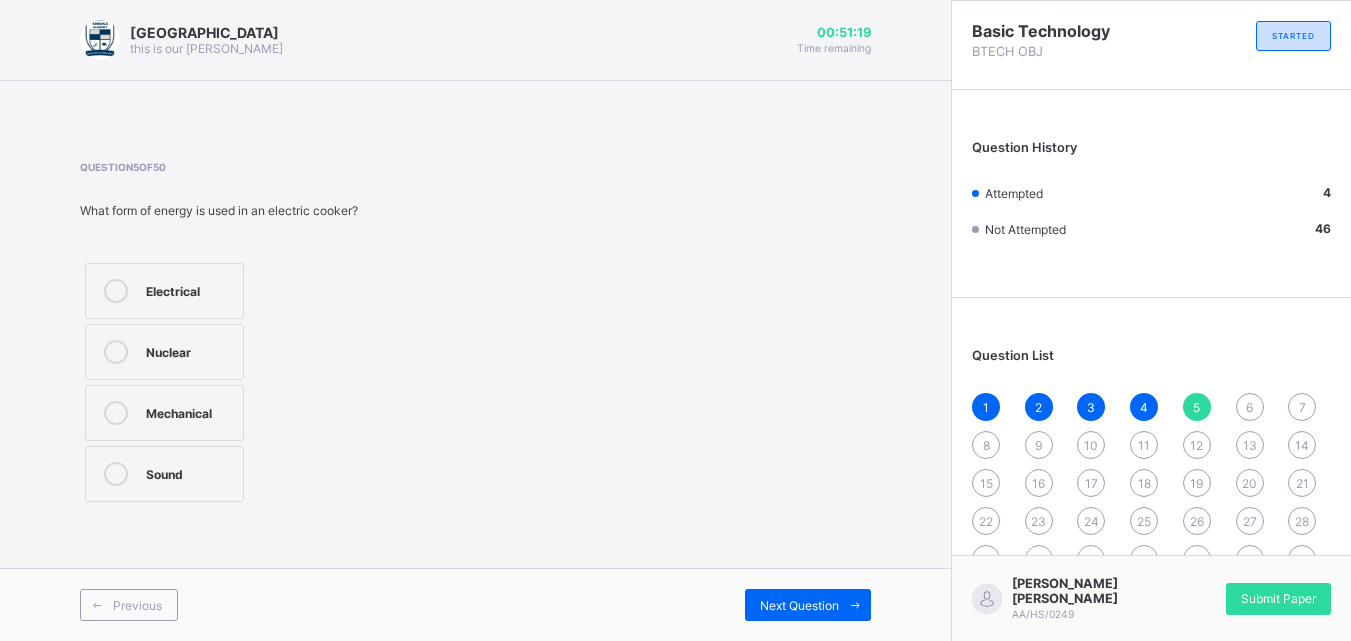 click on "Mechanical" at bounding box center (164, 413) 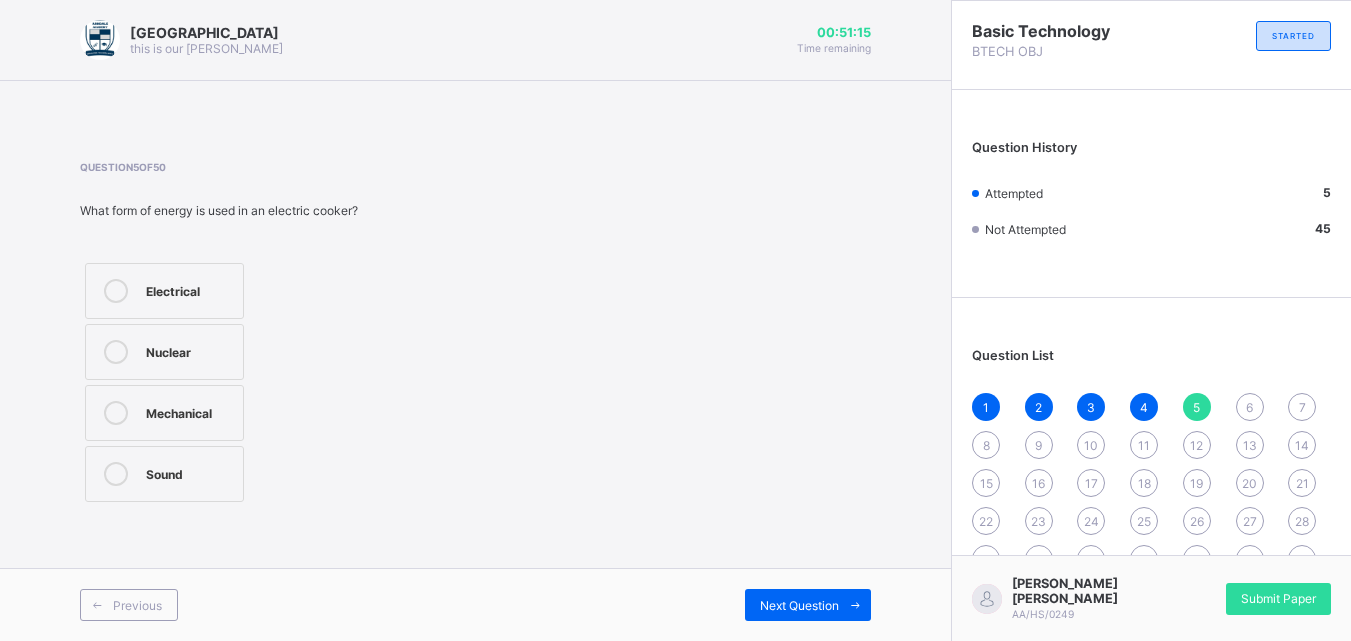 click on "Electrical" at bounding box center (164, 291) 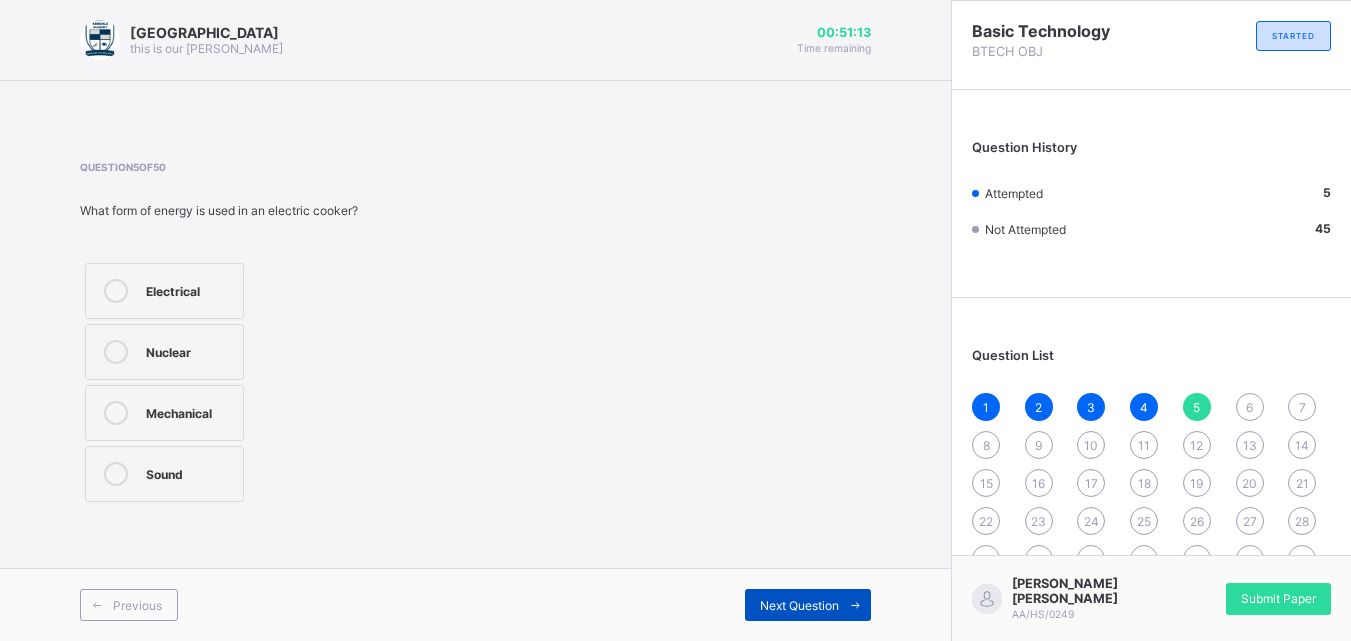 click on "Next Question" at bounding box center (799, 605) 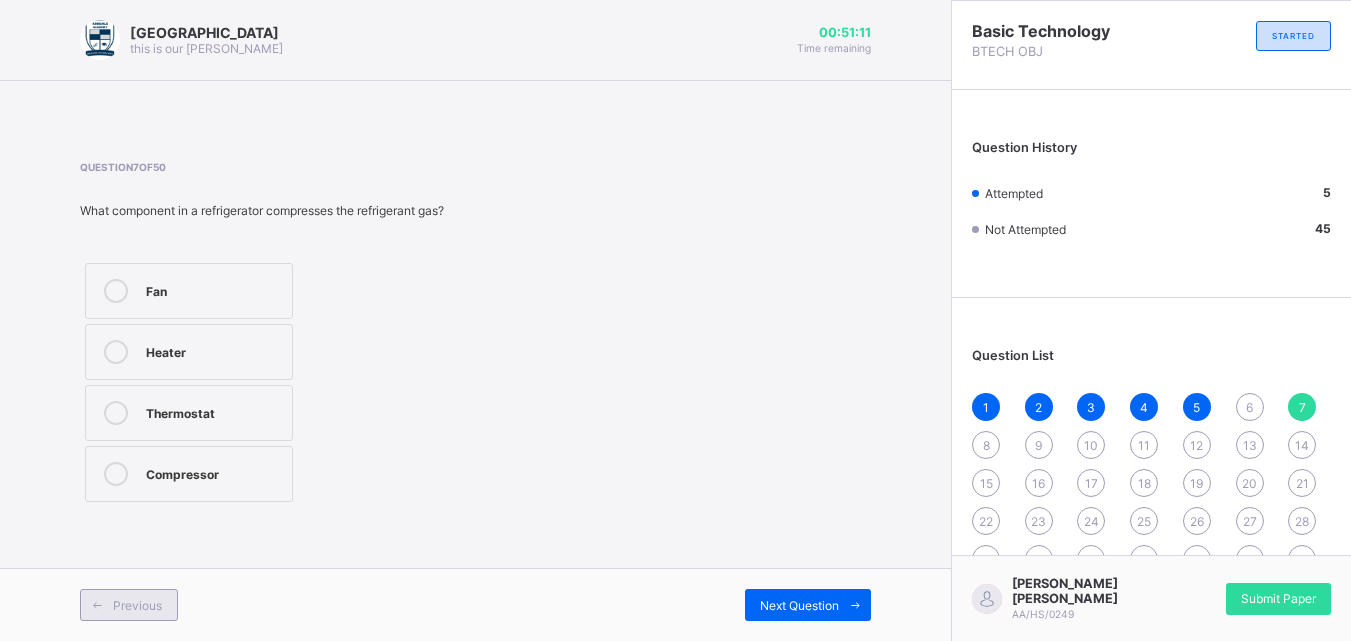click on "Previous" at bounding box center [137, 605] 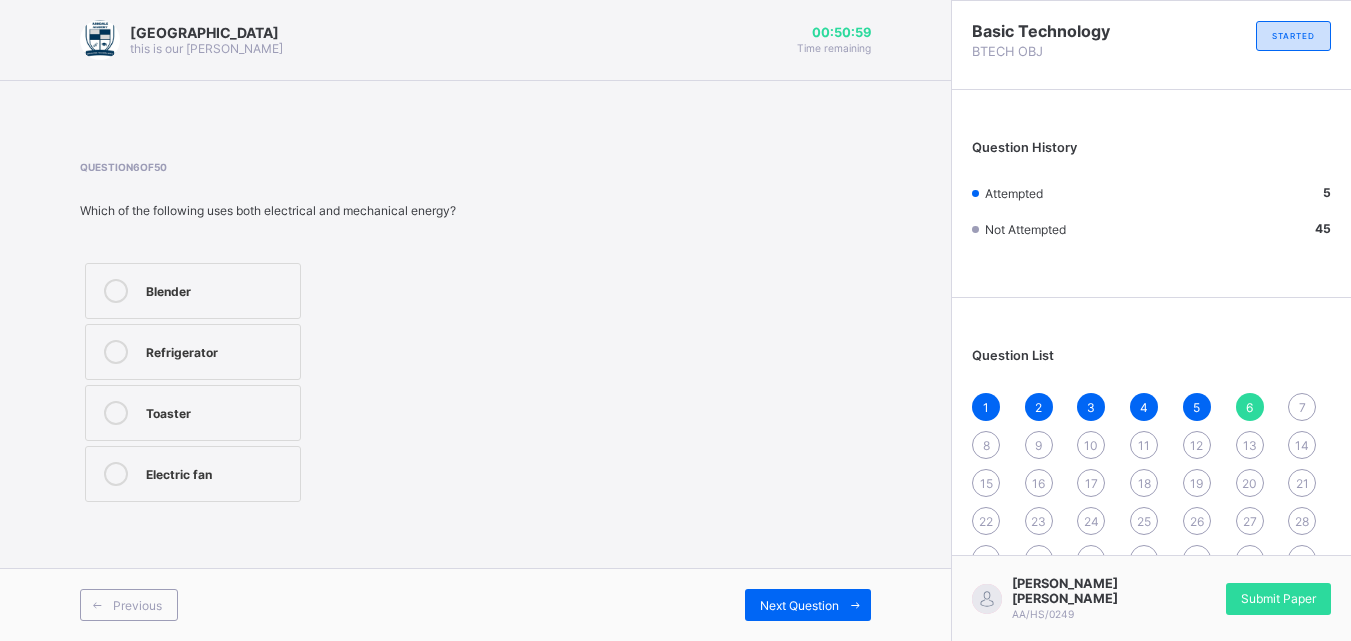 click on "Previous Next Question" at bounding box center (475, 604) 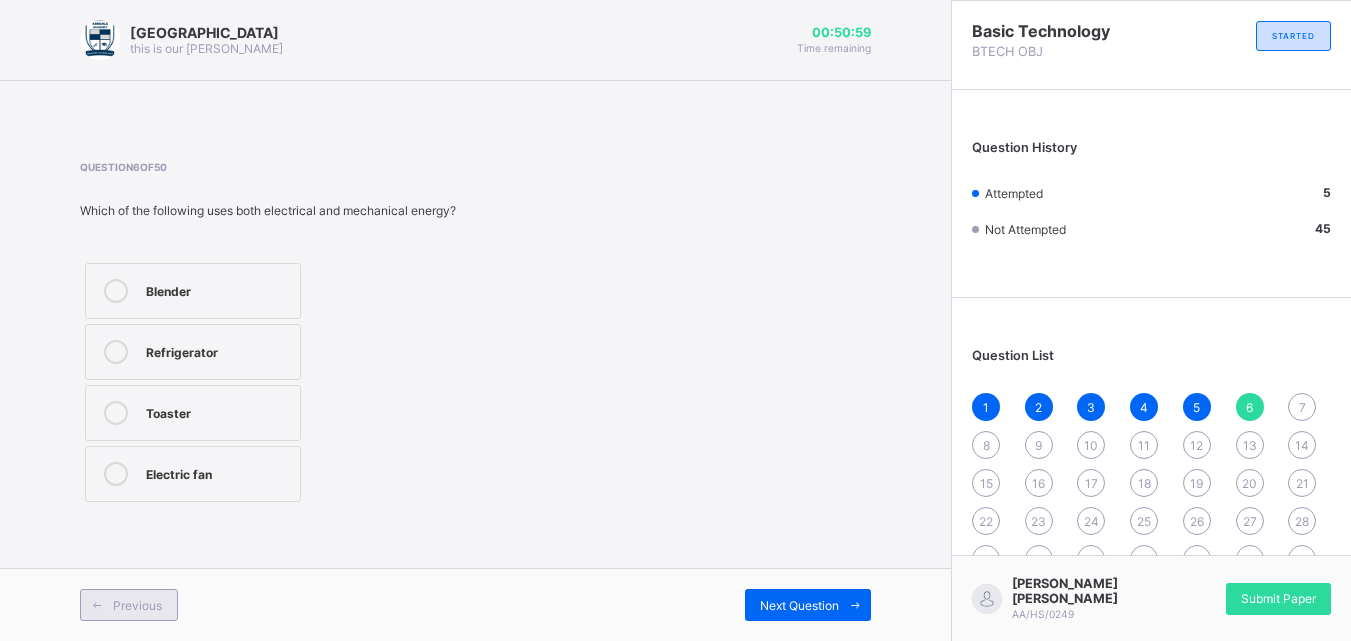 click on "Previous" at bounding box center (137, 605) 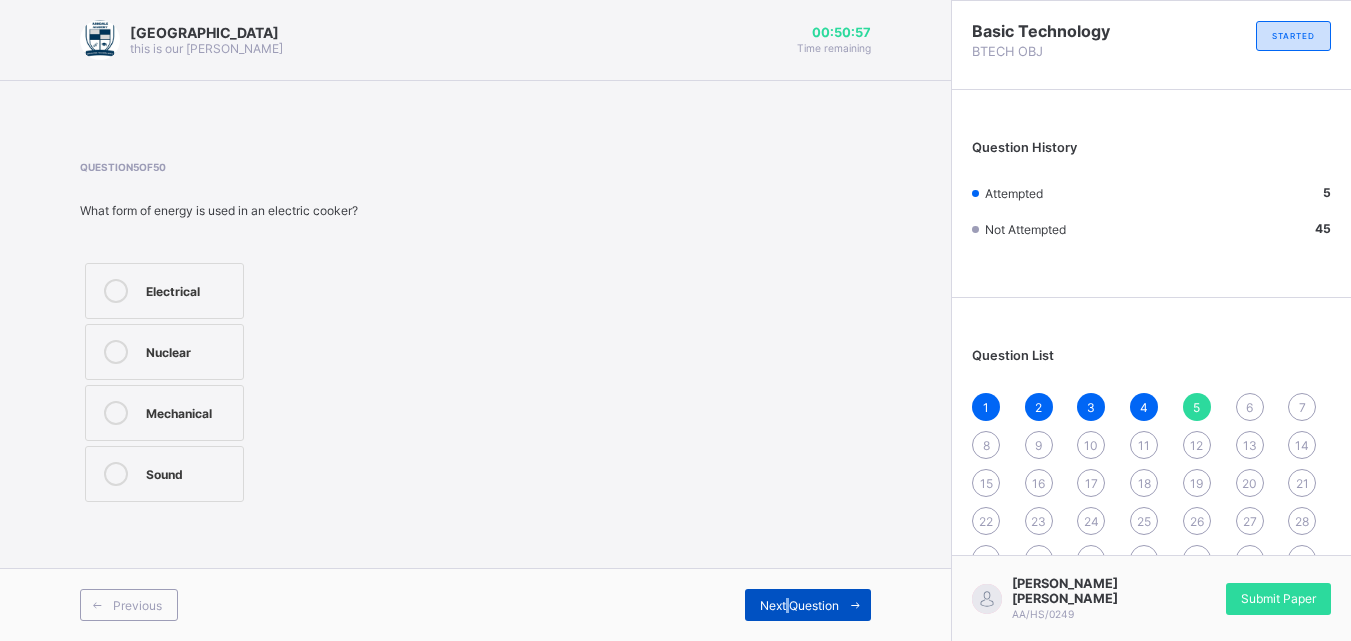 click on "Next Question" at bounding box center (808, 605) 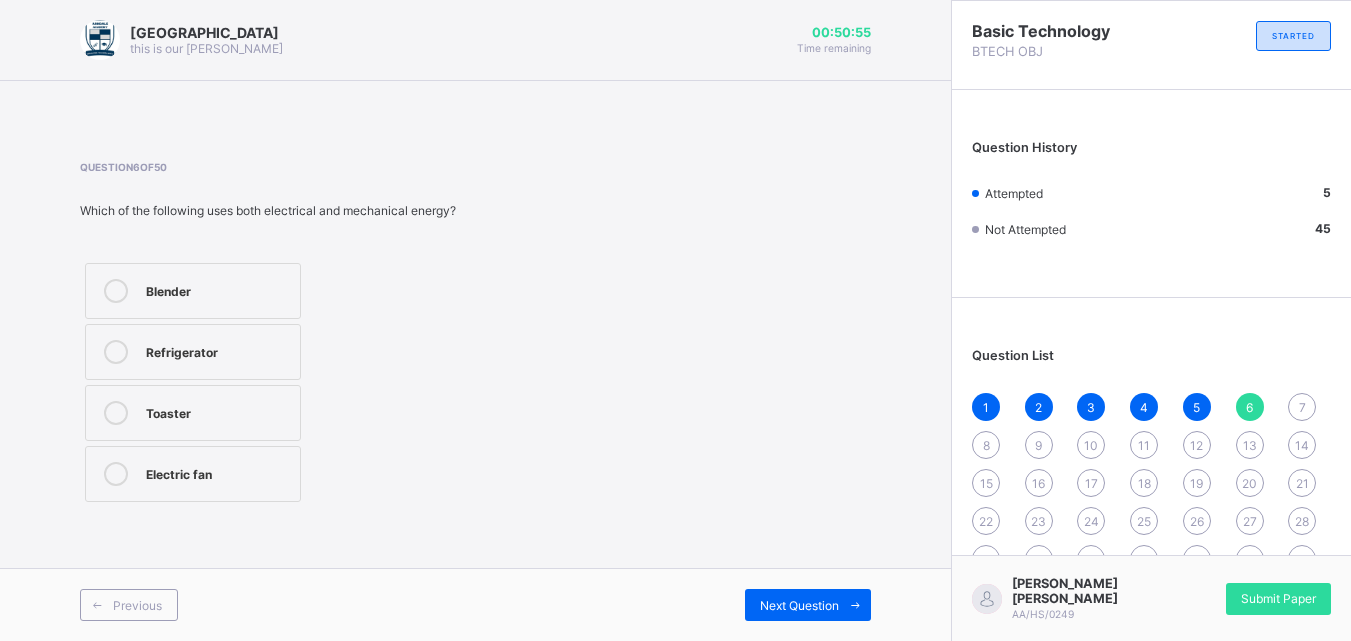 click on "Refrigerator" at bounding box center (218, 350) 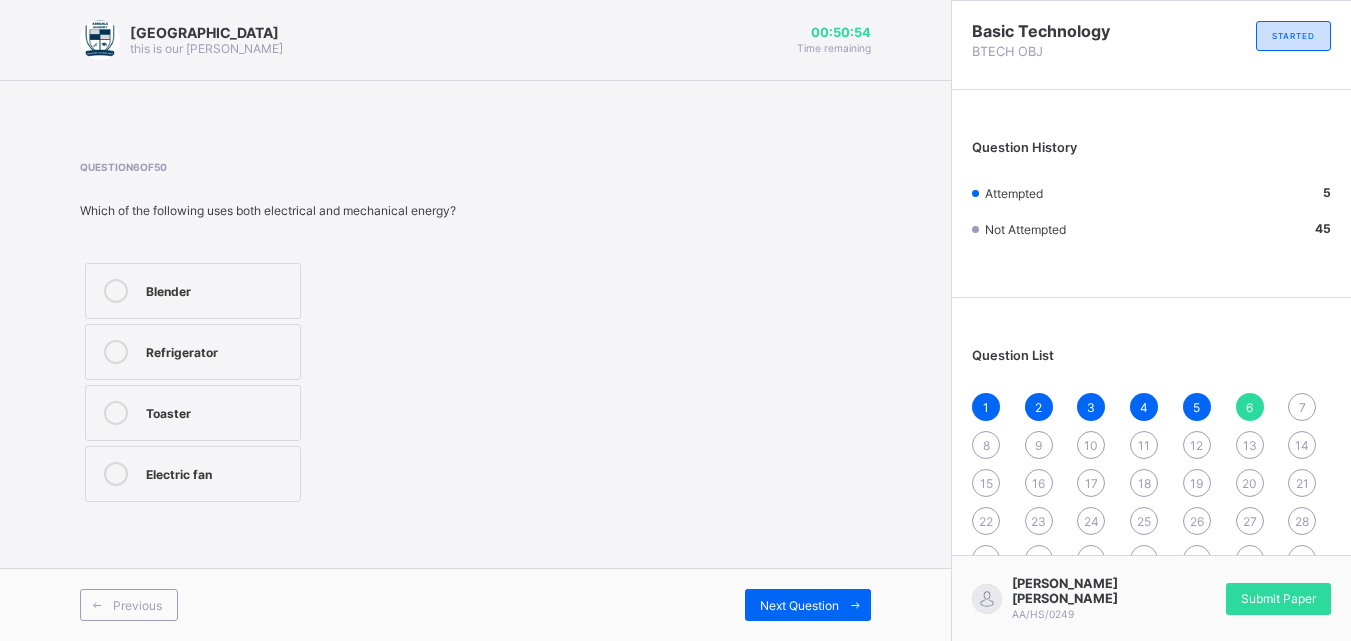 click on "Refrigerator" at bounding box center (193, 352) 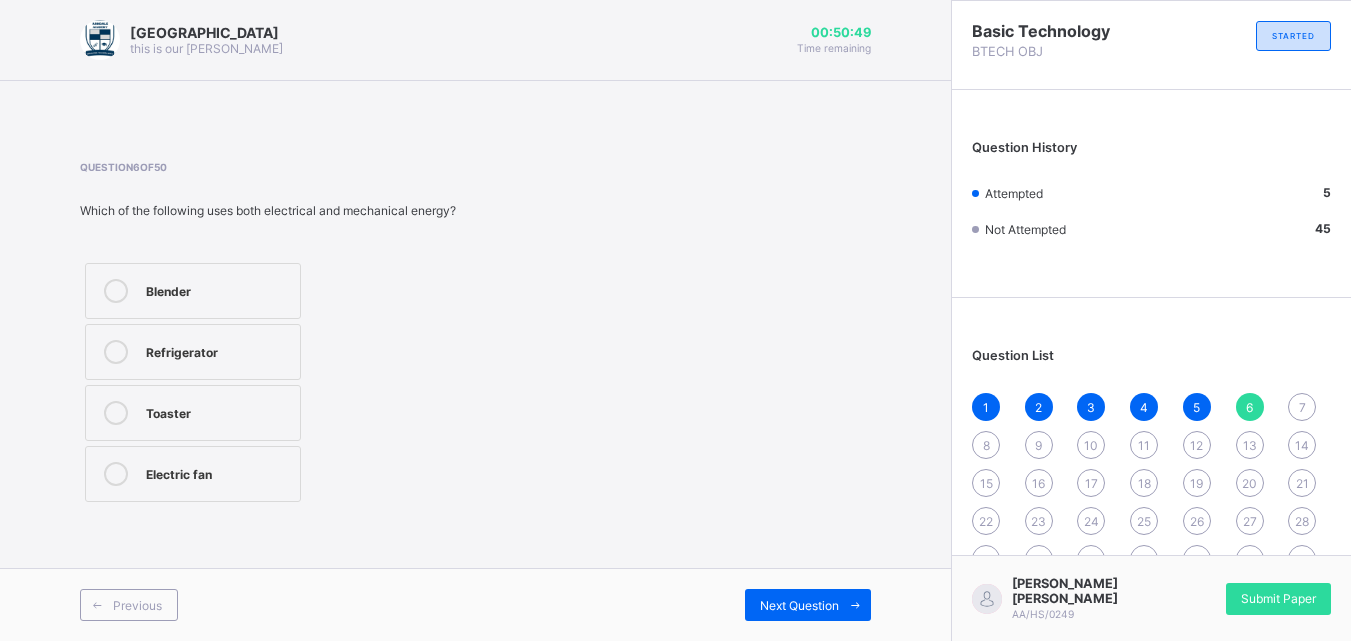 click on "Blender" at bounding box center [218, 291] 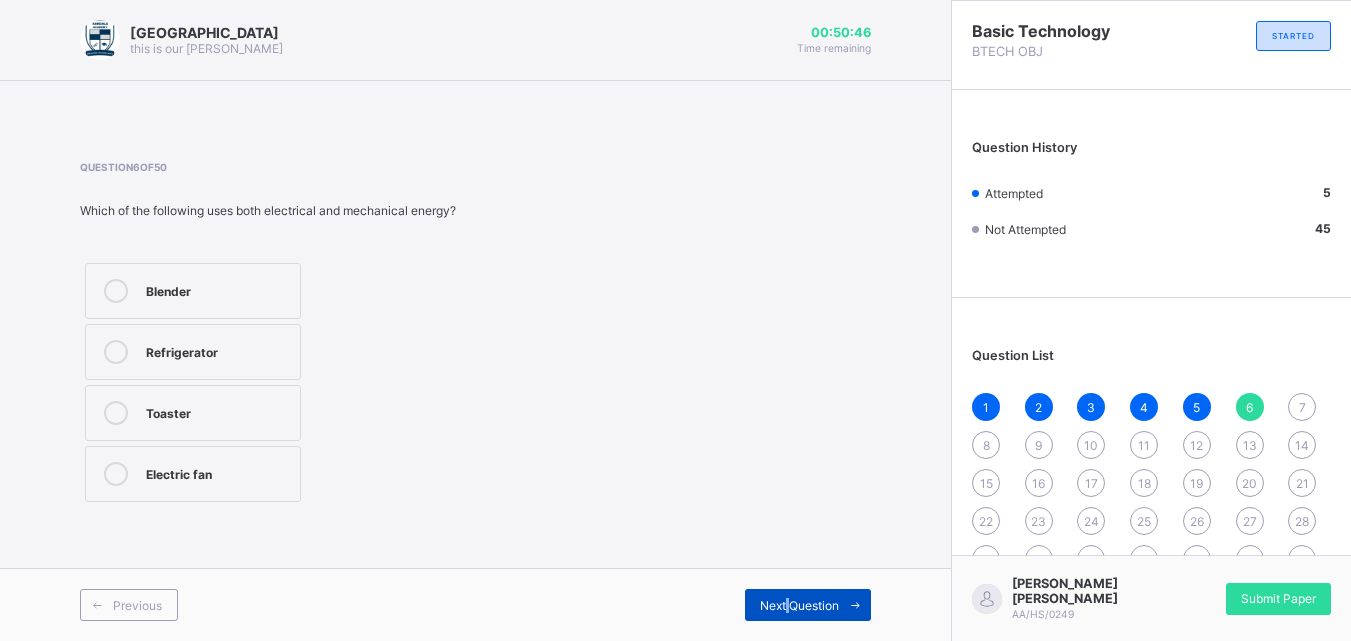click on "Next Question" at bounding box center (808, 605) 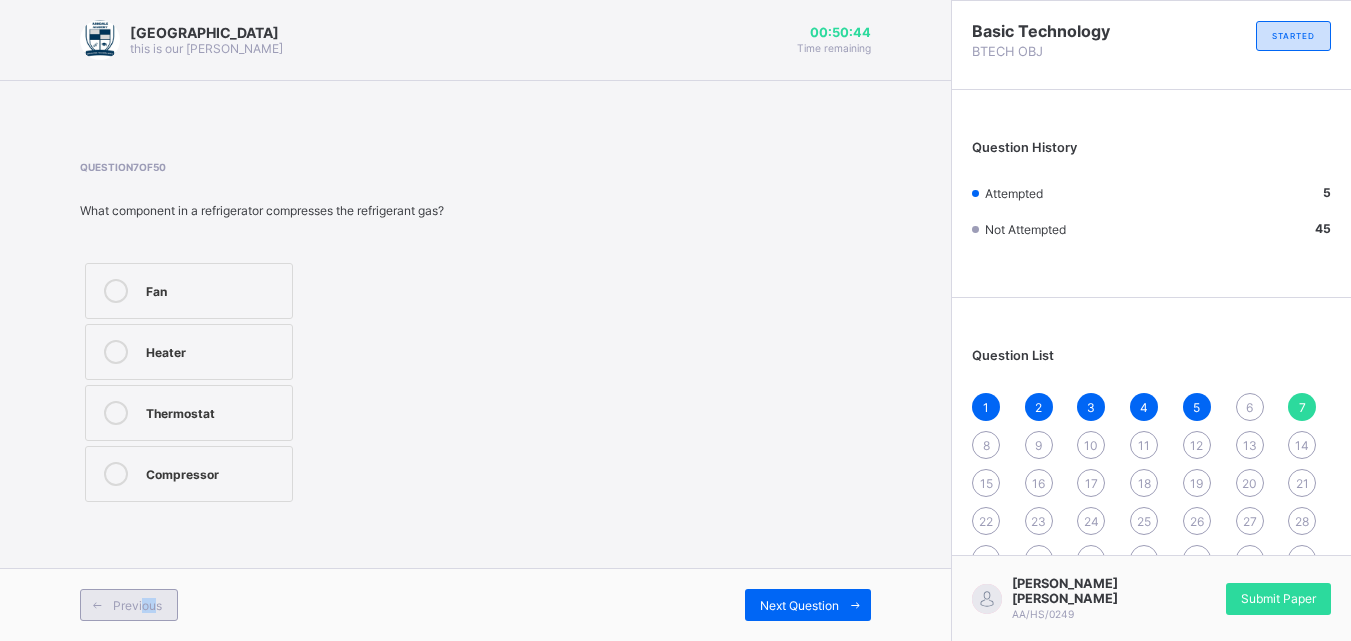 click on "Previous" at bounding box center [129, 605] 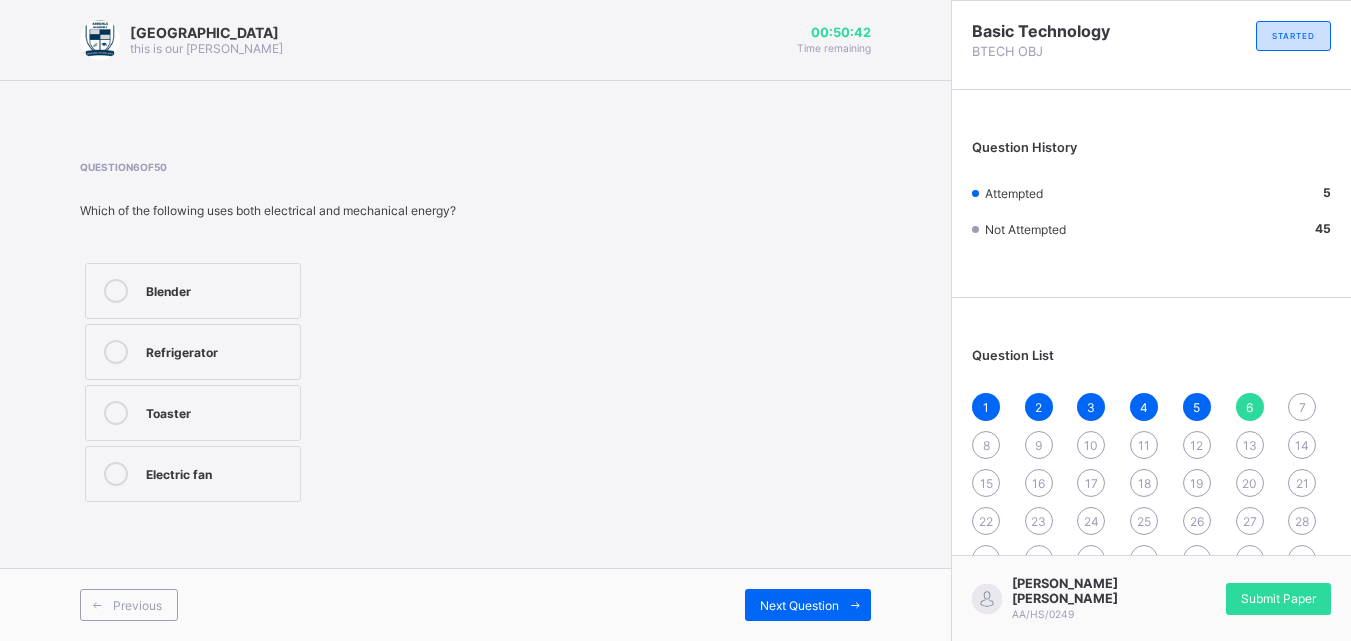 click on "Refrigerator" at bounding box center [193, 352] 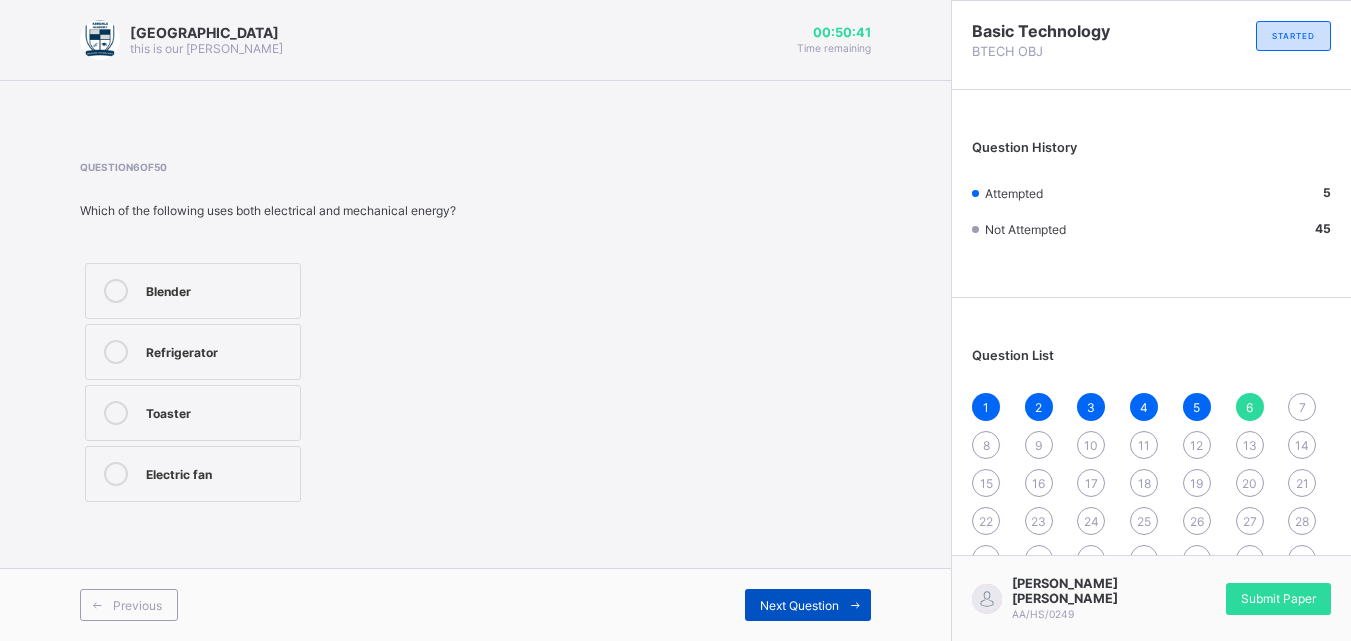 click on "Next Question" at bounding box center [799, 605] 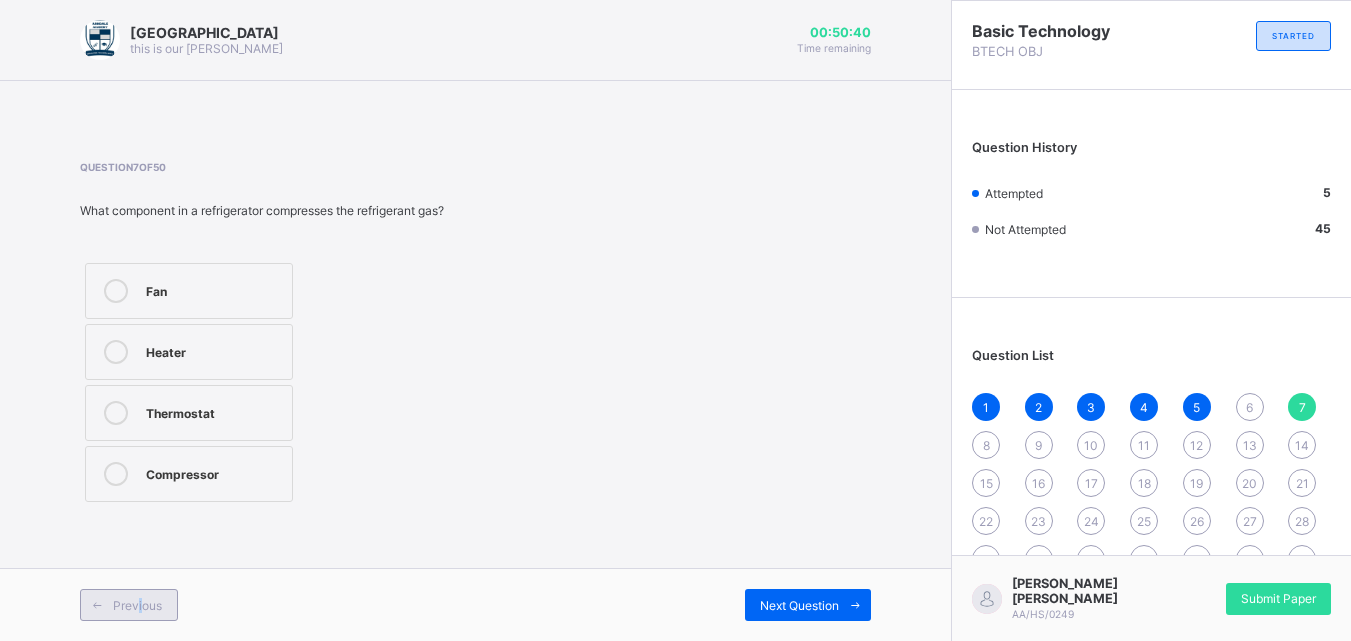 click on "Previous" at bounding box center [129, 605] 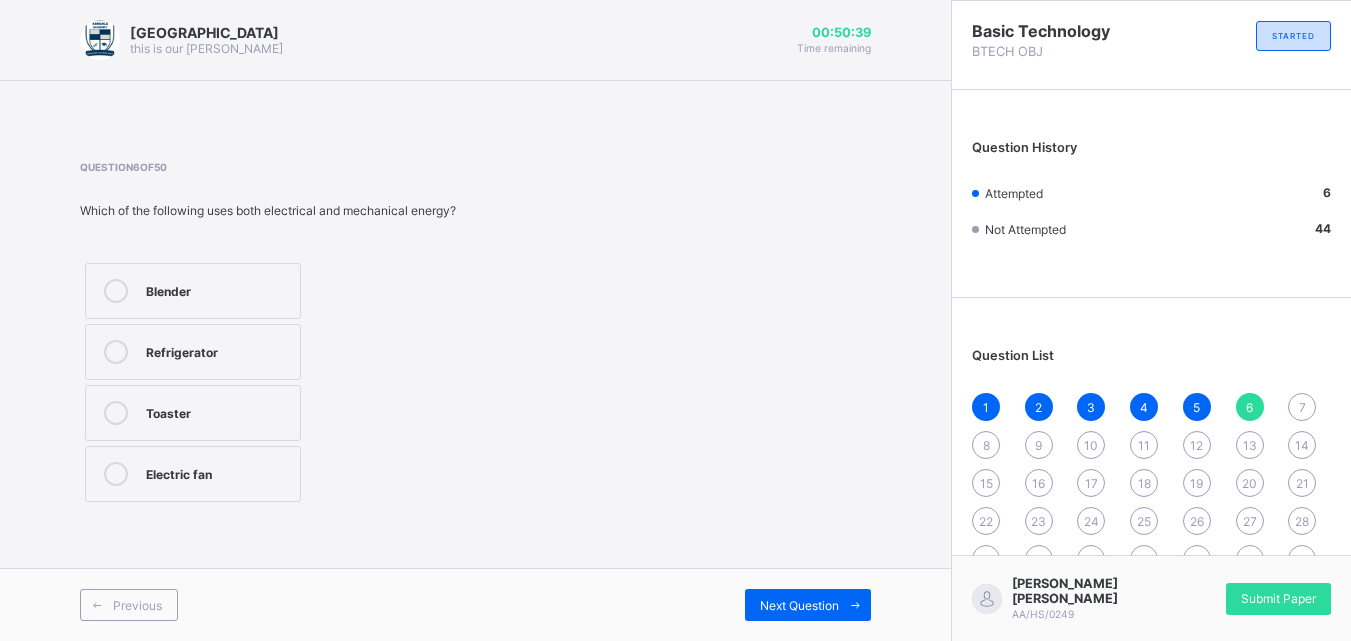 click on "Refrigerator" at bounding box center (218, 350) 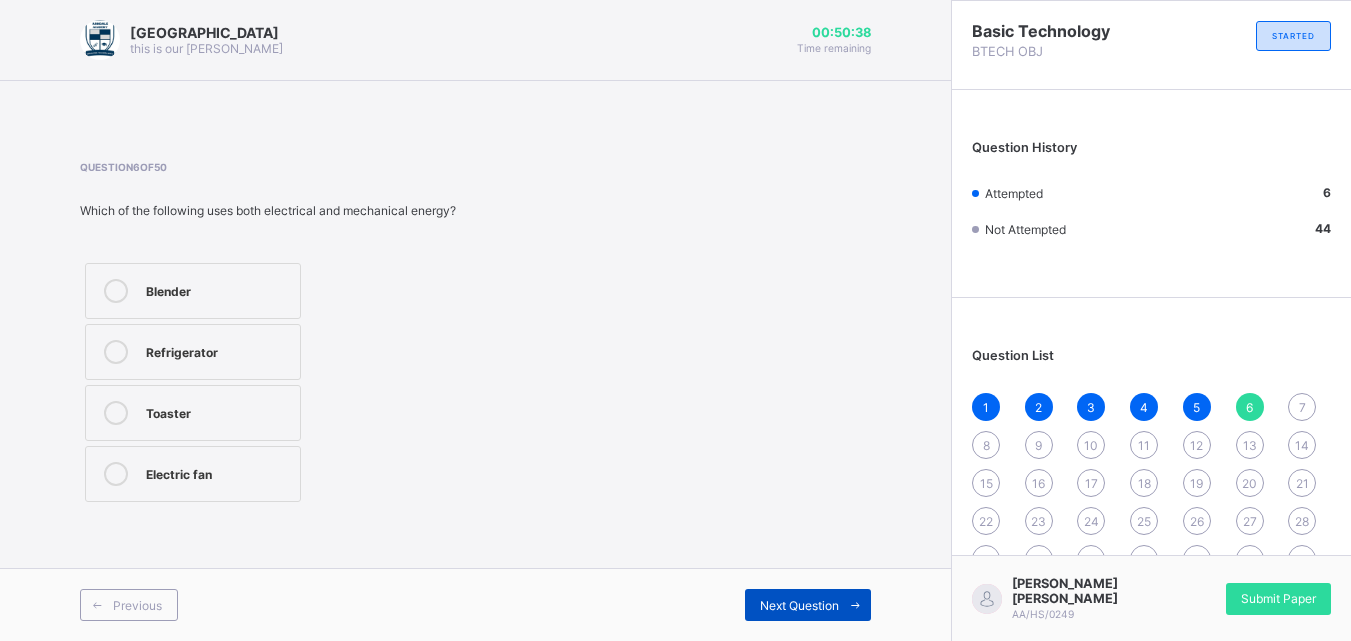 click on "Next Question" at bounding box center [799, 605] 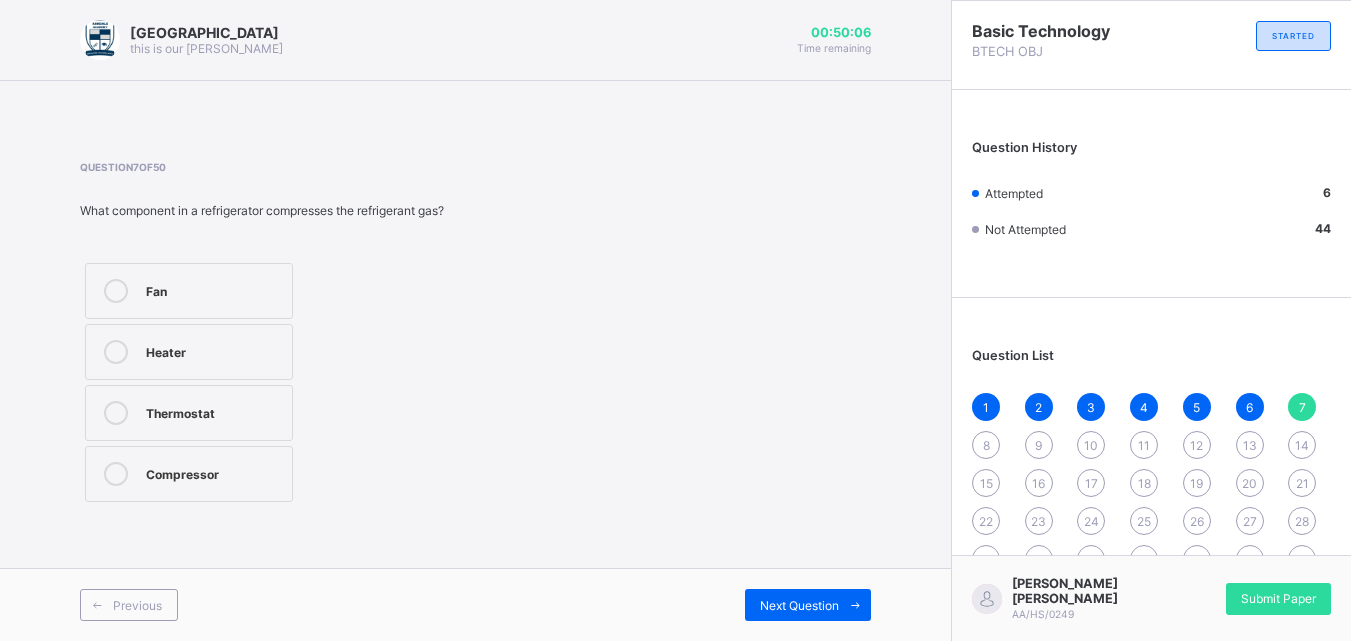 click on "Compressor" at bounding box center [189, 474] 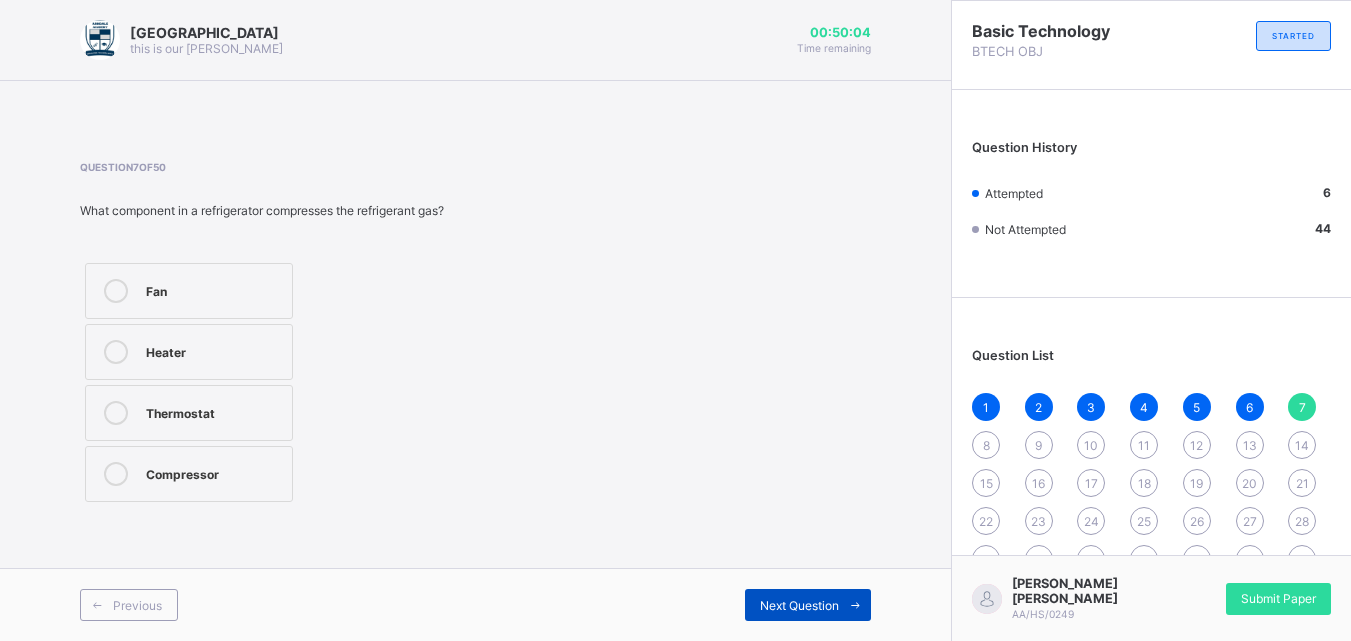 click on "Next Question" at bounding box center (808, 605) 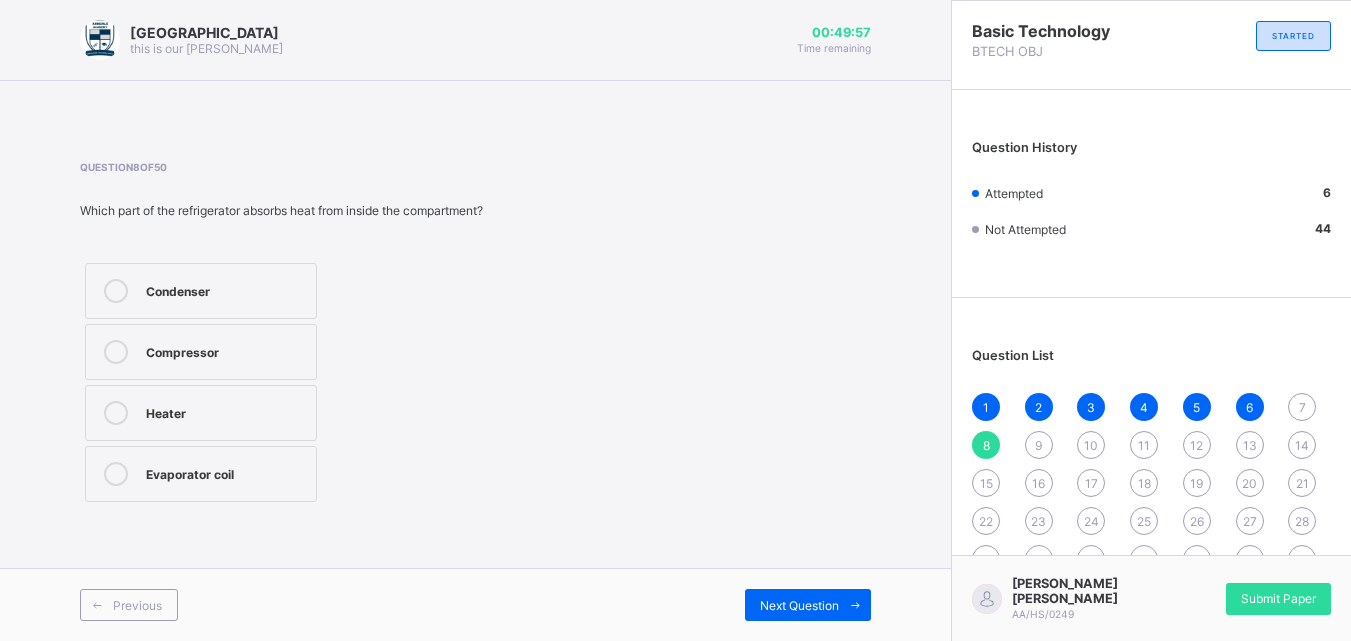 click on "Condenser" at bounding box center (226, 291) 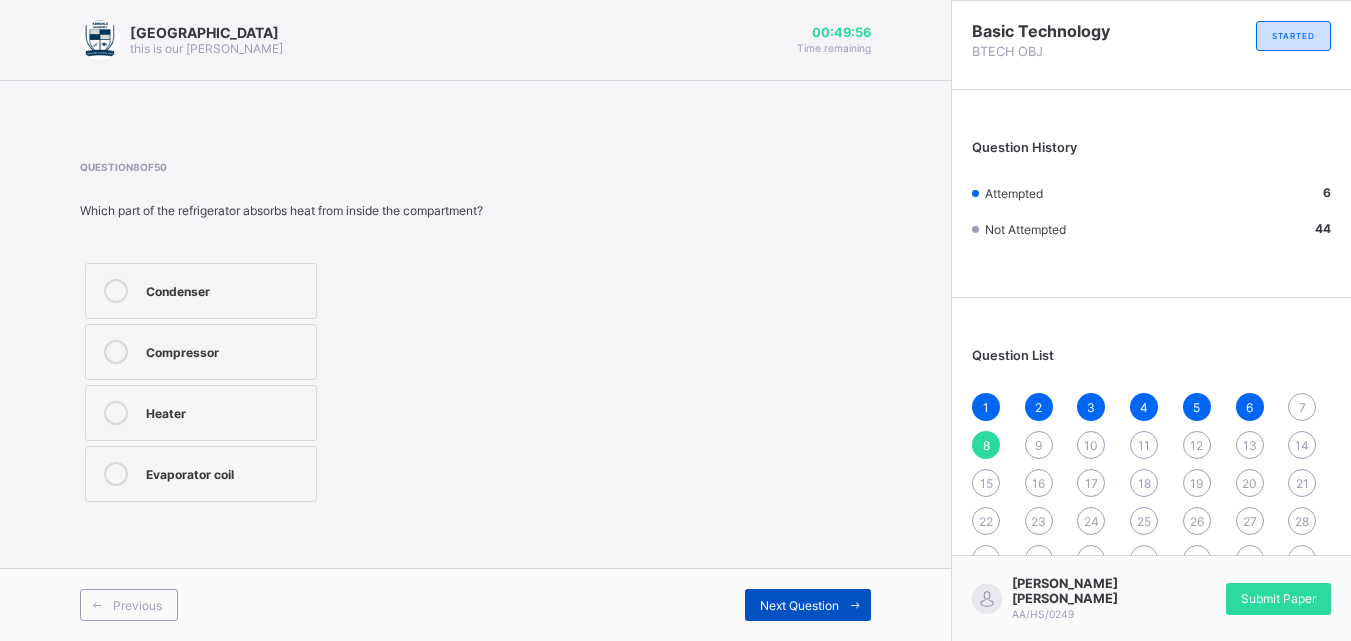 click on "Next Question" at bounding box center [808, 605] 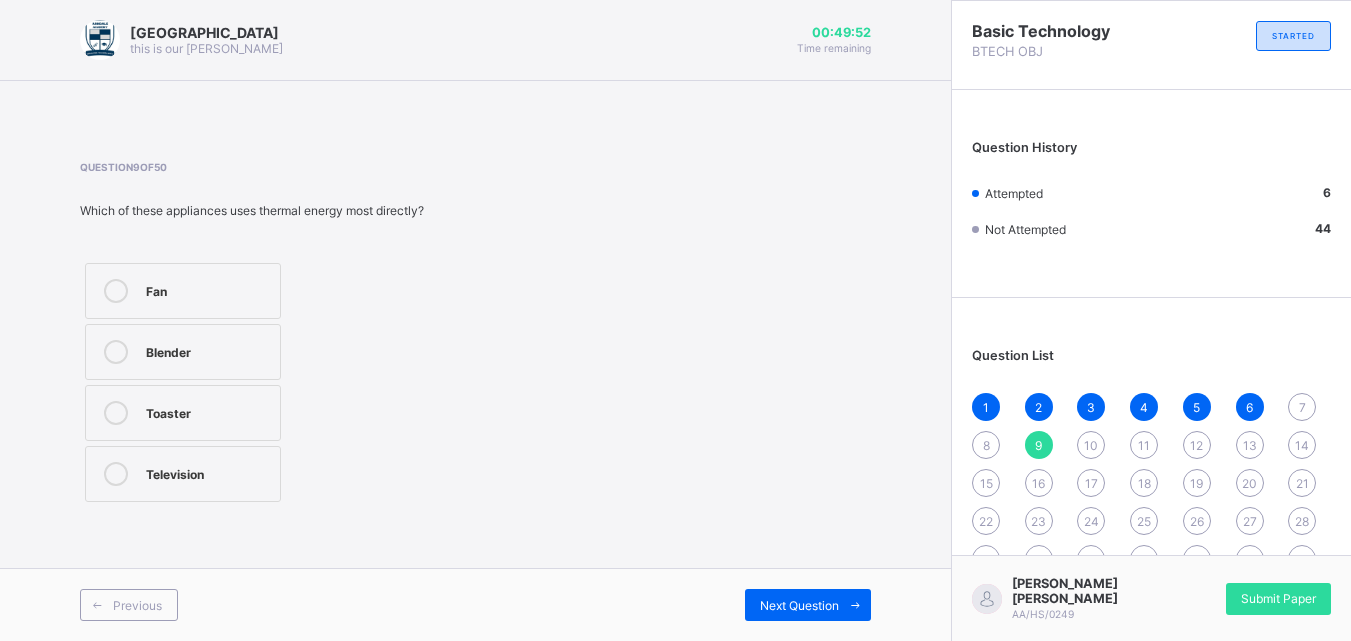 click on "Toaster" at bounding box center [208, 411] 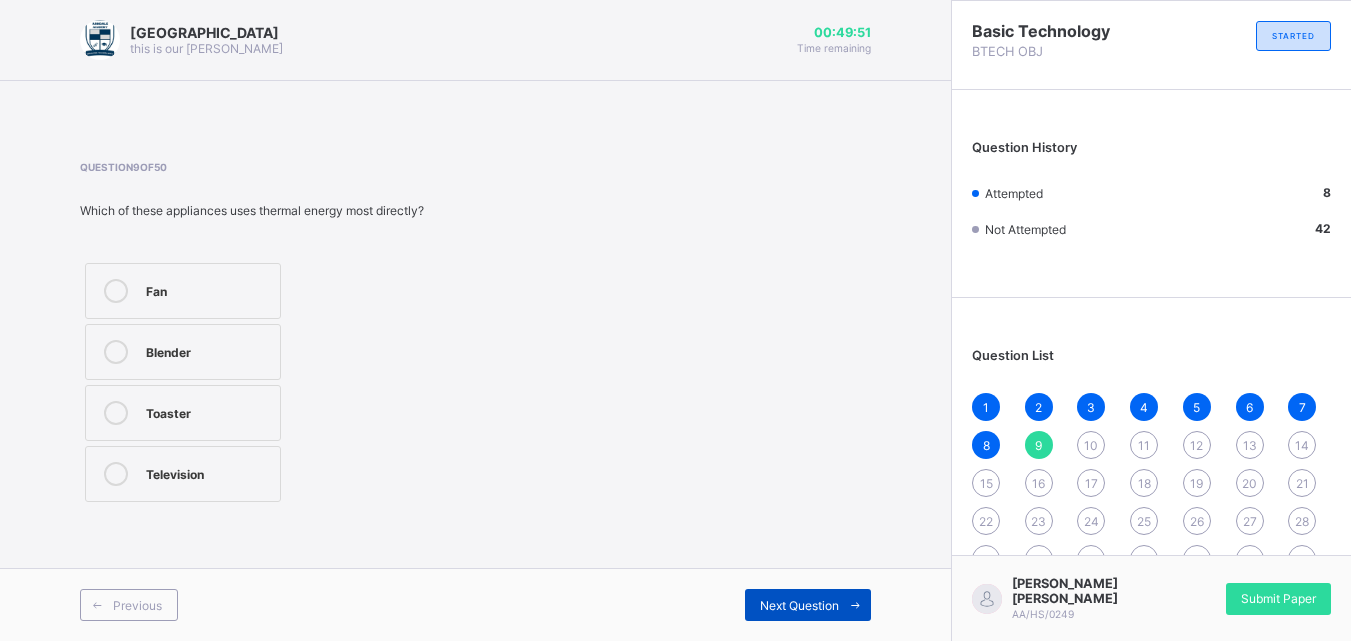 click on "Next Question" at bounding box center (799, 605) 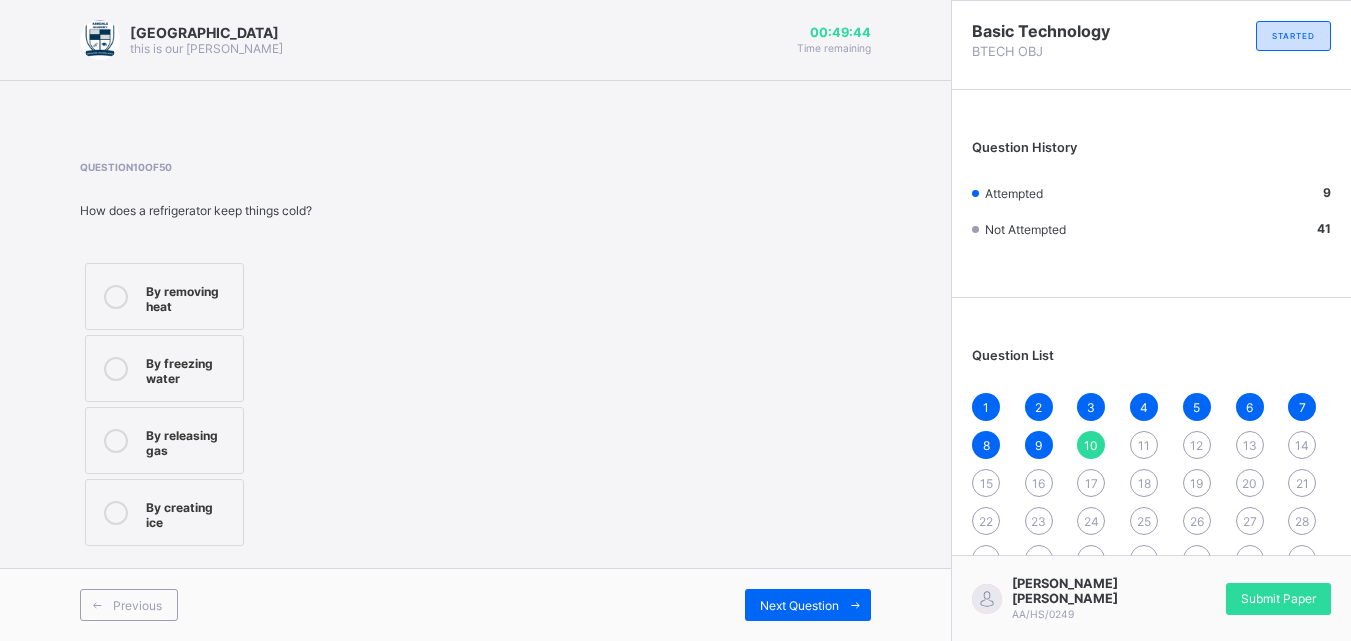 click on "By removing heat" at bounding box center [189, 296] 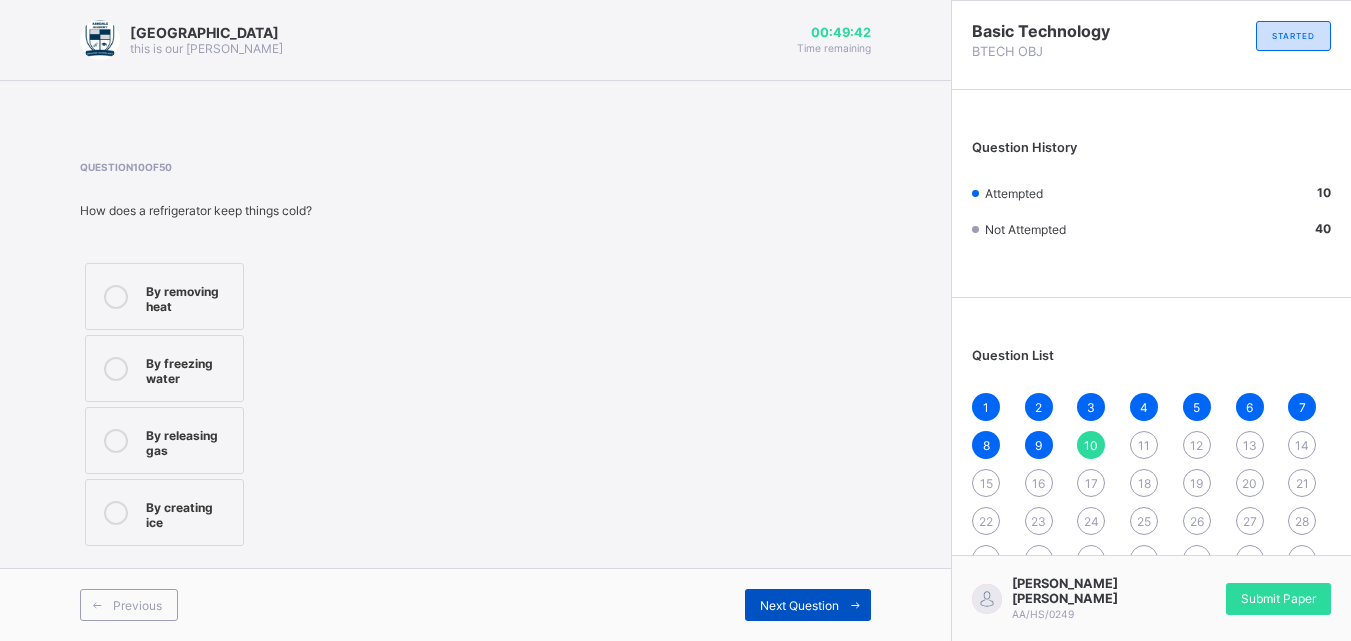 click on "Next Question" at bounding box center (799, 605) 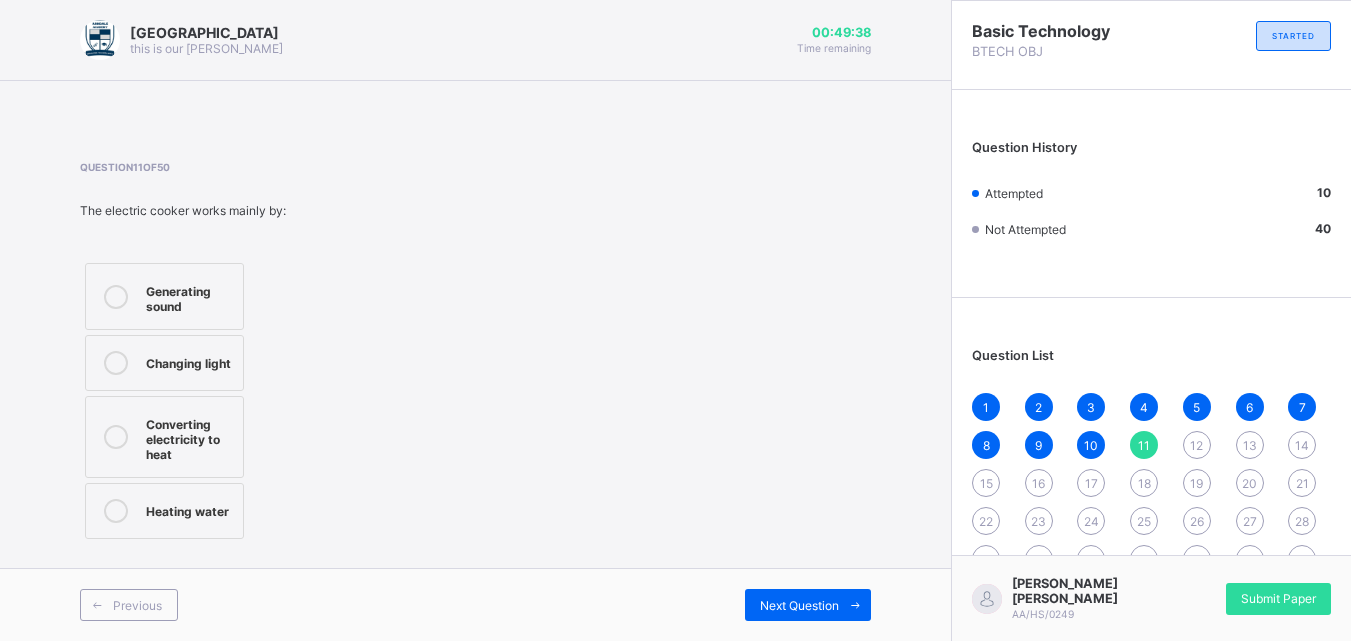 click on "Converting electricity to heat" at bounding box center (189, 437) 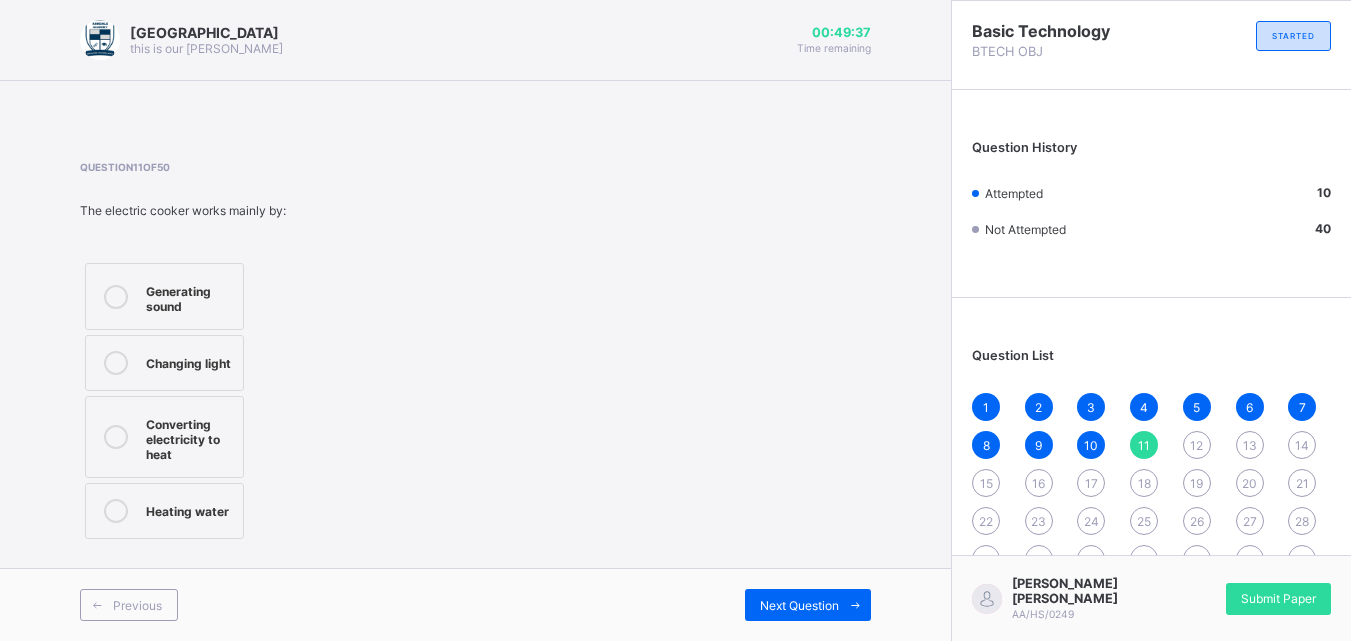 click on "Previous Next Question" at bounding box center [475, 604] 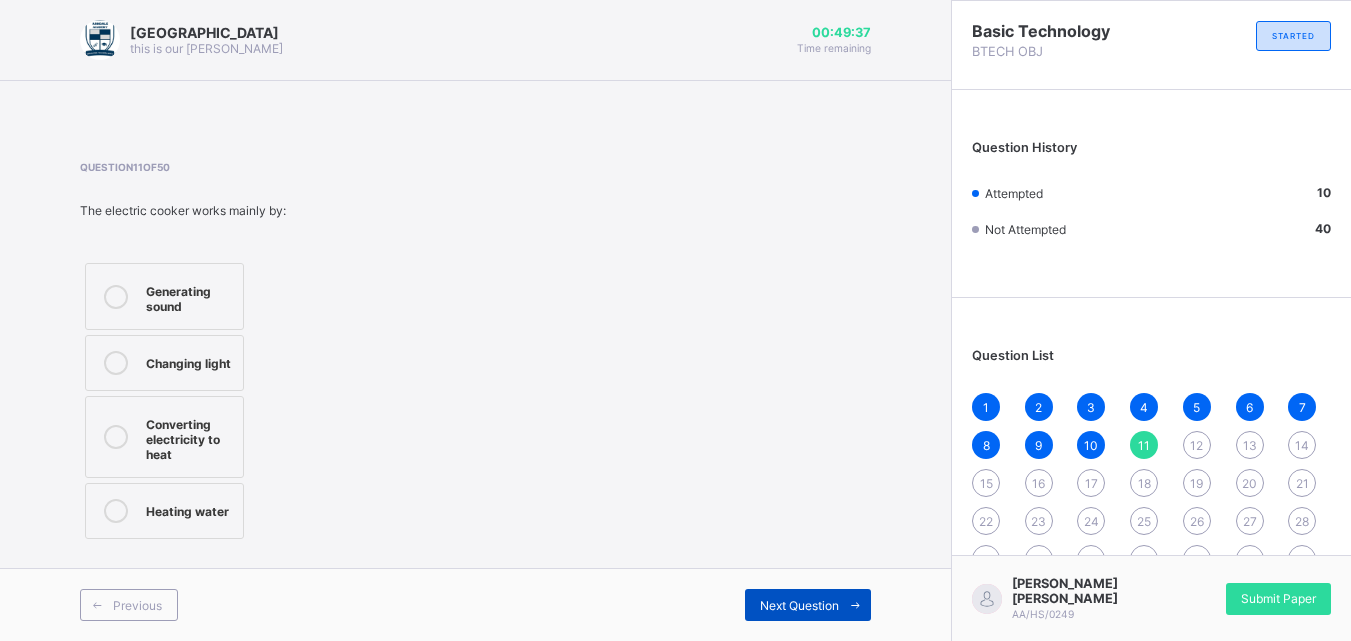 click on "Next Question" at bounding box center [808, 605] 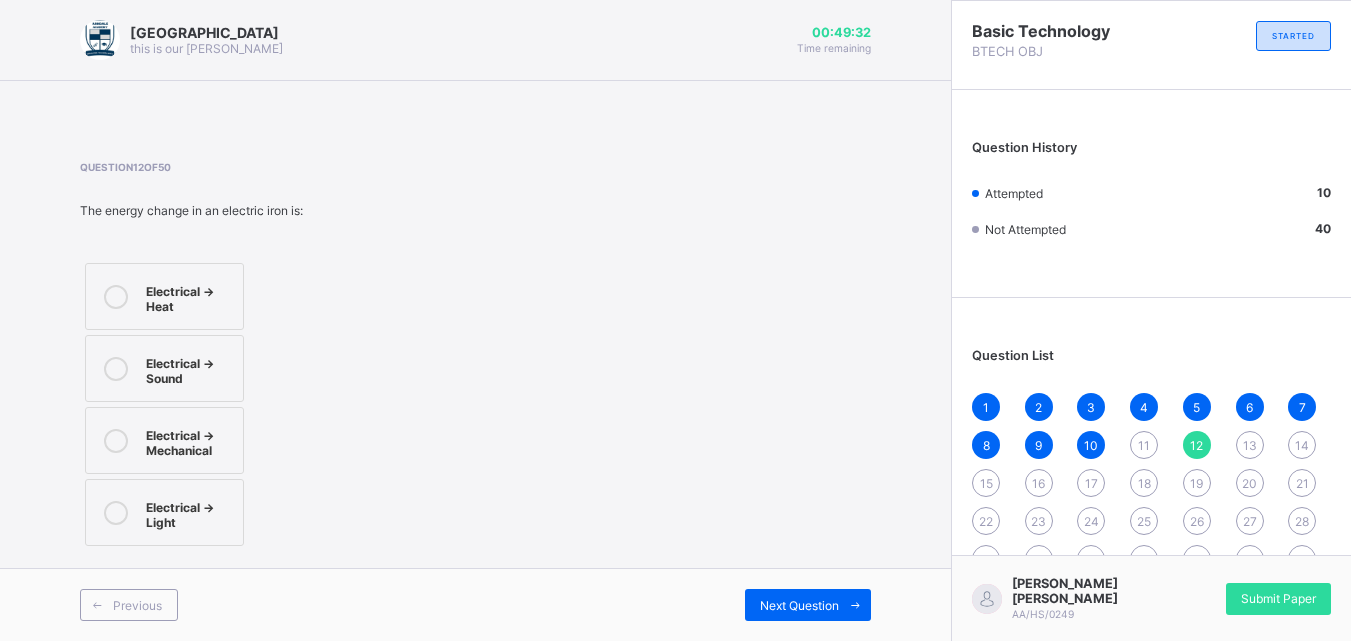 click on "Electrical → Heat" at bounding box center [189, 296] 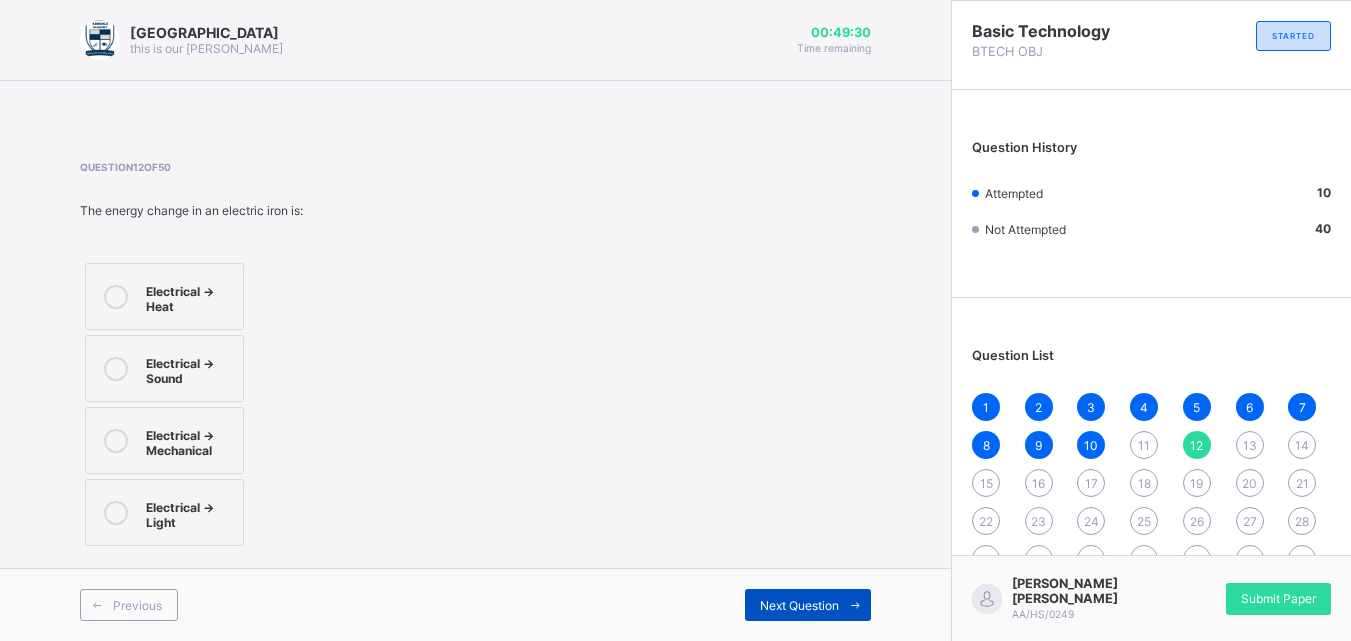 click on "Next Question" at bounding box center (799, 605) 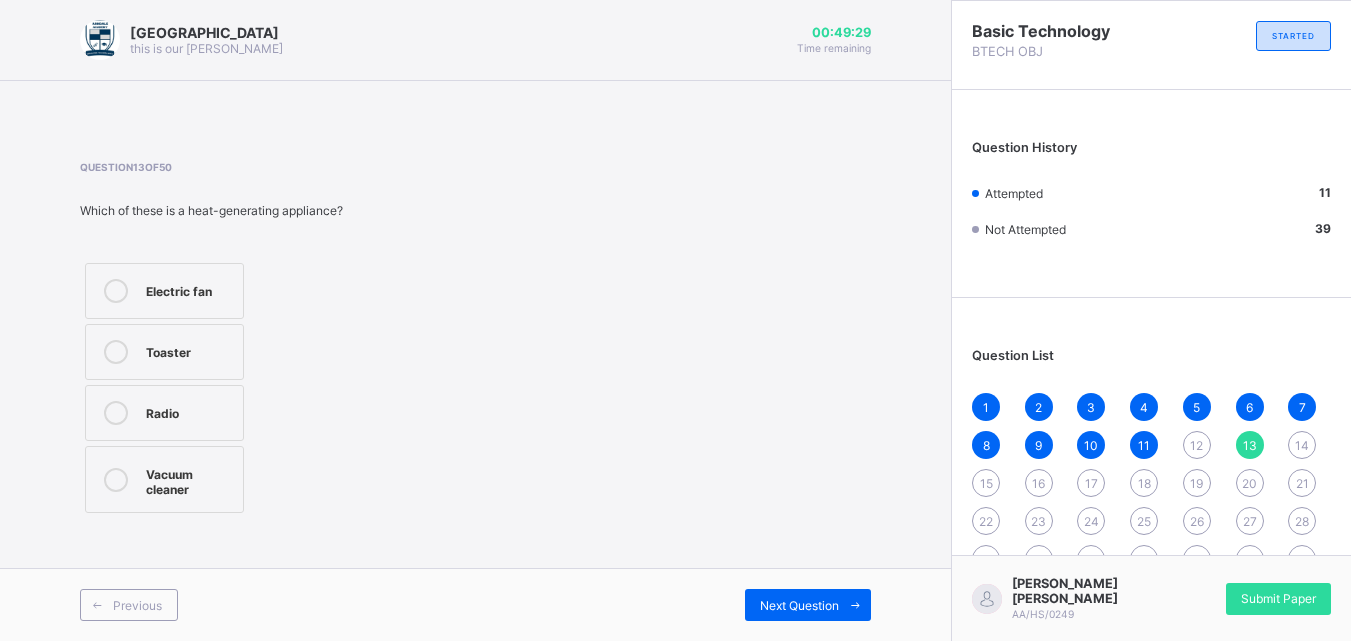 click on "Previous Next Question" at bounding box center [475, 604] 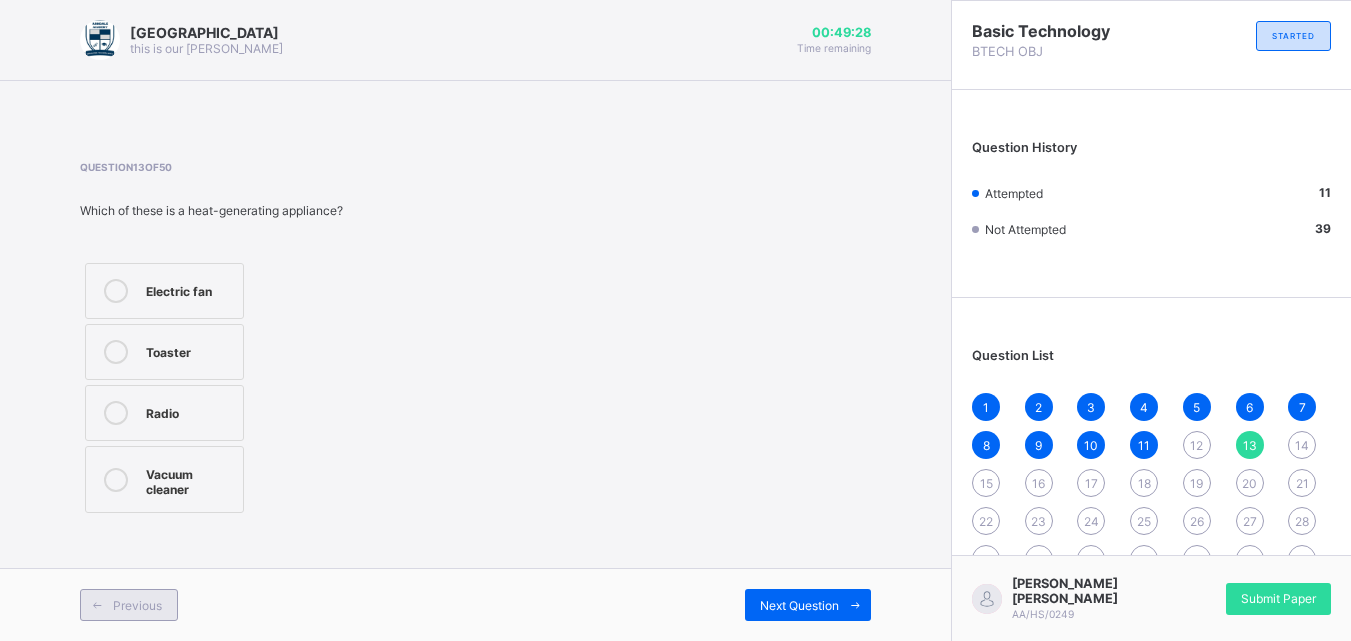 click on "Previous" at bounding box center [129, 605] 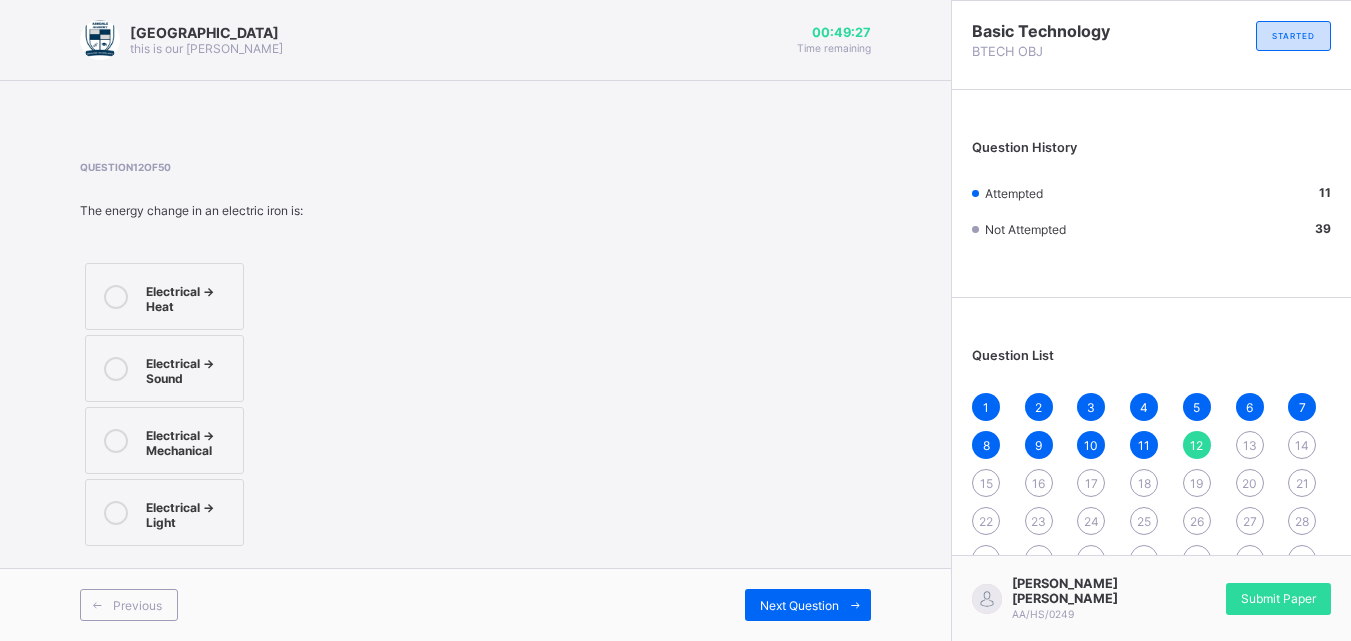 click on "Electrical → Heat" at bounding box center (189, 296) 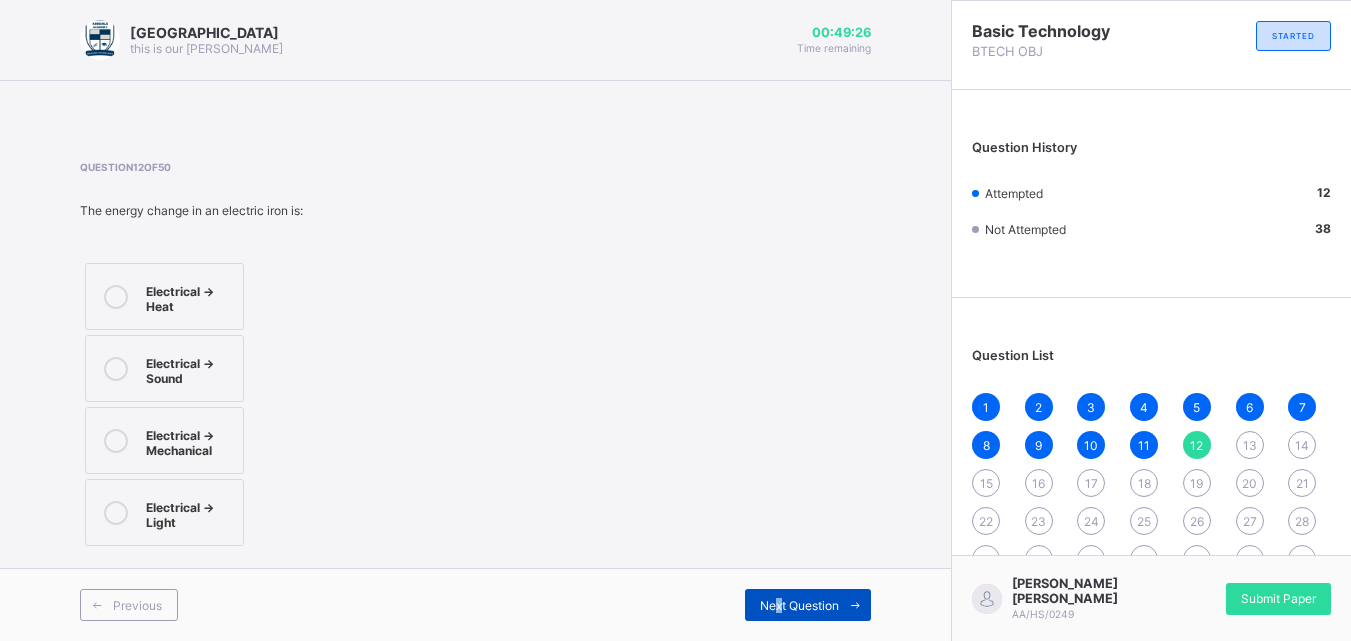 click on "Next Question" at bounding box center (808, 605) 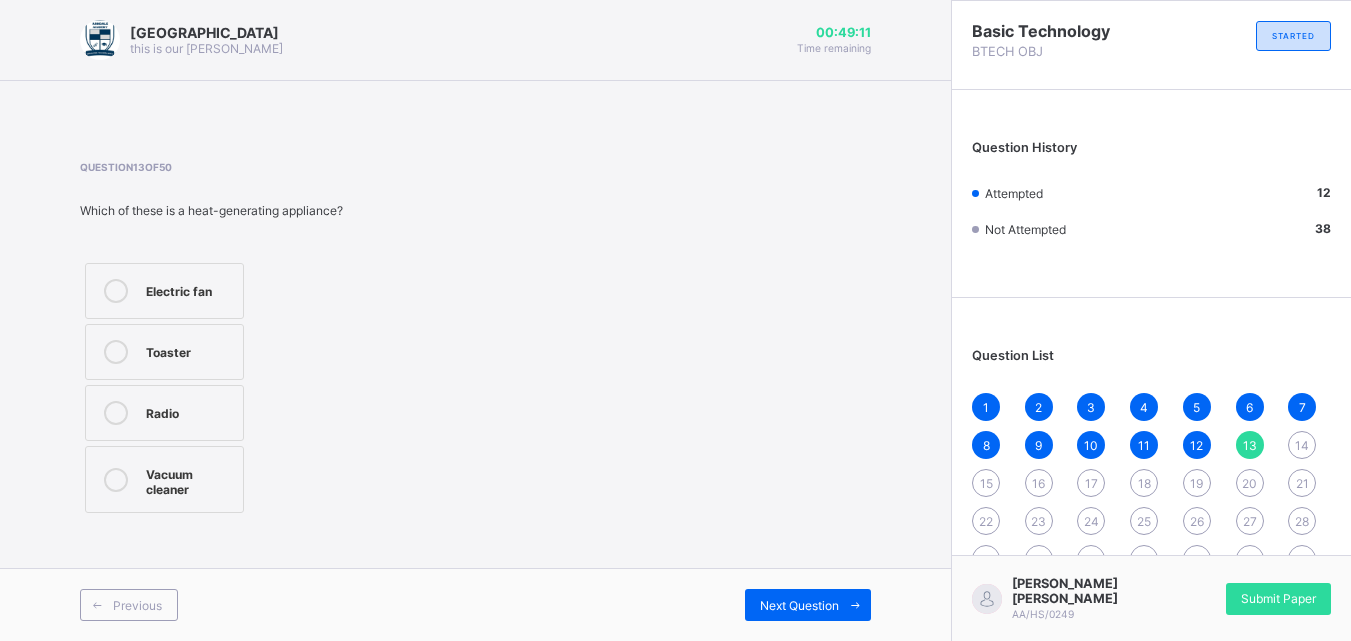 click on "Electric fan" at bounding box center [189, 289] 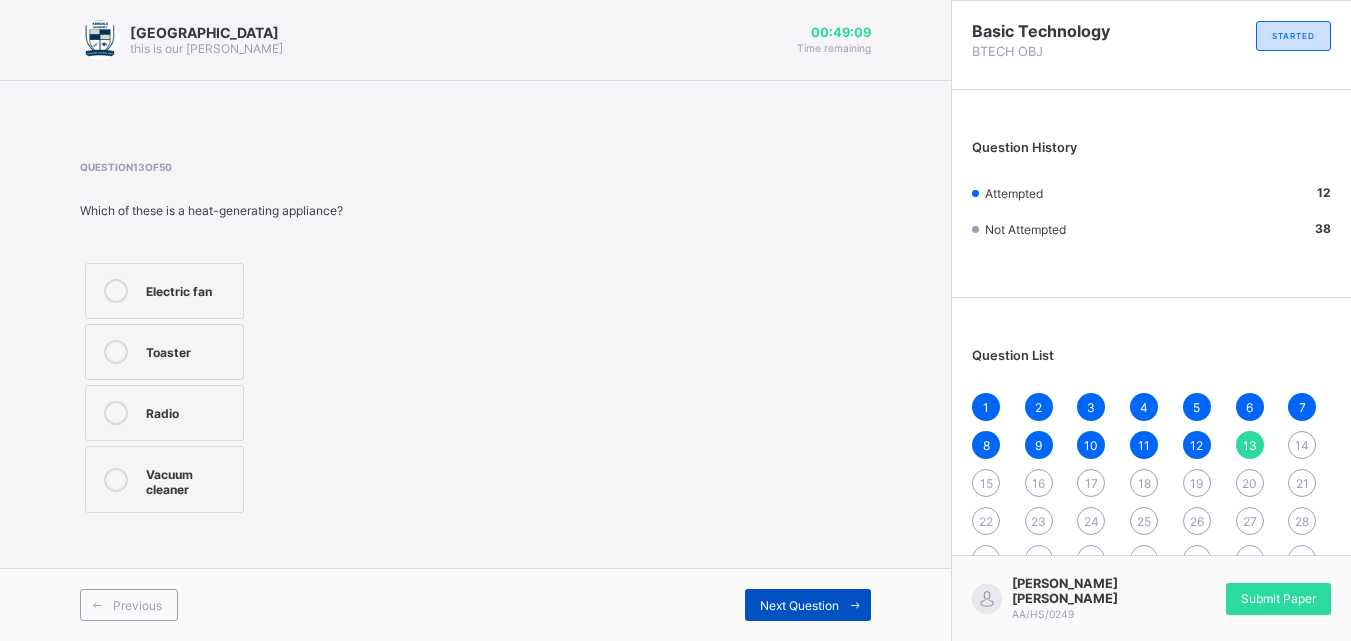click on "Next Question" at bounding box center [799, 605] 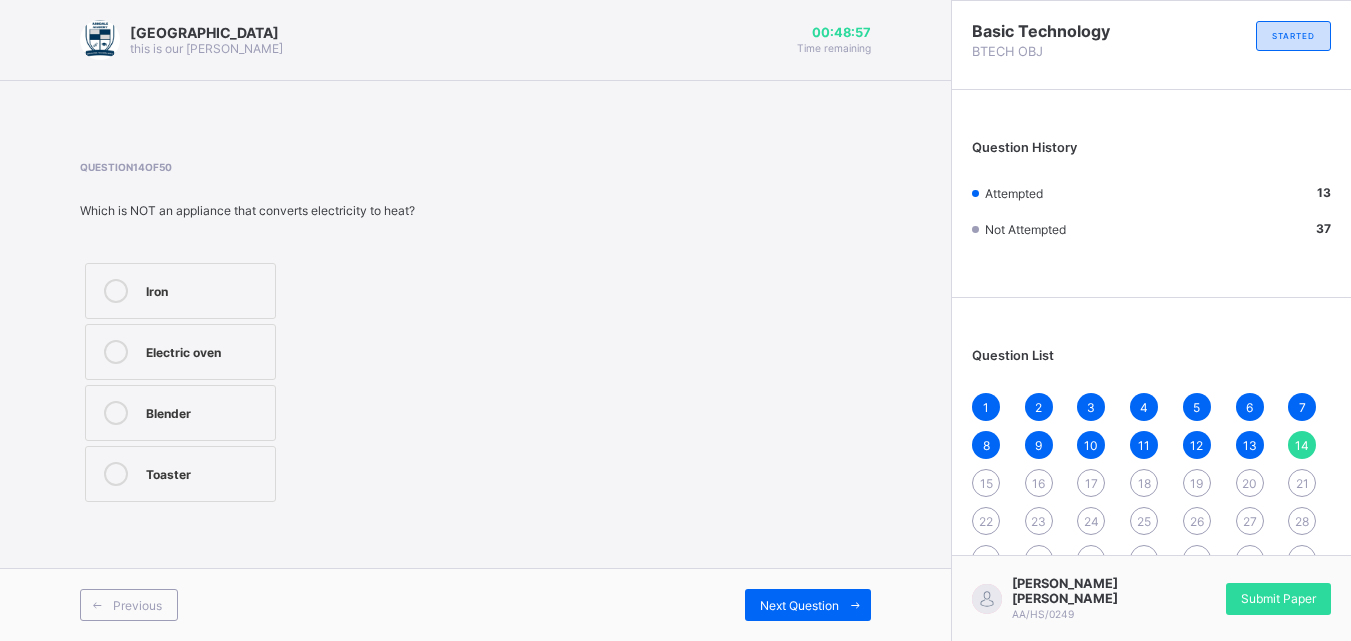 click on "Blender" at bounding box center (180, 413) 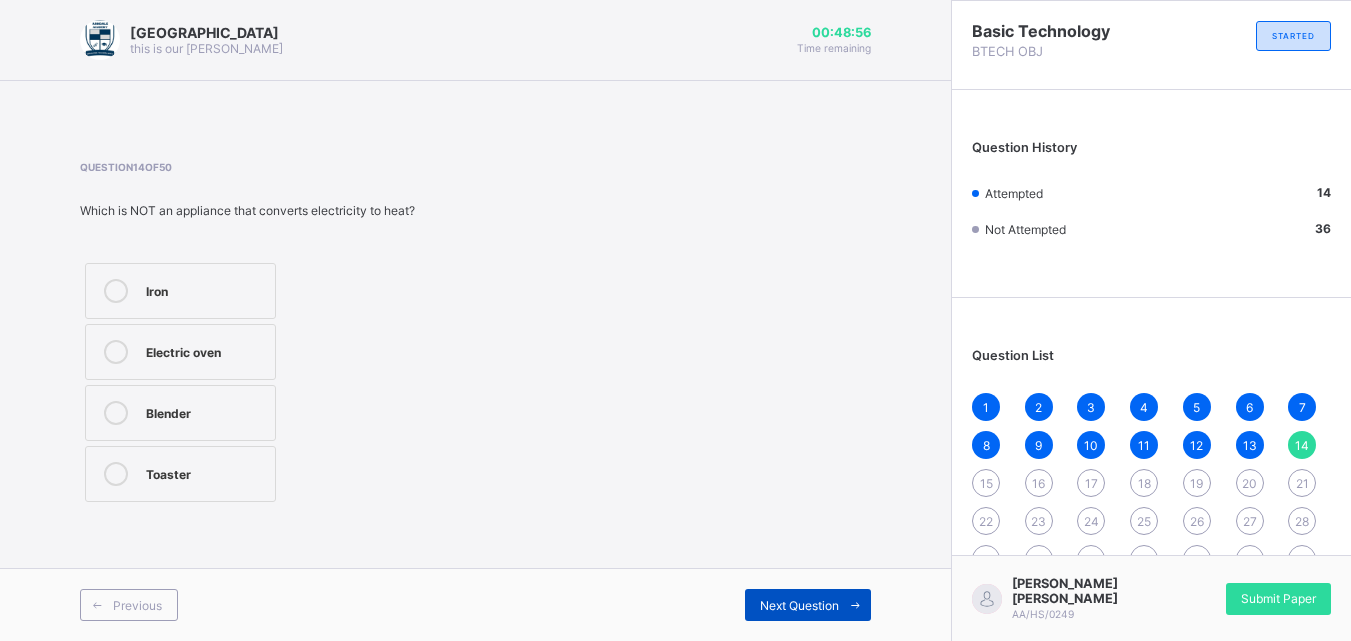 click on "Next Question" at bounding box center (808, 605) 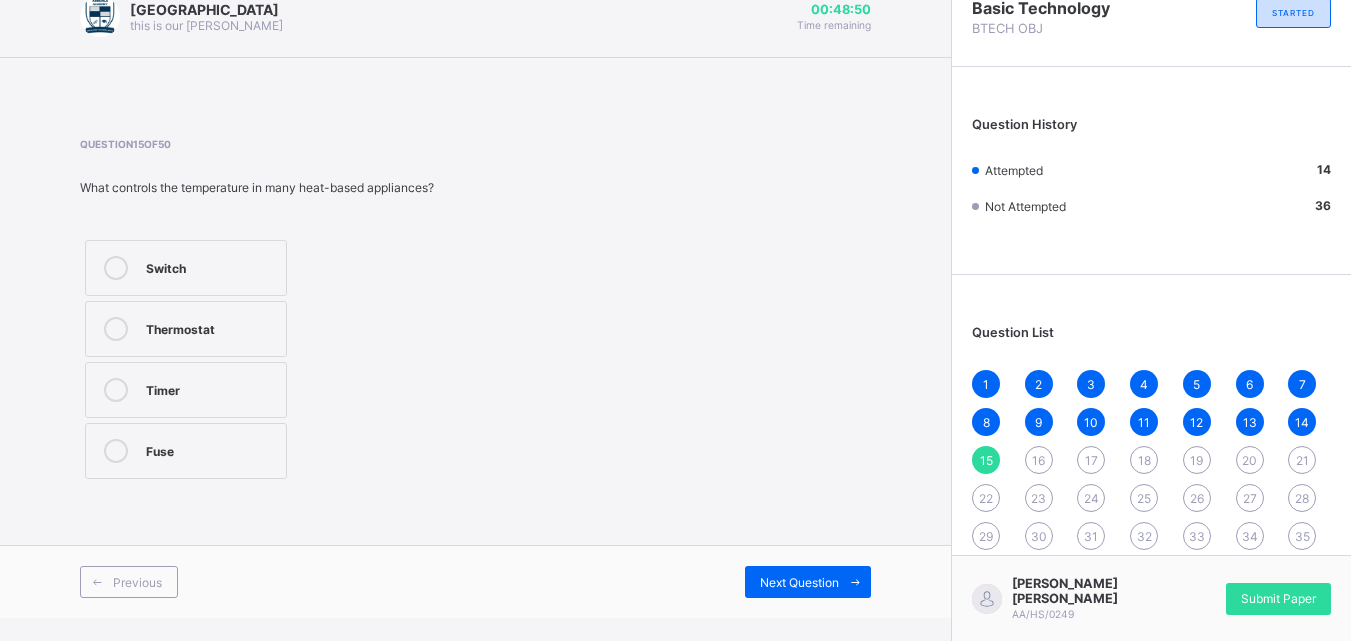 scroll, scrollTop: 0, scrollLeft: 0, axis: both 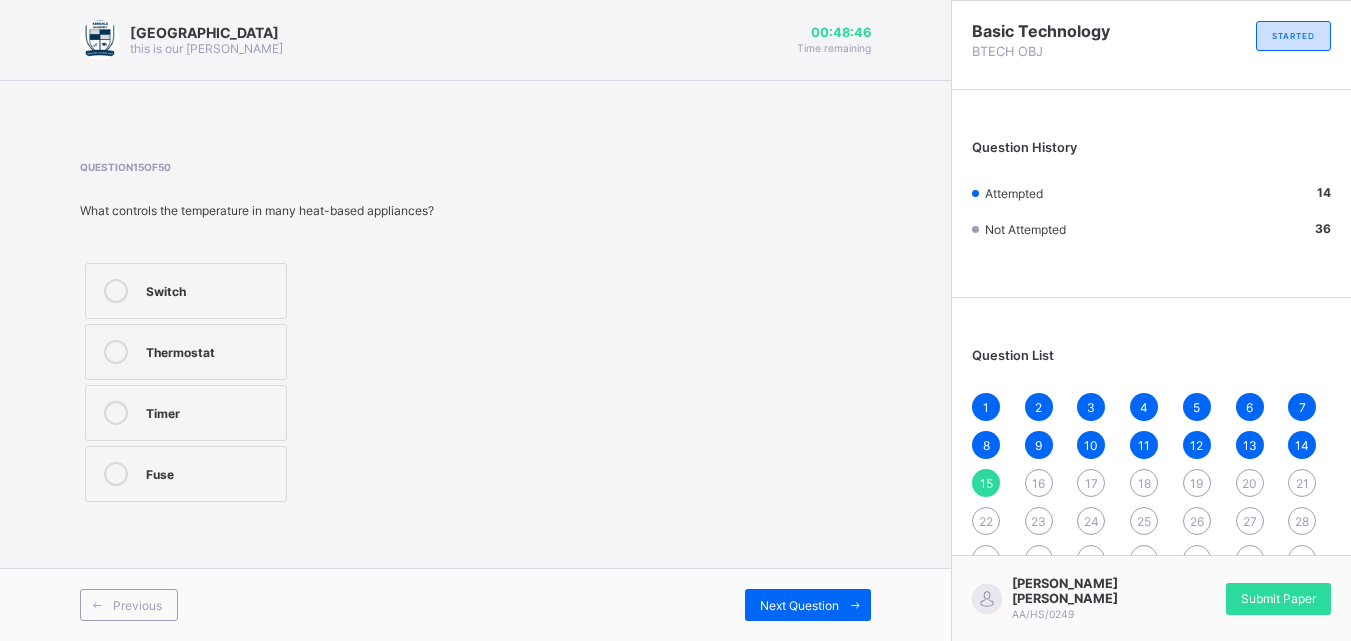 click on "Thermostat" at bounding box center (186, 352) 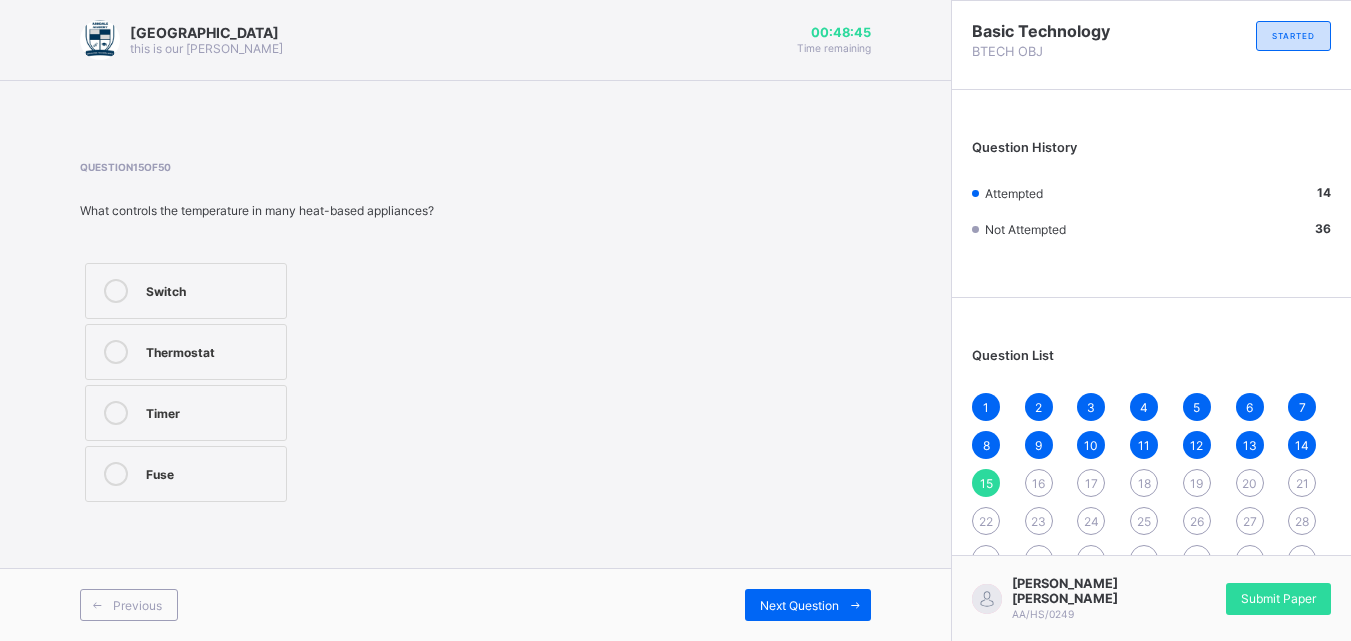 click on "Next Question" at bounding box center (674, 605) 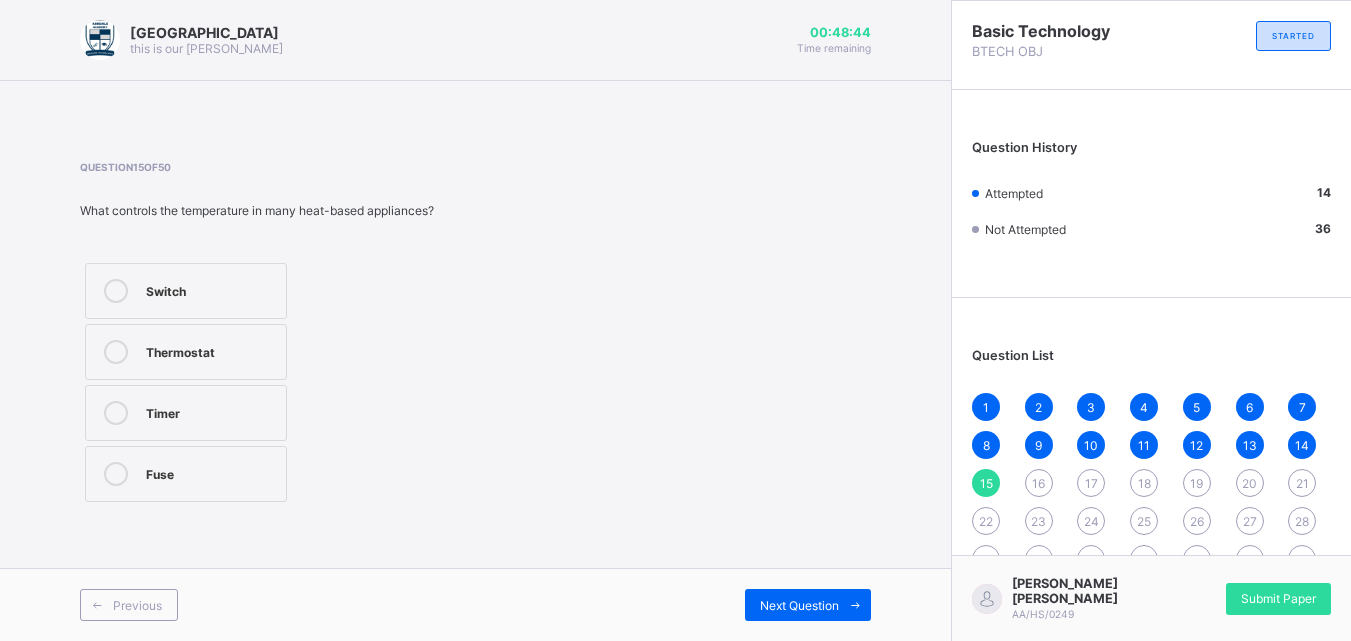click on "Previous Next Question" at bounding box center (475, 604) 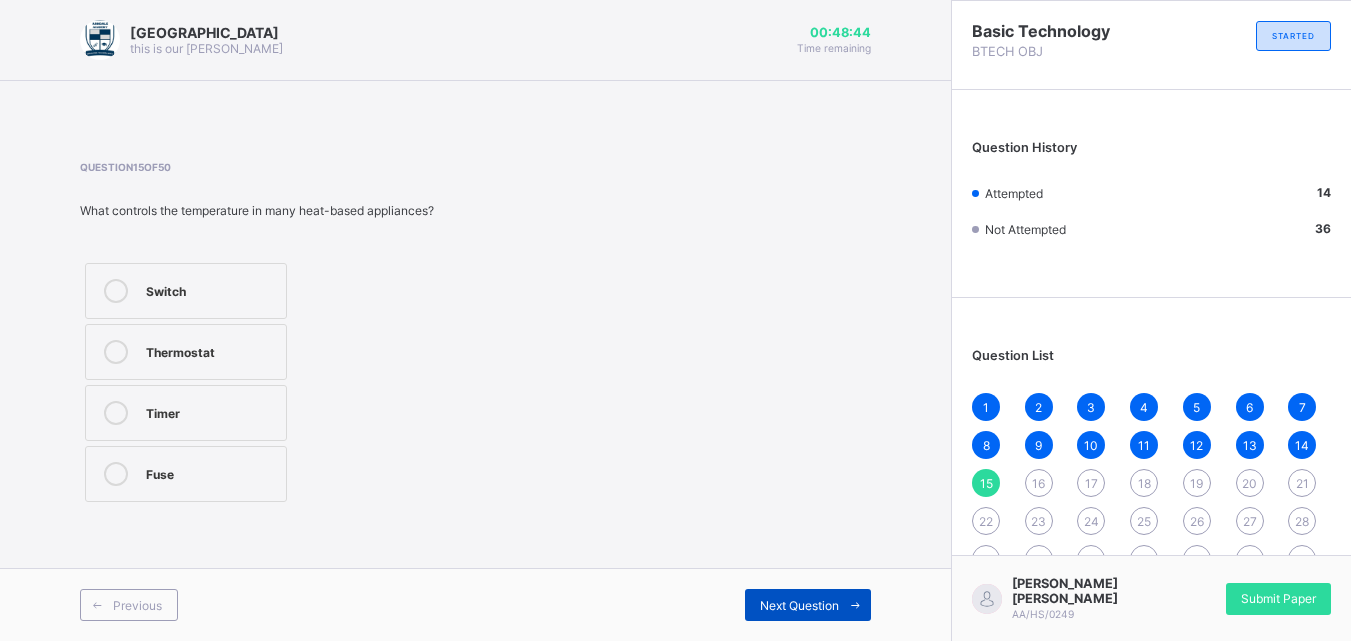 click on "Next Question" at bounding box center [808, 605] 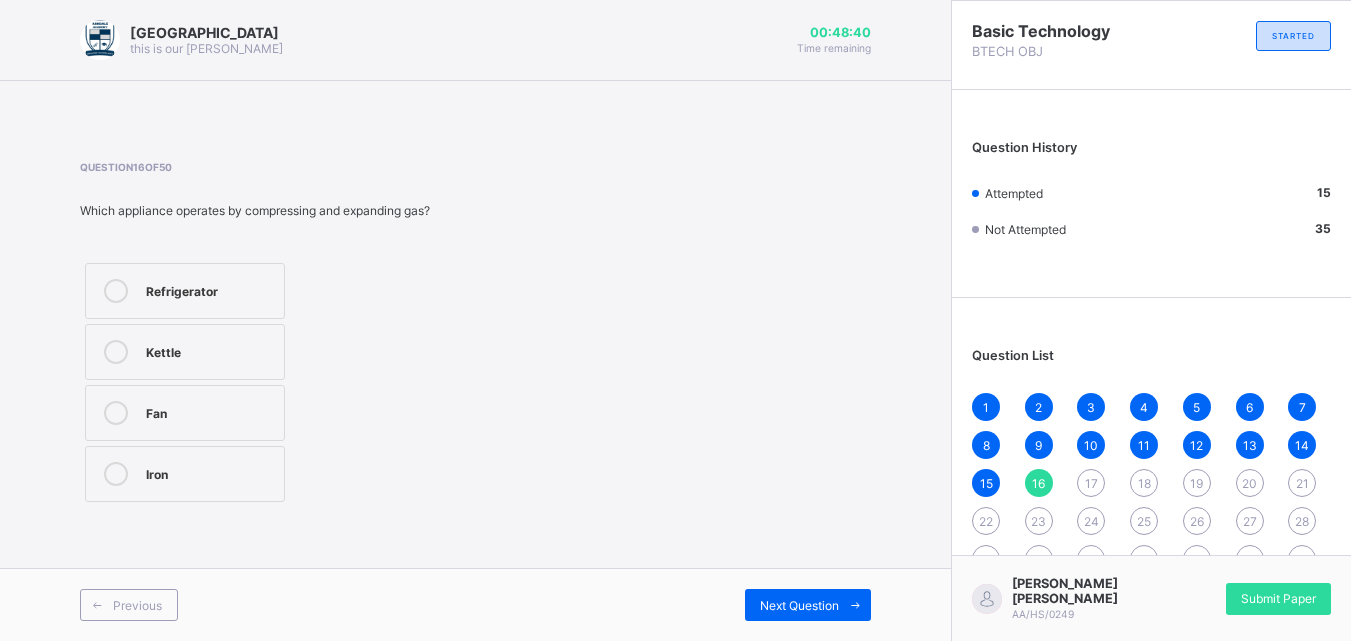 click on "Refrigerator" at bounding box center [185, 291] 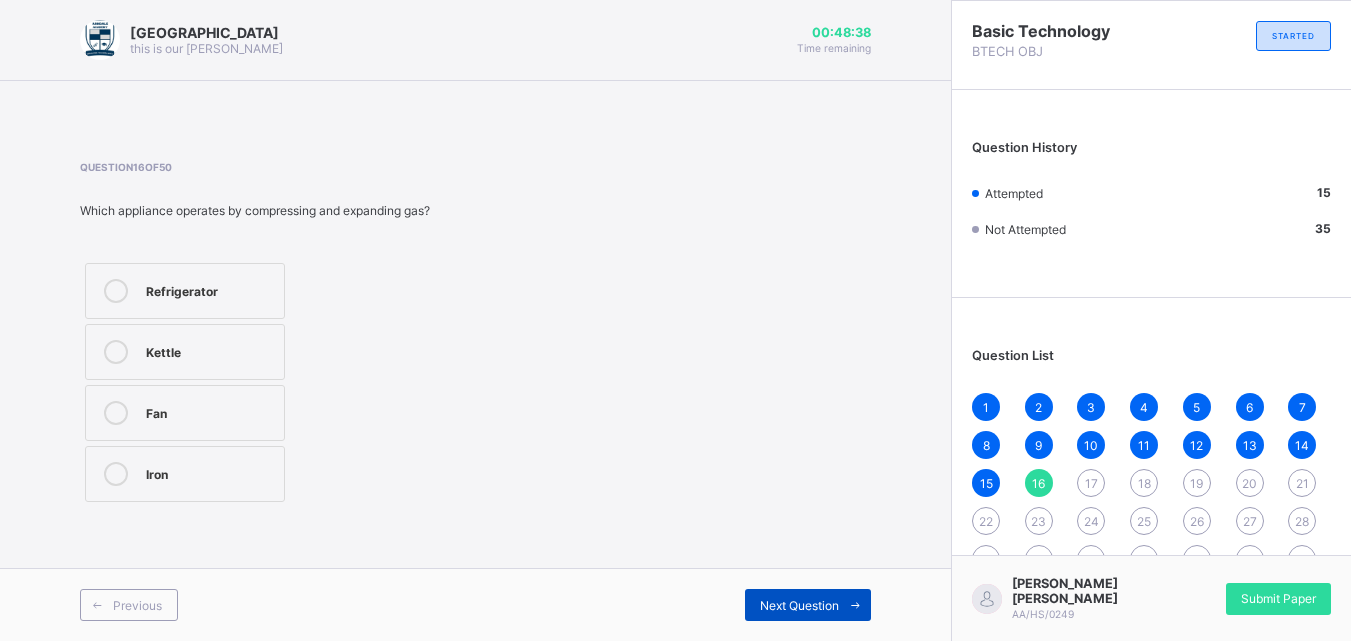 click on "Next Question" at bounding box center [799, 605] 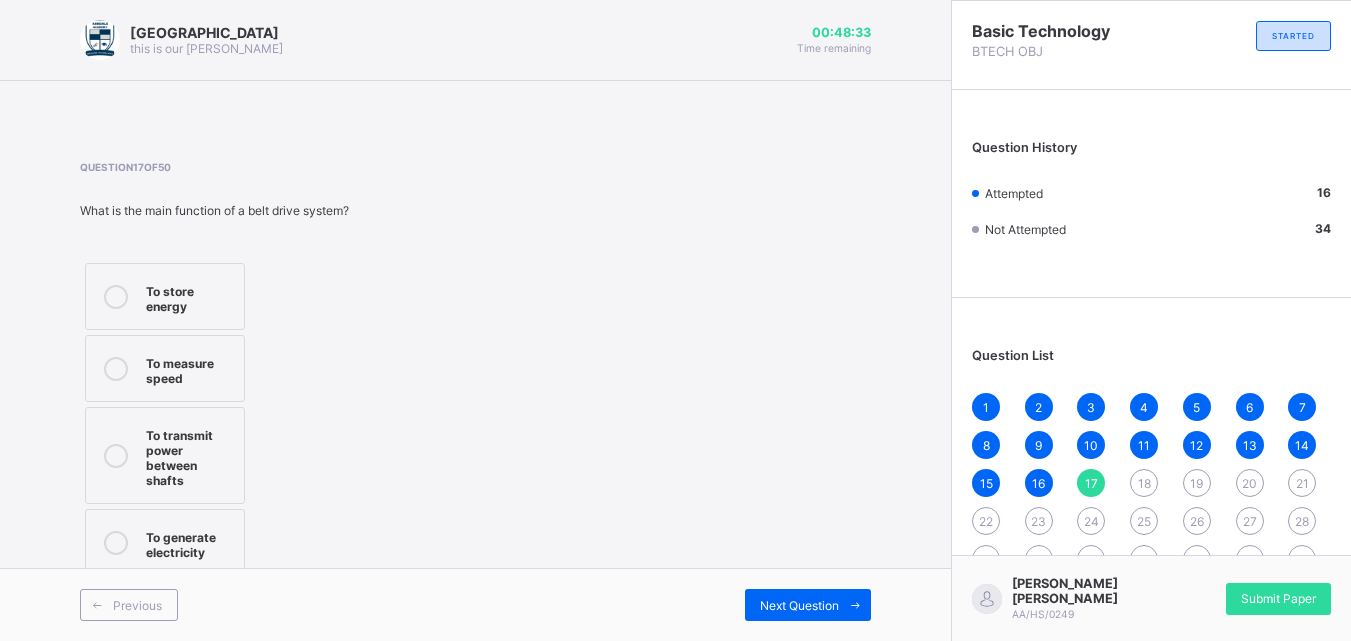 click on "To transmit power between shafts" at bounding box center (165, 455) 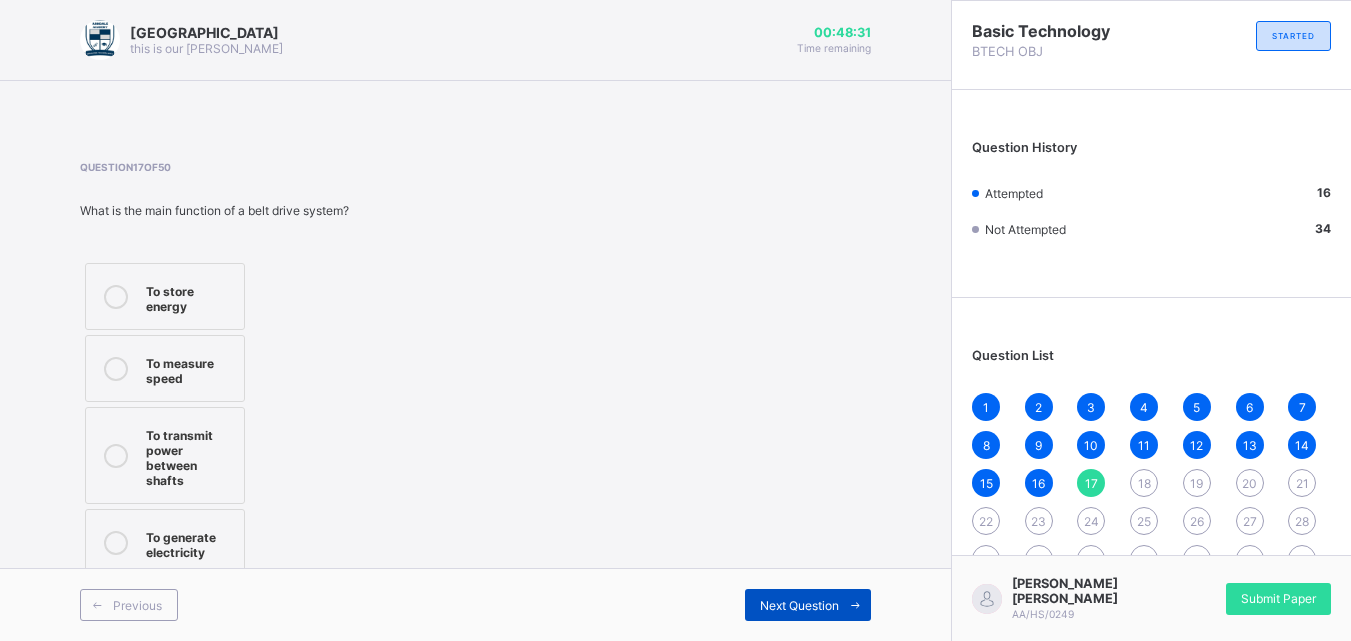 click on "Next Question" at bounding box center [799, 605] 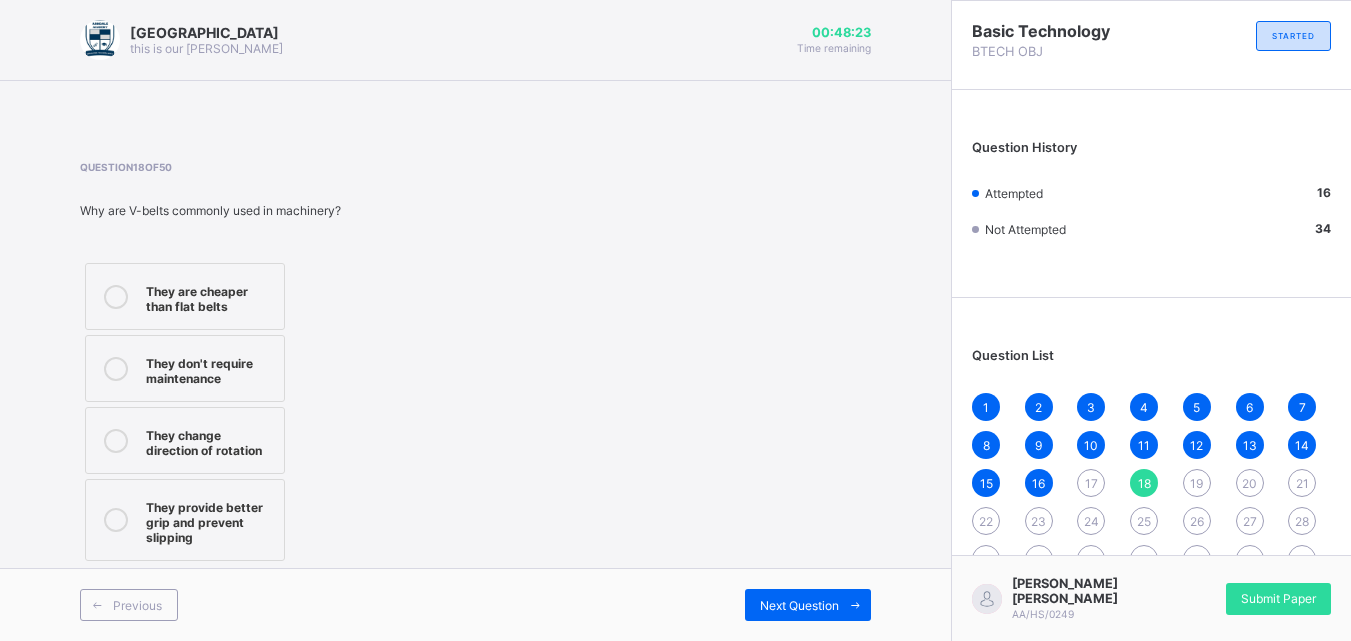 click on "They provide better grip and prevent slipping" at bounding box center (210, 520) 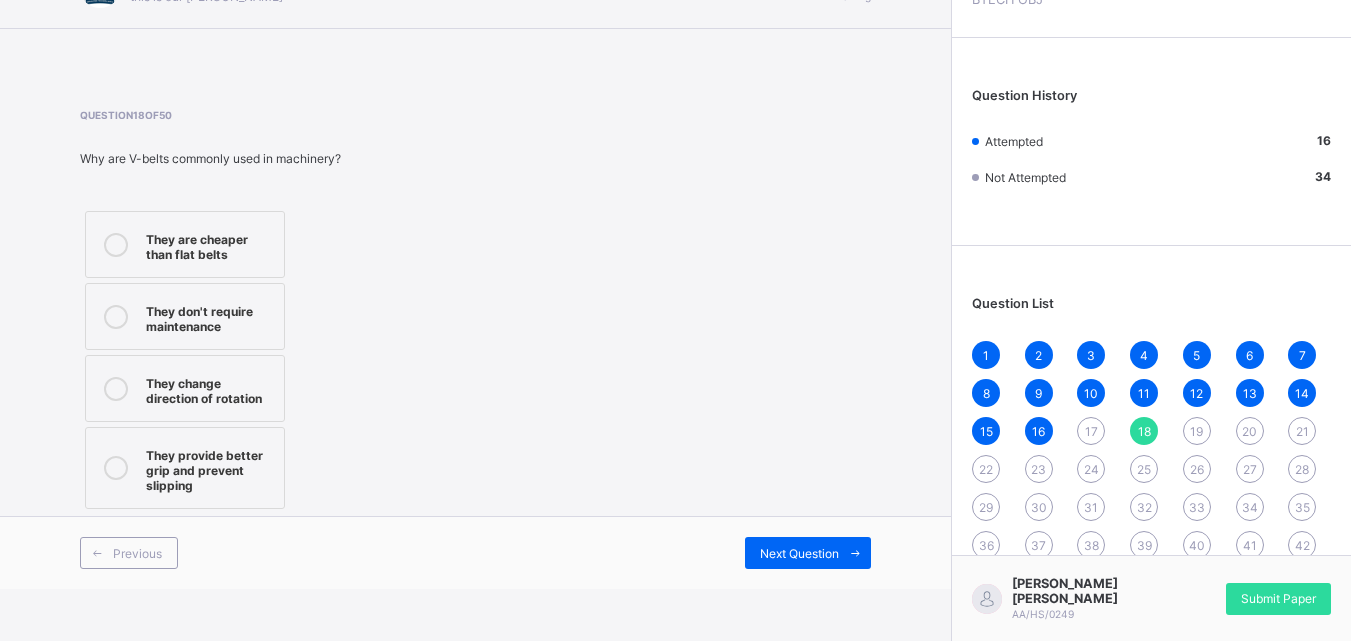 scroll, scrollTop: 66, scrollLeft: 0, axis: vertical 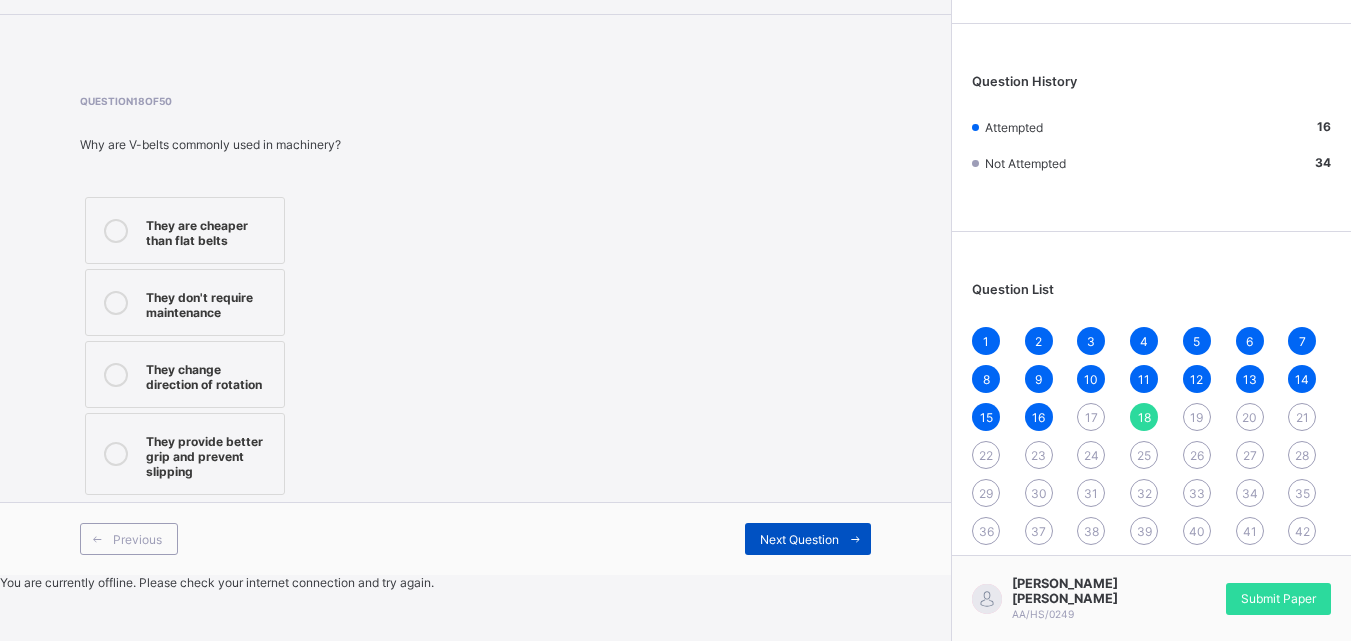 click on "Next Question" at bounding box center [808, 539] 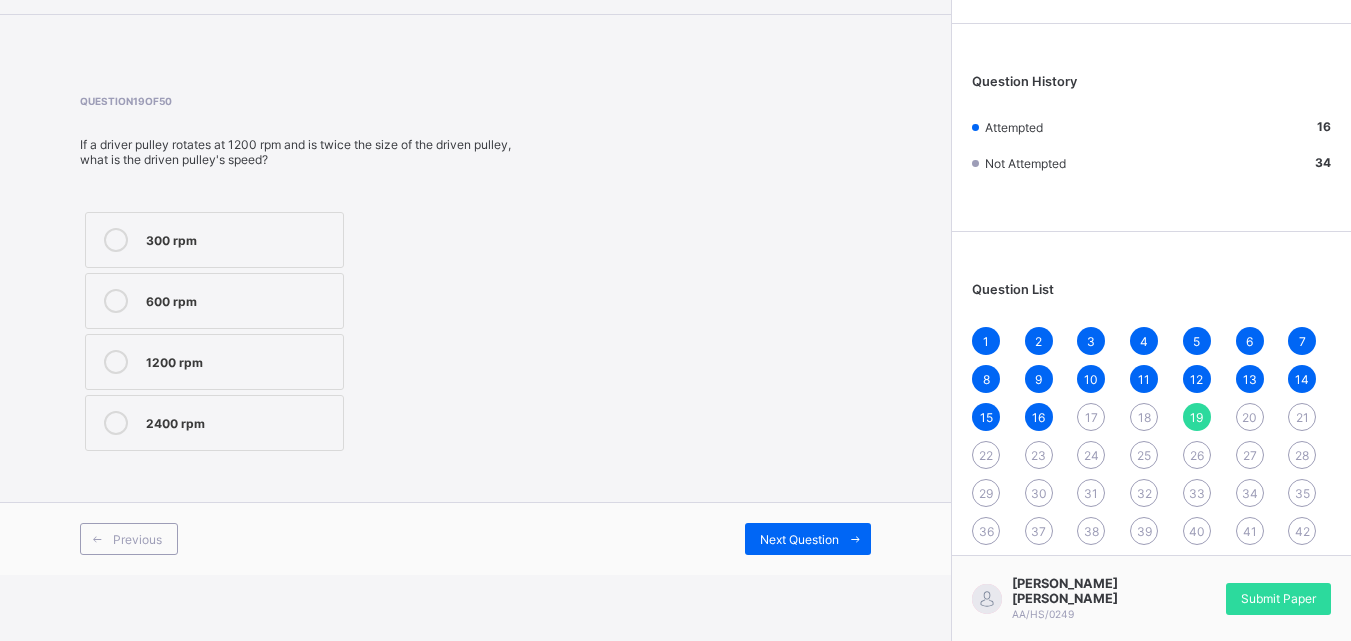 click on "Question  19  of  50 If a driver pulley rotates at 1200 rpm and is twice the size of the driven pulley, what is the driven pulley's speed? 300 rpm 600 rpm 1200 rpm 2400 rpm" at bounding box center (475, 275) 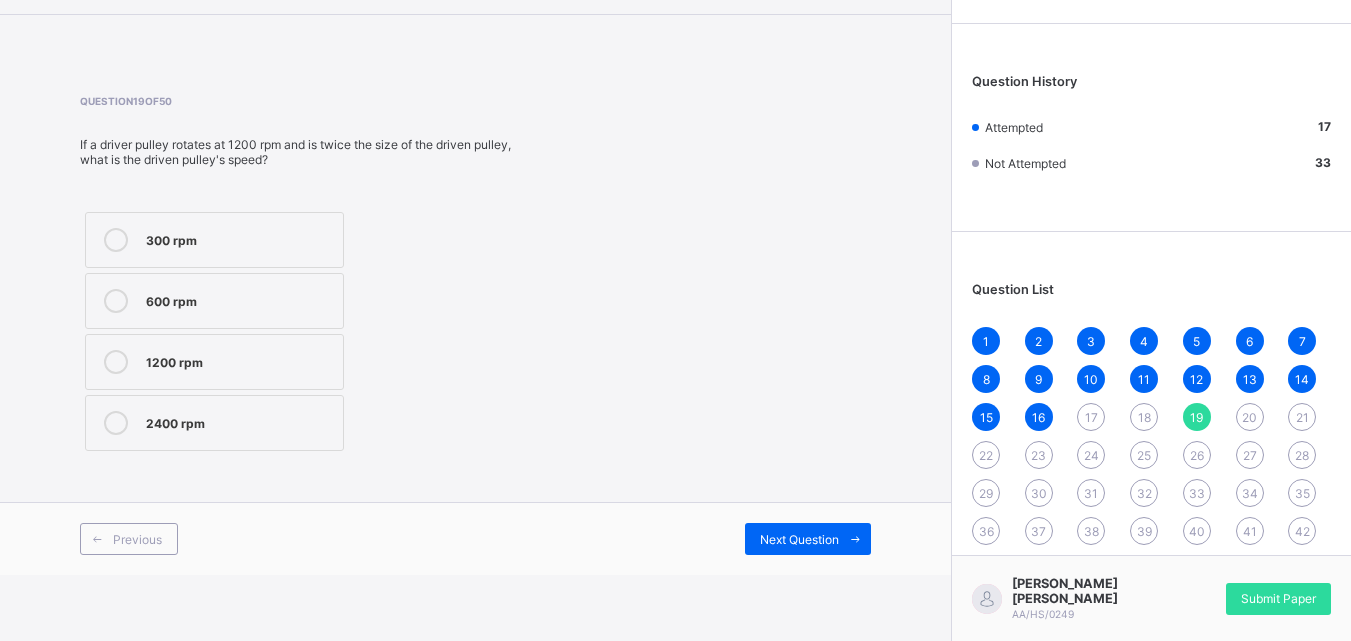 click on "Previous Next Question" at bounding box center [475, 538] 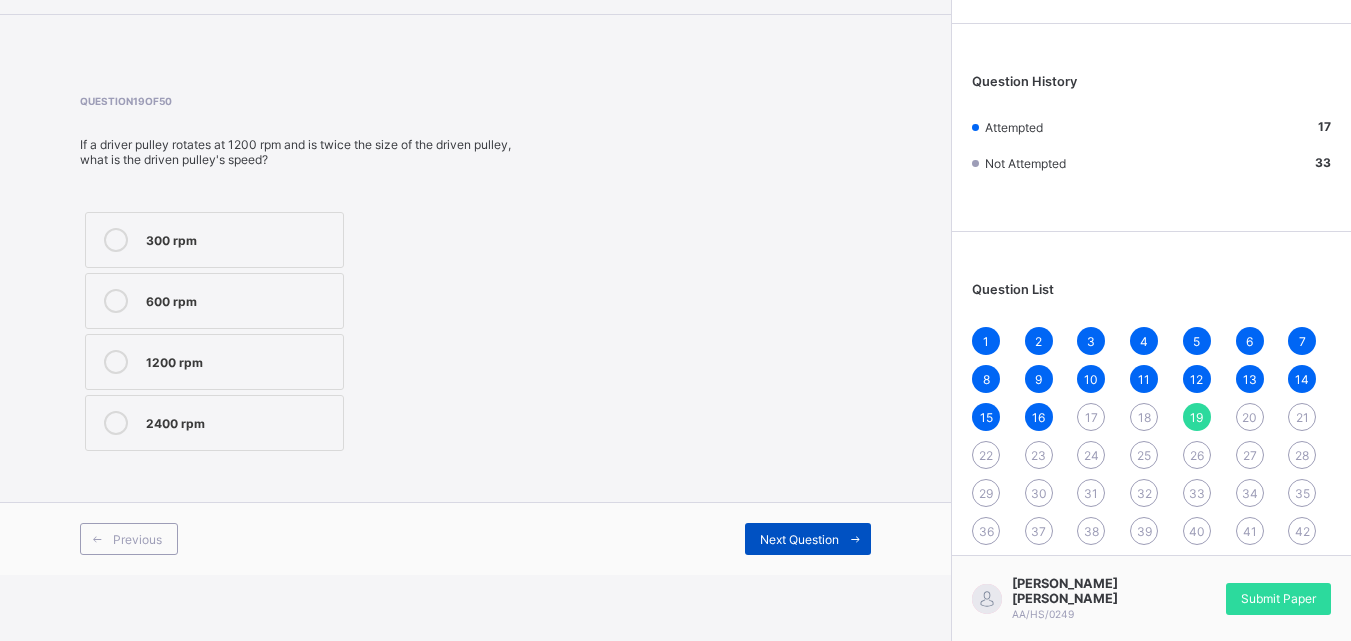 click on "Next Question" at bounding box center [808, 539] 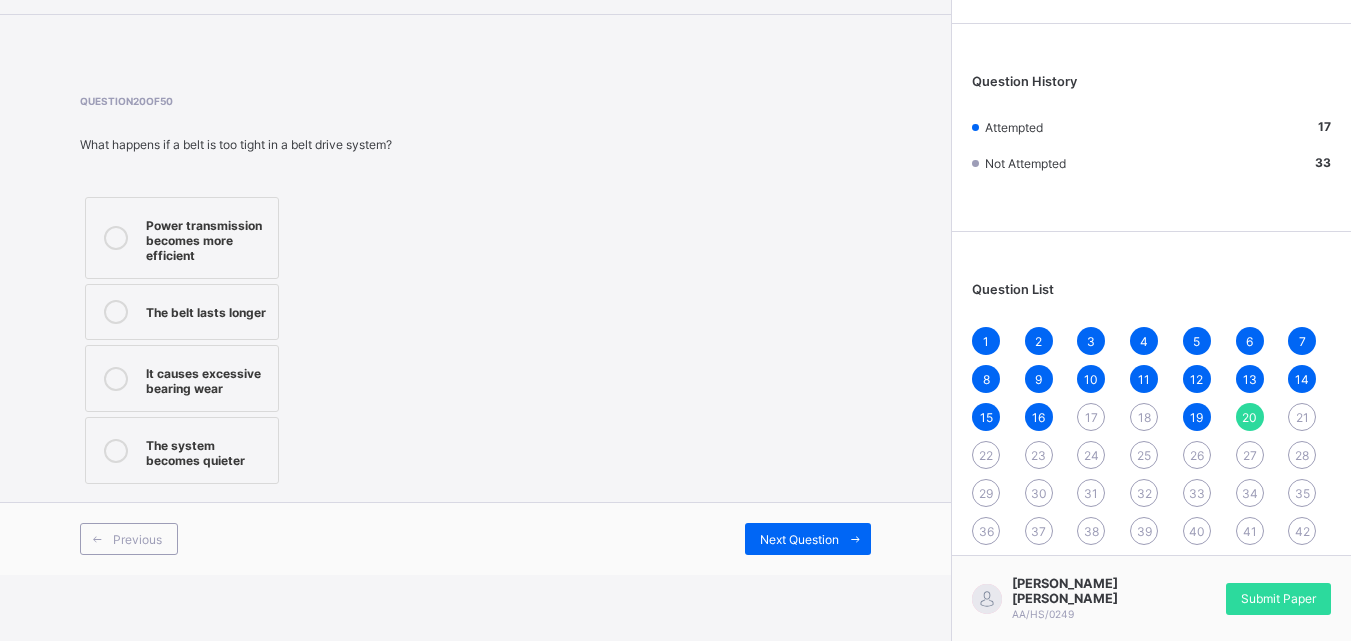 click at bounding box center (116, 238) 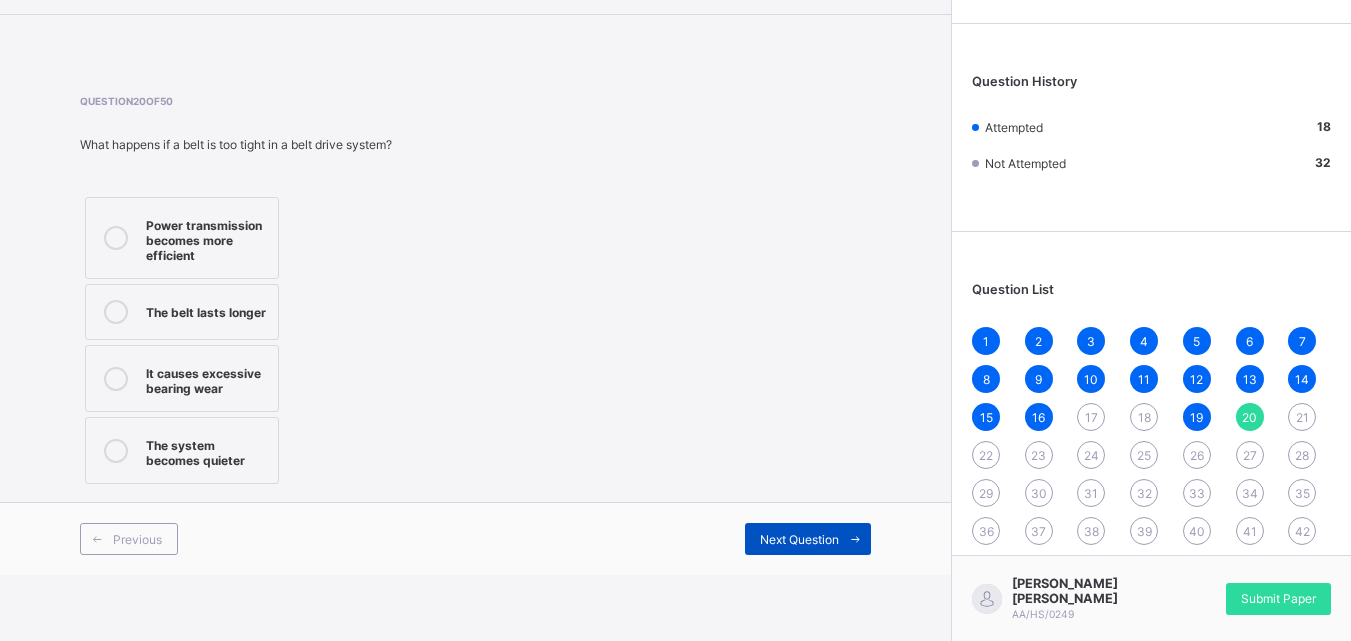click on "Next Question" at bounding box center [799, 539] 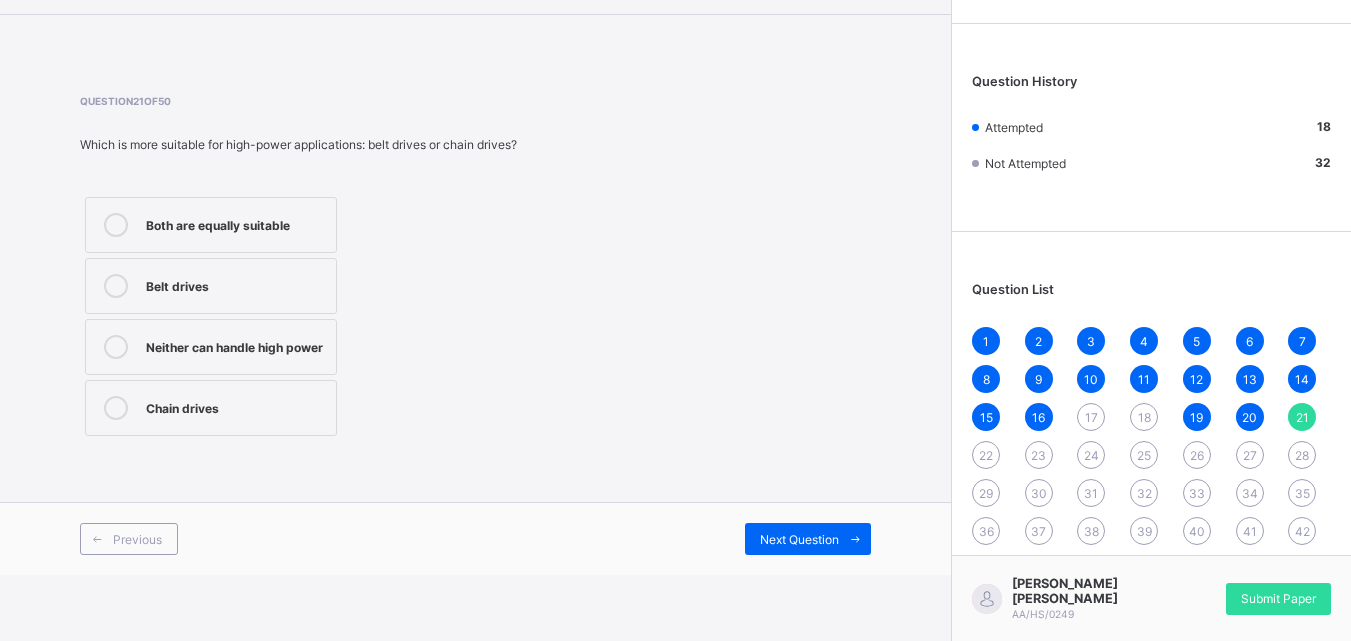 click on "Belt drives" at bounding box center (236, 284) 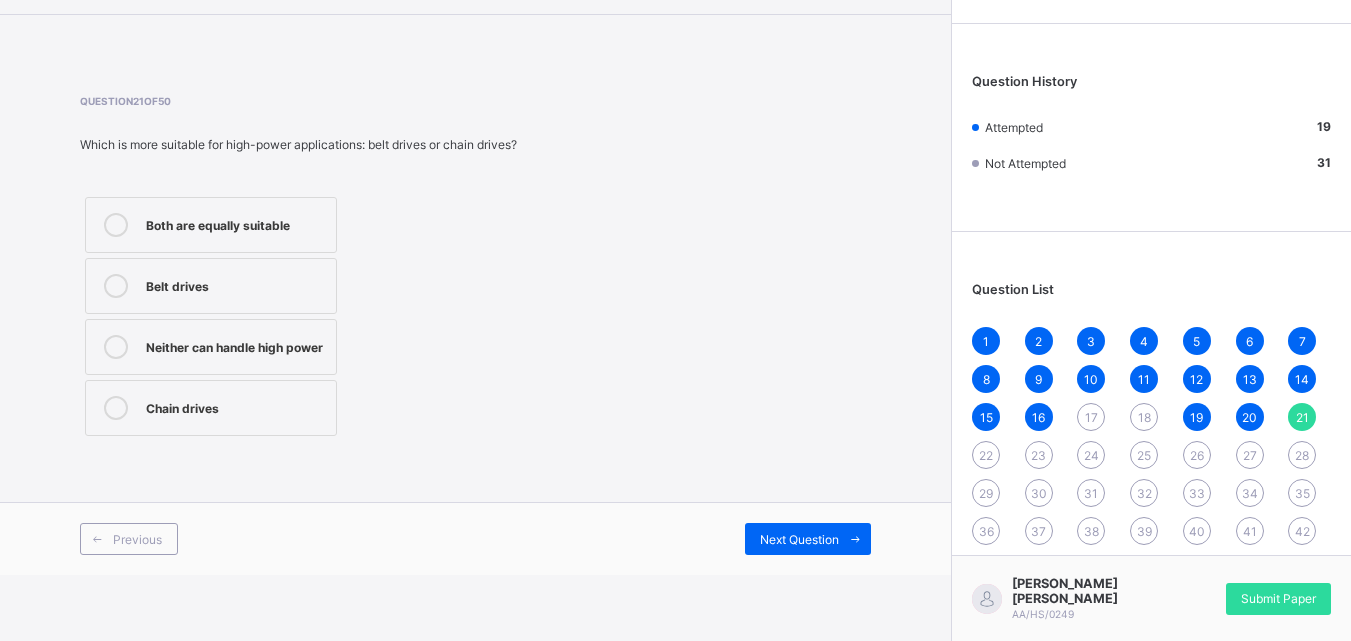 click on "Chain drives" at bounding box center [236, 406] 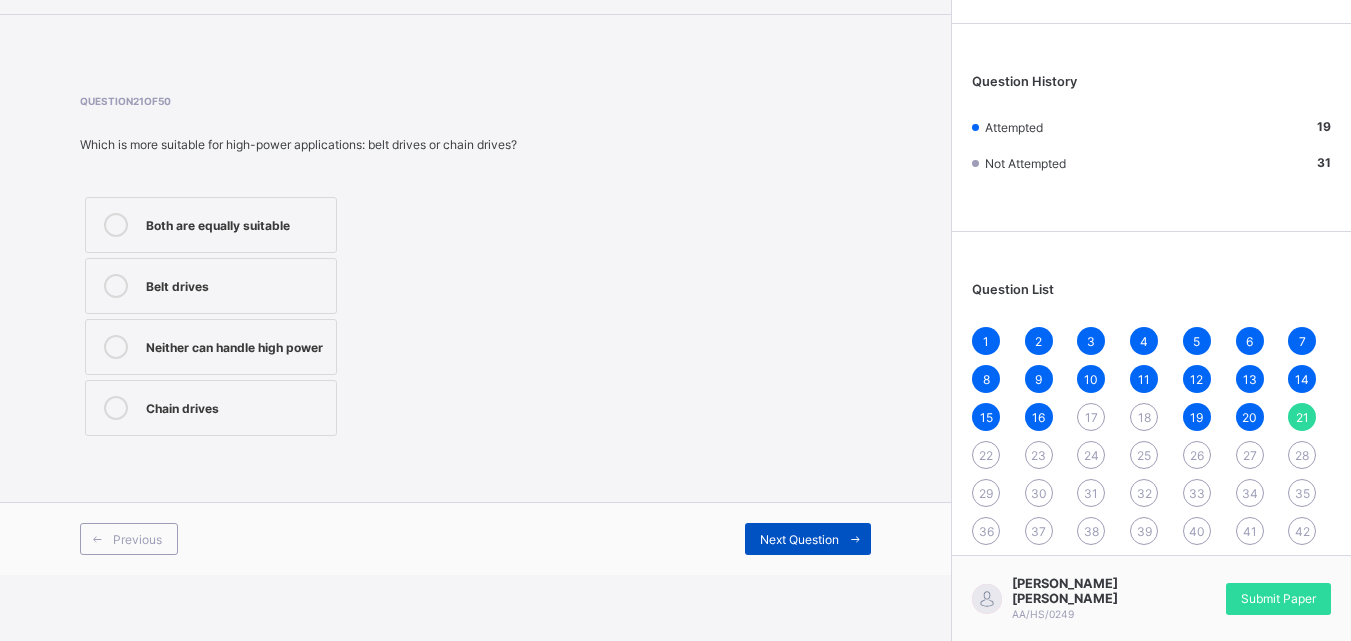 click on "Next Question" at bounding box center (808, 539) 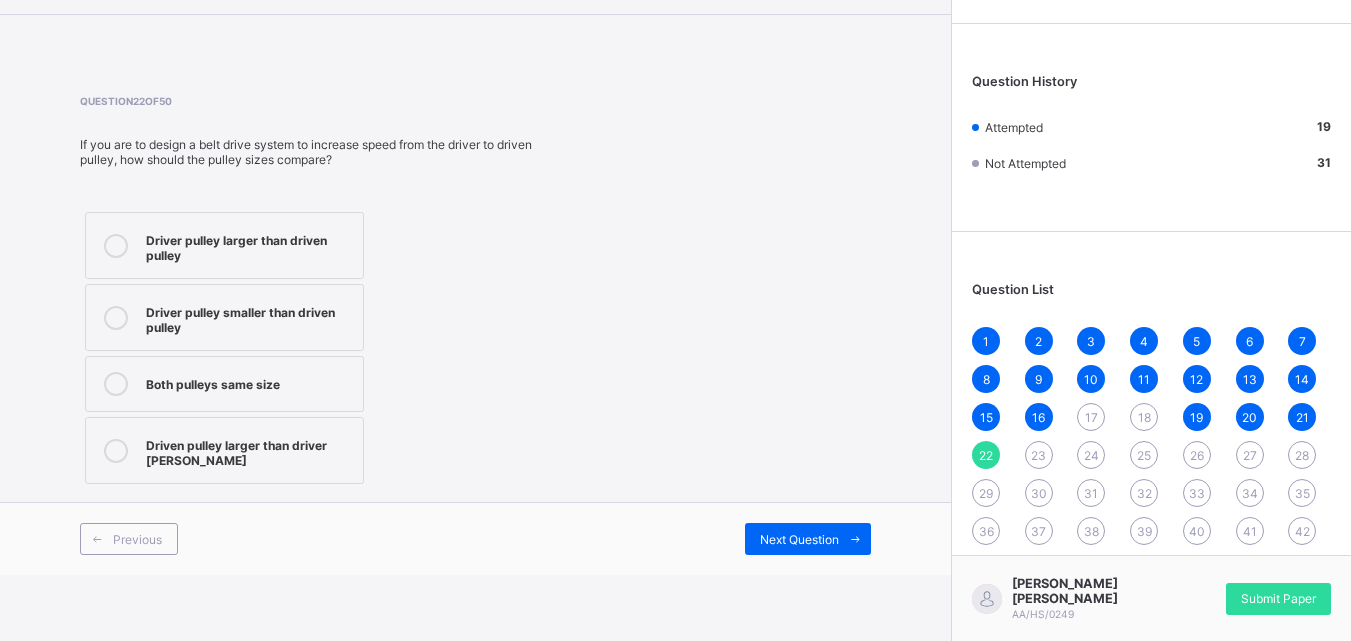 click on "17" at bounding box center [1091, 417] 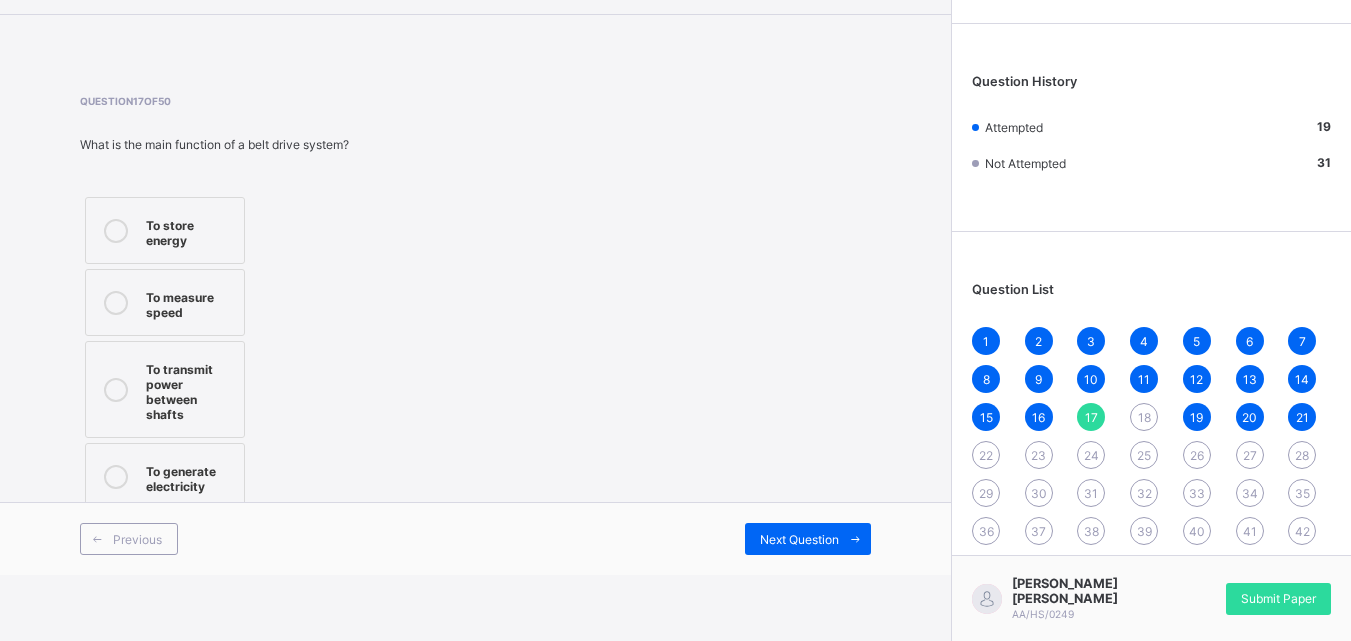 click on "To transmit power between shafts" at bounding box center (190, 389) 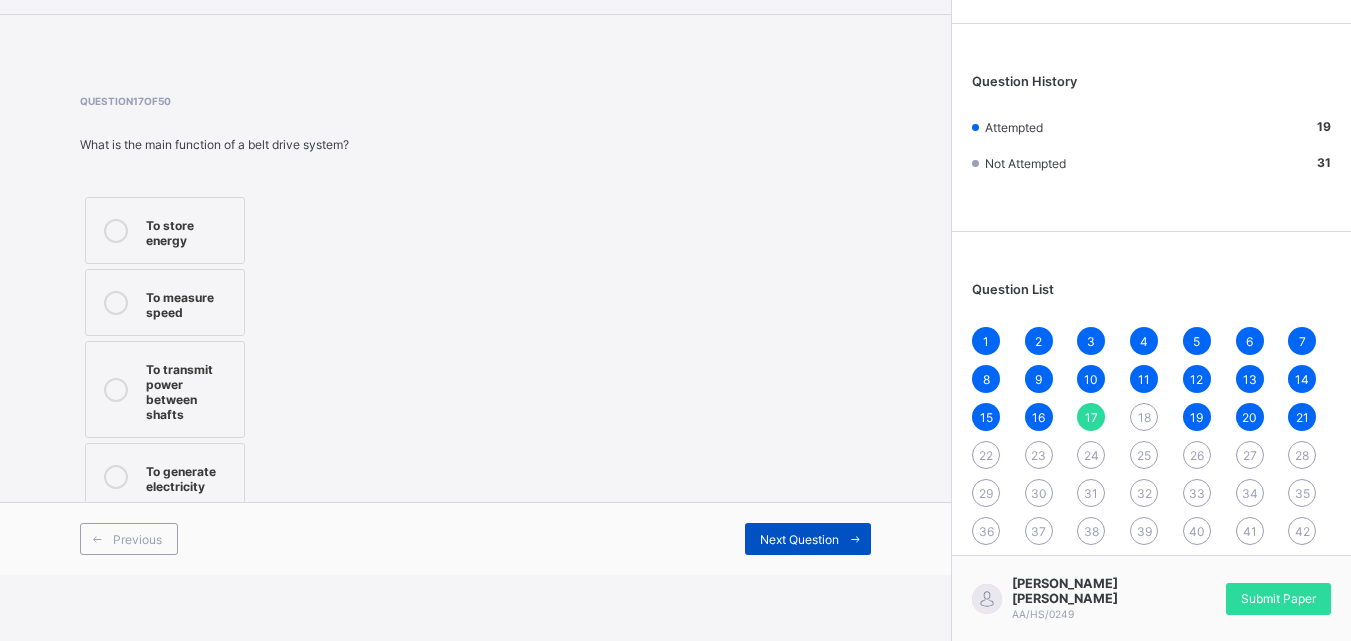 click on "Next Question" at bounding box center (799, 539) 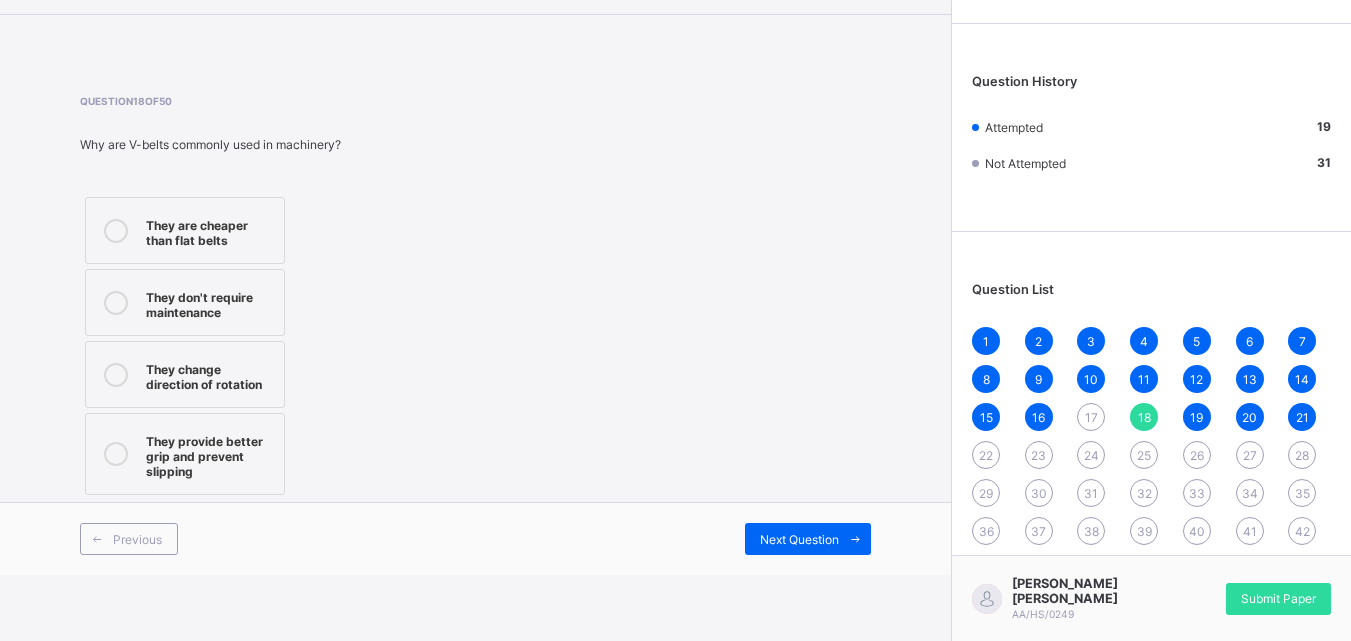 click on "17" at bounding box center (1091, 417) 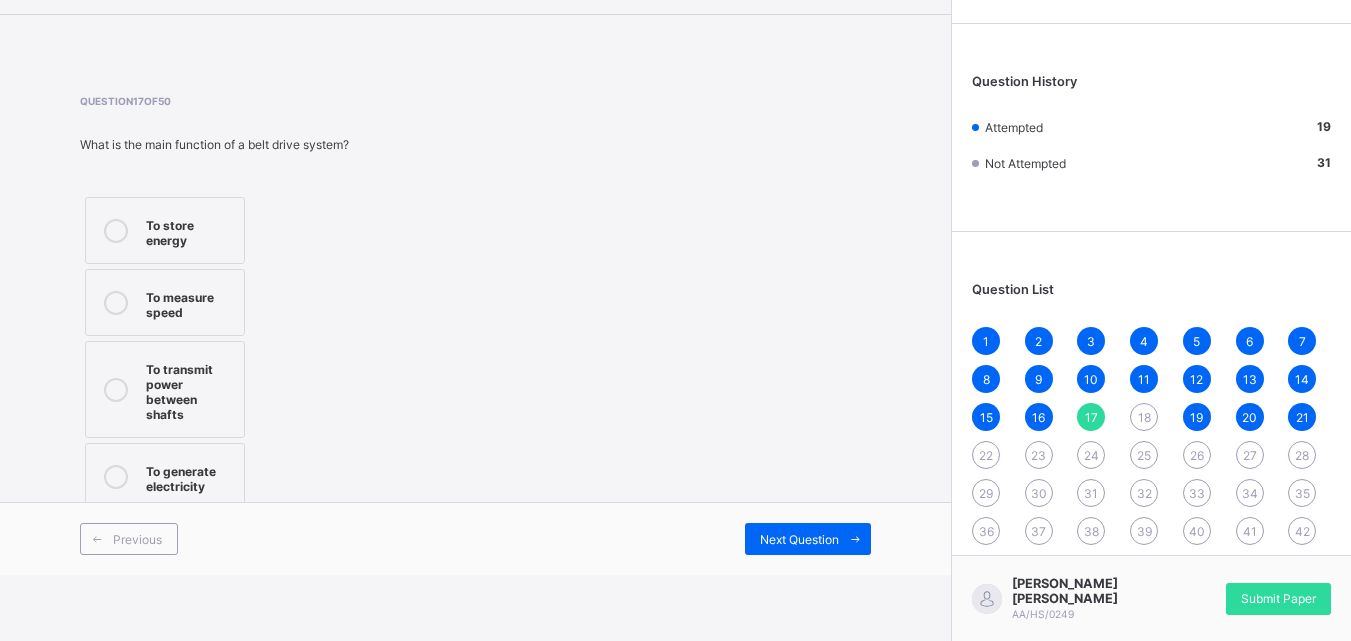 click on "To transmit power between shafts" at bounding box center [190, 389] 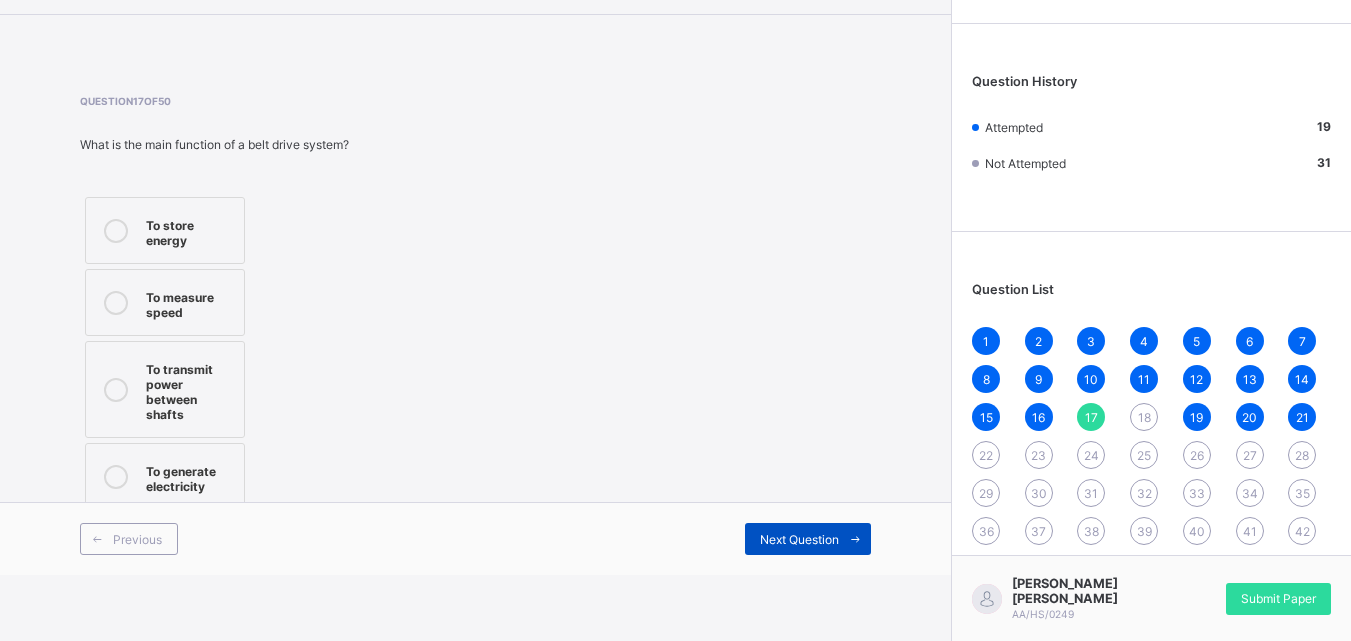 click on "Next Question" at bounding box center [808, 539] 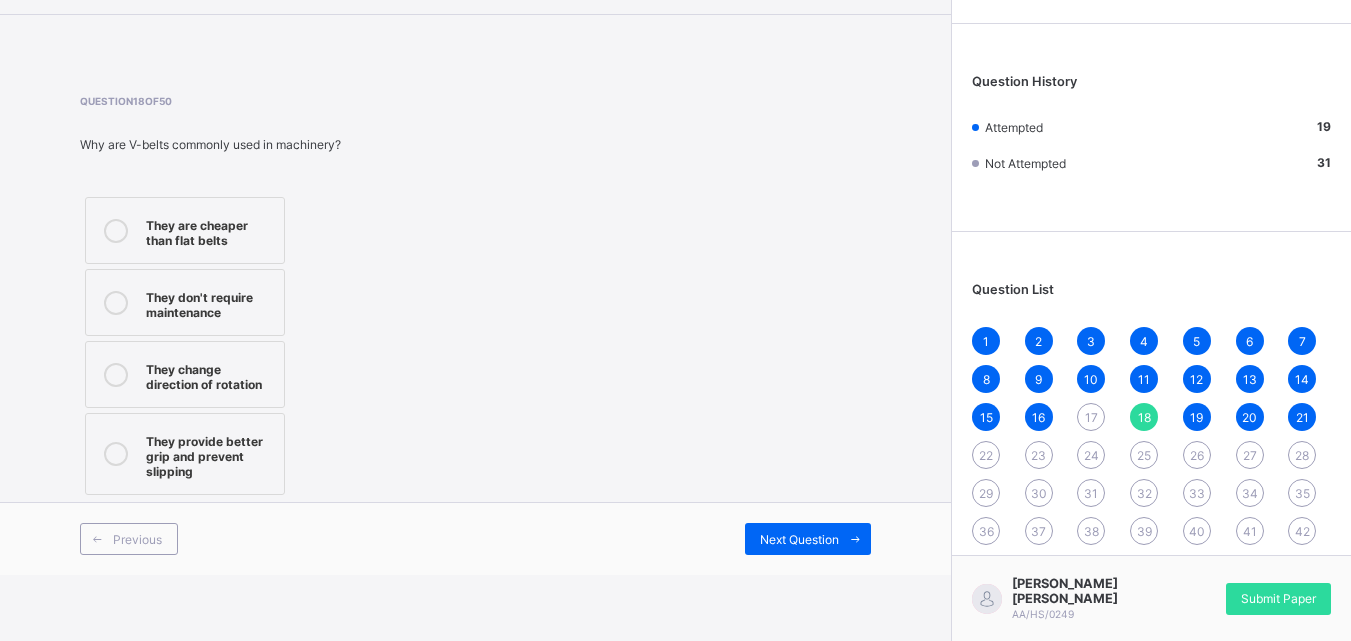 click on "They provide better grip and prevent slipping" at bounding box center [210, 454] 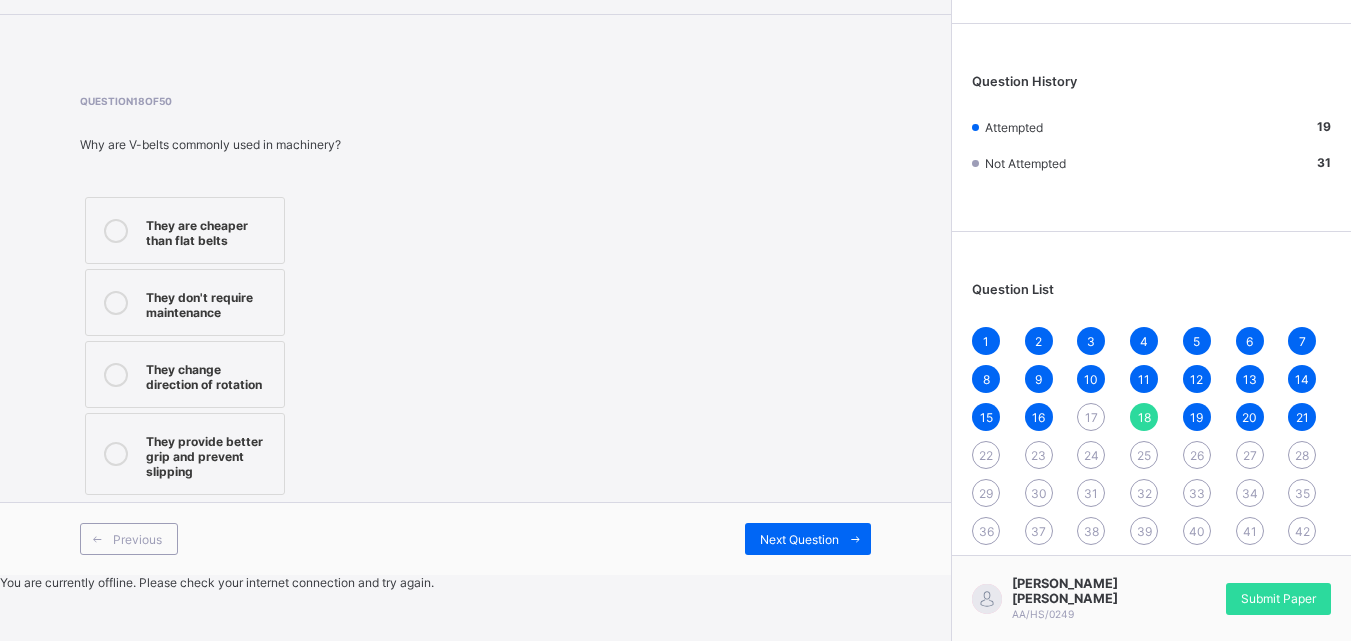 click on "22" at bounding box center [986, 455] 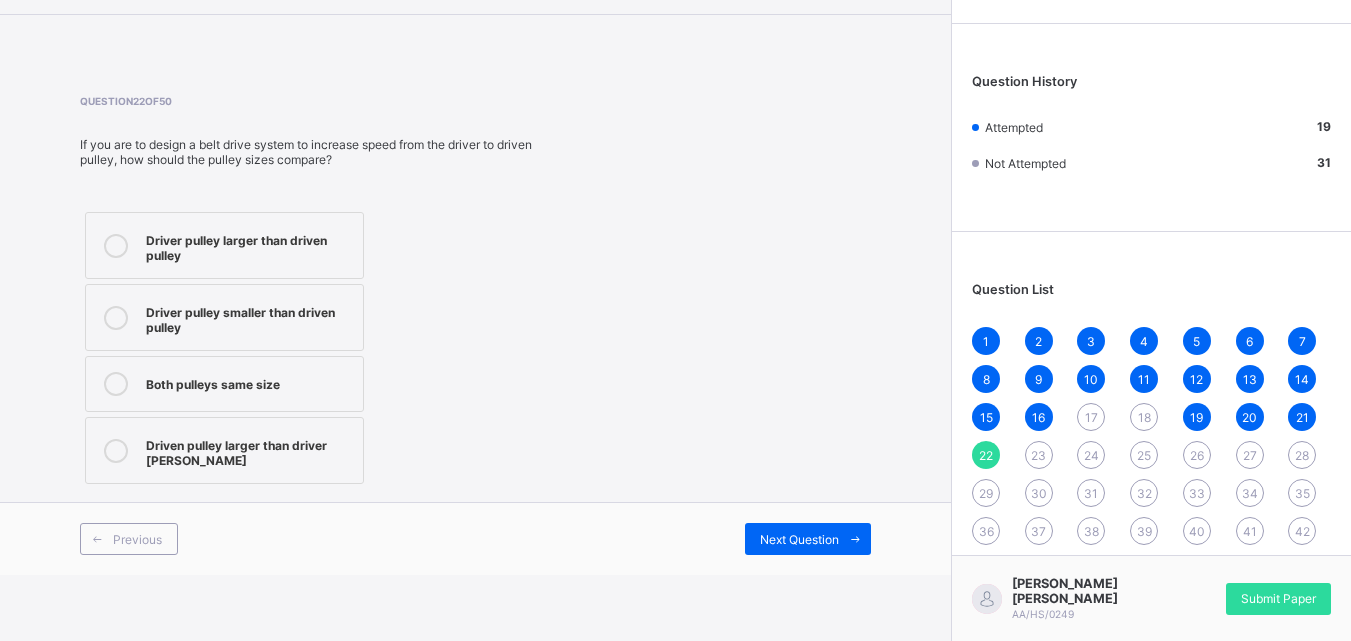drag, startPoint x: 872, startPoint y: 278, endPoint x: 913, endPoint y: 297, distance: 45.188496 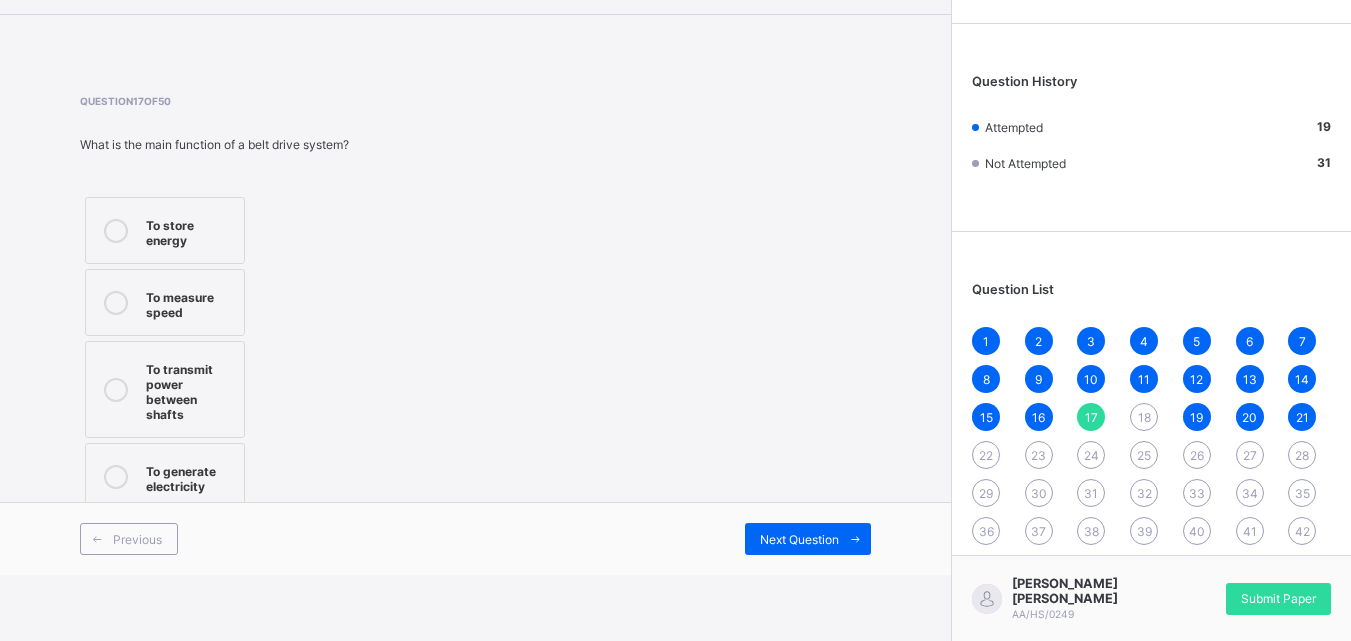 click on "To transmit power between shafts" at bounding box center (190, 389) 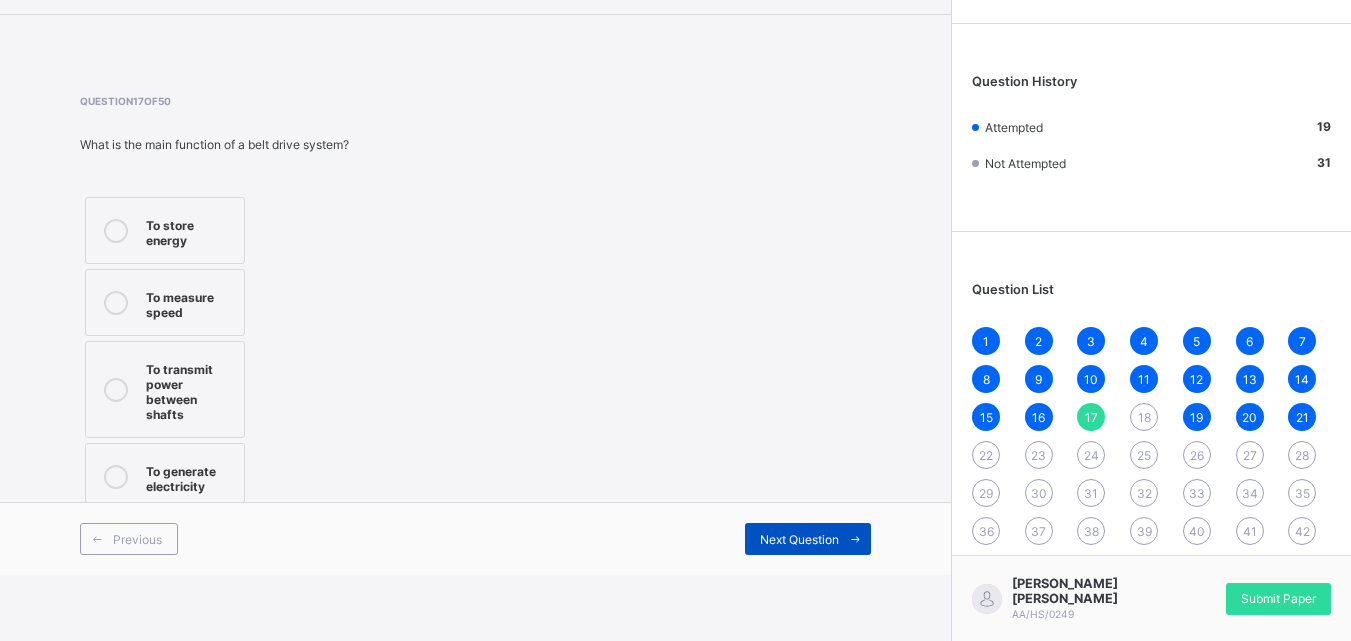 click on "Next Question" at bounding box center [799, 539] 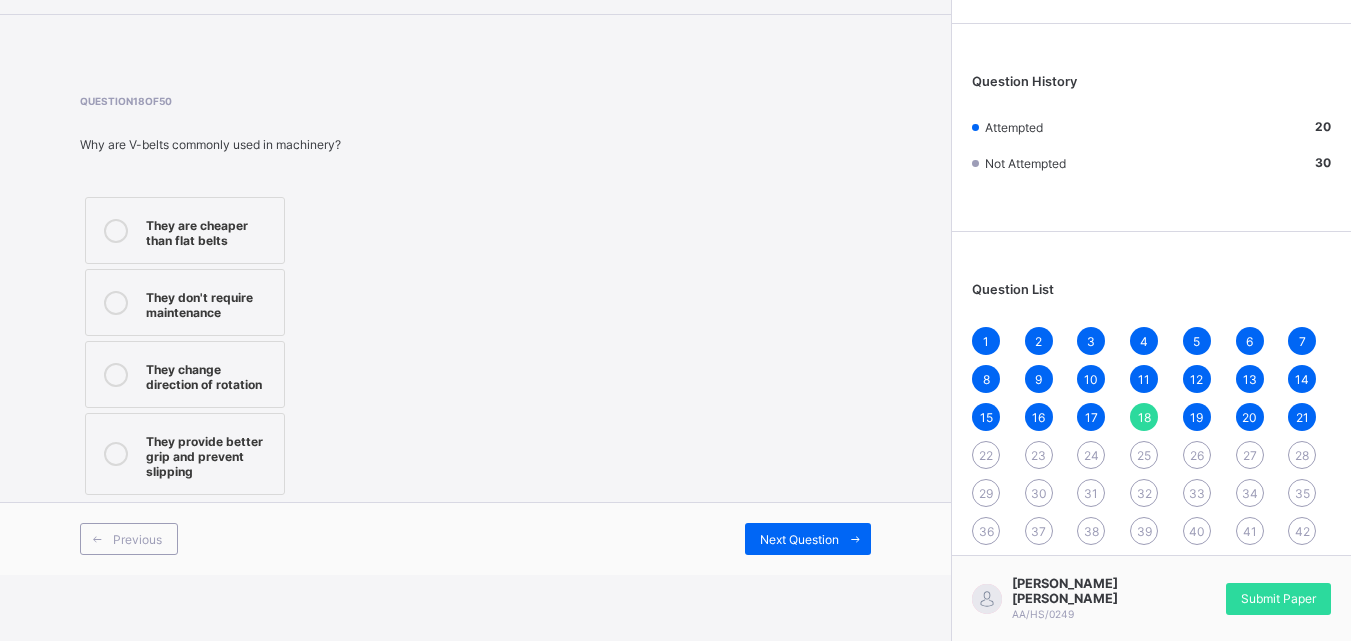 click on "They provide better grip and prevent slipping" at bounding box center [210, 454] 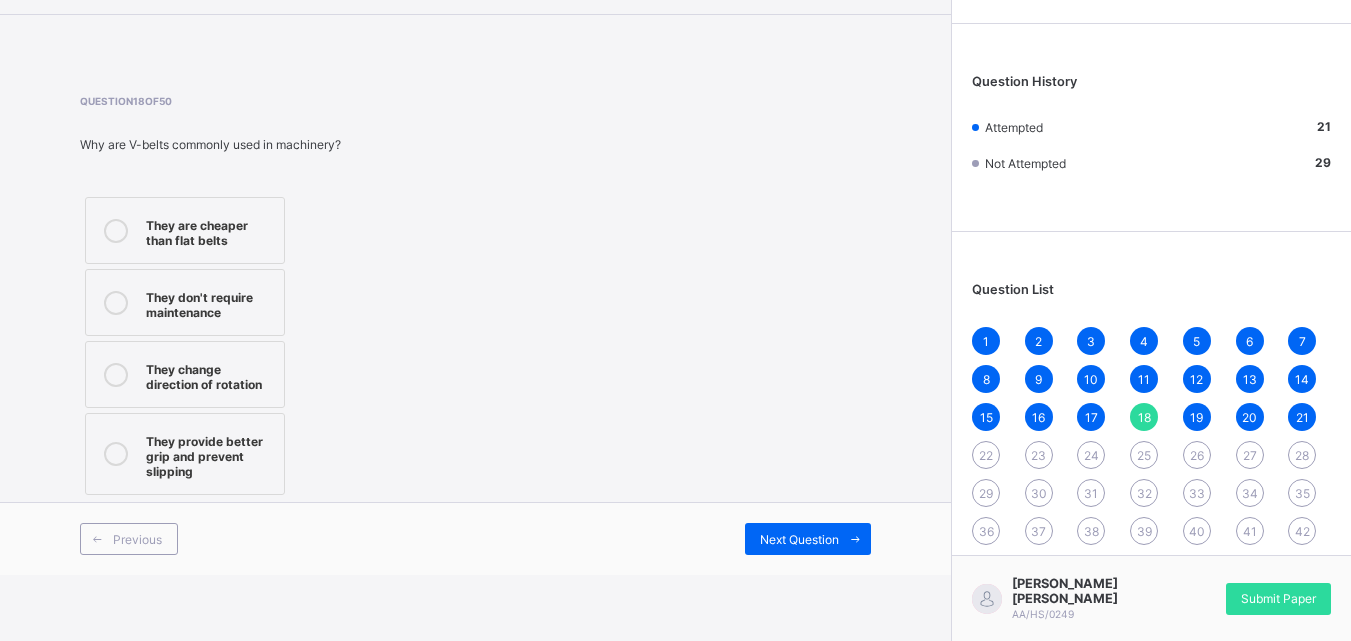 click on "22" at bounding box center (986, 455) 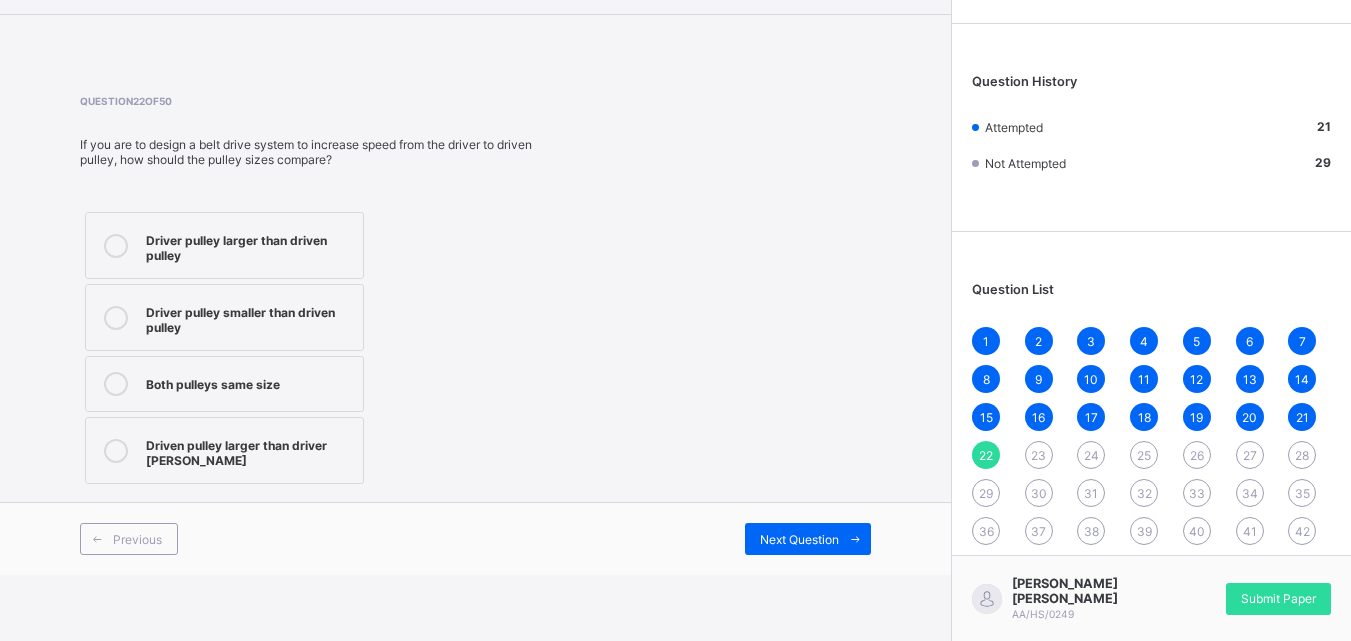 click on "Driver pulley larger than driven pulley" at bounding box center (249, 245) 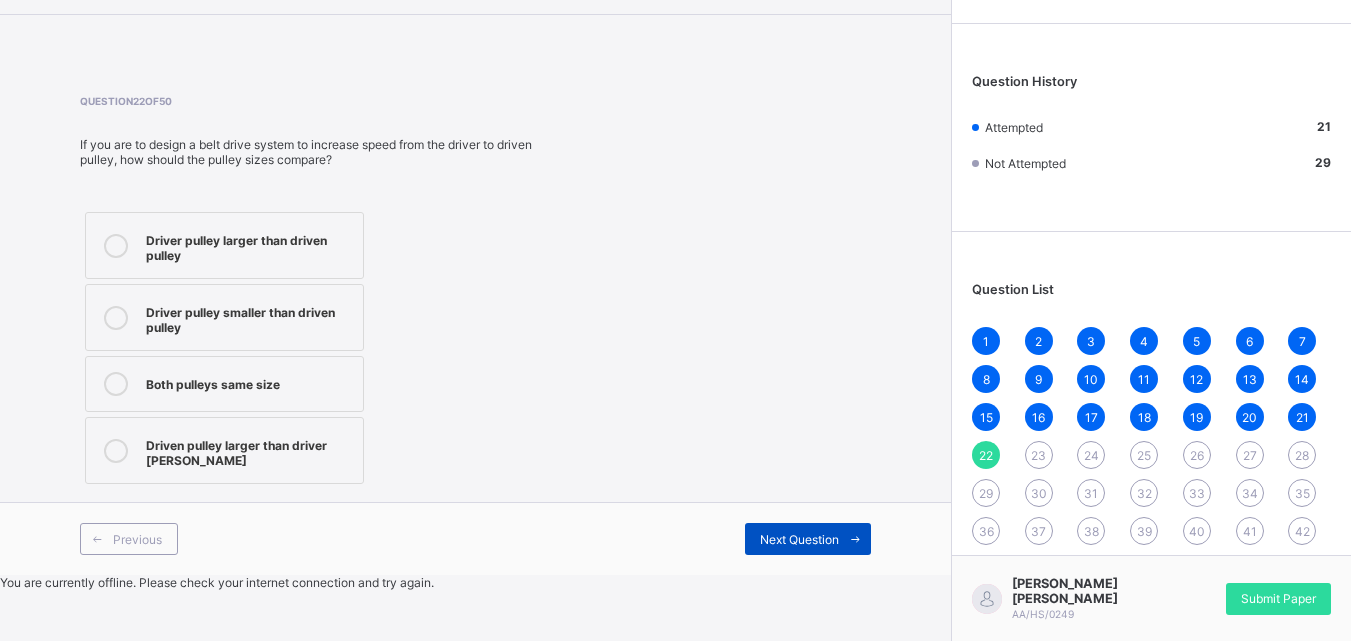 click on "Next Question" at bounding box center [799, 539] 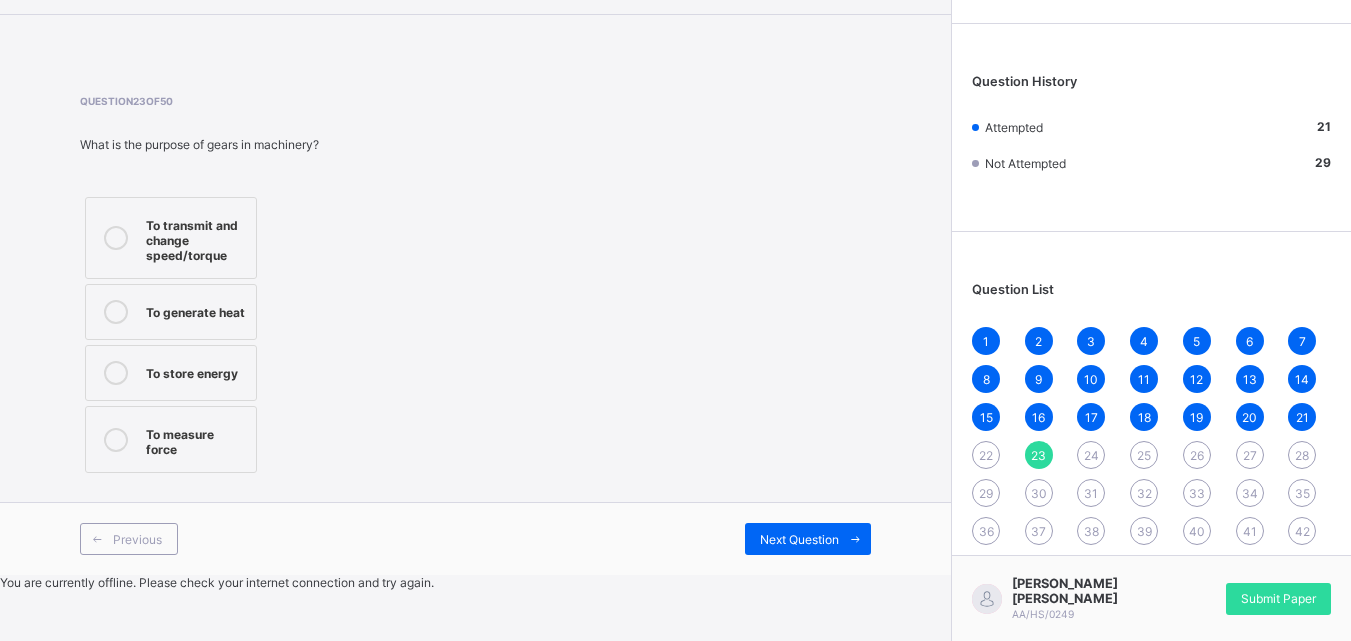 click on "17" at bounding box center (1091, 417) 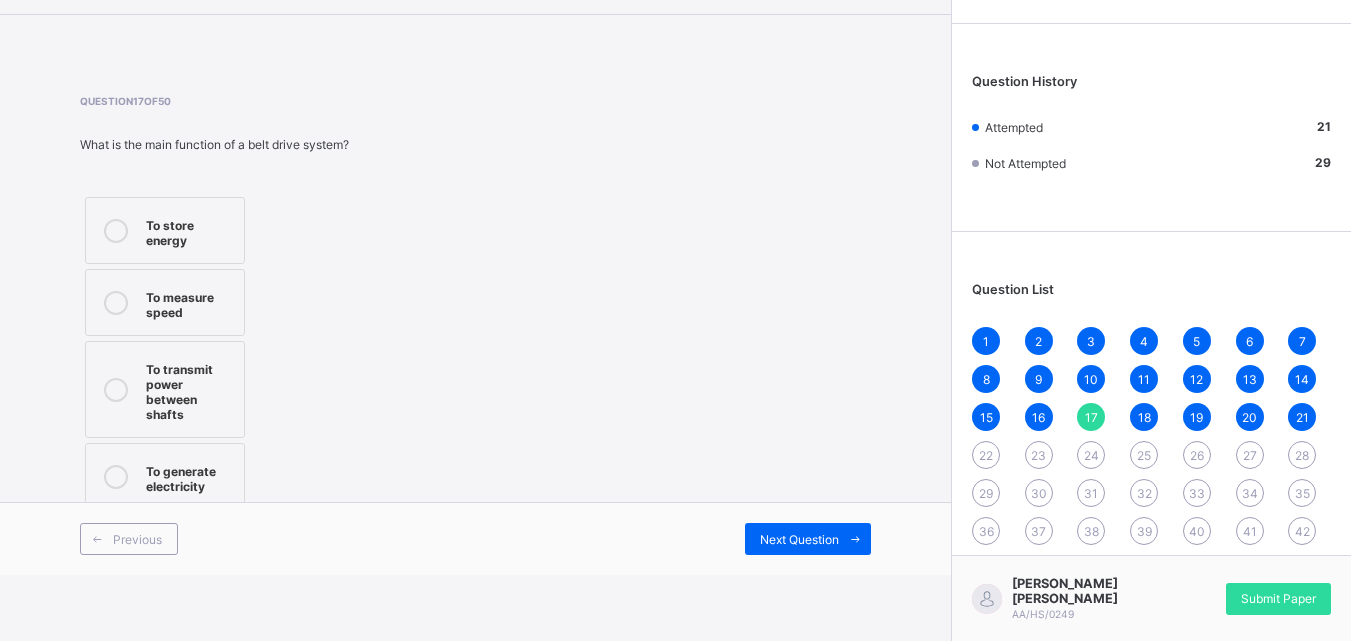 click on "19" at bounding box center (1196, 417) 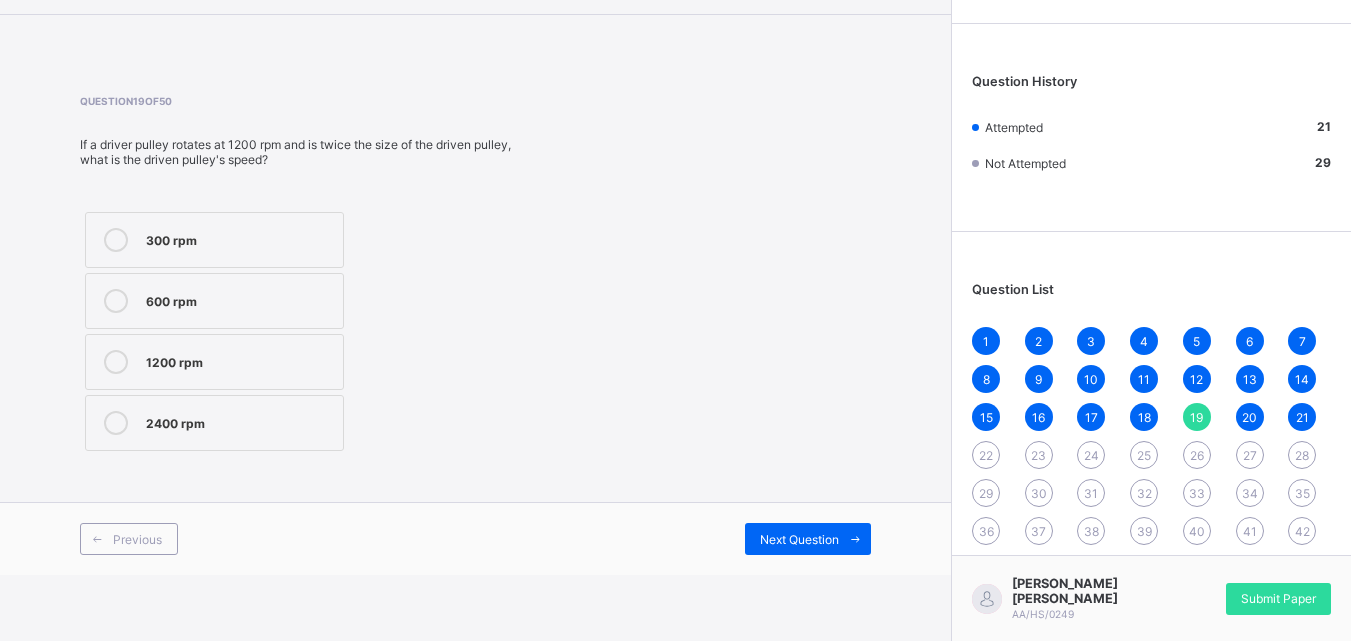 click on "22" at bounding box center (986, 455) 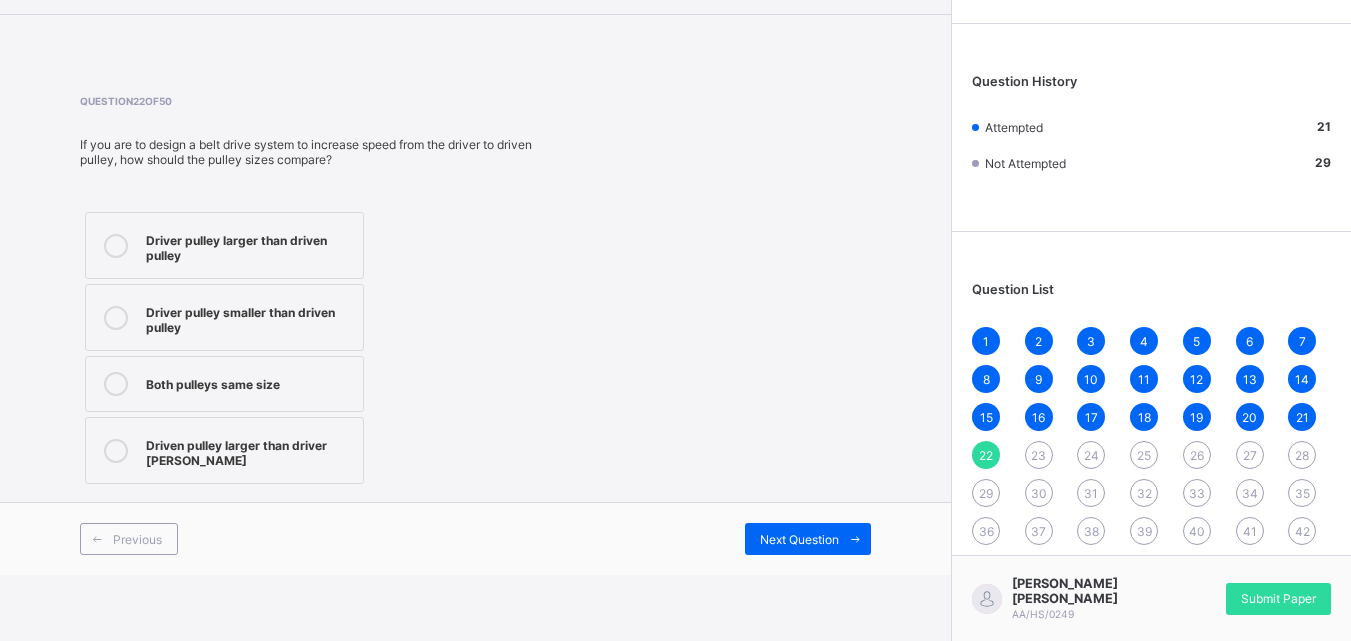 click on "20" at bounding box center [1250, 417] 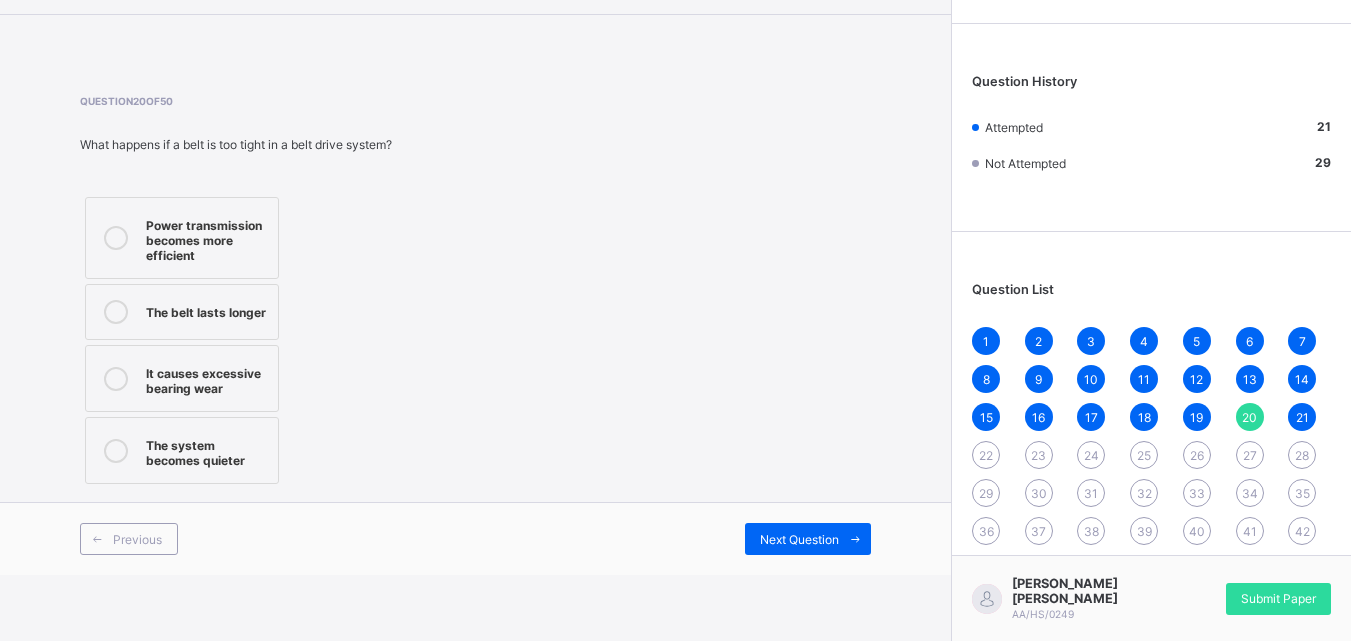click on "1 2 3 4 5 6 7 8 9 10 11 12 13 14 15 16 17 18 19 20 21 22 23 24 25 26 27 28 29 30 31 32 33 34 35 36 37 38 39 40 41 42 43 44 45 46 47 48 49 50" at bounding box center [1151, 474] 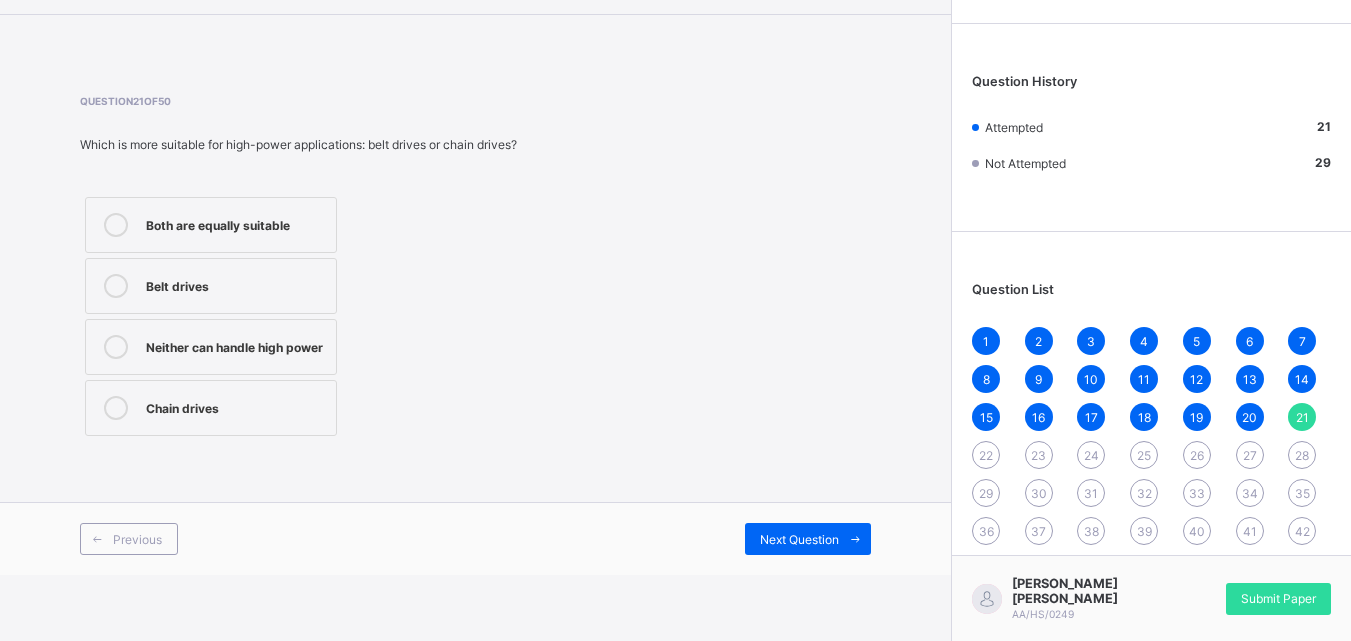 click on "19" at bounding box center (1196, 417) 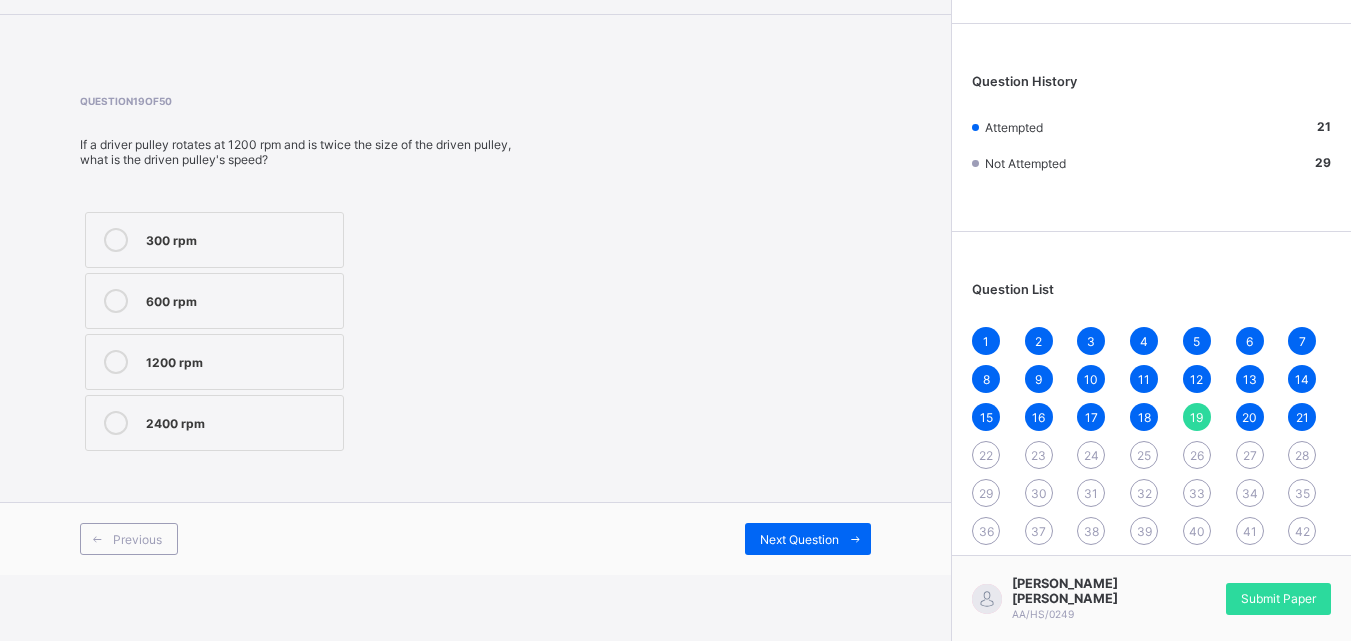 drag, startPoint x: 1017, startPoint y: 451, endPoint x: 1001, endPoint y: 451, distance: 16 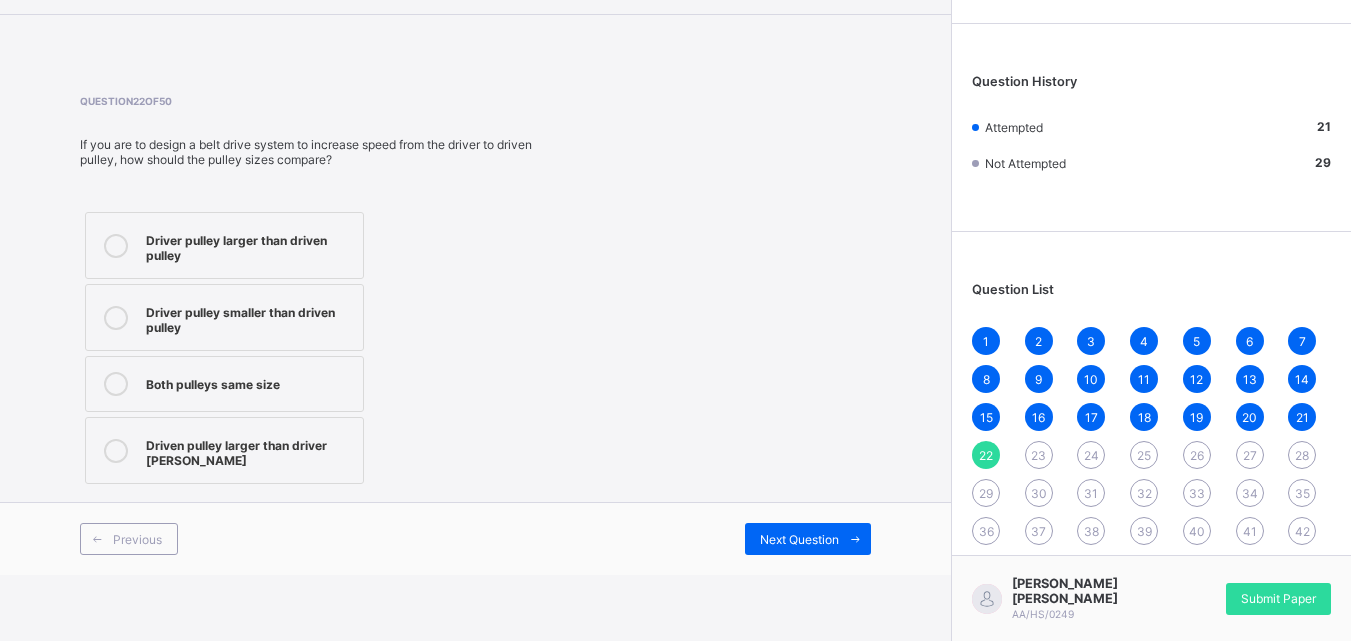 click on "Driven pulley larger than driver [PERSON_NAME]" at bounding box center [249, 450] 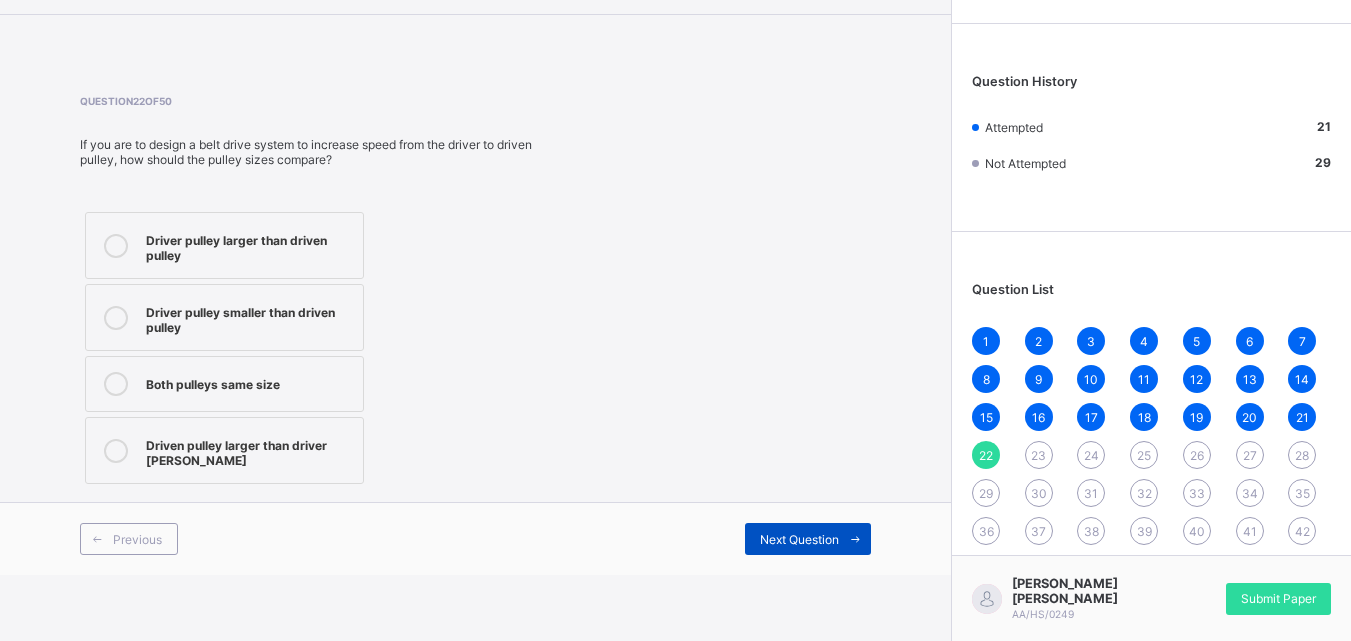 click on "Next Question" at bounding box center (799, 539) 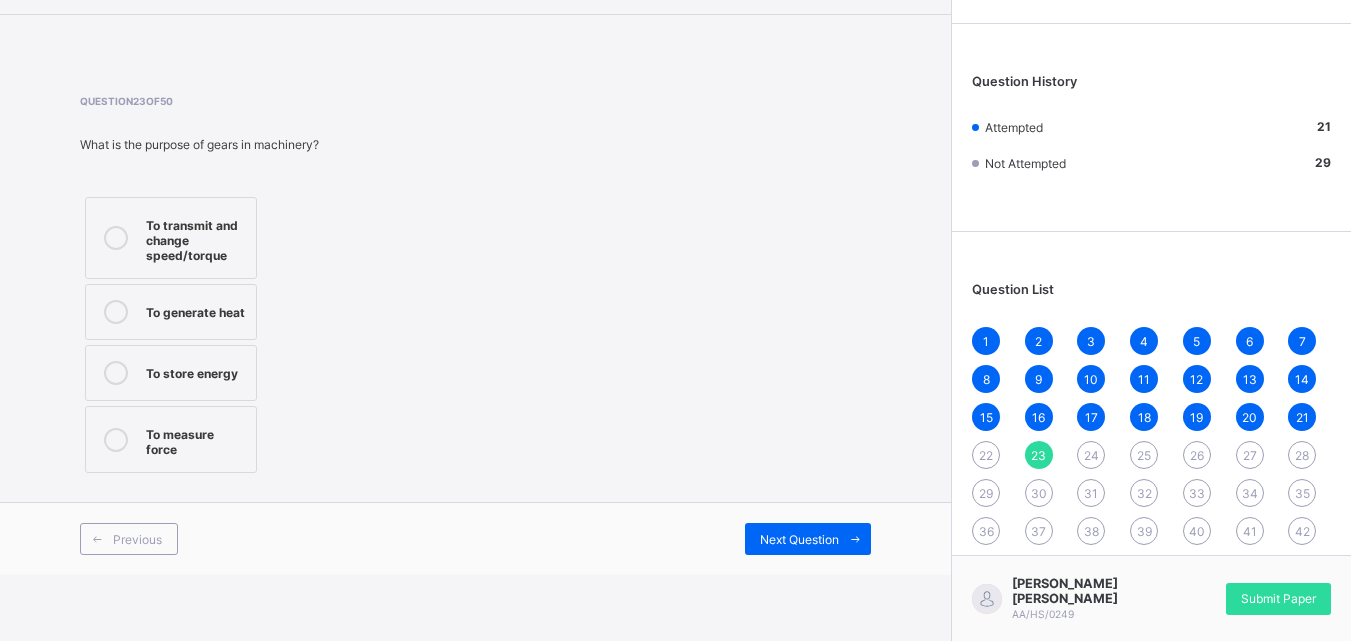 click on "Question  23  of  50 What is the purpose of gears in machinery? To transmit and change speed/torque To generate heat To store energy To measure force" at bounding box center [475, 286] 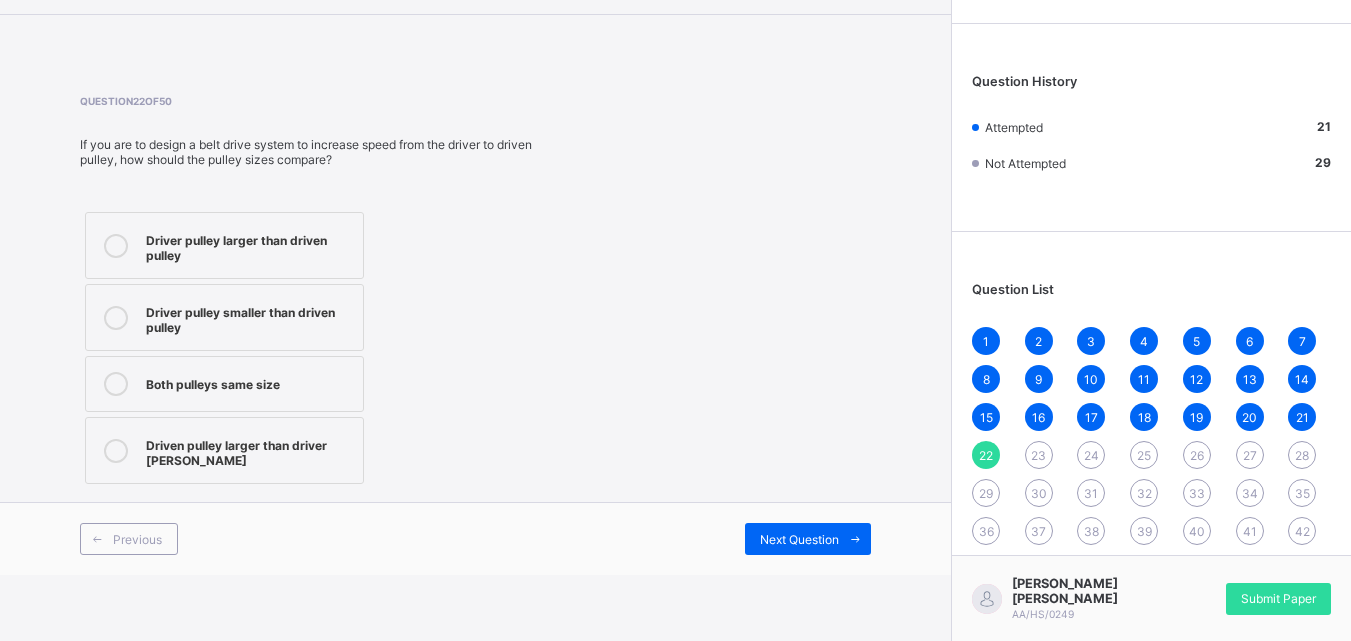 click on "Driven pulley larger than driver [PERSON_NAME]" at bounding box center [249, 450] 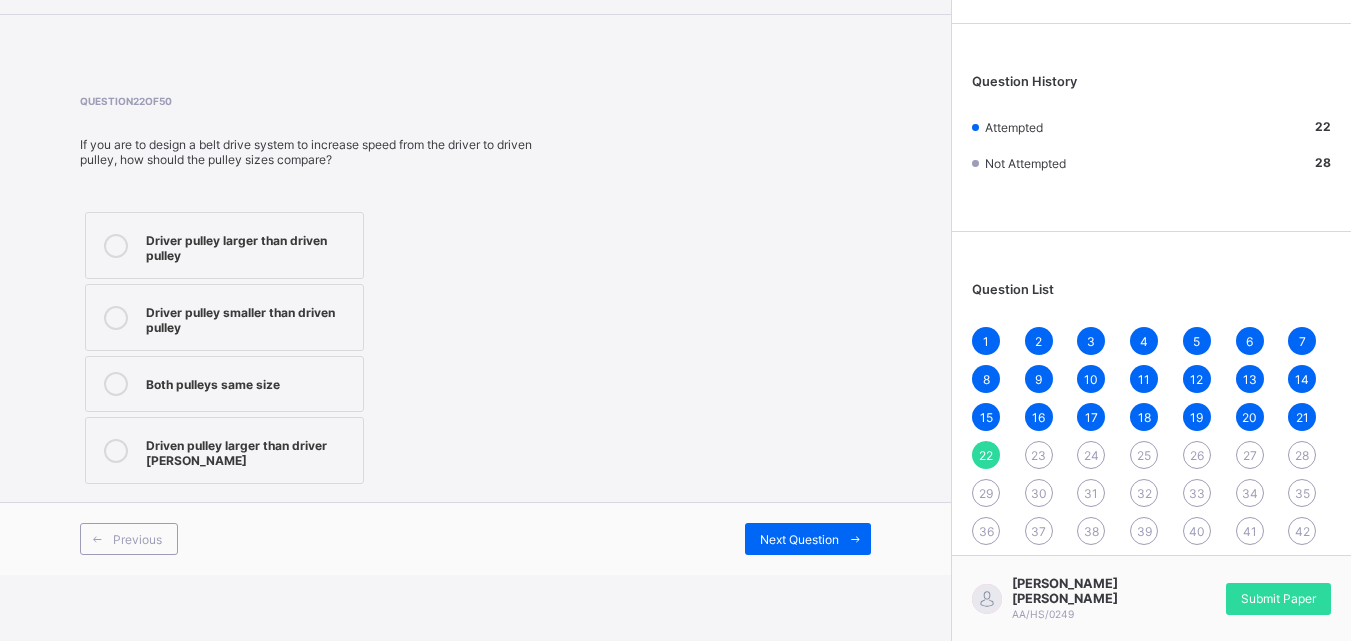 click on "24" at bounding box center [1091, 455] 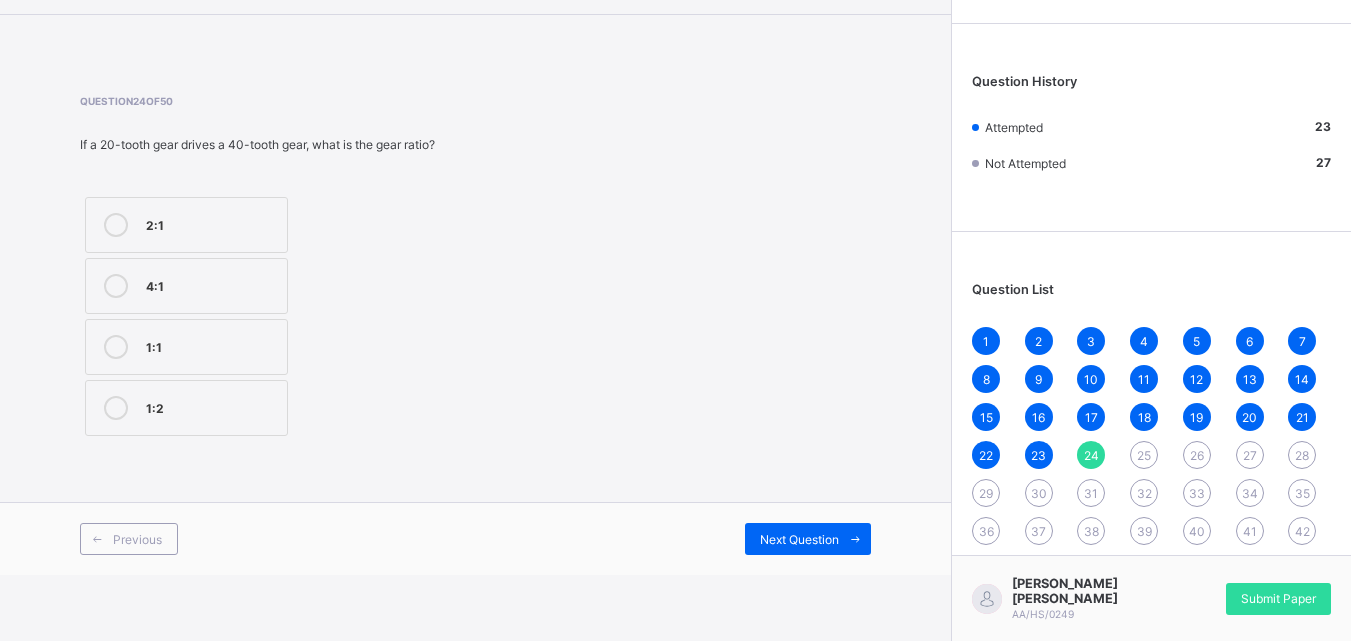click on "4:1" at bounding box center (211, 284) 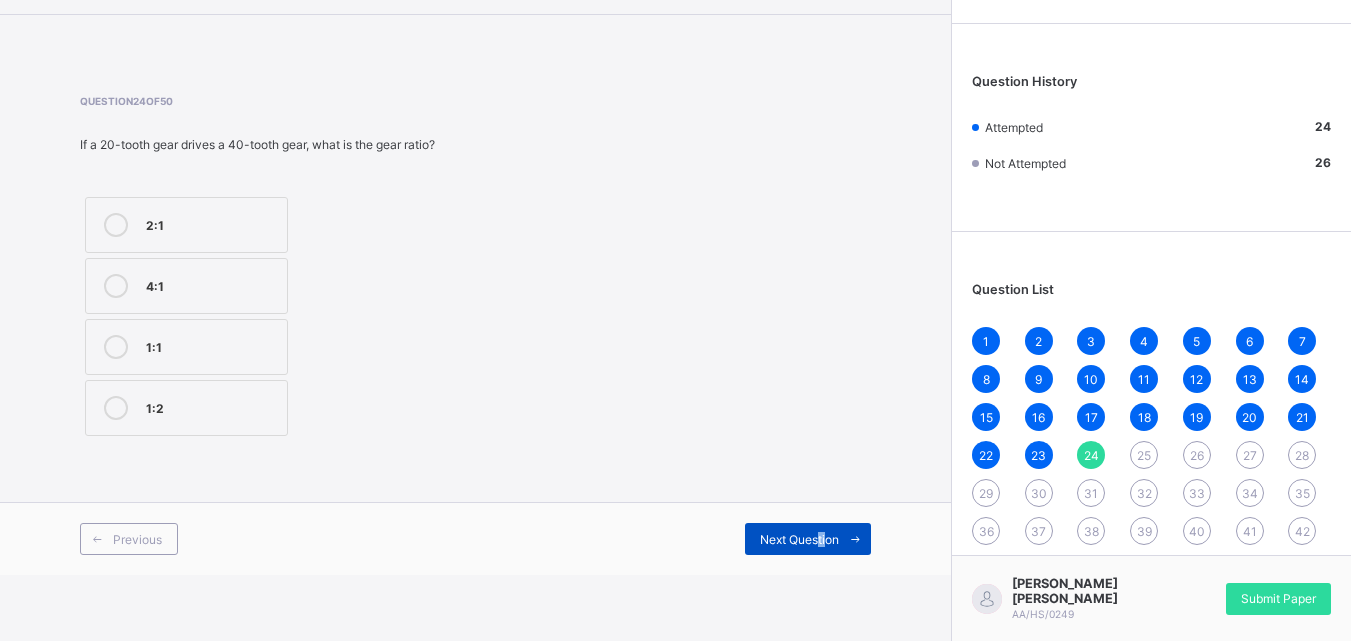 click on "Next Question" at bounding box center (808, 539) 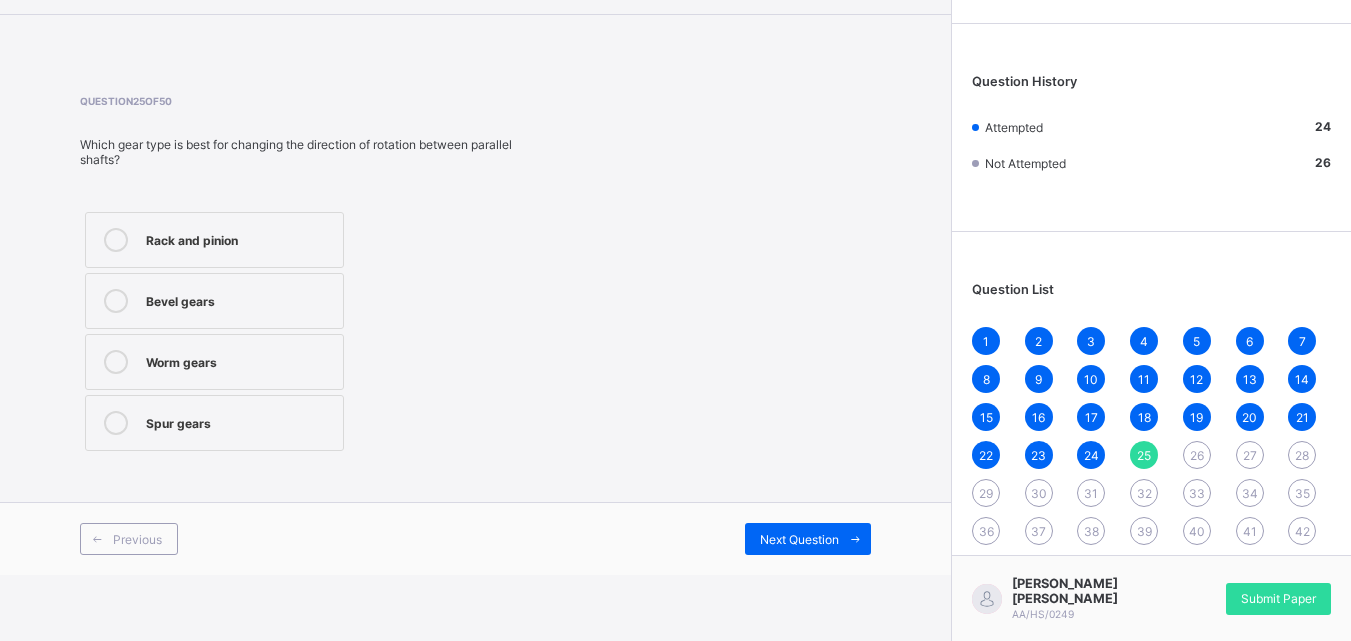 click on "Bevel gears" at bounding box center [214, 301] 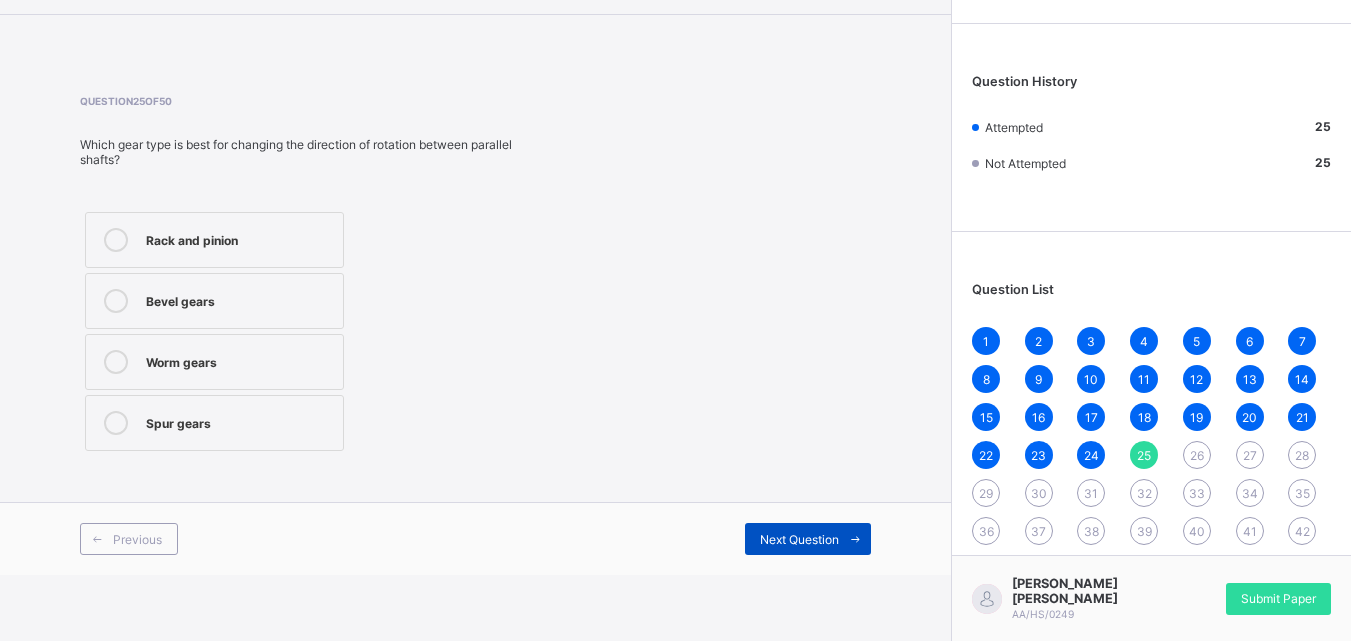click on "Next Question" at bounding box center (799, 539) 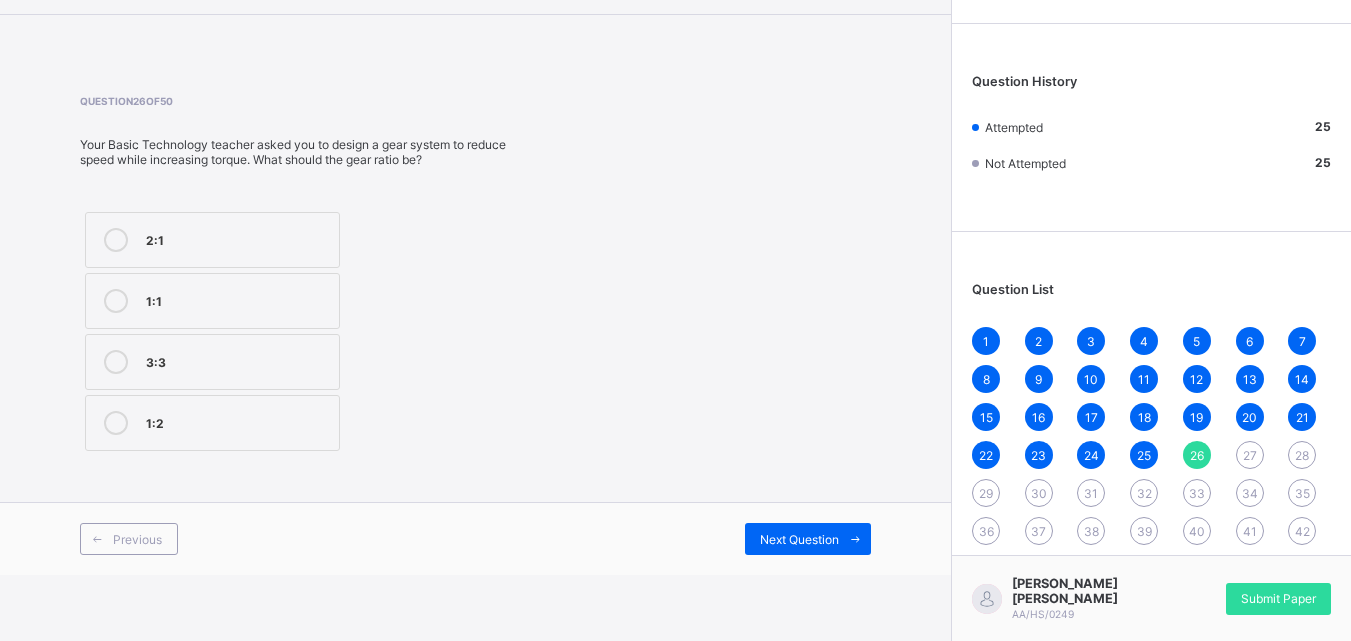 click on "1:2" at bounding box center (212, 423) 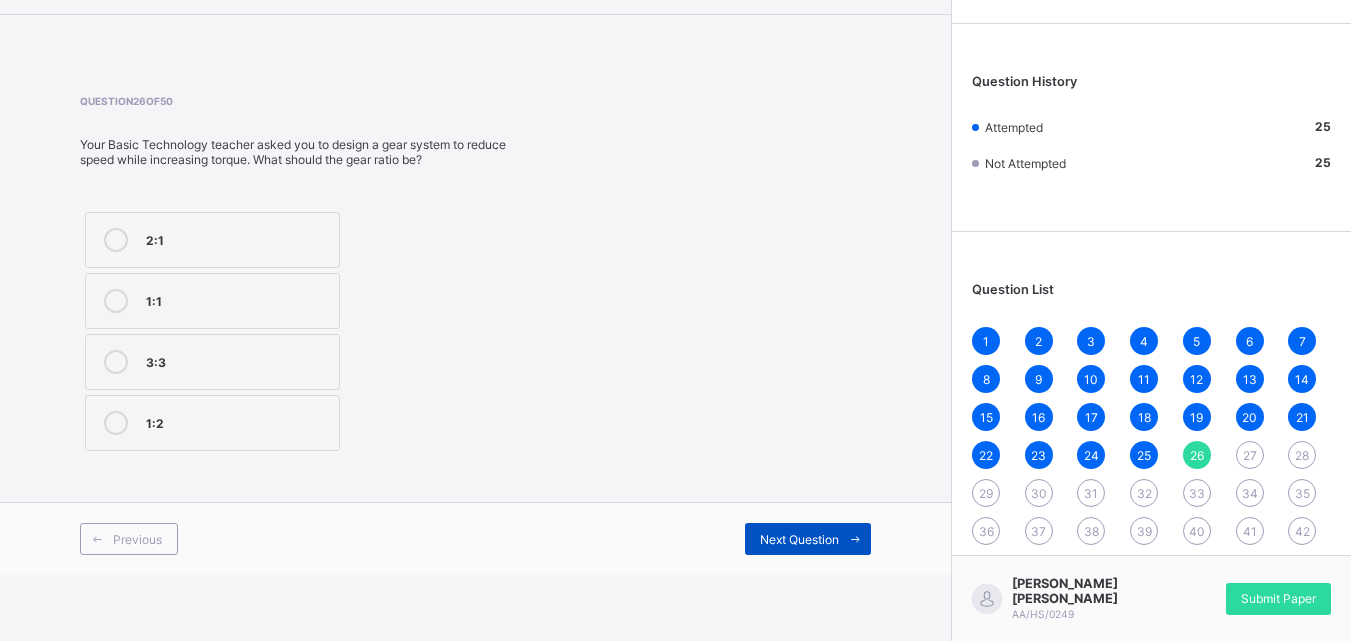 click on "Next Question" at bounding box center [808, 539] 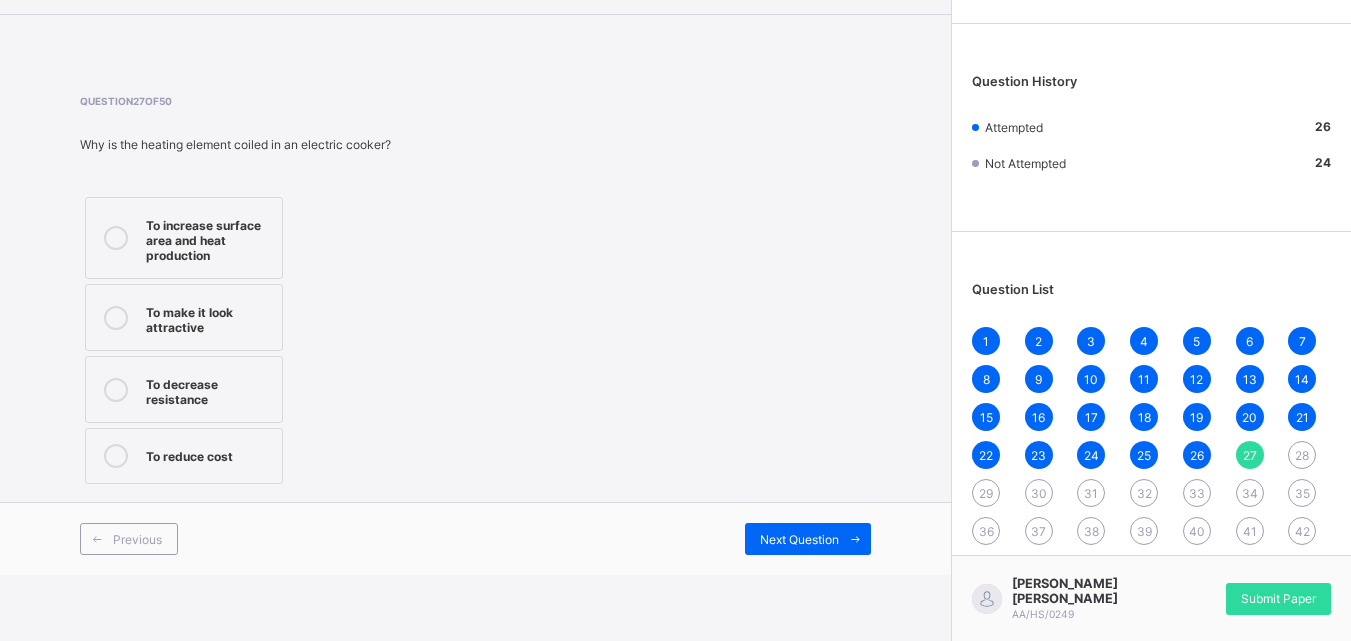 click on "To increase surface area and heat production" at bounding box center [209, 238] 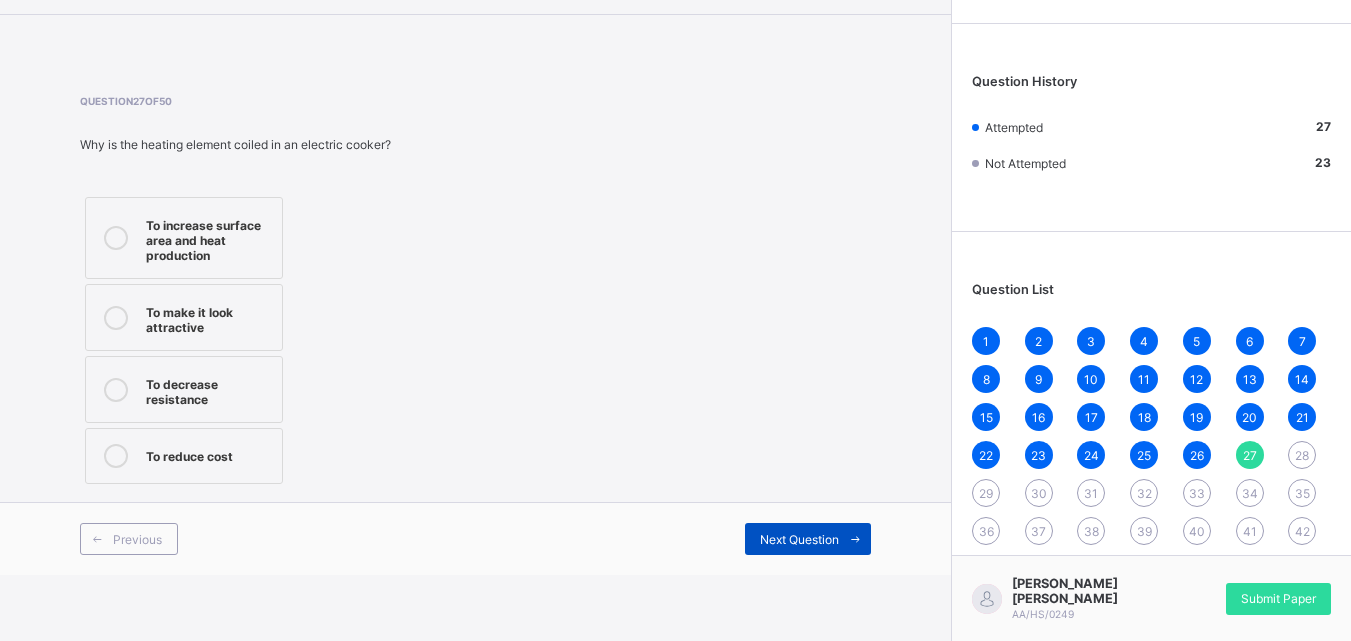 click on "Next Question" at bounding box center [799, 539] 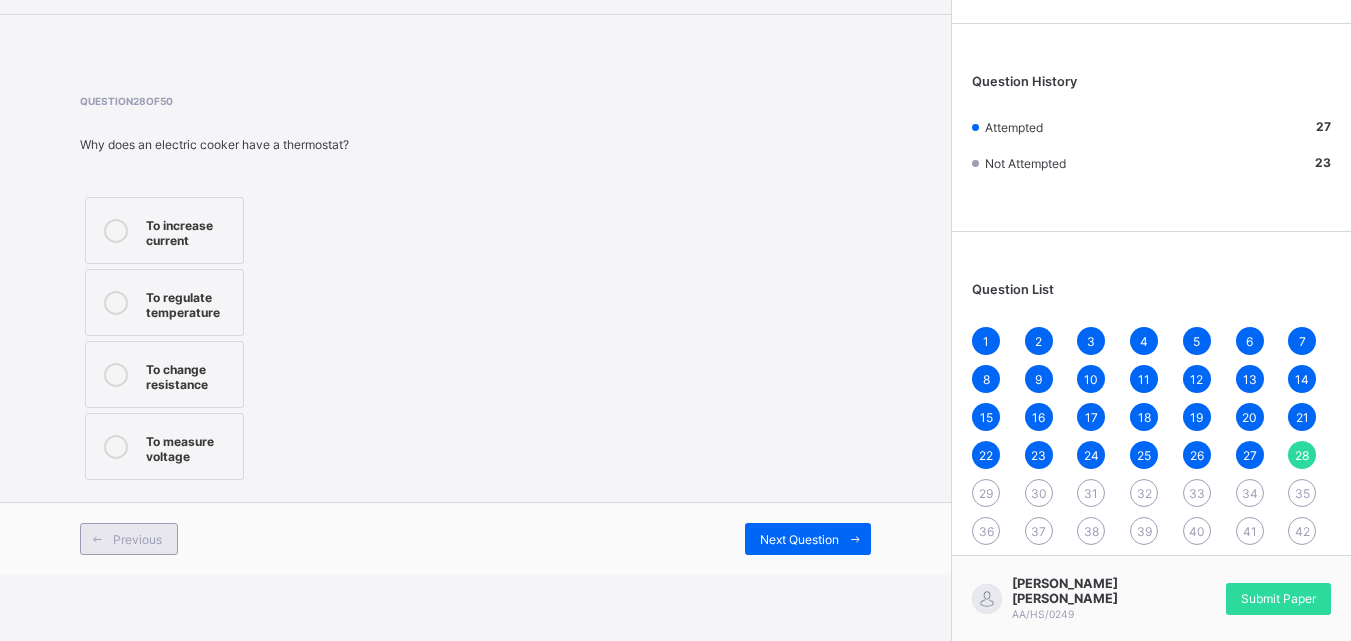 click on "Previous" at bounding box center [137, 539] 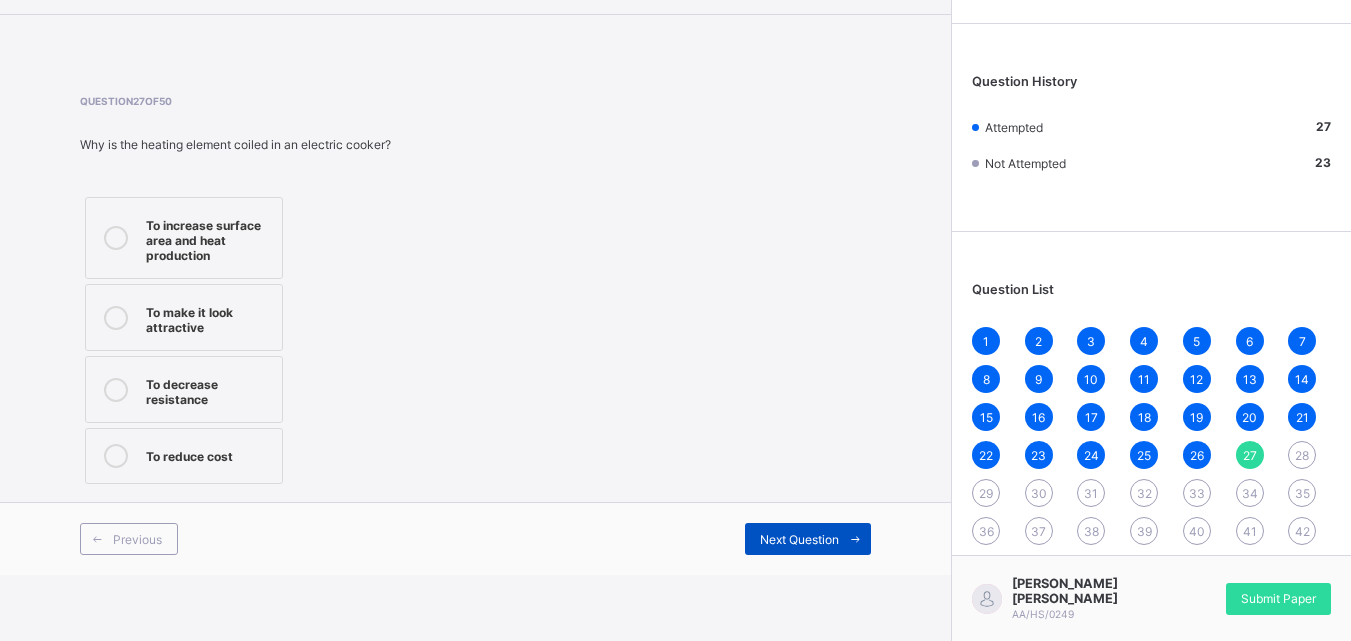 click on "Next Question" at bounding box center (808, 539) 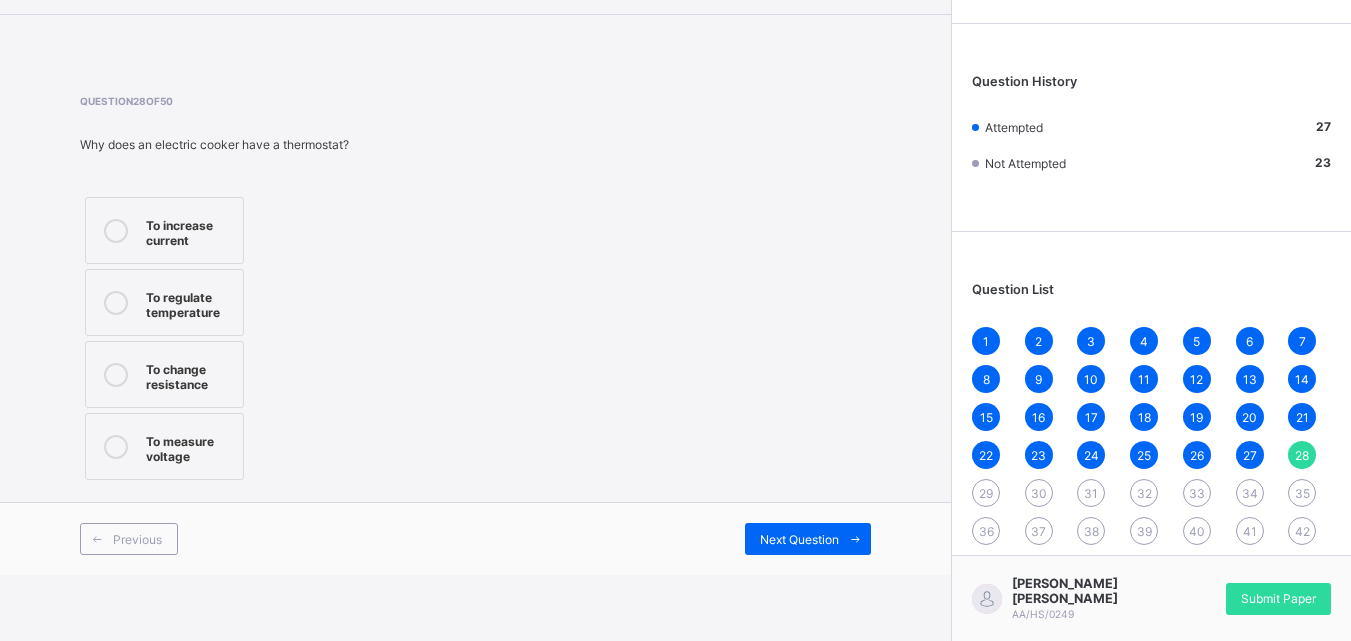 click on "To regulate temperature" at bounding box center (189, 302) 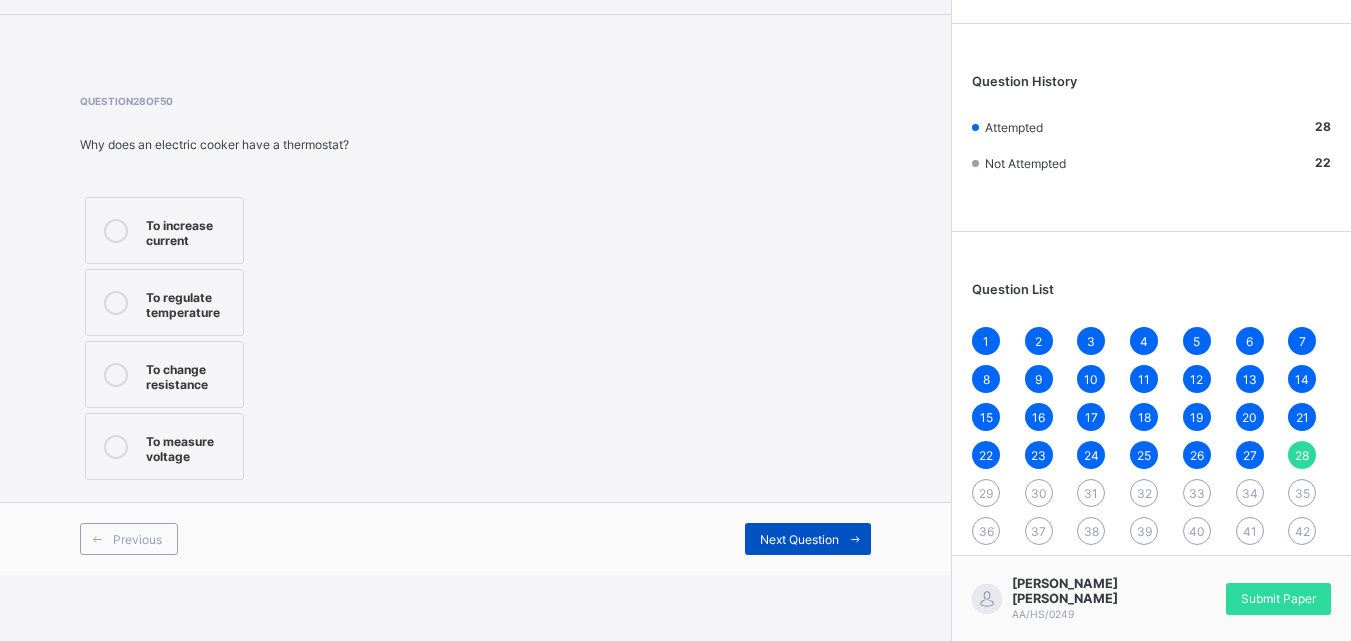 click on "Next Question" at bounding box center (808, 539) 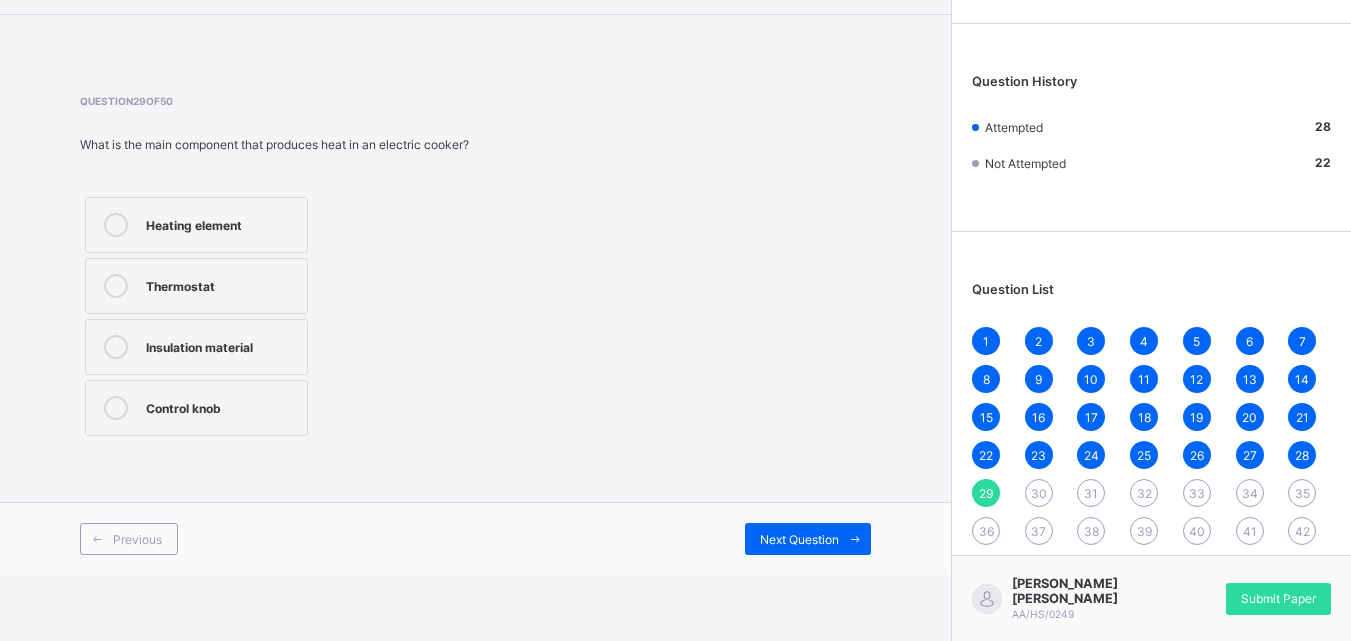click on "Thermostat" at bounding box center [196, 286] 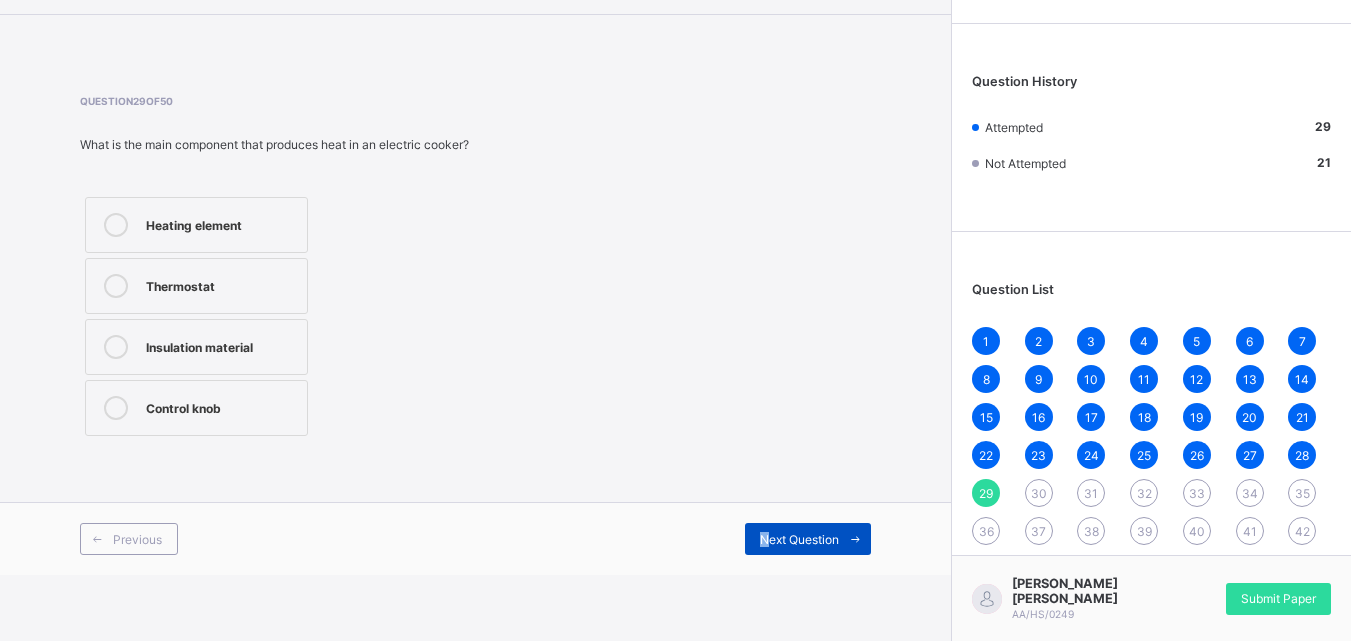 click on "Next Question" at bounding box center (808, 539) 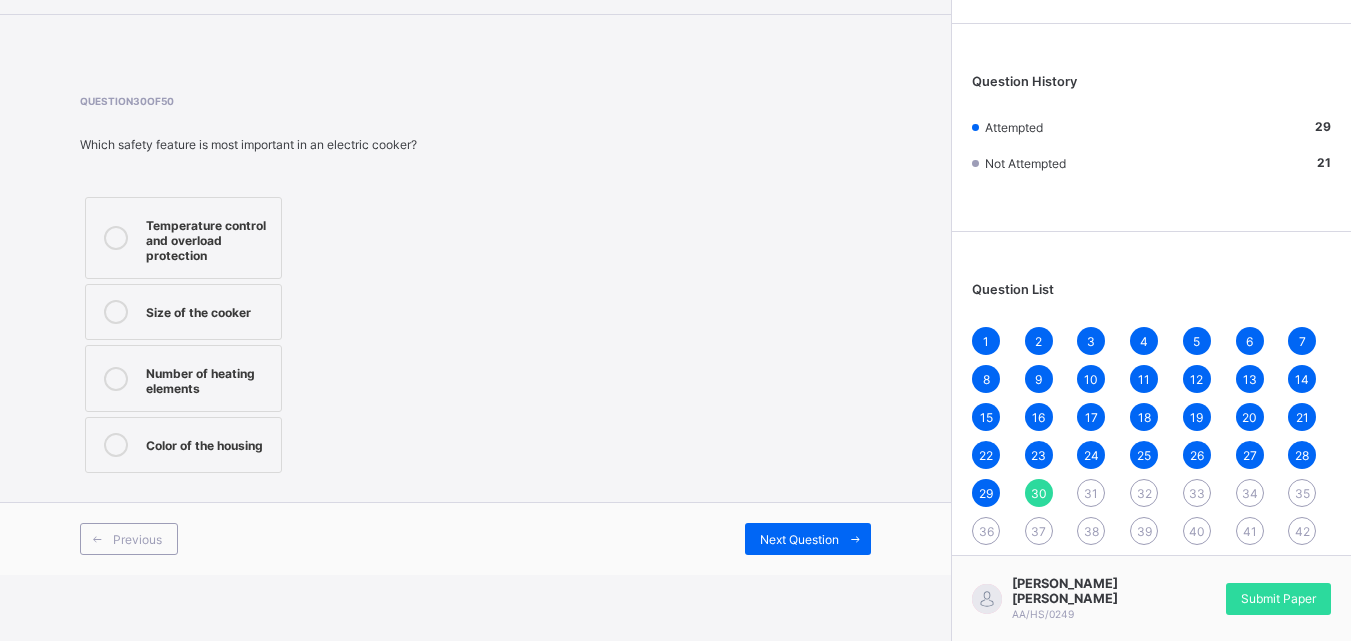 click on "Temperature control and overload protection" at bounding box center [208, 238] 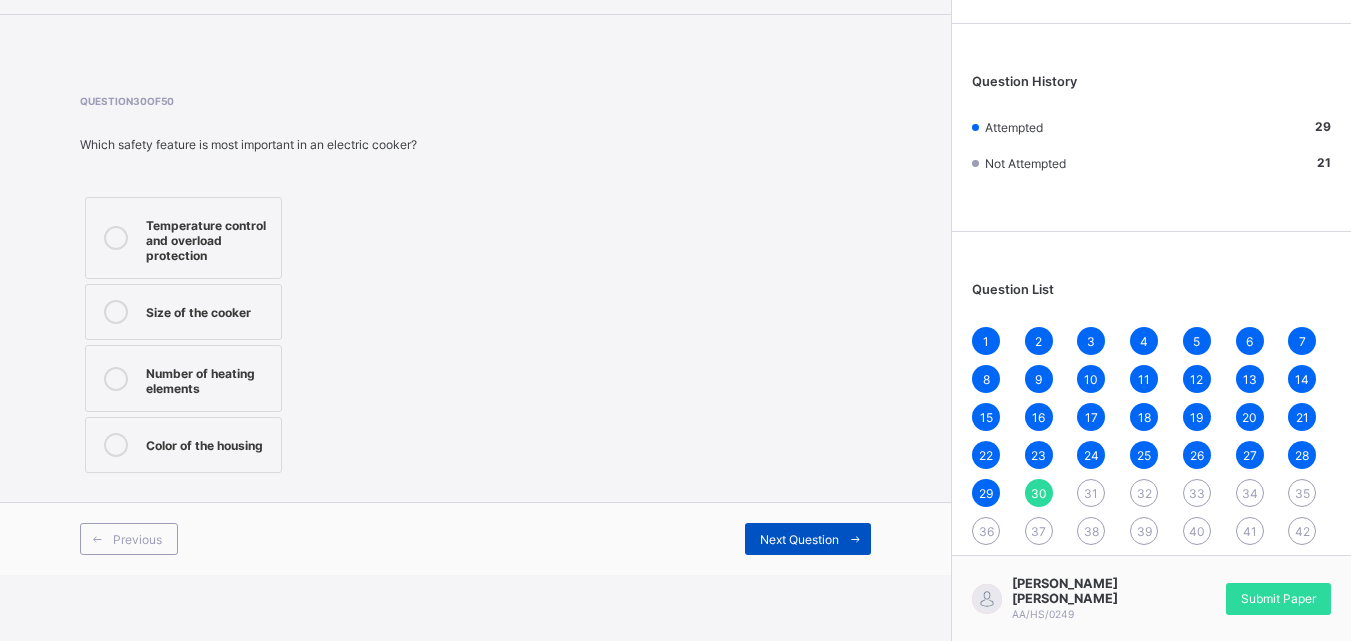 click on "Next Question" at bounding box center [799, 539] 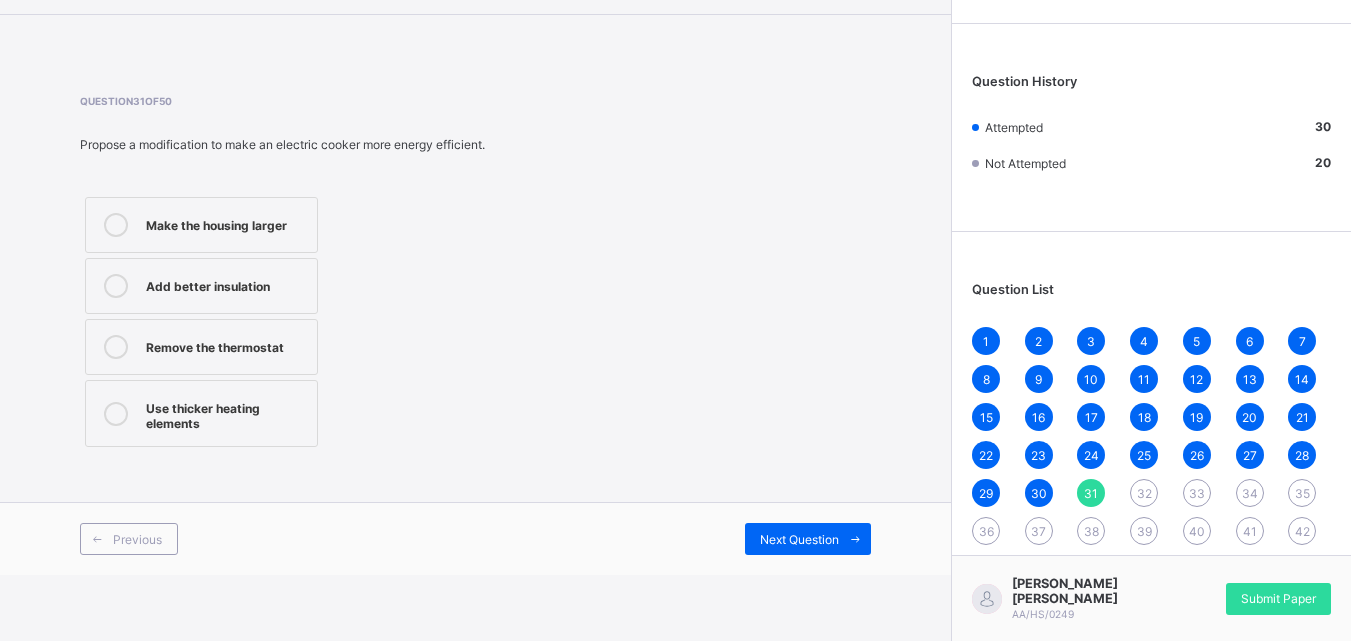 click on "Use thicker heating elements" at bounding box center [226, 413] 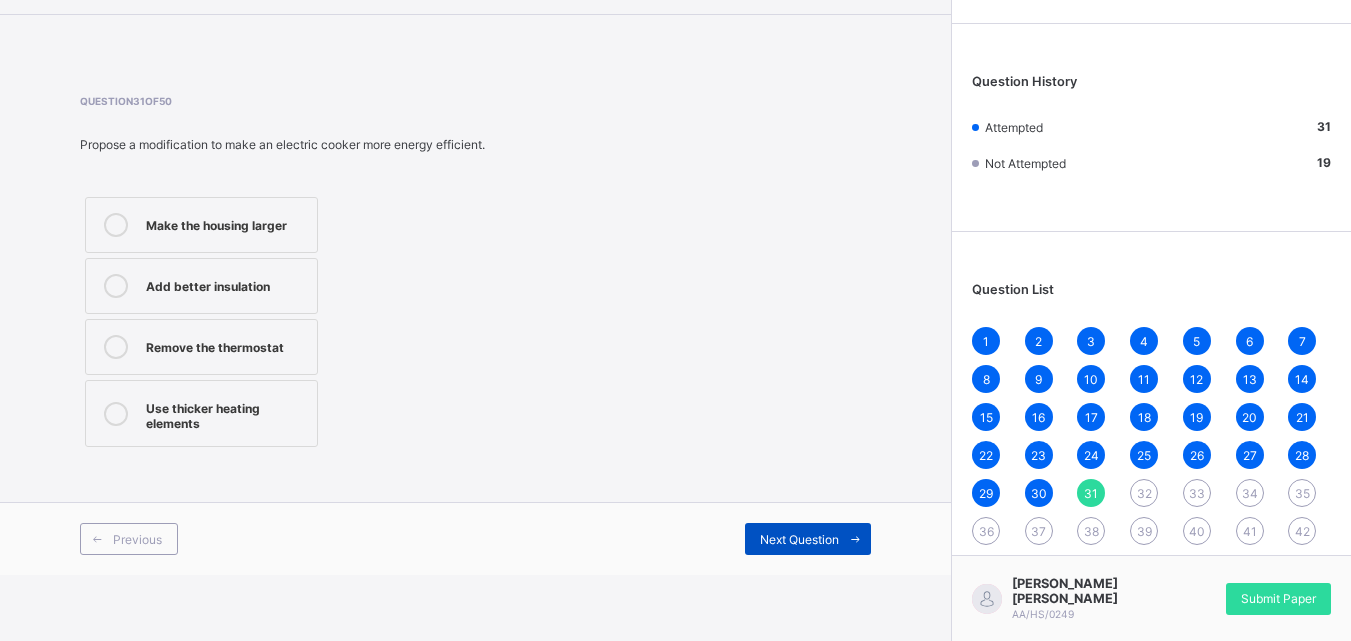 click on "Next Question" at bounding box center [808, 539] 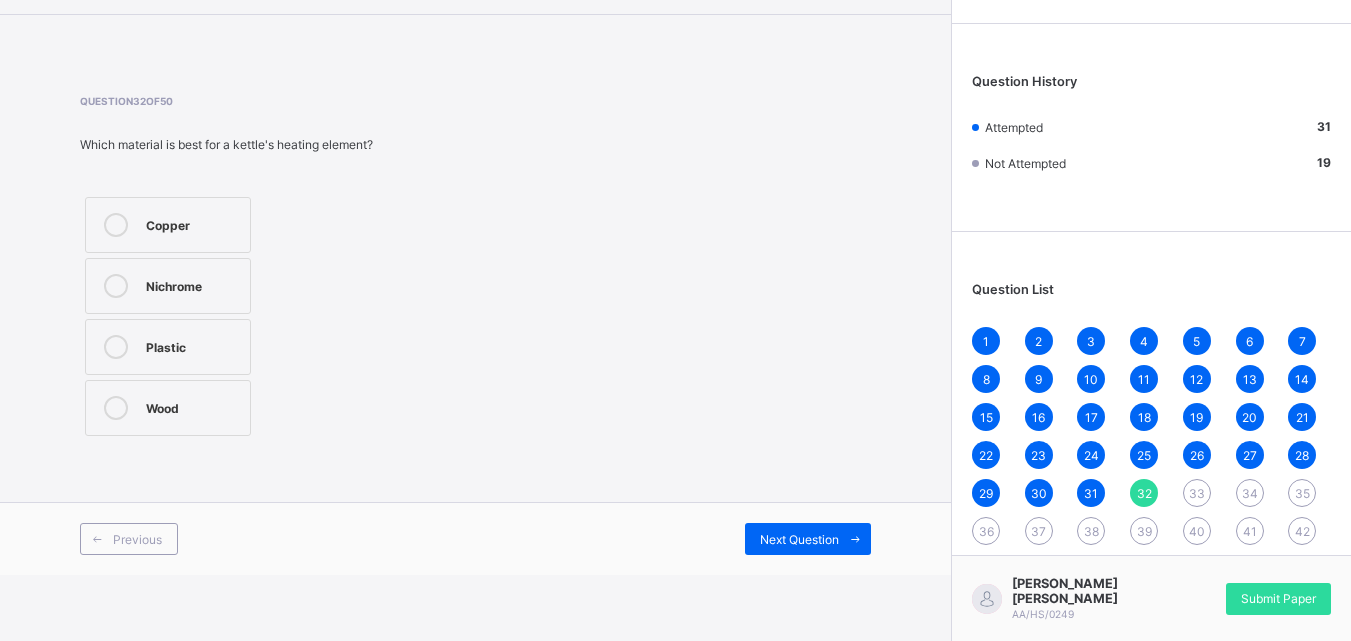 click on "Copper" at bounding box center [193, 225] 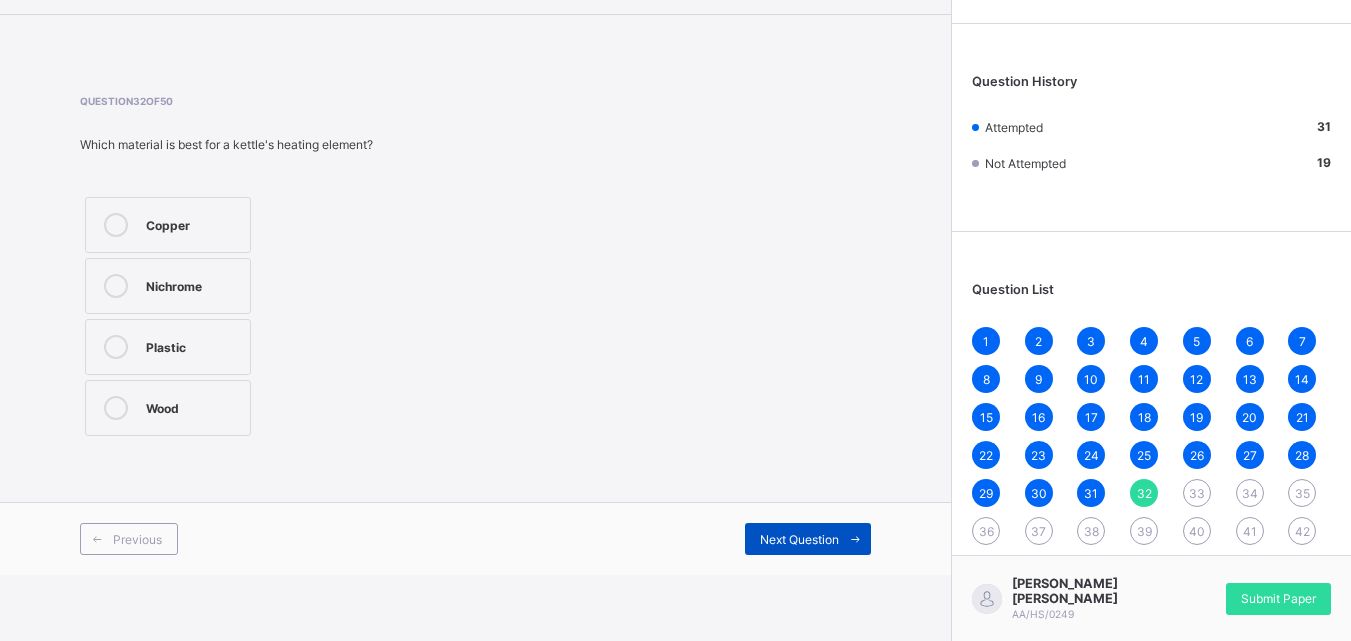 click on "Next Question" at bounding box center (799, 539) 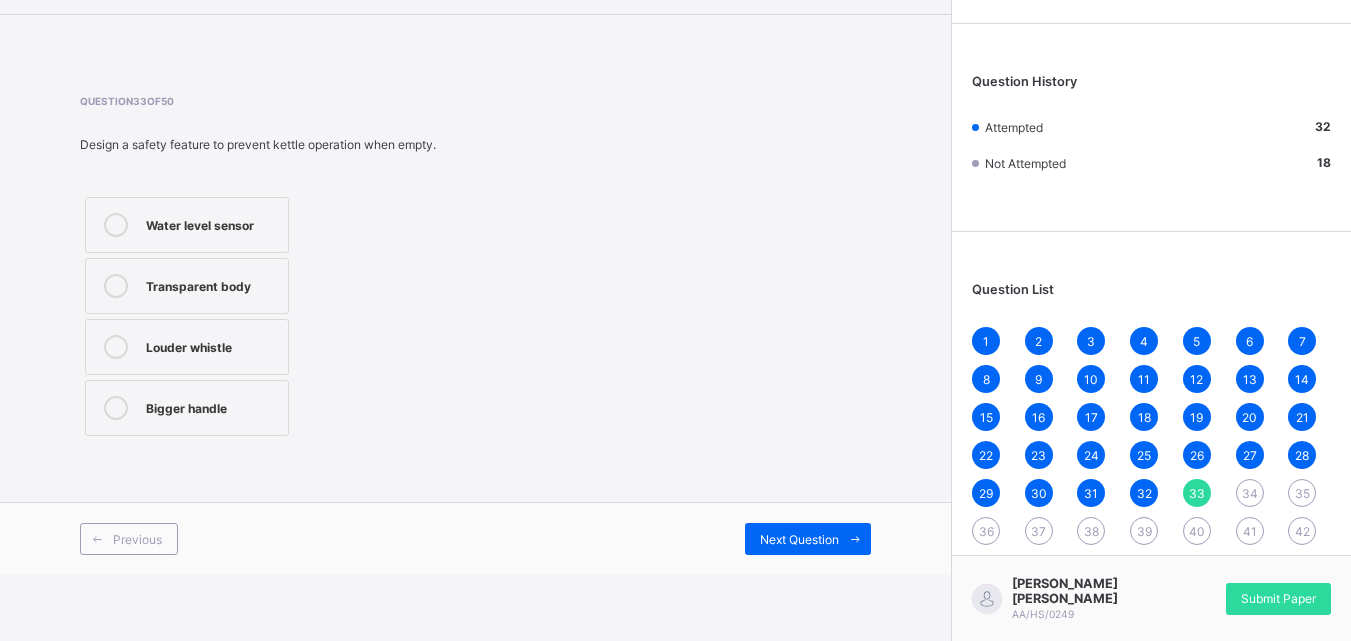 click on "Water level sensor" at bounding box center [187, 225] 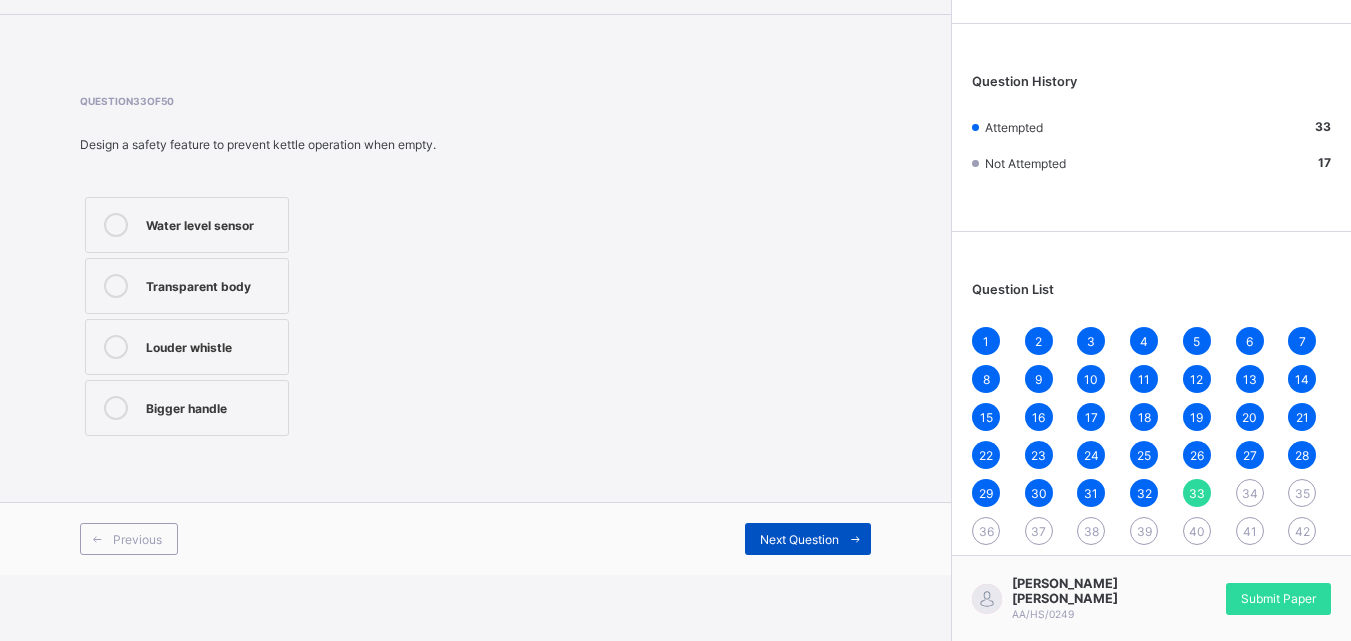 click on "Next Question" at bounding box center [799, 539] 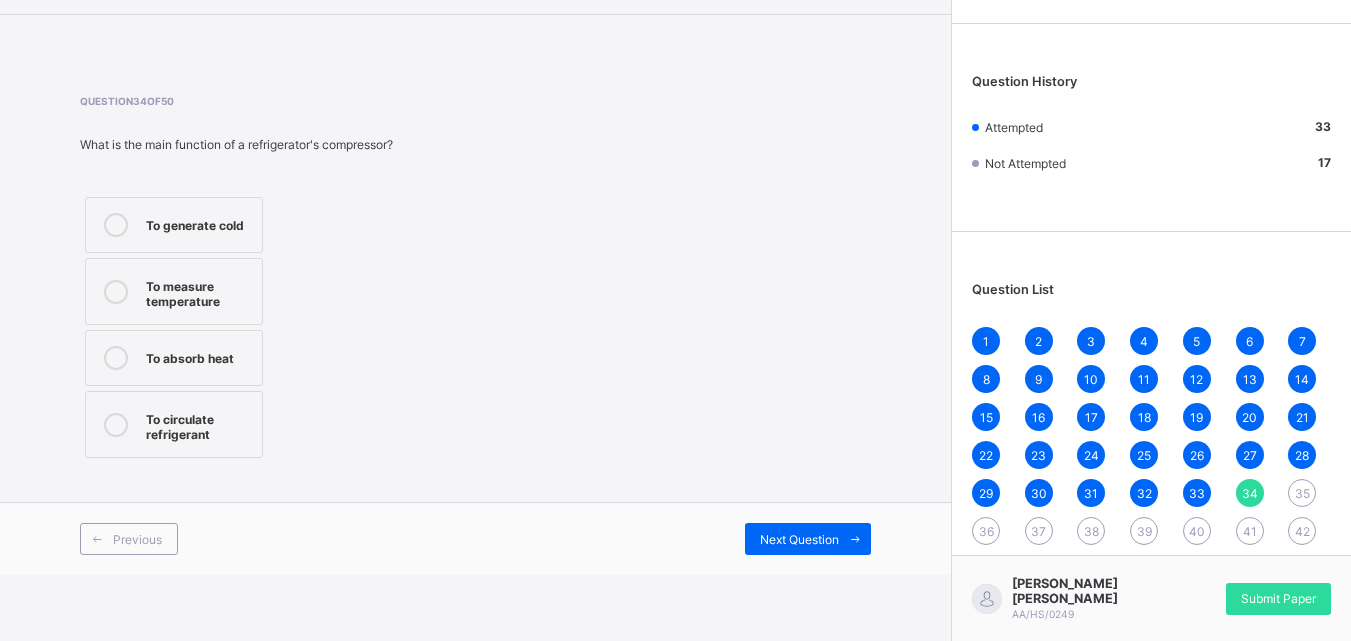 click on "To absorb heat" at bounding box center [174, 358] 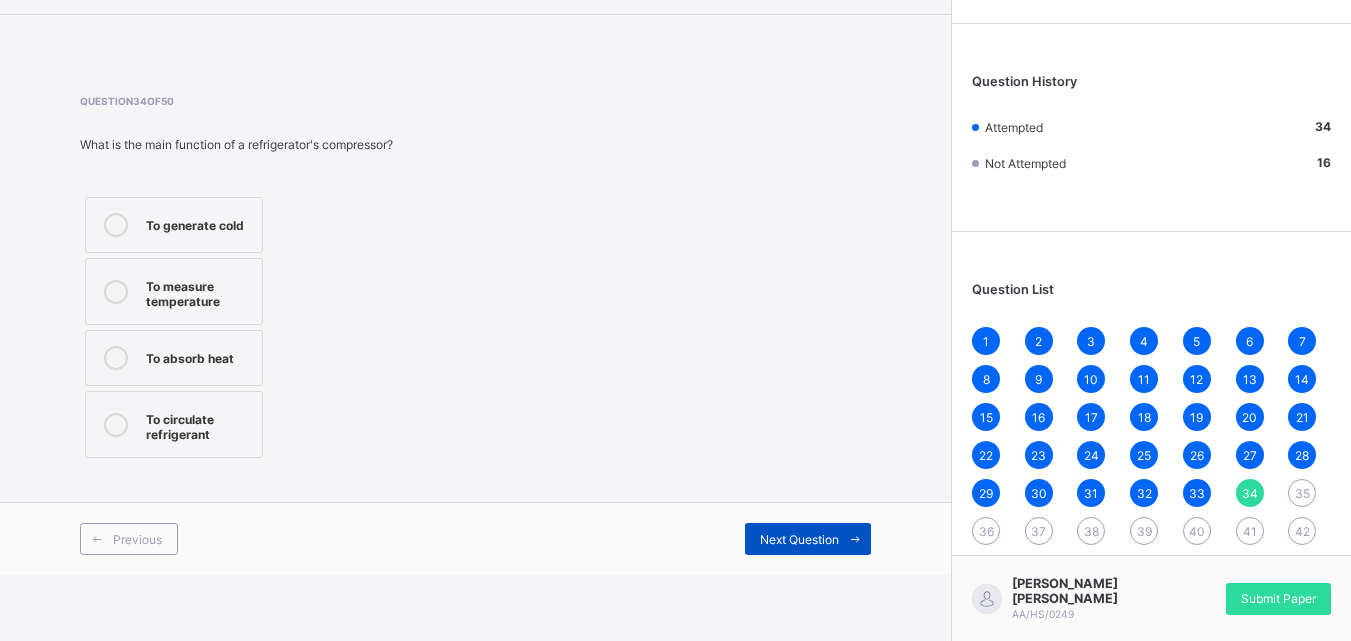 click on "Next Question" at bounding box center [808, 539] 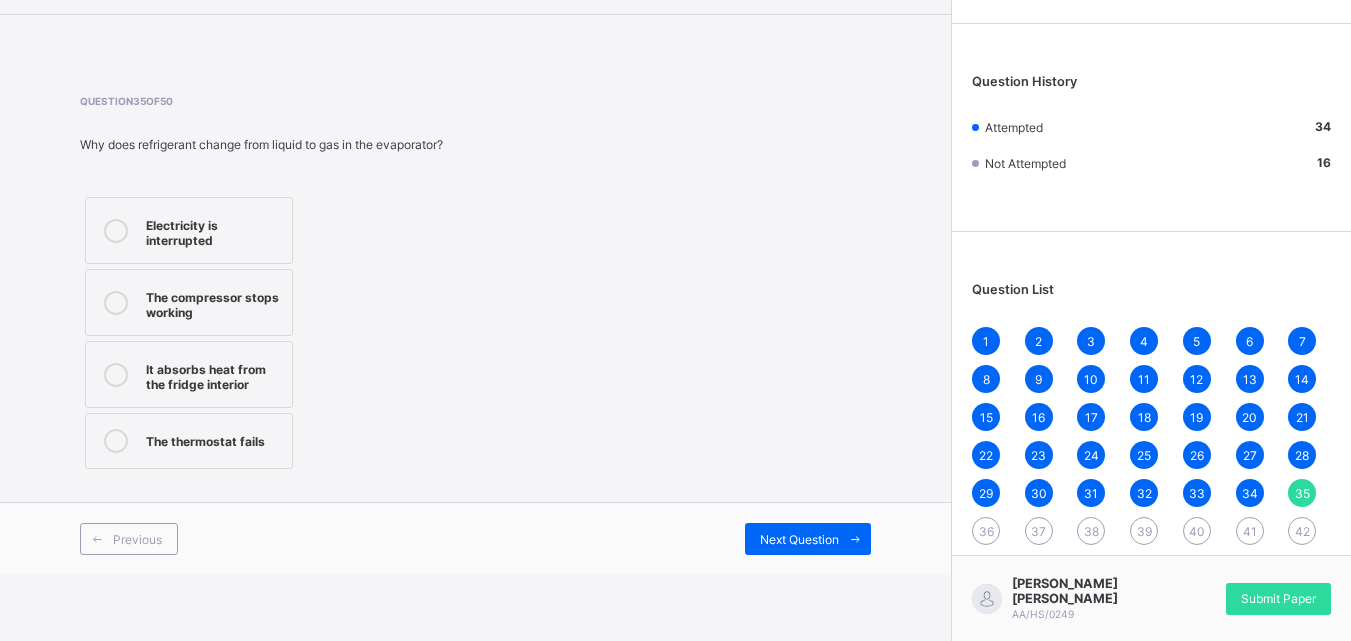 click on "It absorbs heat from the fridge interior" at bounding box center (214, 374) 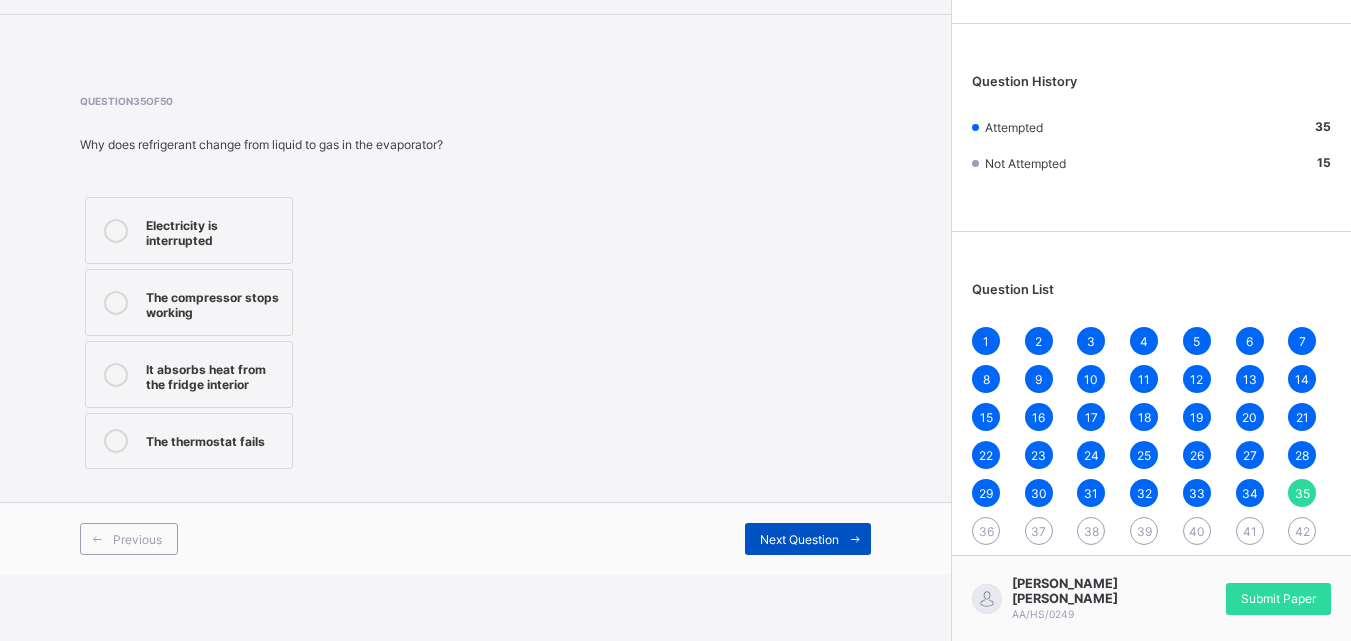 click on "Next Question" at bounding box center (799, 539) 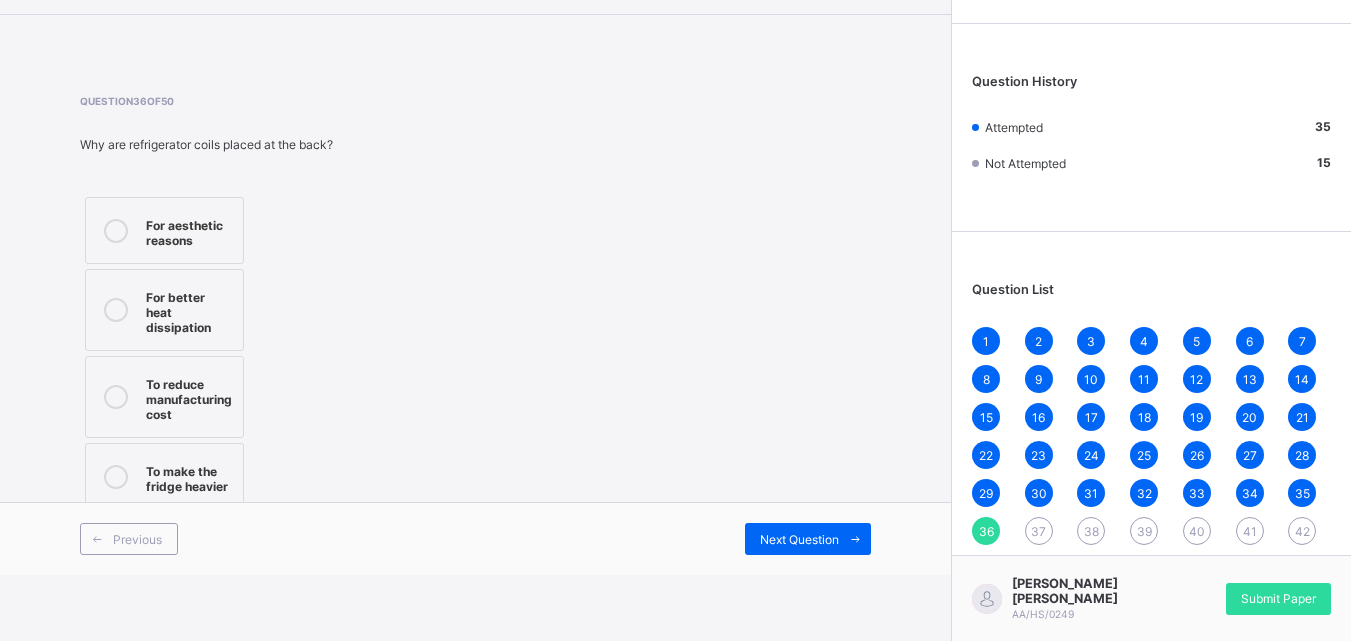 click on "For better heat dissipation" at bounding box center [189, 310] 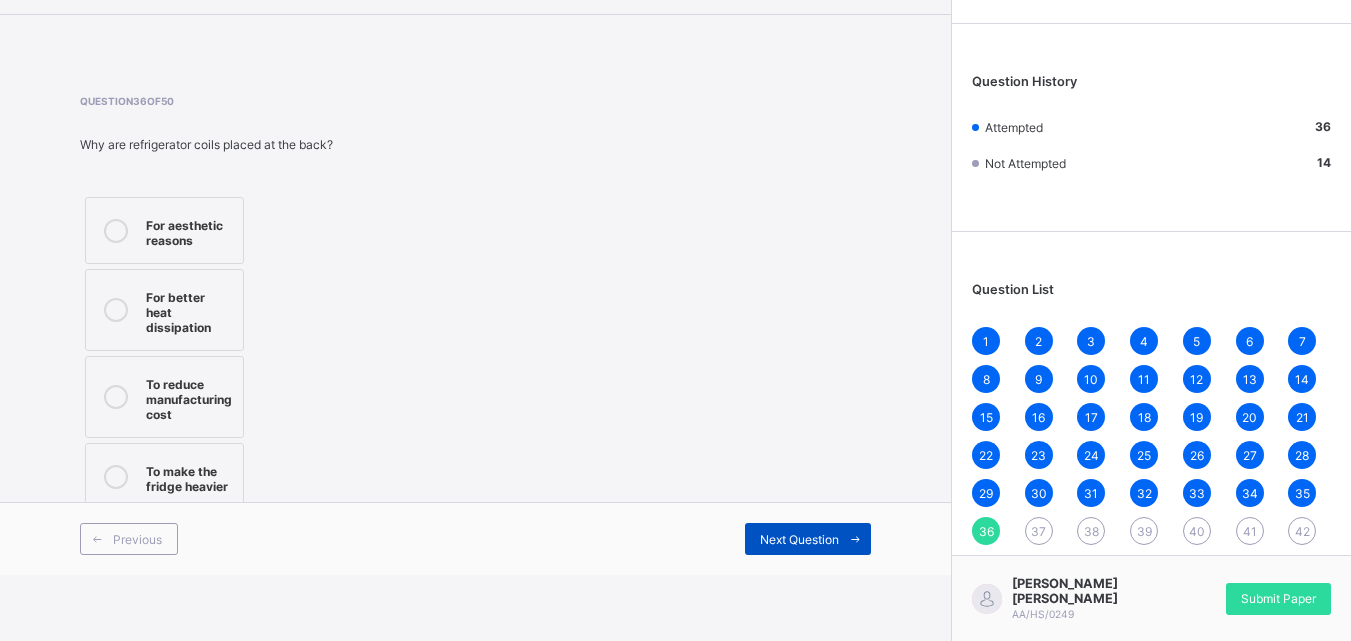 click on "Next Question" at bounding box center (808, 539) 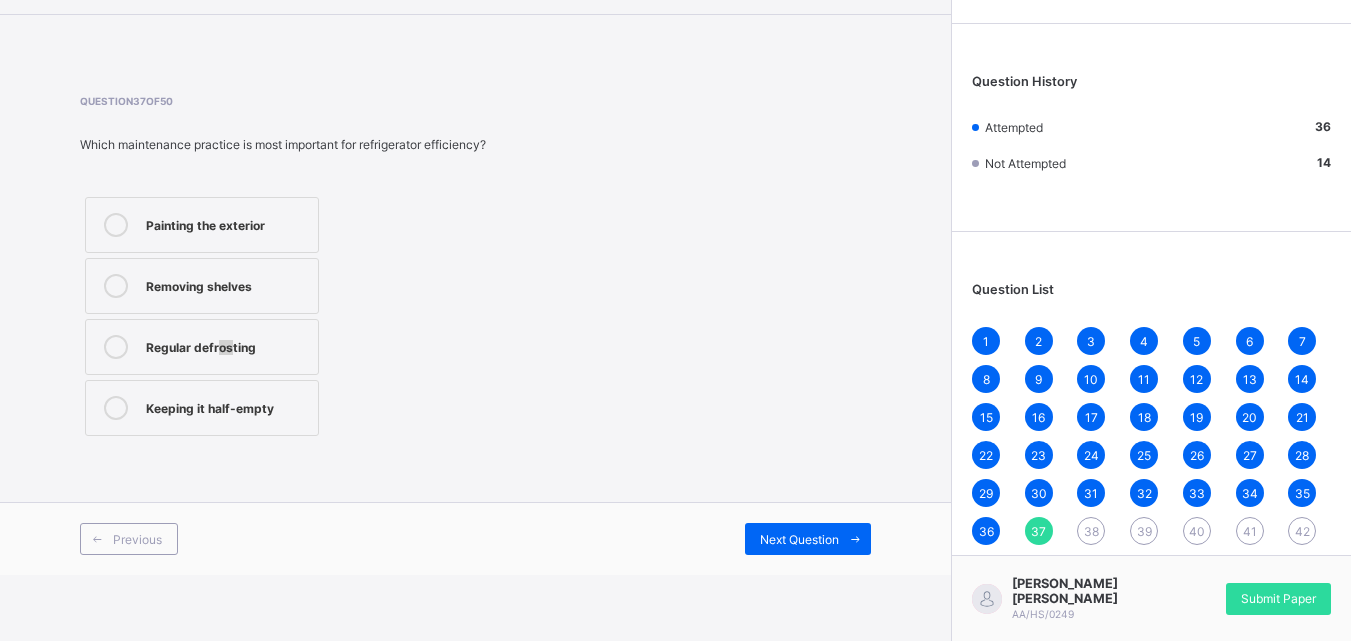 click on "Regular defrosting" at bounding box center (202, 347) 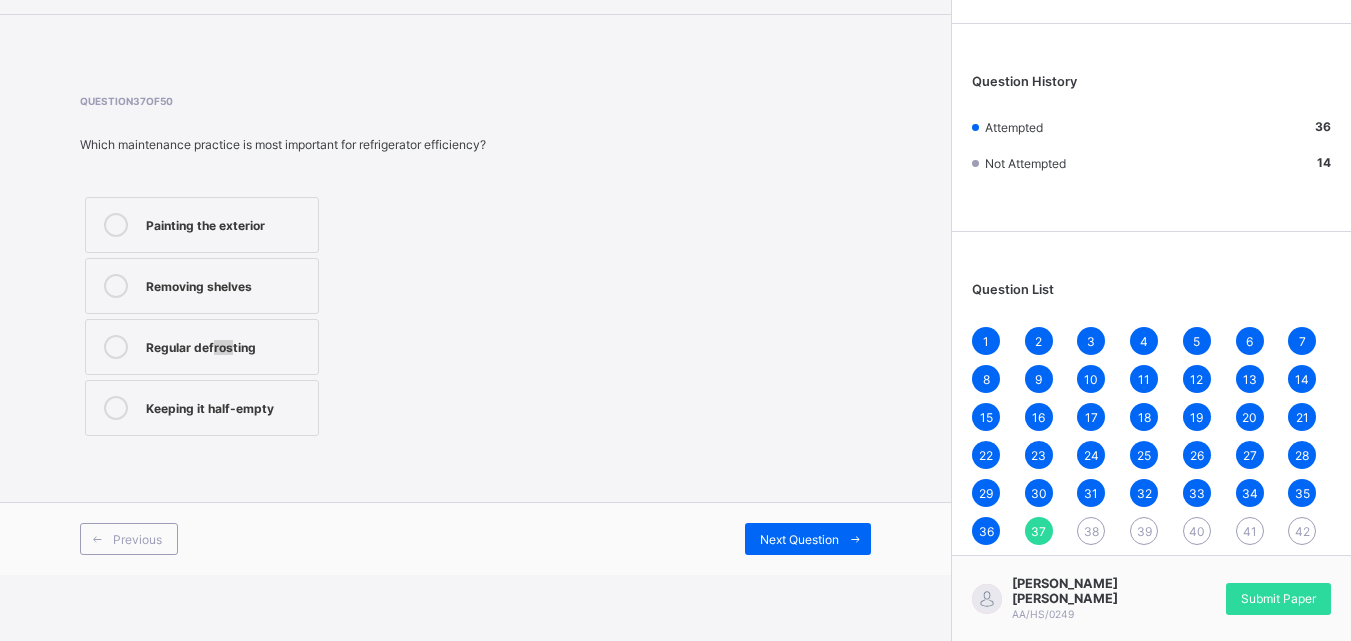 click on "Regular defrosting" at bounding box center (227, 345) 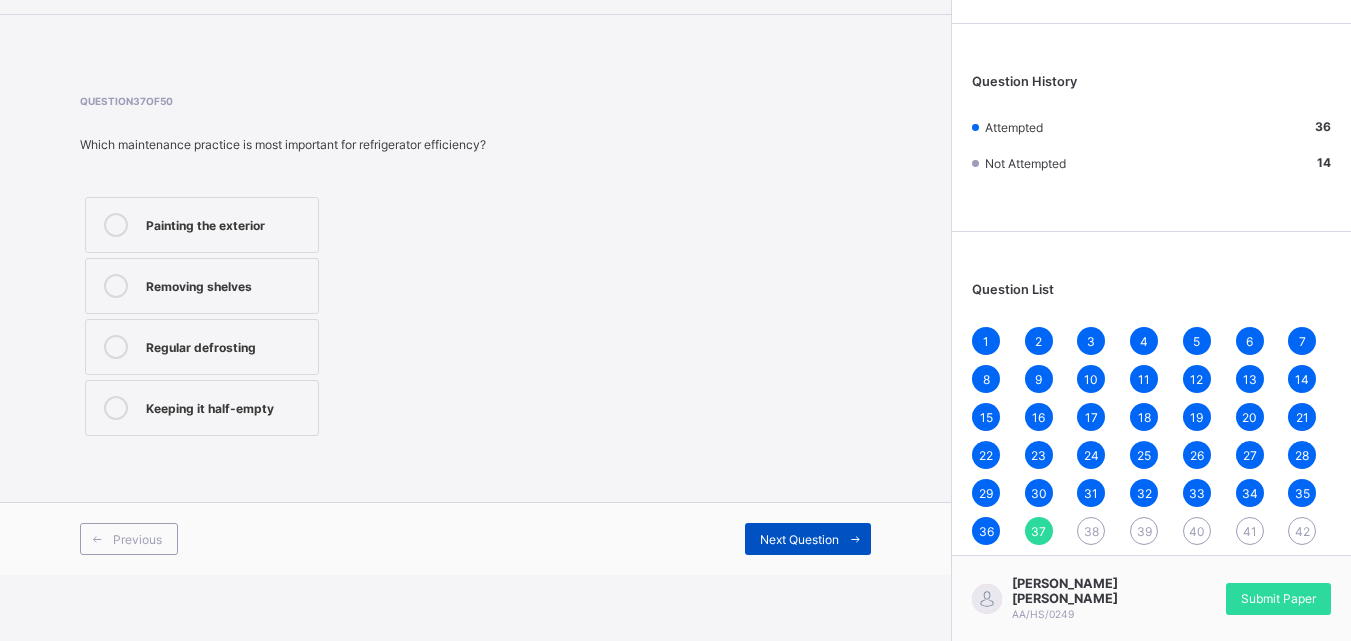 click on "Next Question" at bounding box center [799, 539] 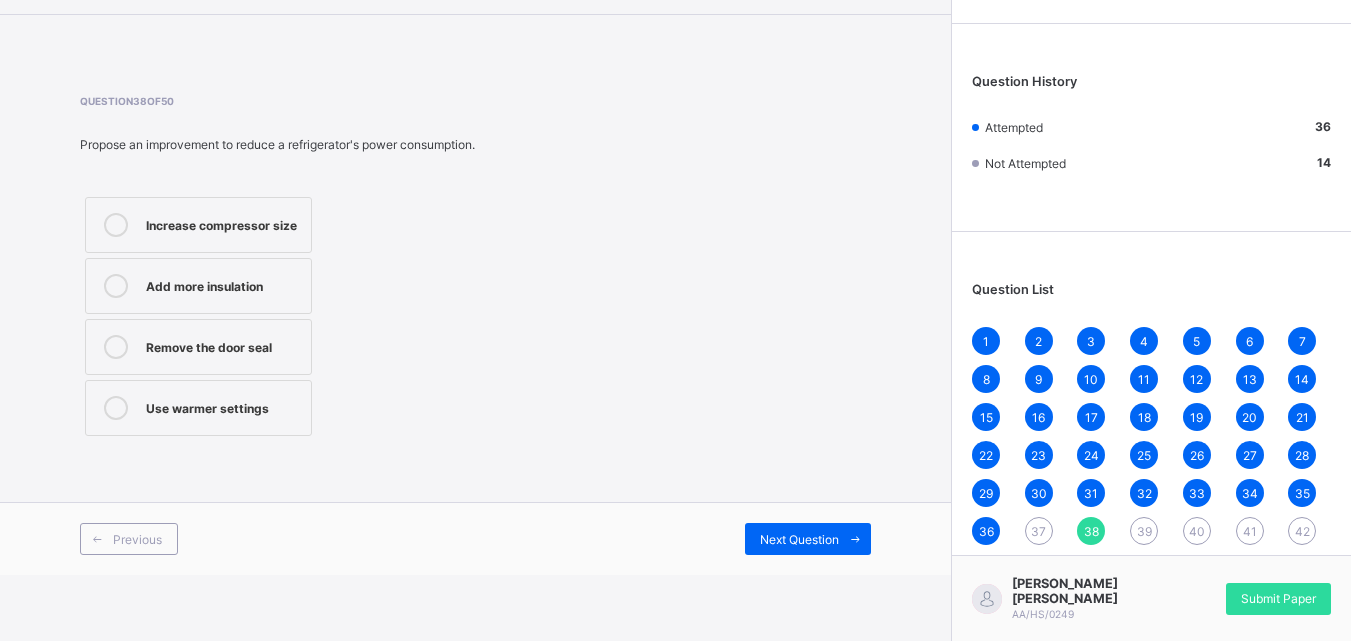 scroll, scrollTop: 0, scrollLeft: 0, axis: both 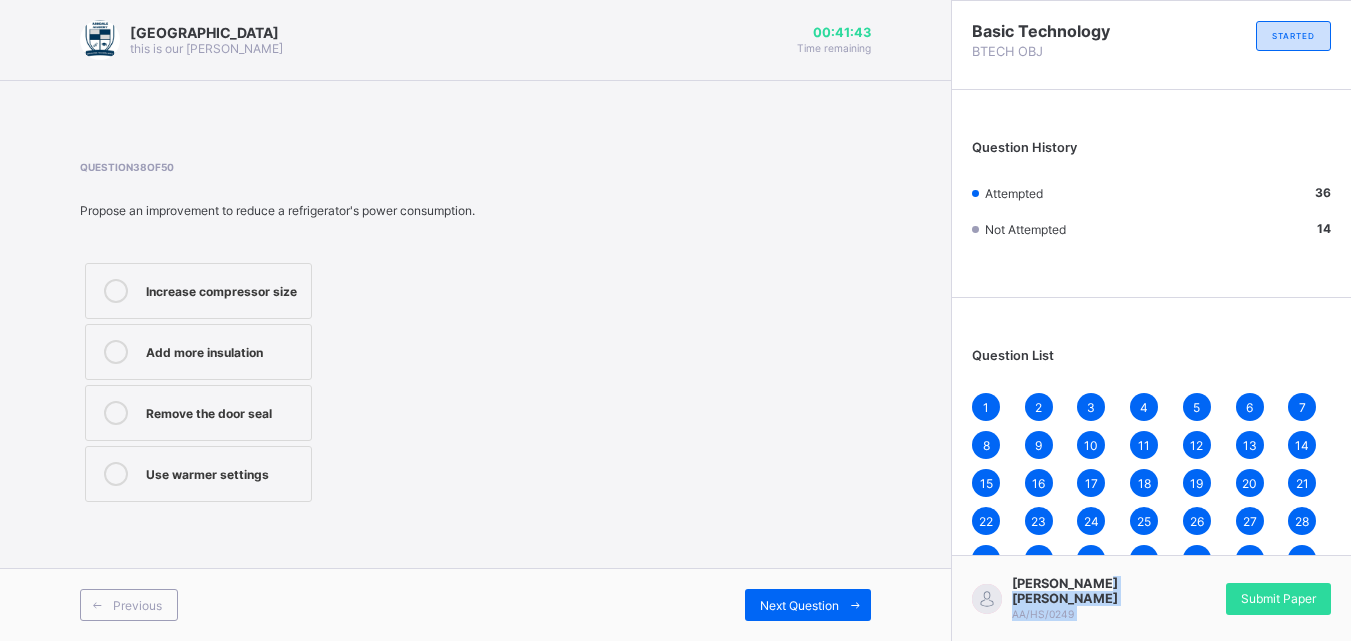 drag, startPoint x: 1177, startPoint y: 557, endPoint x: 1162, endPoint y: 564, distance: 16.552946 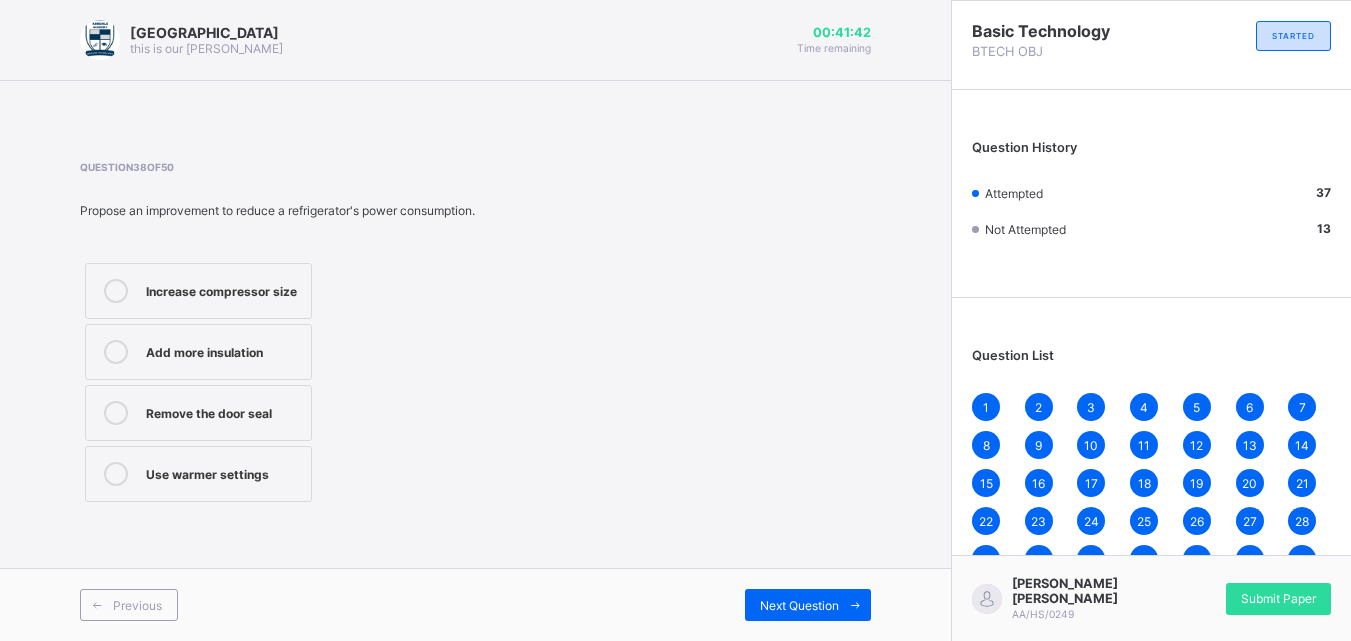 drag, startPoint x: 945, startPoint y: 368, endPoint x: 920, endPoint y: 362, distance: 25.70992 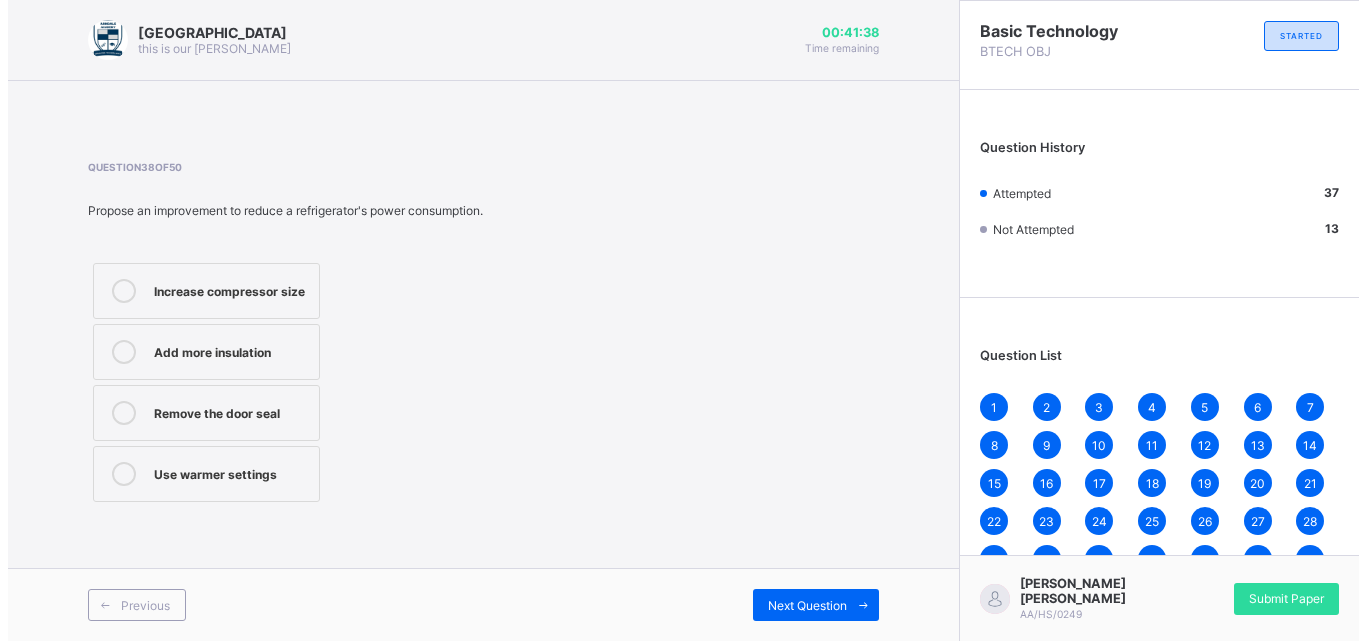 scroll, scrollTop: 66, scrollLeft: 0, axis: vertical 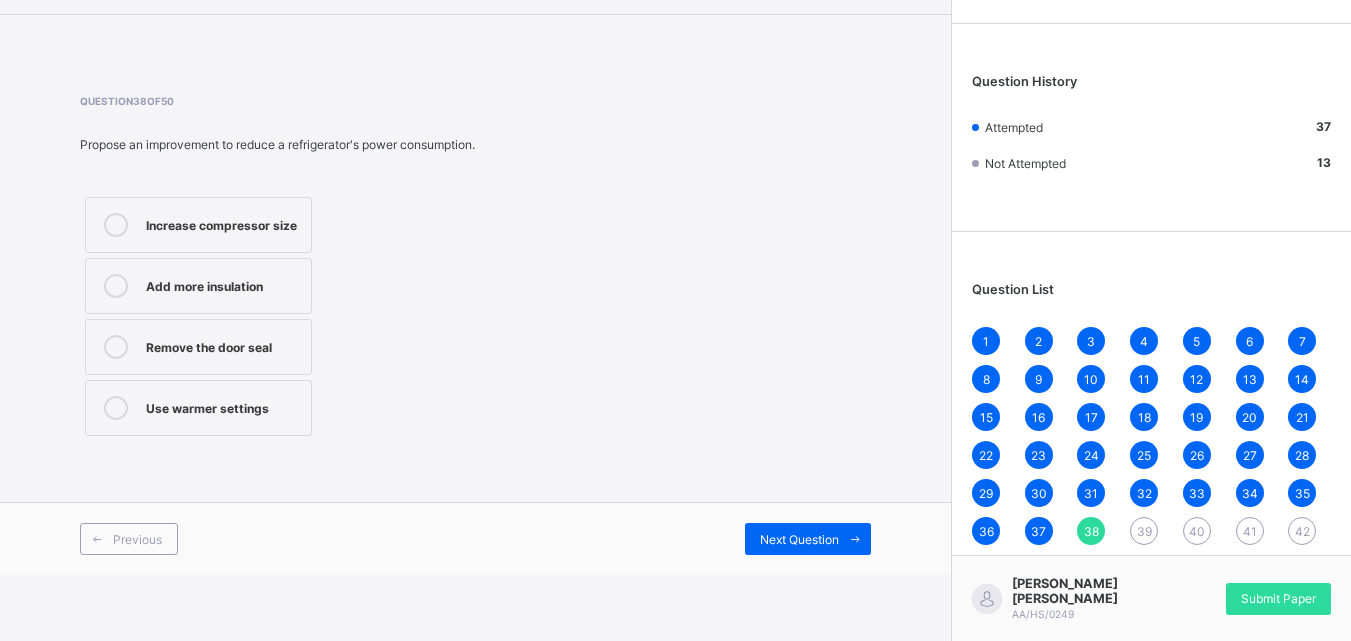 click on "Increase compressor size" at bounding box center [223, 223] 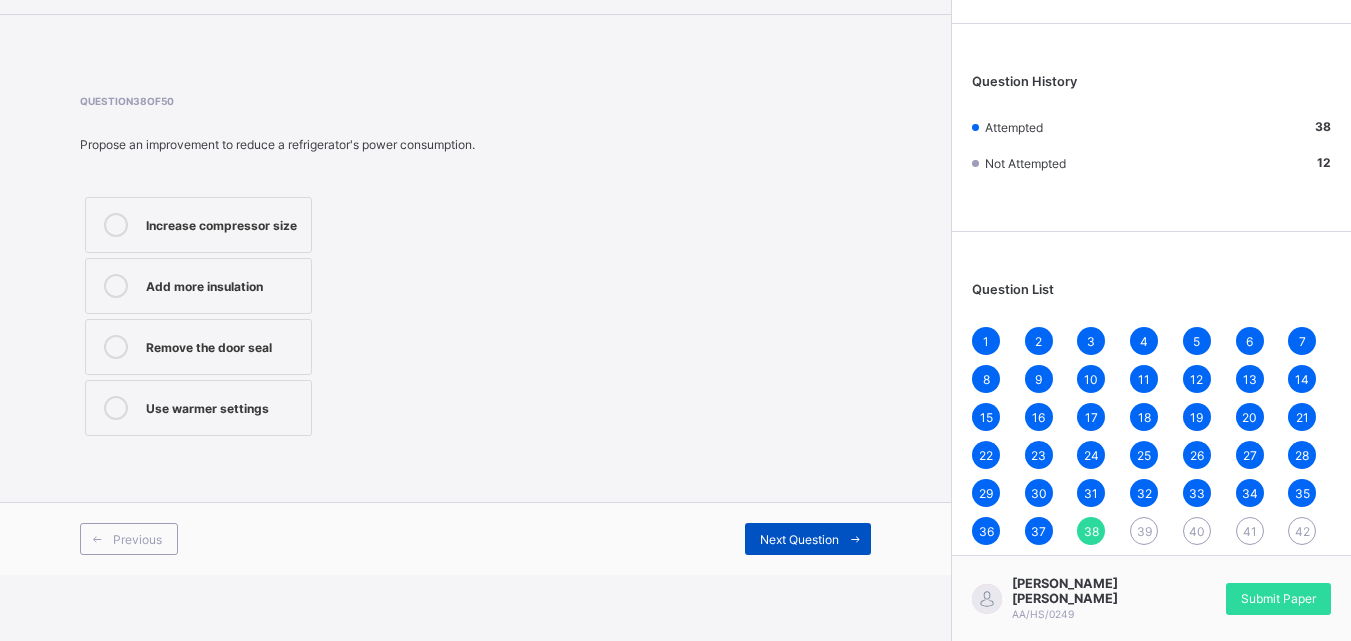 click on "Next Question" at bounding box center [808, 539] 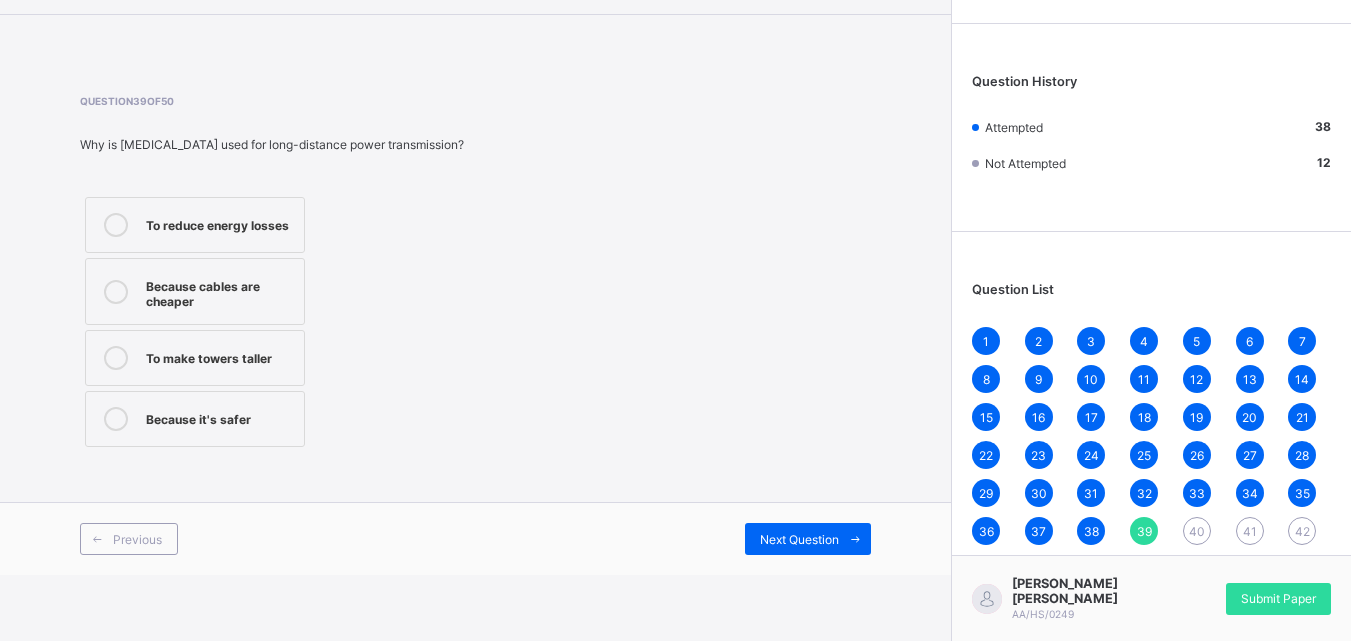 click on "To reduce energy losses" at bounding box center [220, 223] 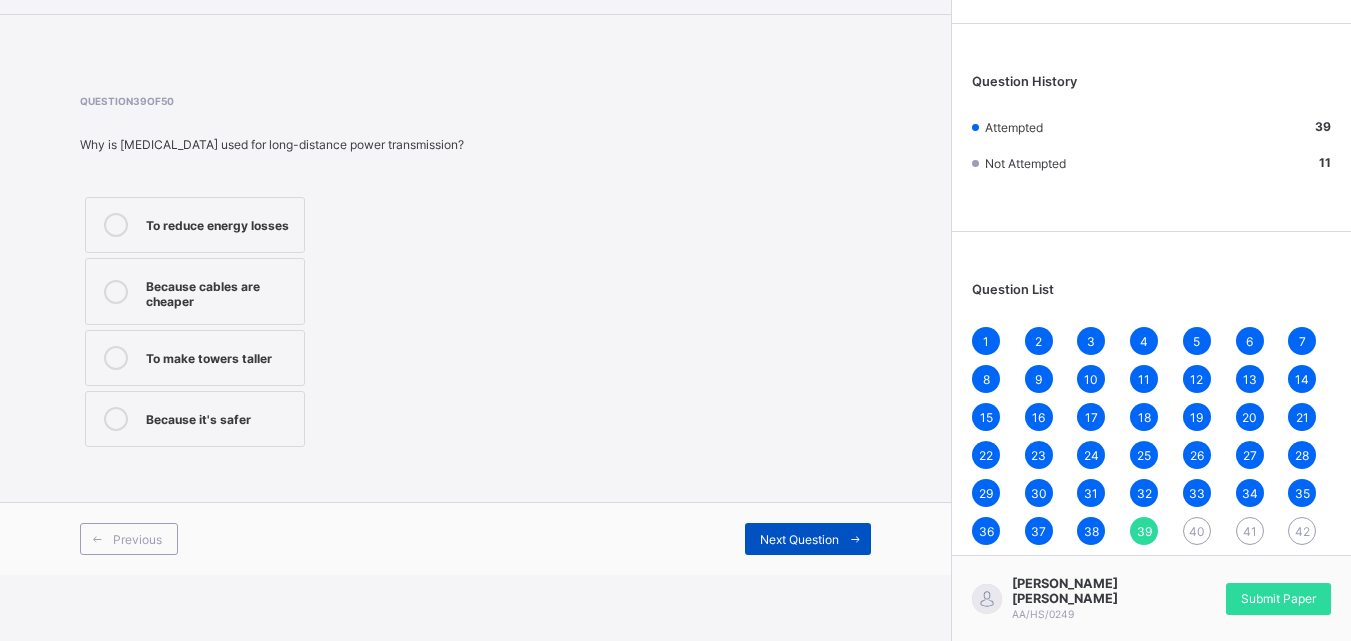 click on "Next Question" at bounding box center (808, 539) 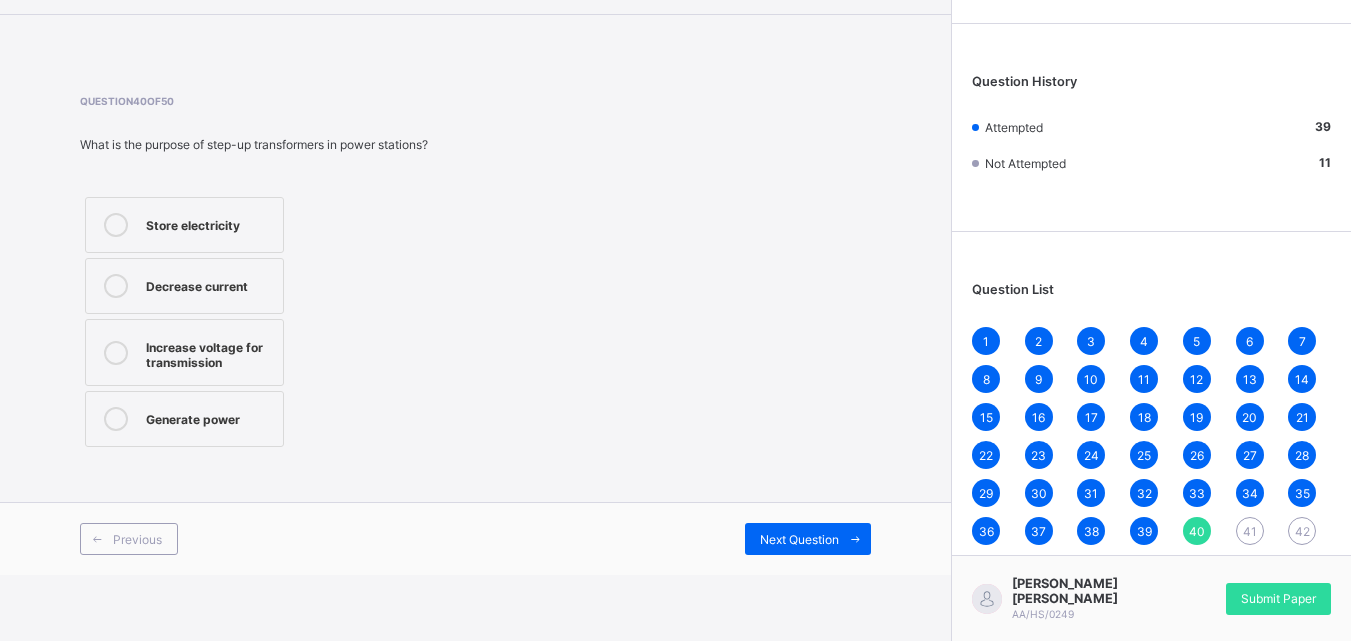 click on "Increase voltage for transmission" at bounding box center (209, 352) 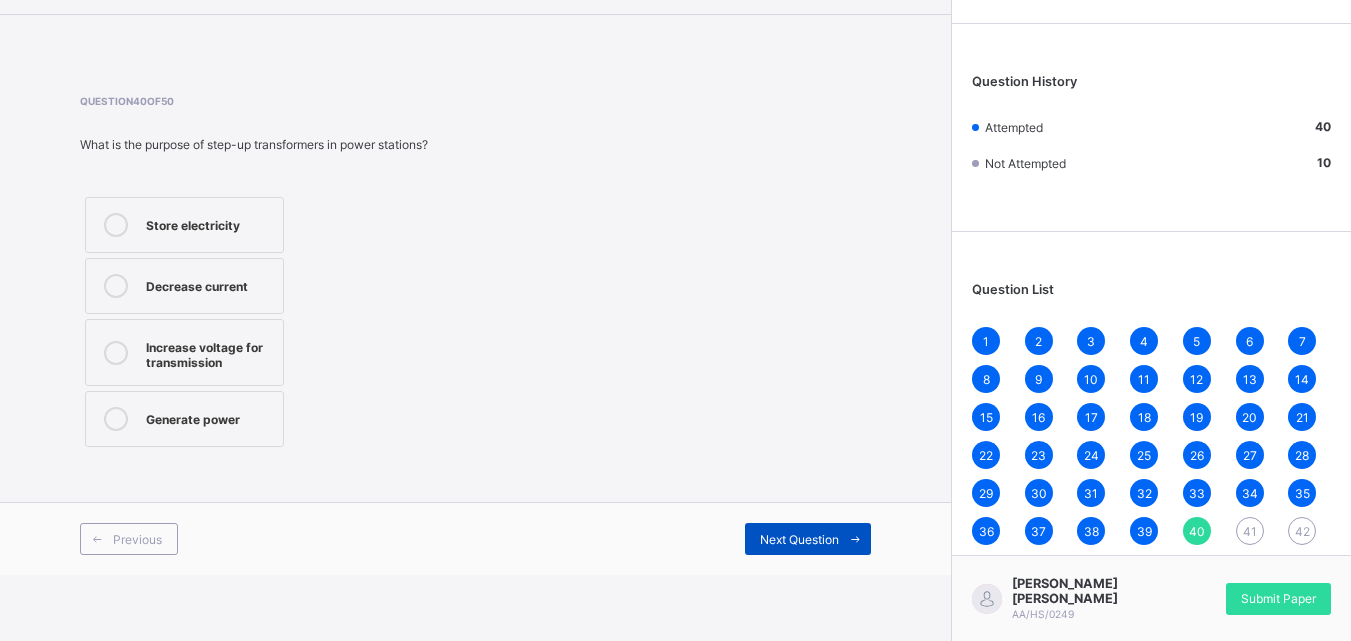 click on "Next Question" at bounding box center [799, 539] 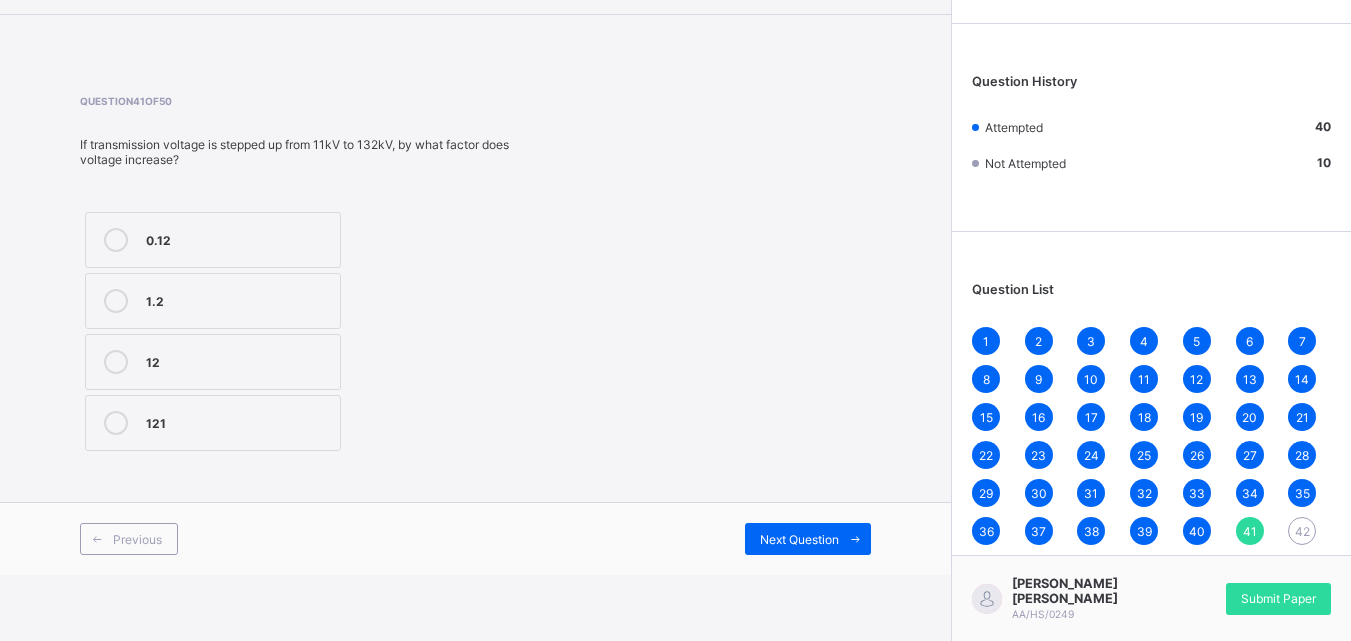 click on "121" at bounding box center (238, 423) 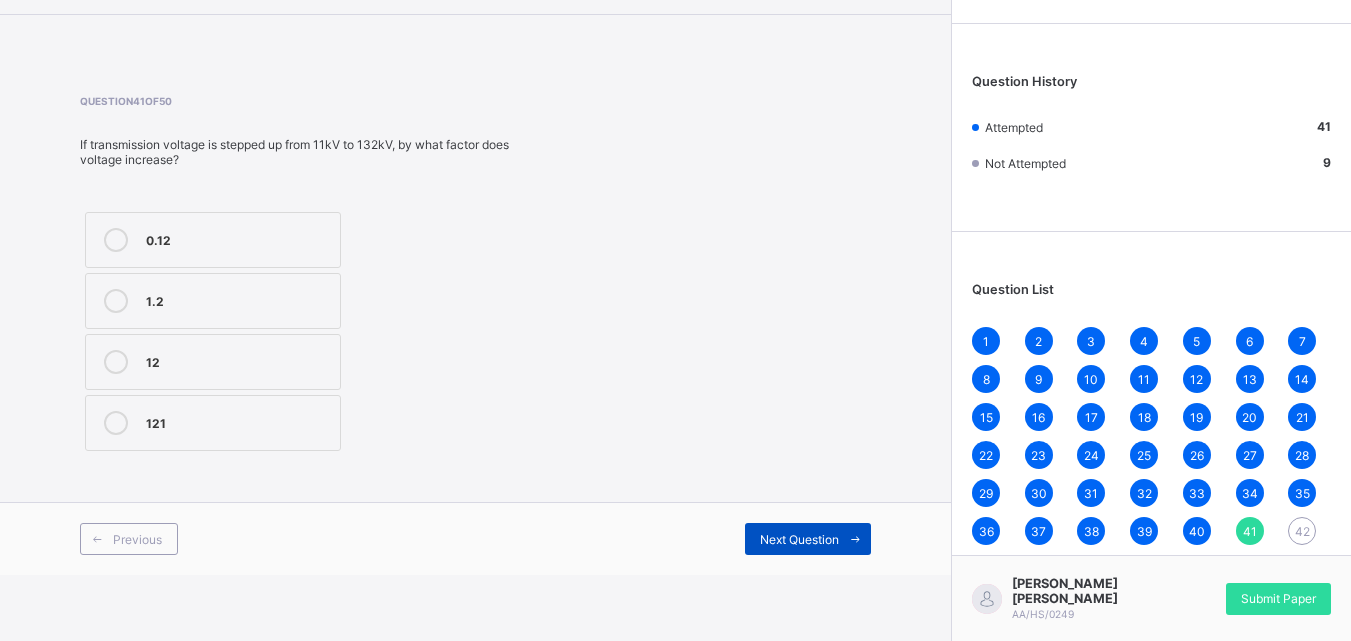 click on "Next Question" at bounding box center [799, 539] 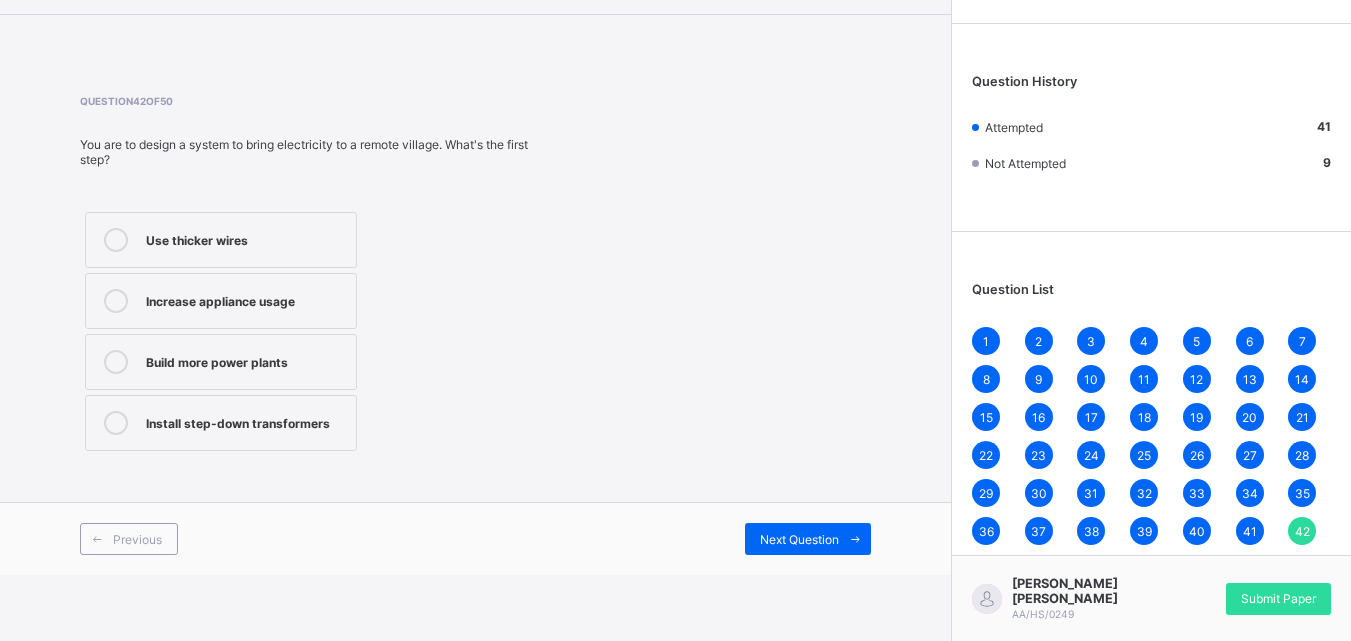 click on "Use thicker wires" at bounding box center [246, 238] 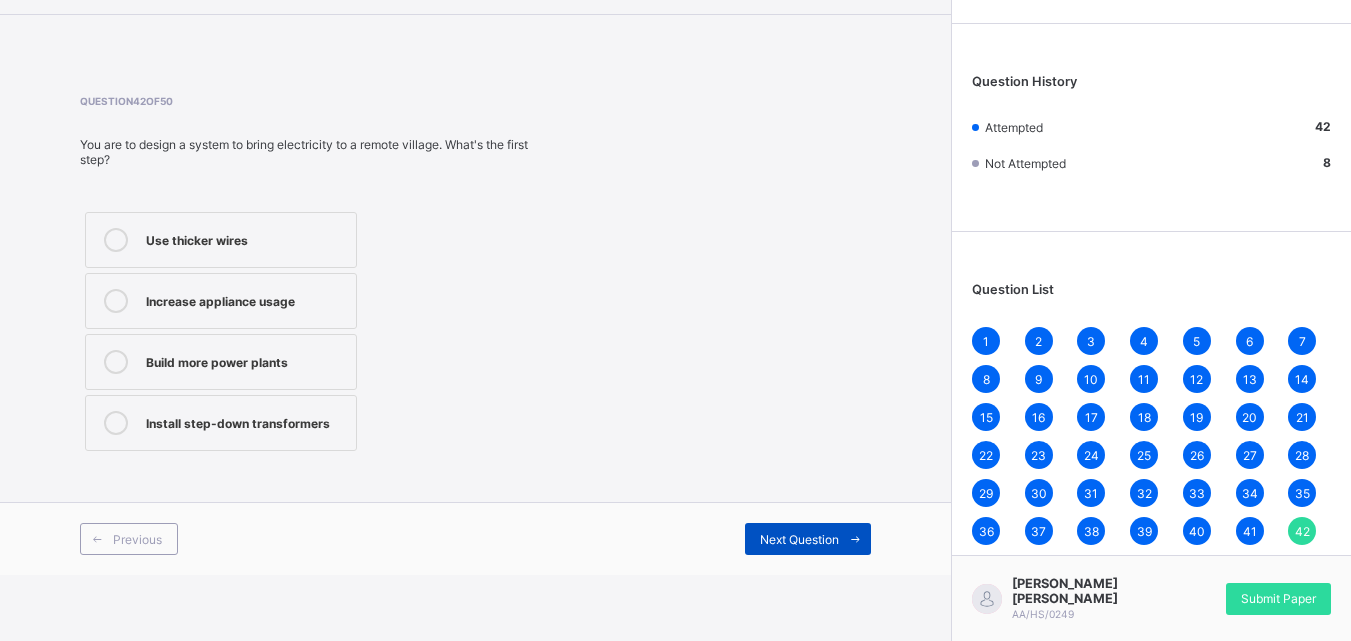 click on "Next Question" at bounding box center [799, 539] 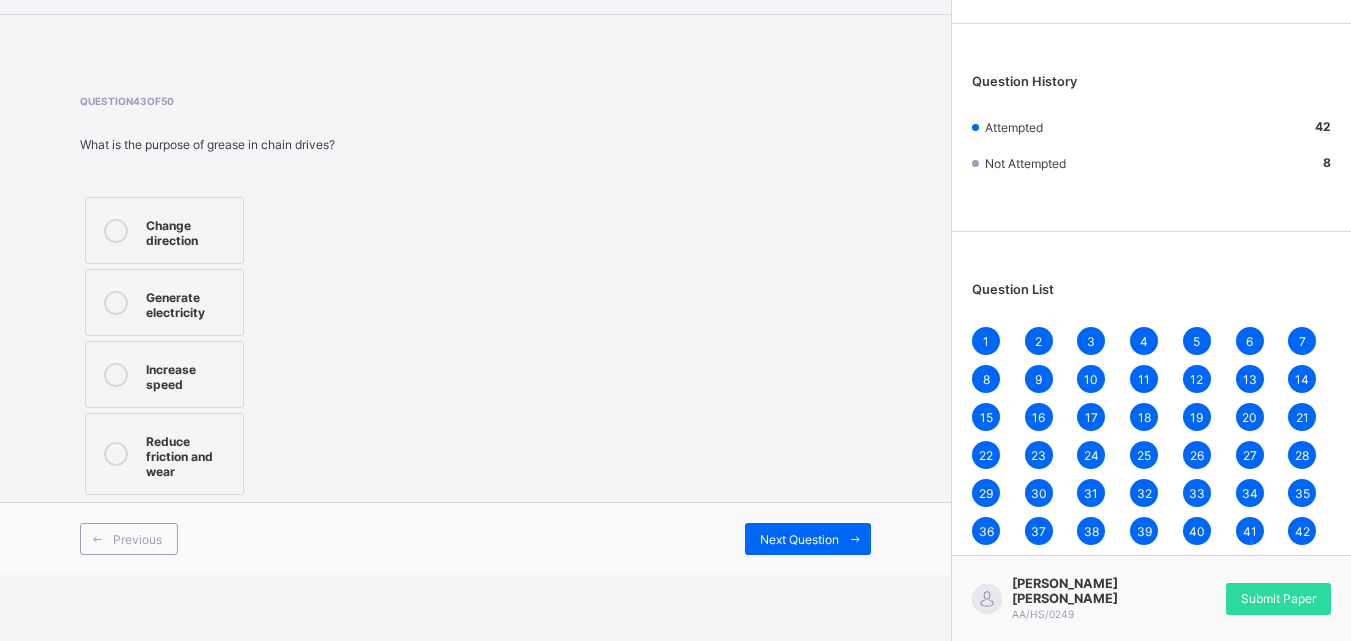 click on "Reduce friction and wear" at bounding box center [164, 454] 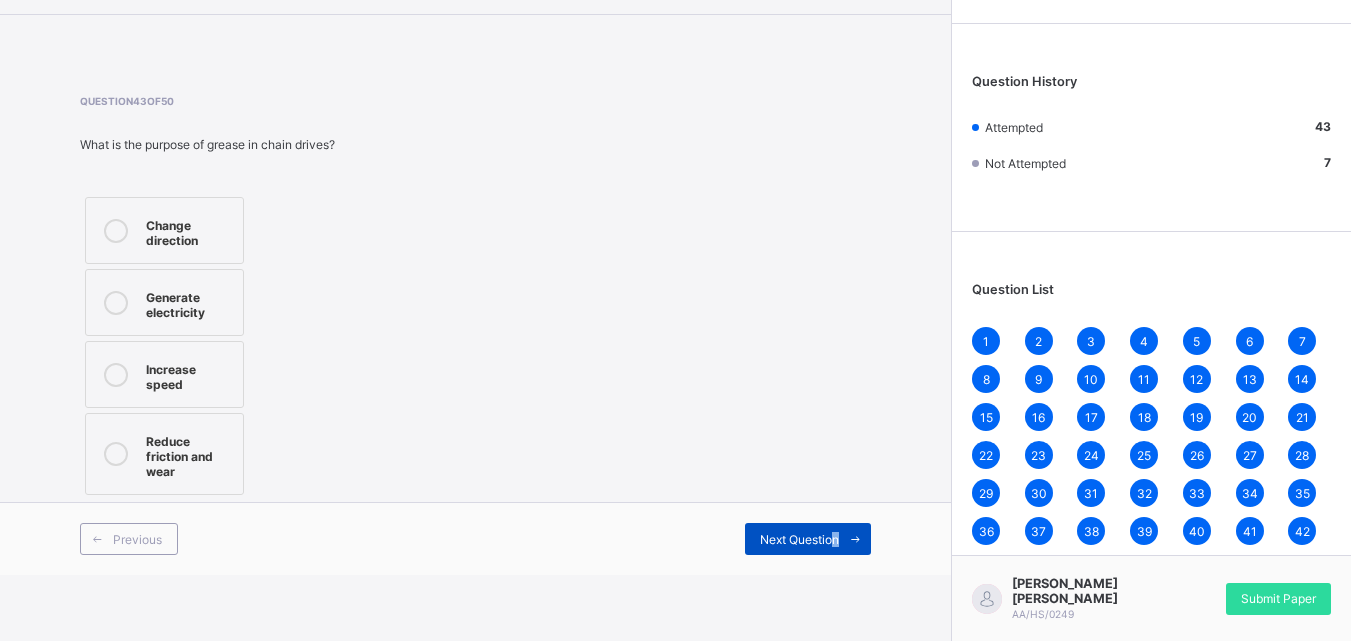 click on "Next Question" at bounding box center [808, 539] 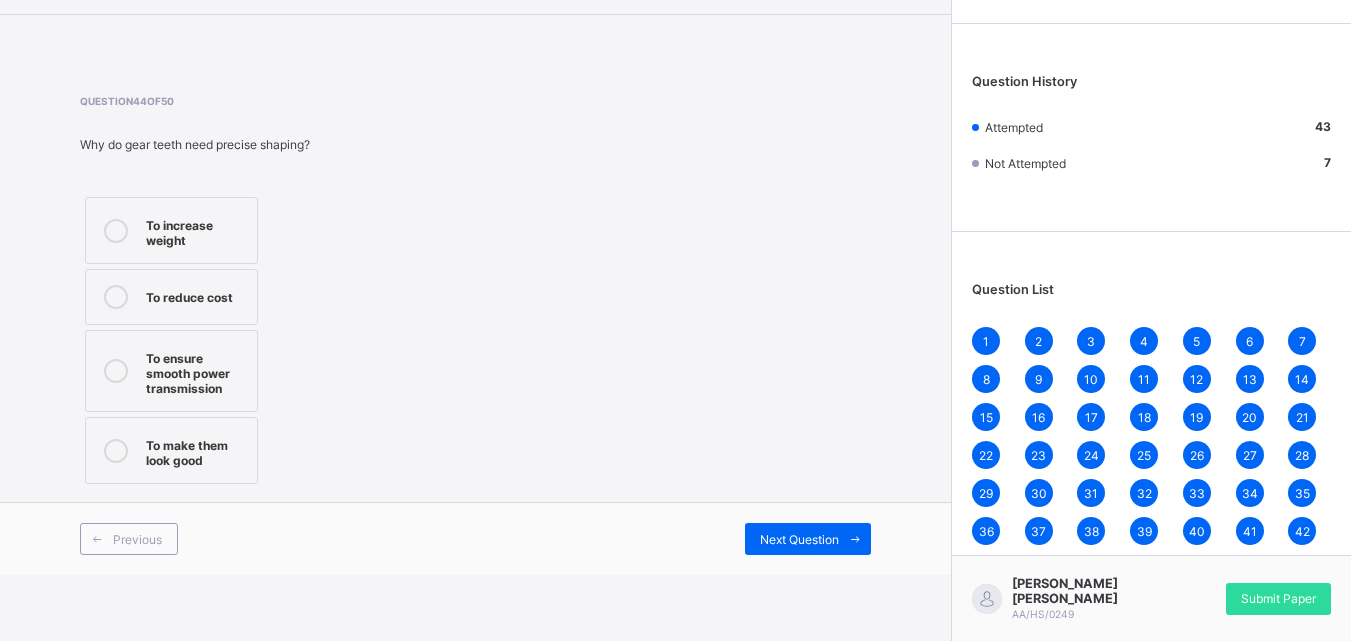 click on "To ensure smooth power transmission" at bounding box center (196, 371) 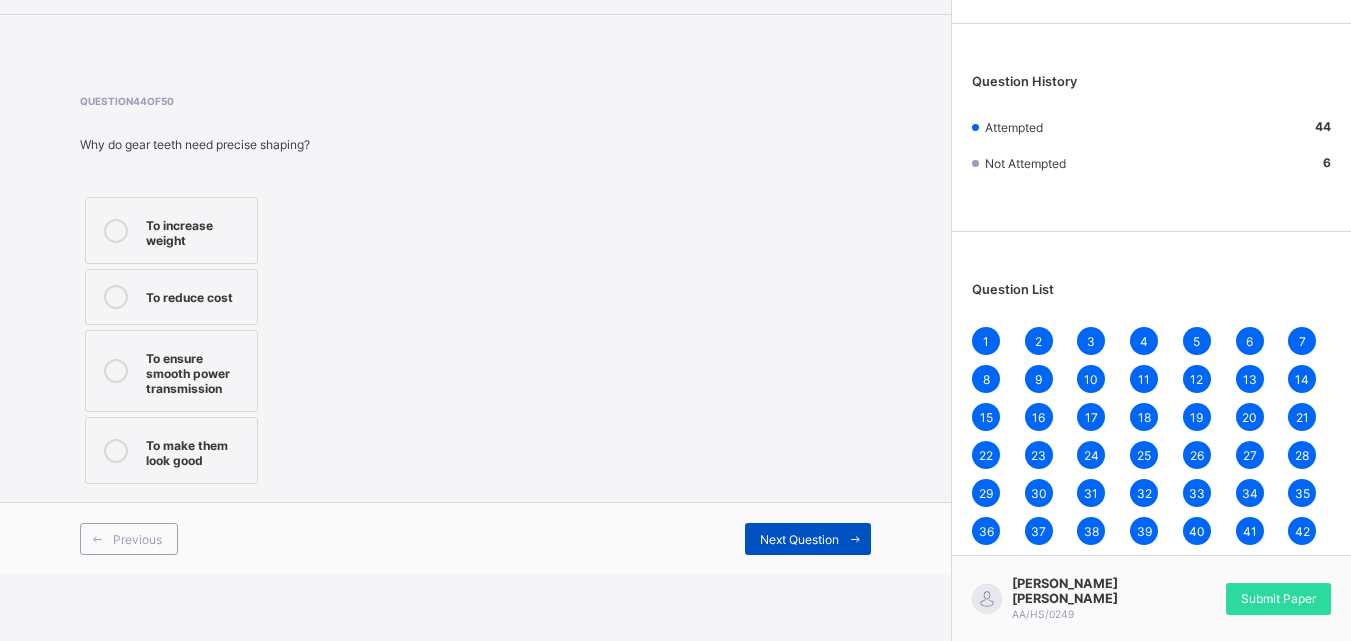 click on "Next Question" at bounding box center (799, 539) 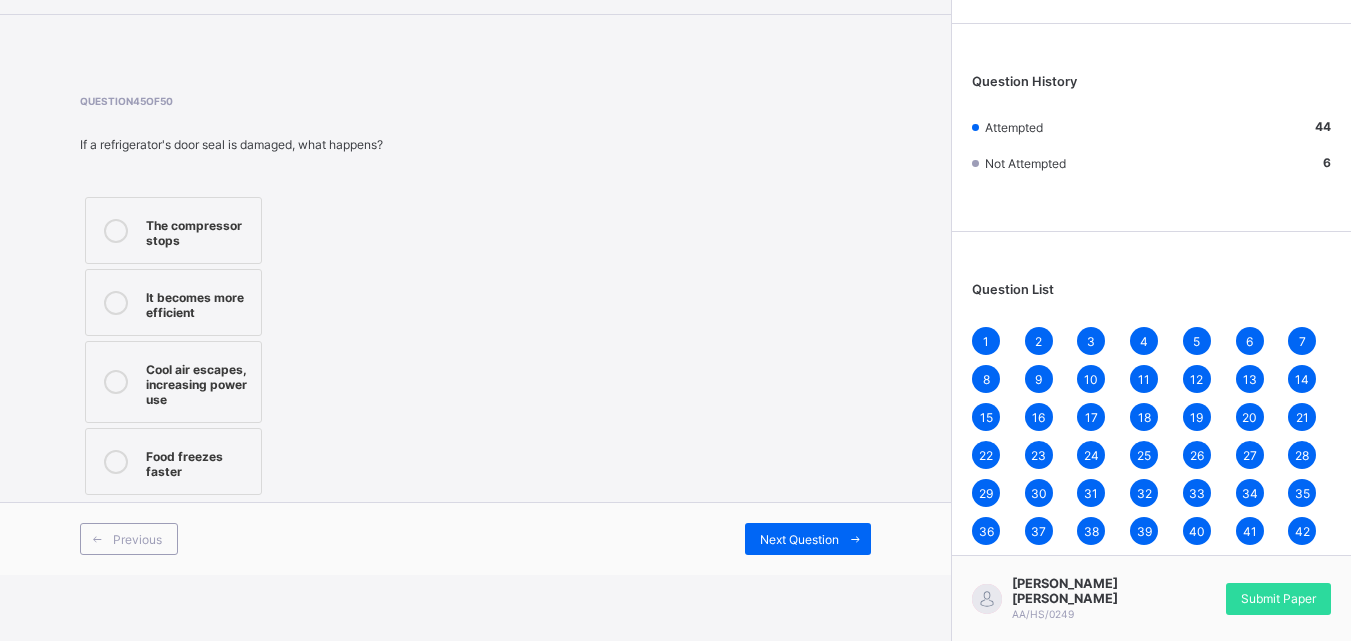 click on "Cool air escapes, increasing power use" at bounding box center (198, 382) 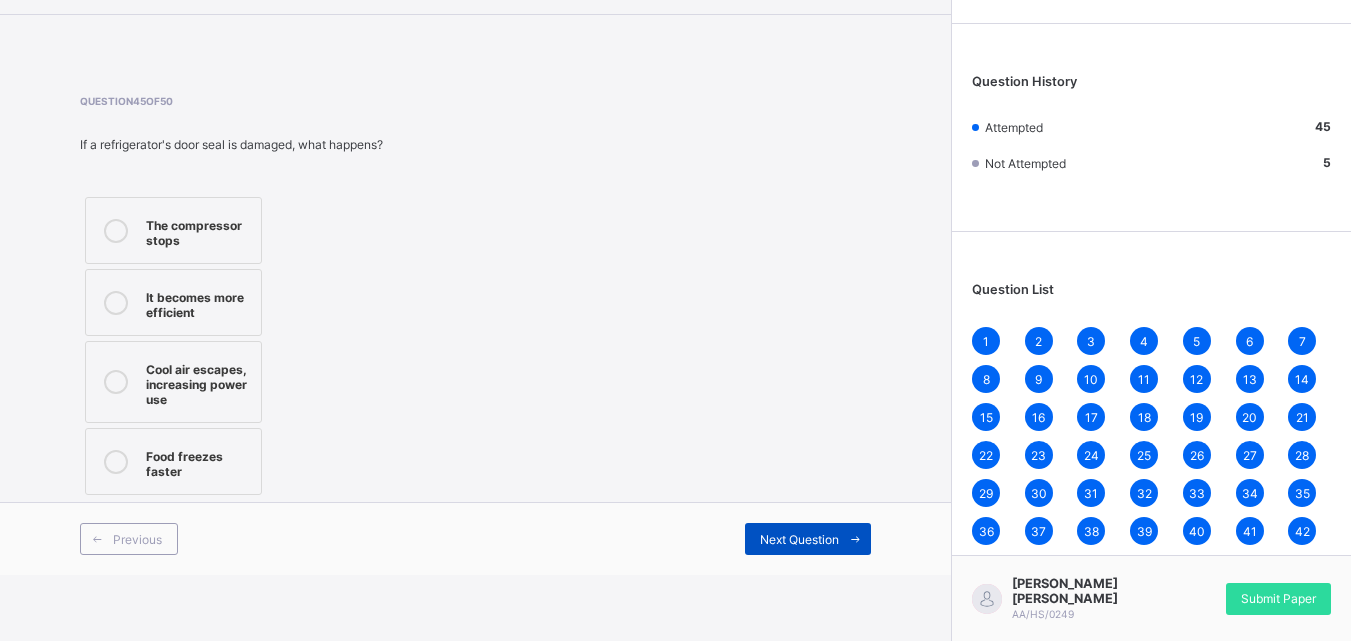 click on "Next Question" at bounding box center [799, 539] 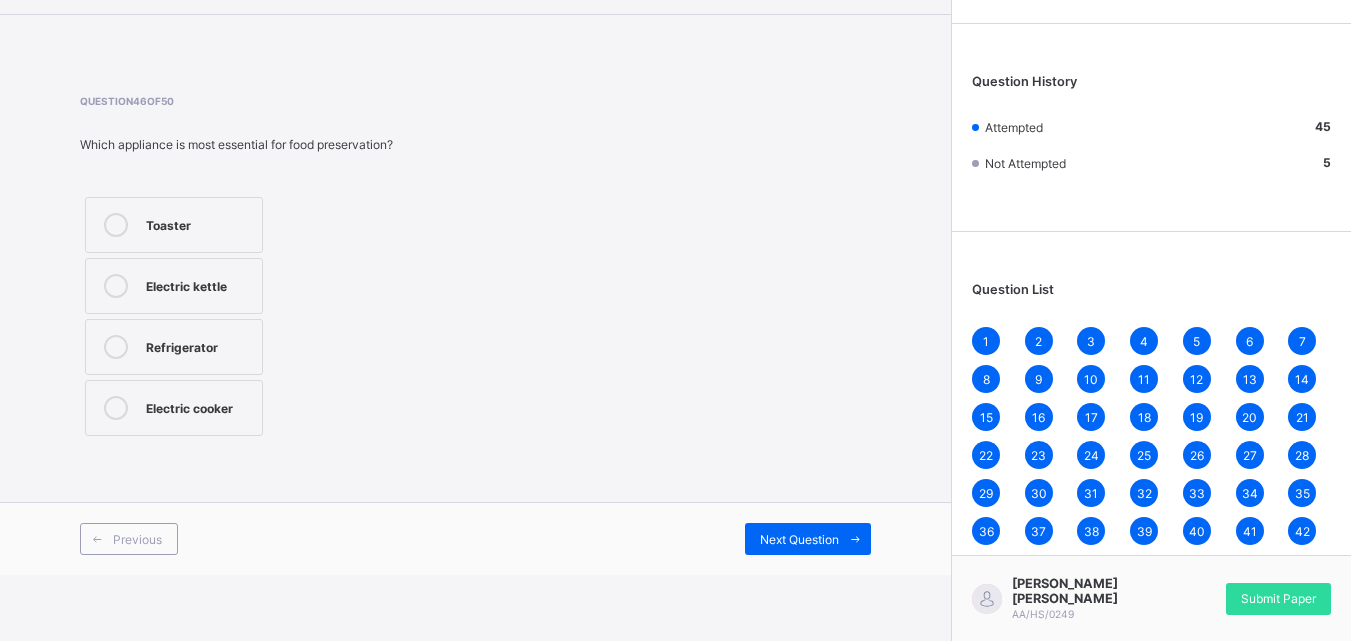 click on "Refrigerator" at bounding box center [199, 345] 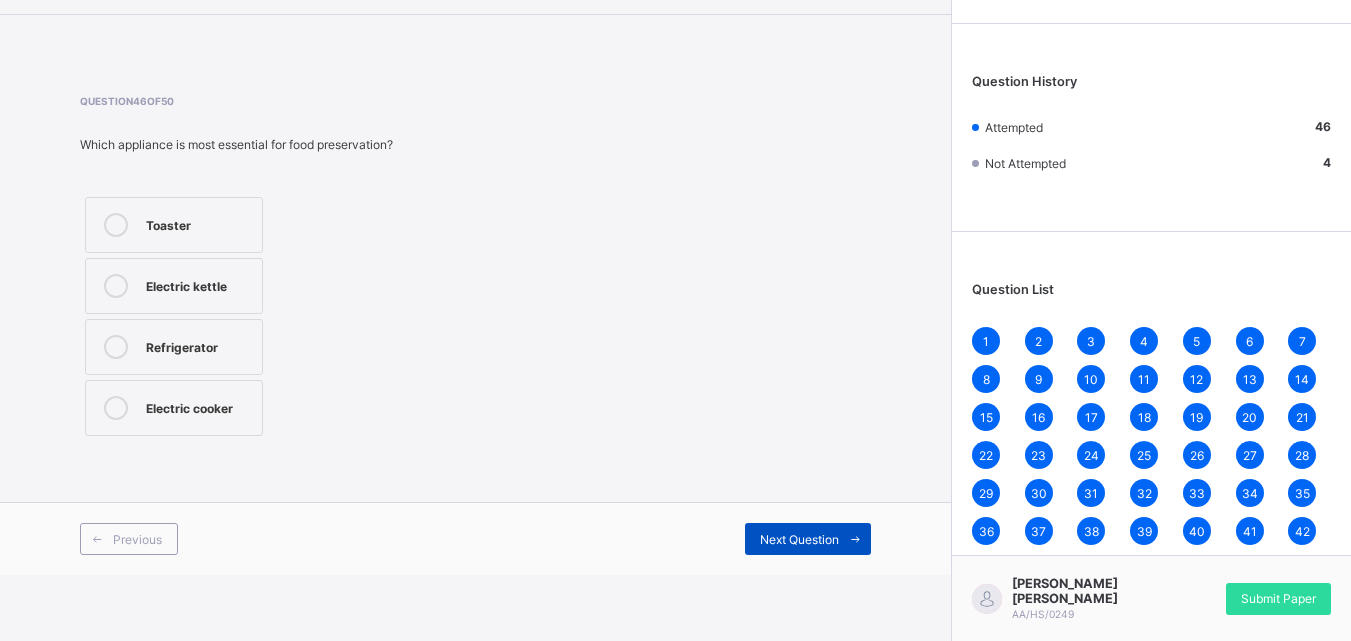 click on "Next Question" at bounding box center (799, 539) 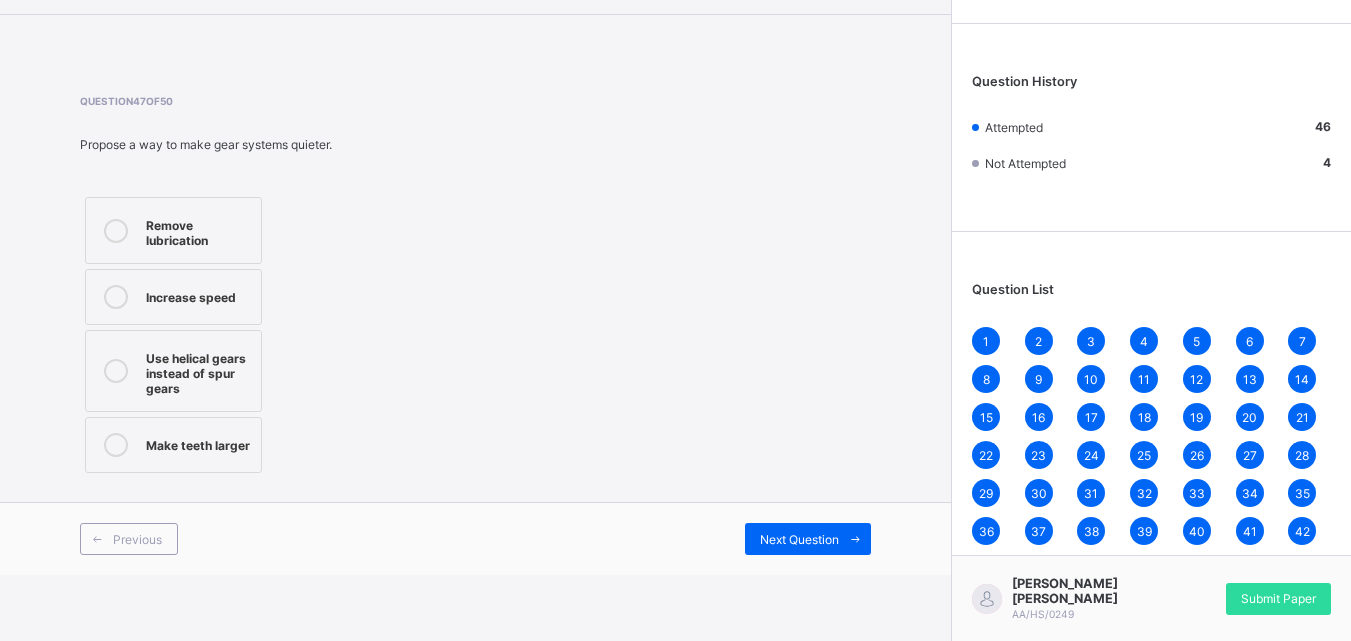 click on "Use helical gears instead of spur gears" at bounding box center (198, 371) 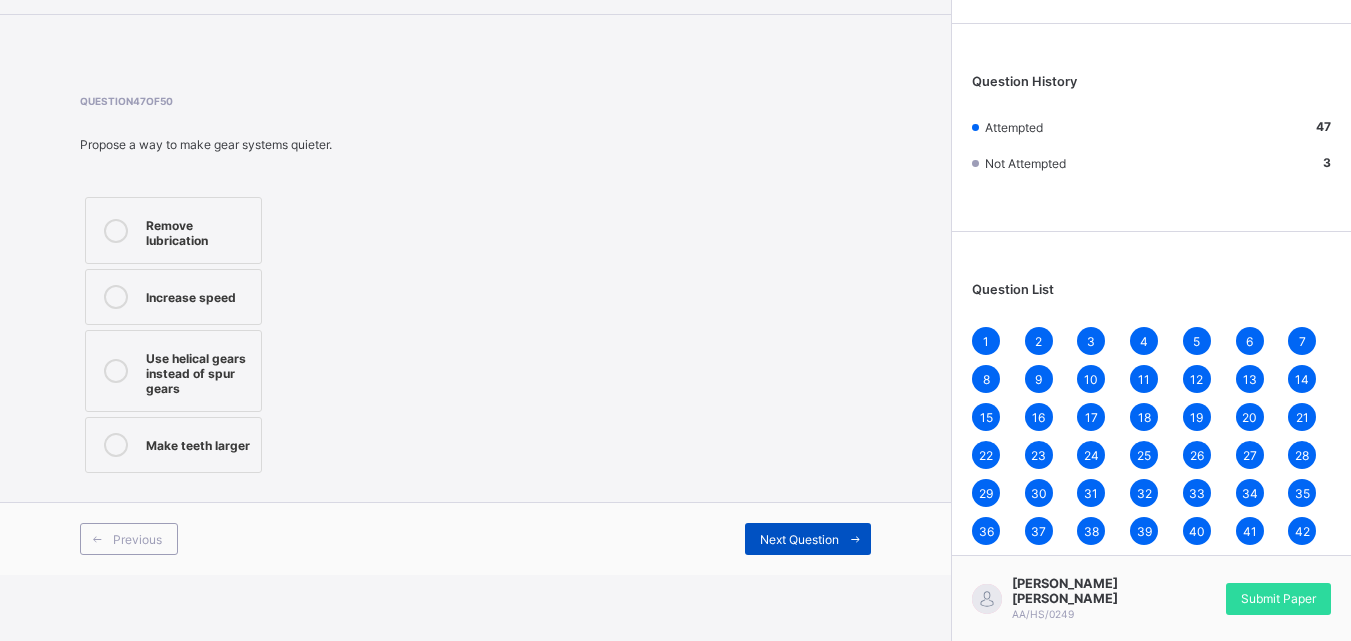 click on "Next Question" at bounding box center [799, 539] 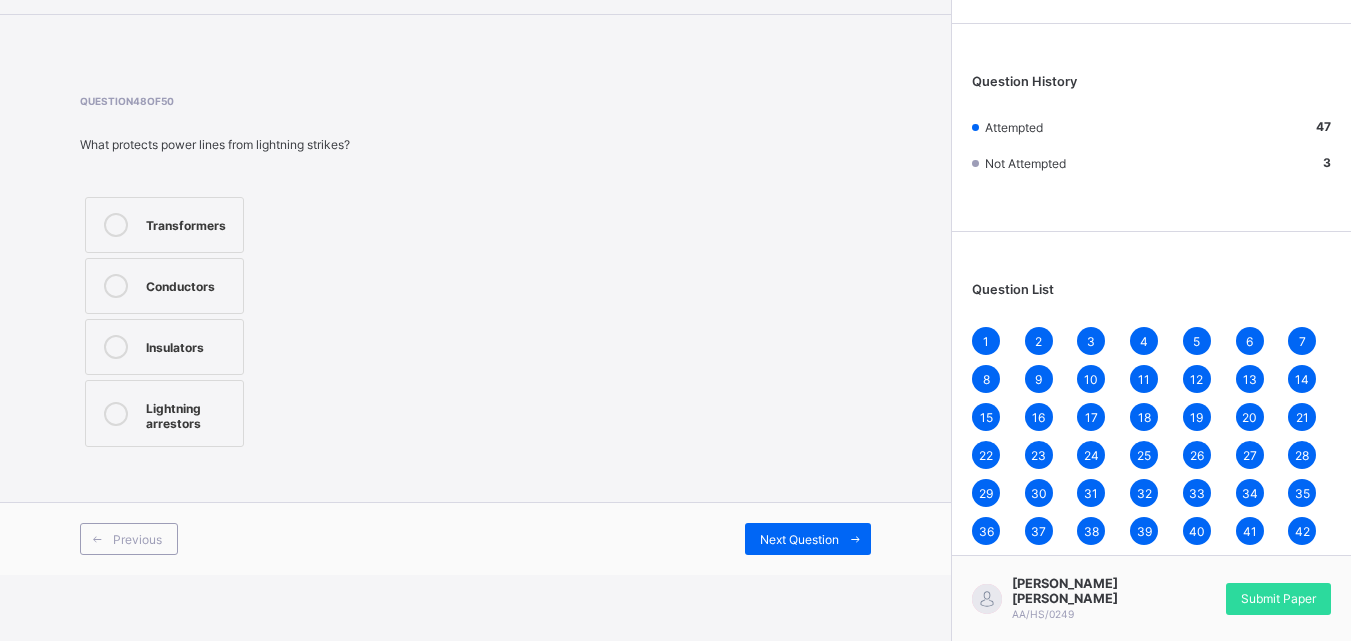 click on "Lightning arrestors" at bounding box center [164, 413] 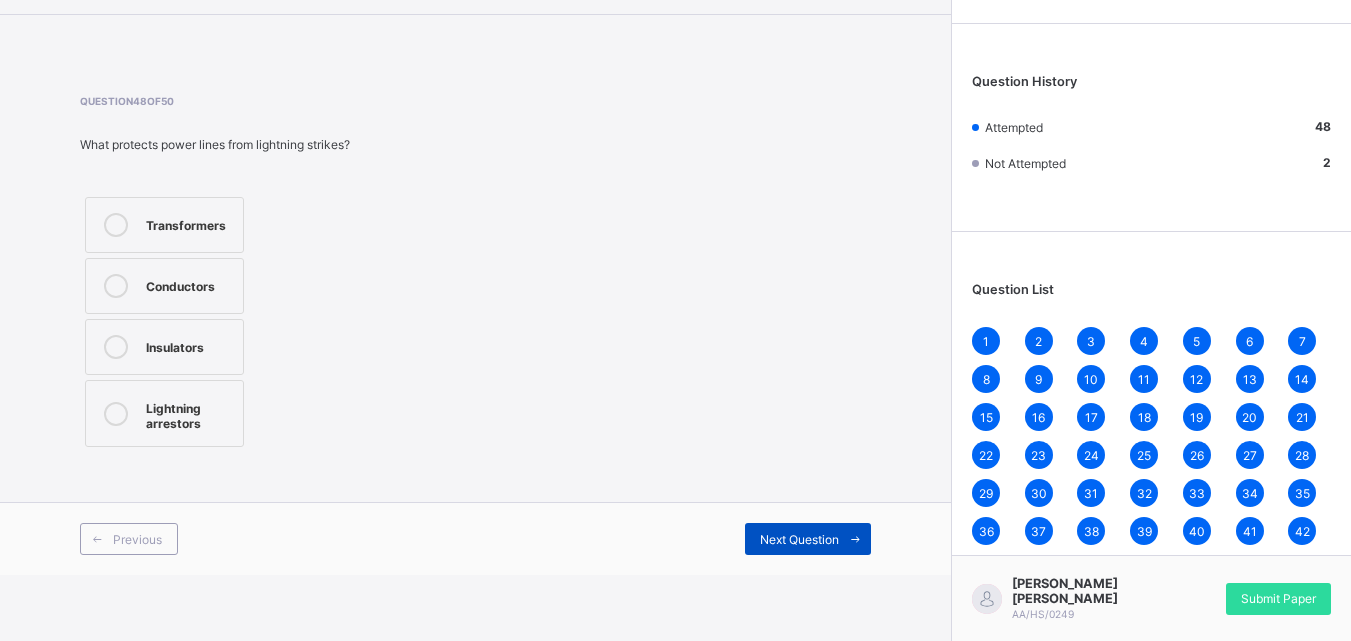 click on "Next Question" at bounding box center [799, 539] 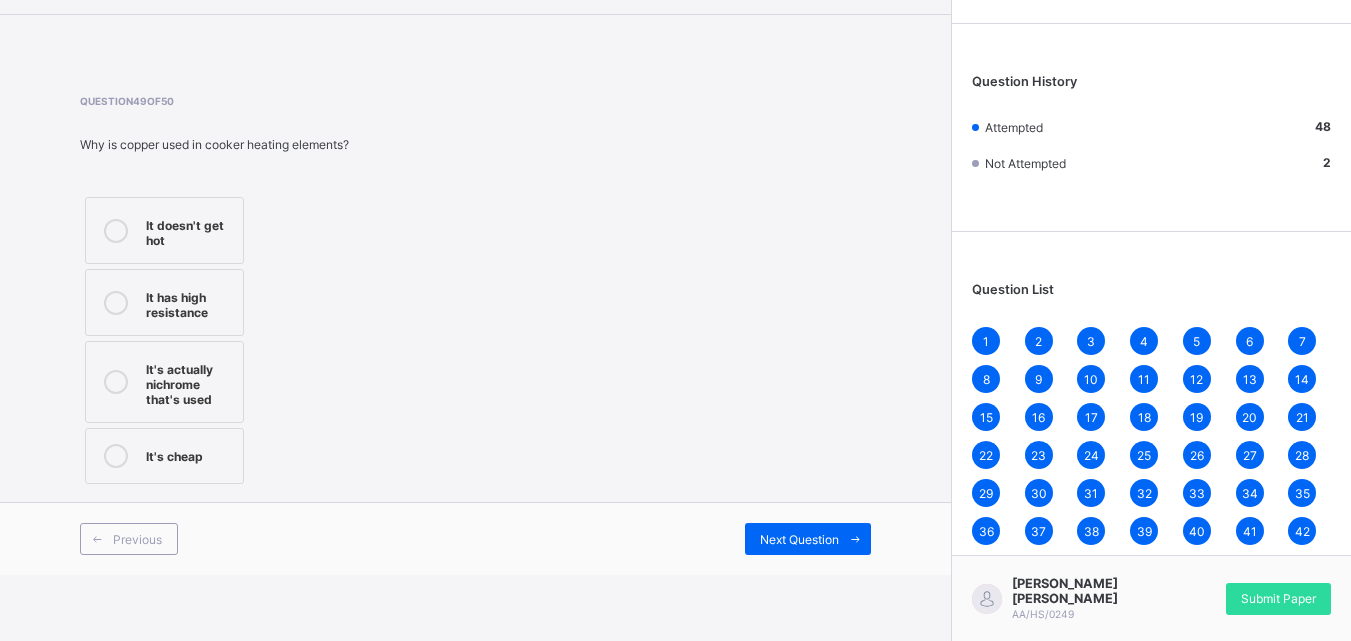 click on "It has high resistance" at bounding box center [189, 302] 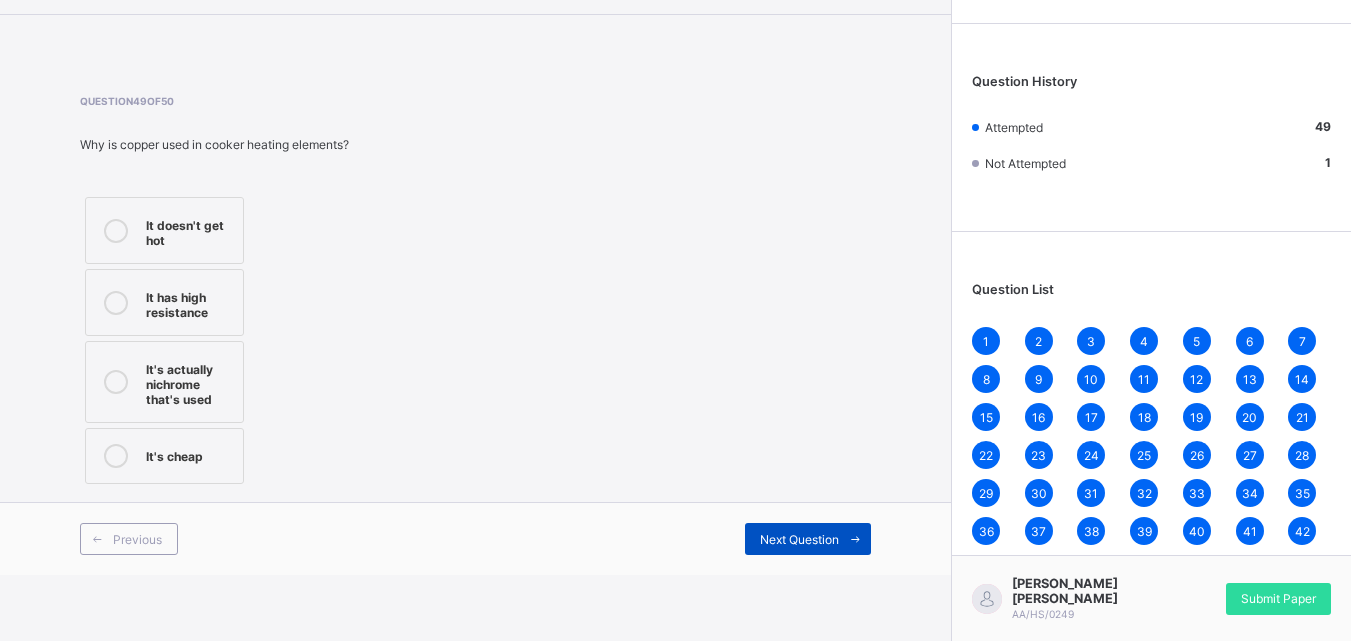click on "Next Question" at bounding box center [799, 539] 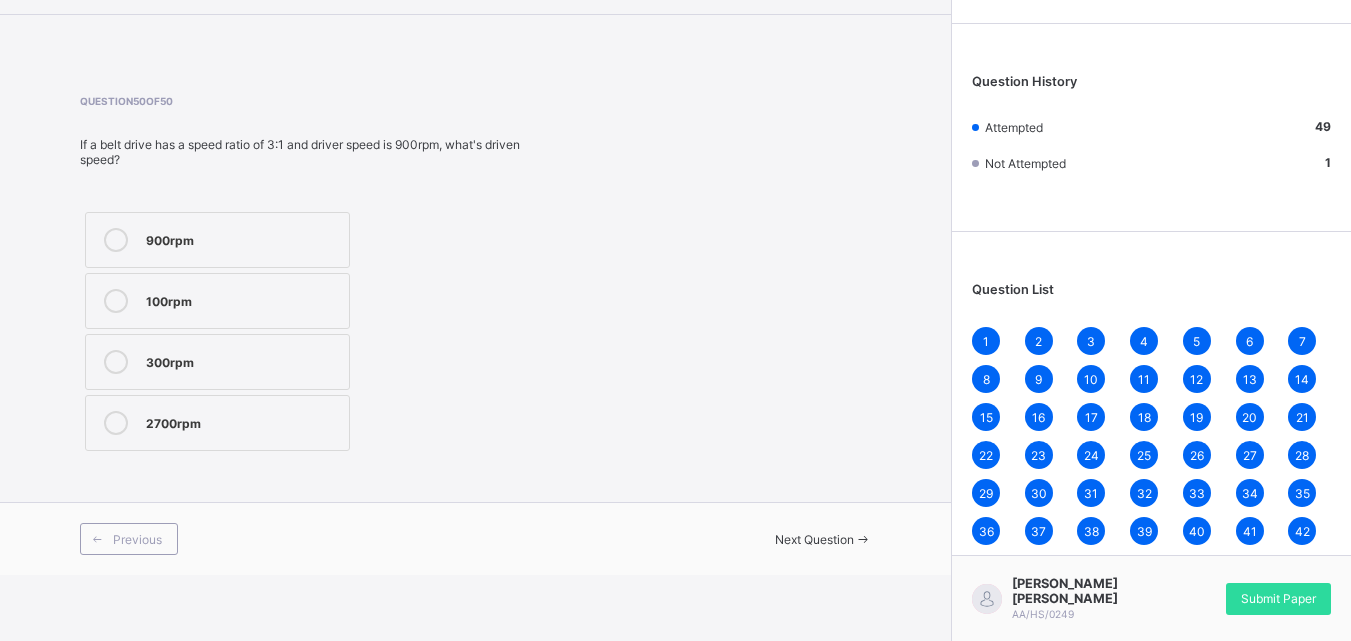 click on "300rpm" at bounding box center (242, 360) 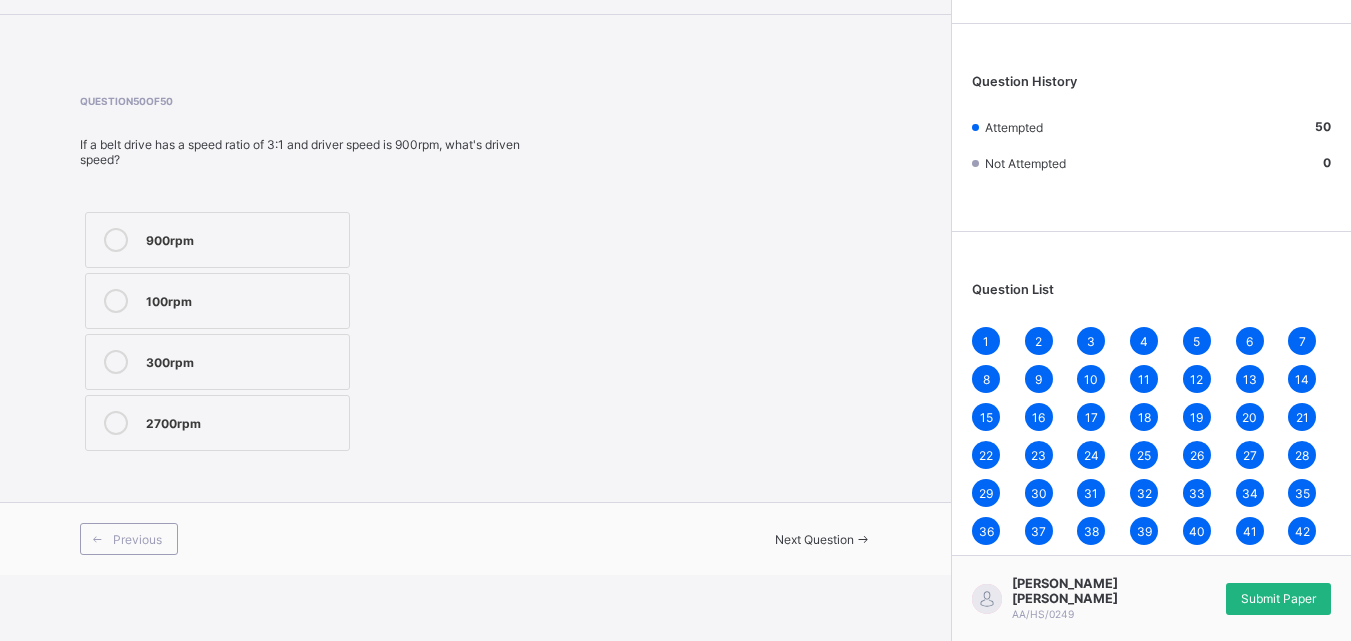 click on "Submit Paper" at bounding box center [1278, 598] 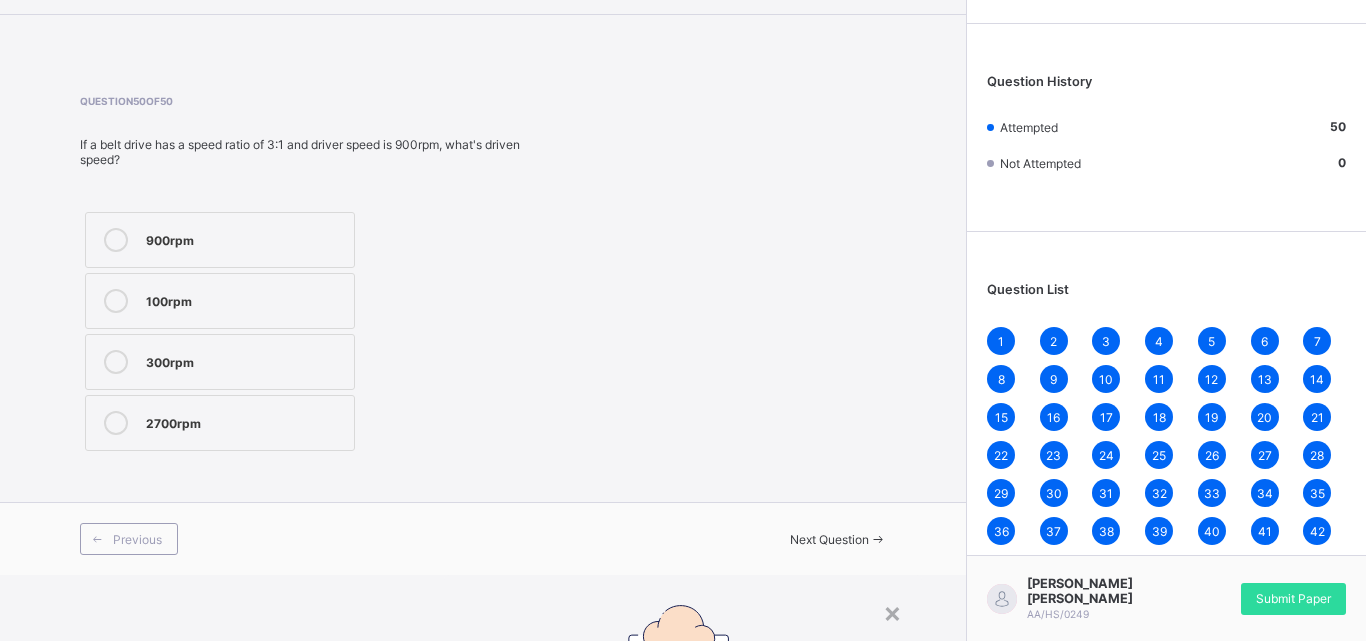 click on "Yes, Submit Paper" at bounding box center (724, 911) 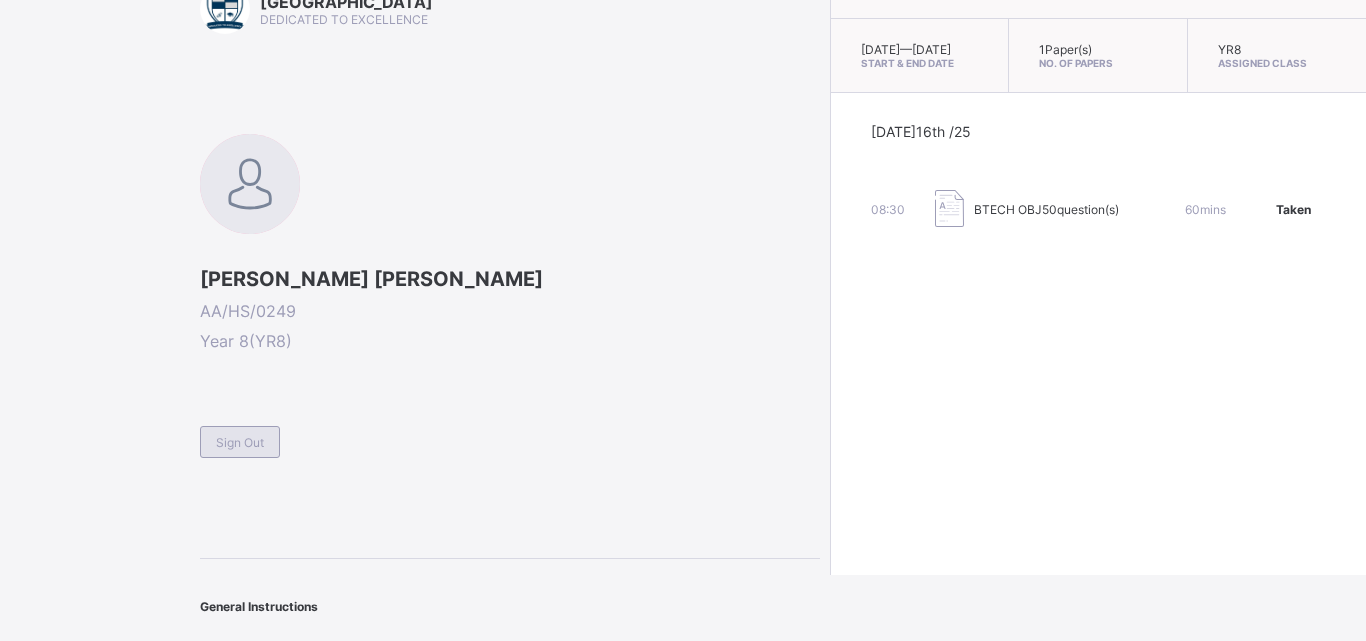 click on "Sign Out" at bounding box center [240, 442] 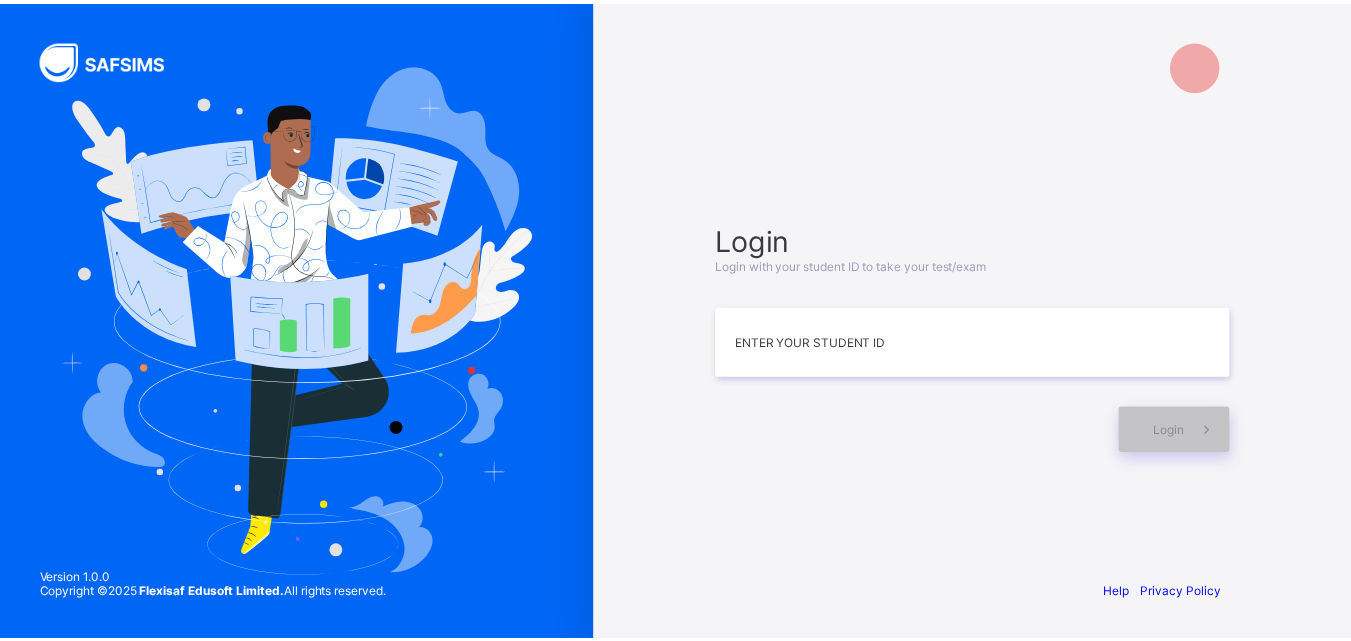 scroll, scrollTop: 0, scrollLeft: 0, axis: both 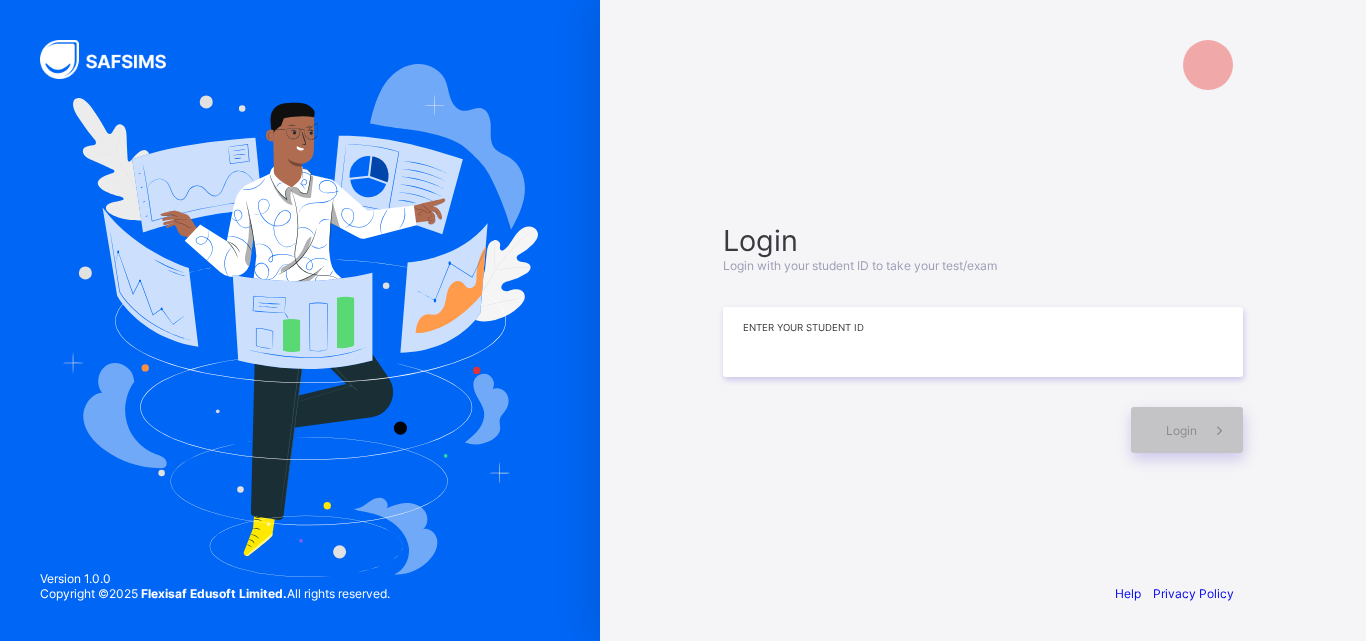 click at bounding box center (983, 342) 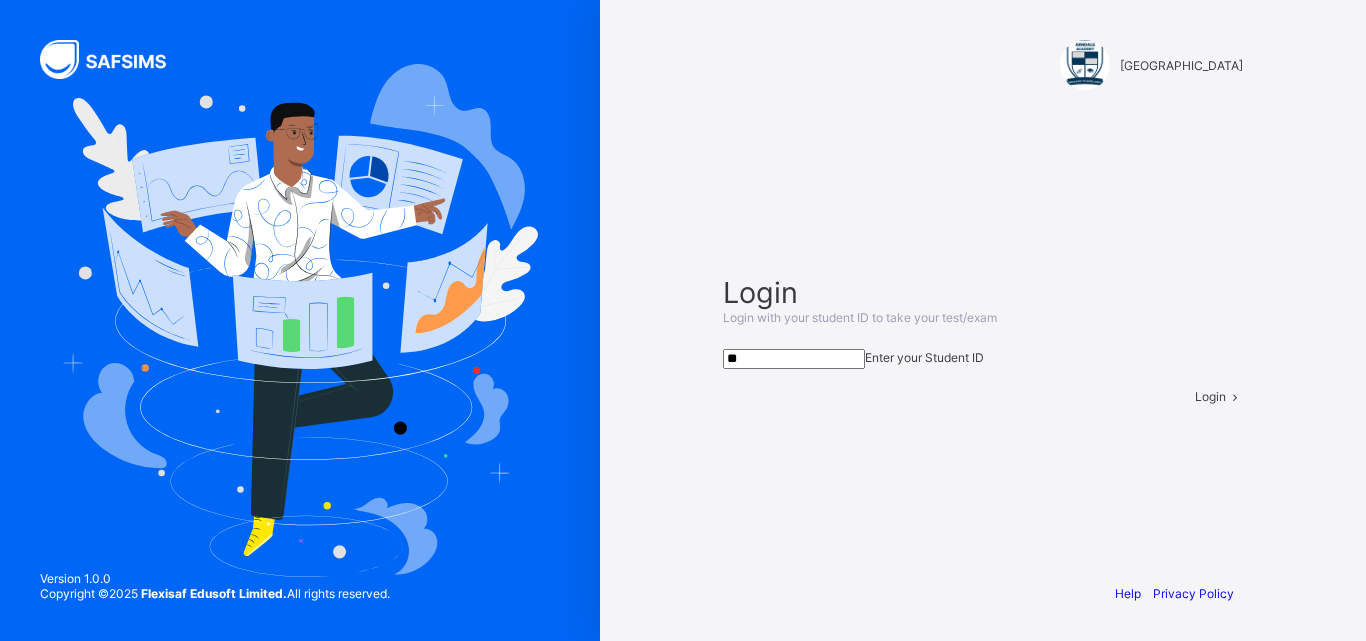 type on "*" 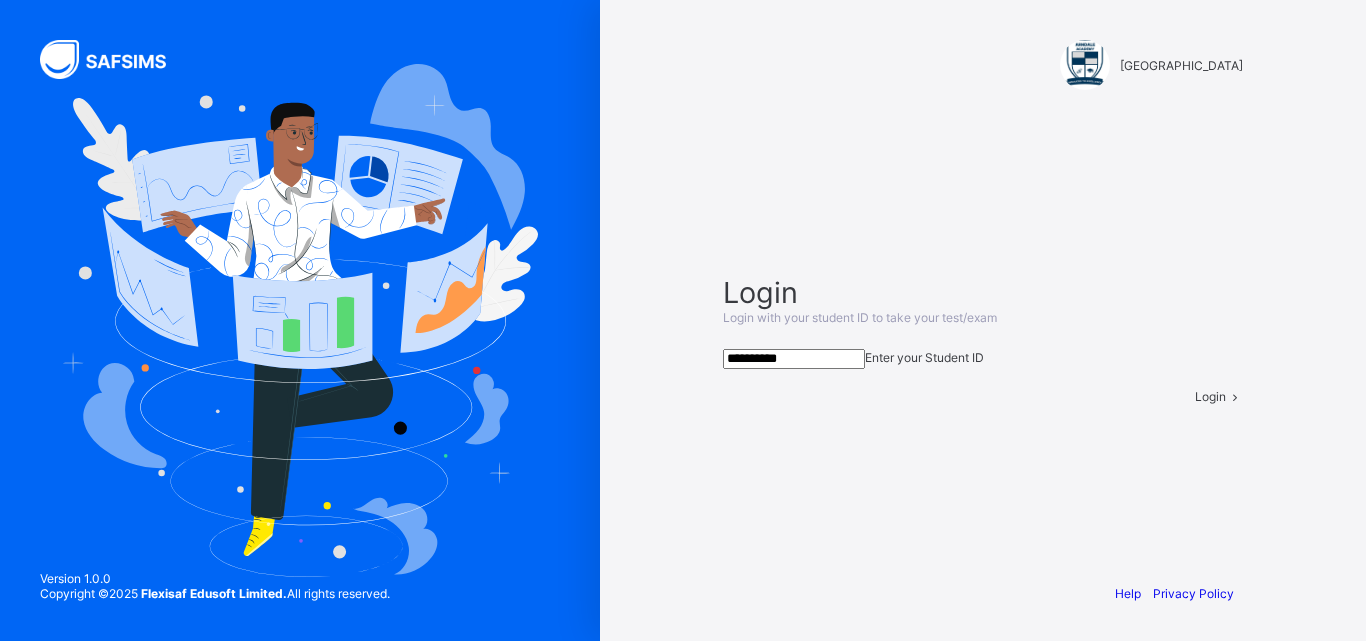 type on "**********" 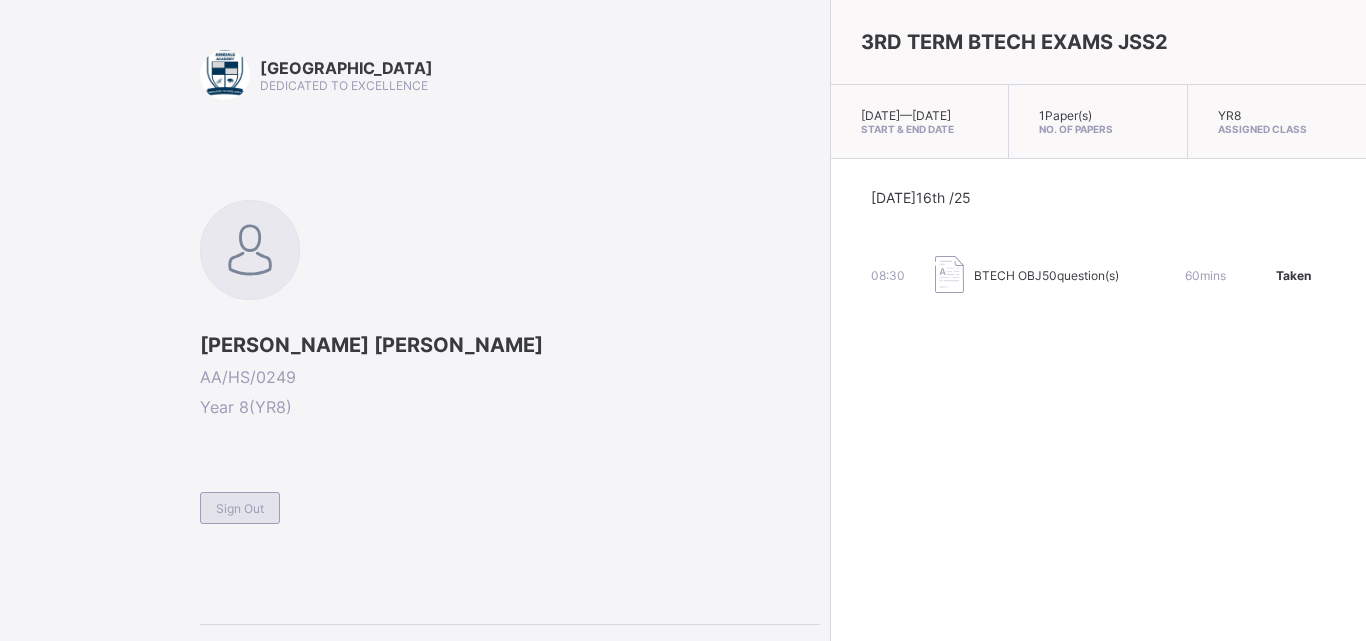 click on "Sign Out" at bounding box center (240, 508) 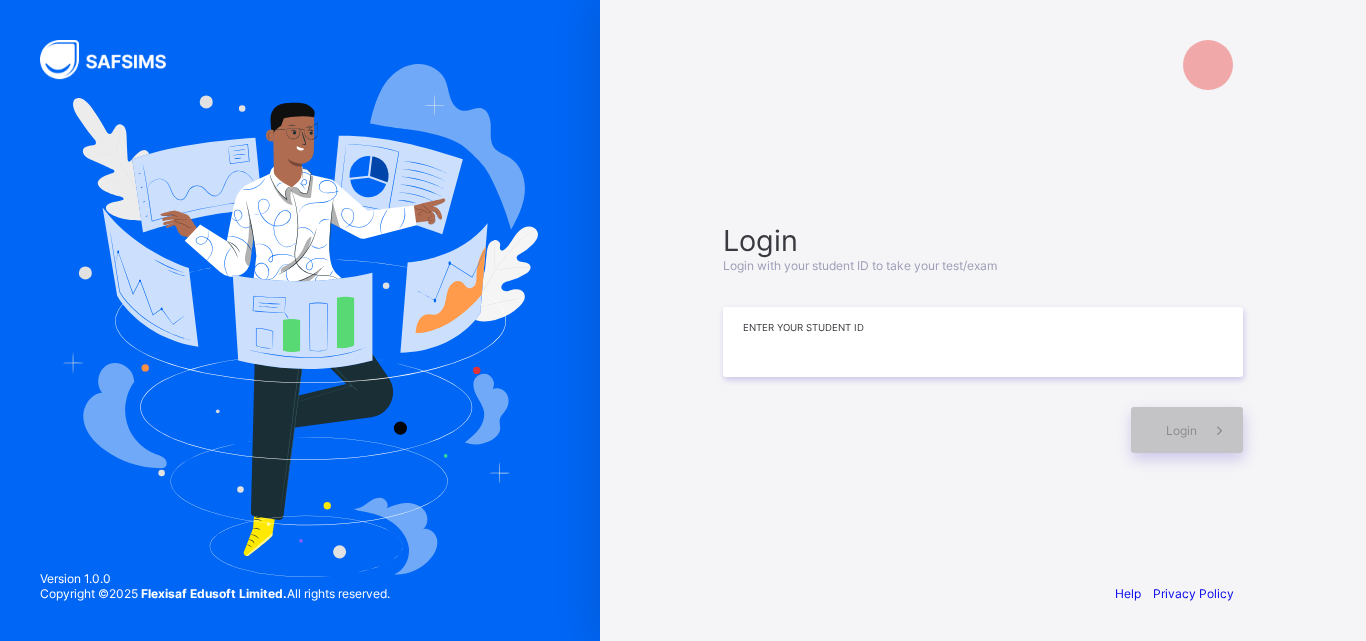 click at bounding box center [983, 342] 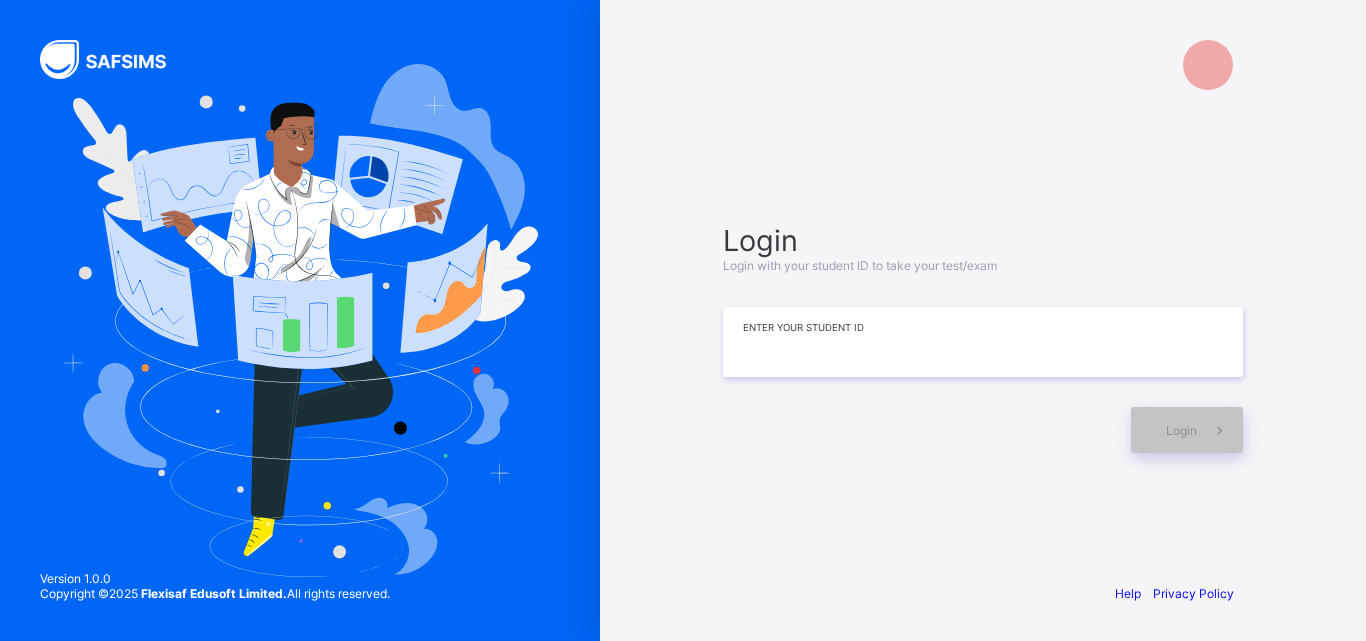 click at bounding box center [983, 342] 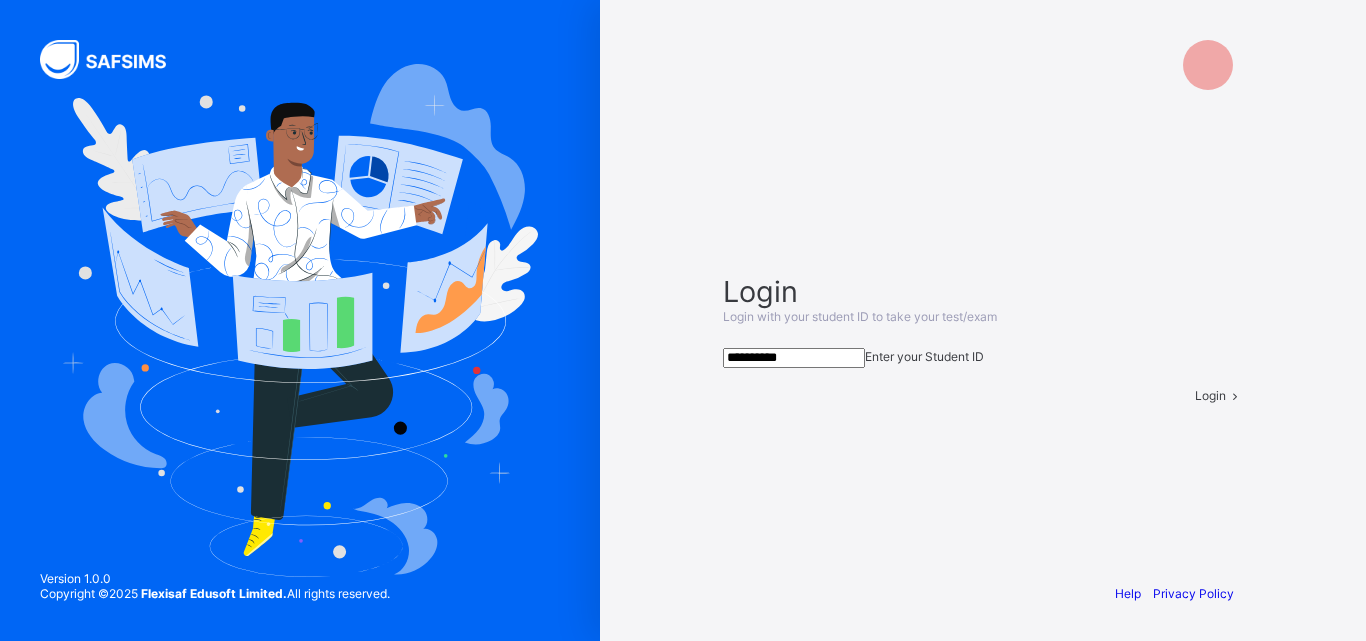 type on "**********" 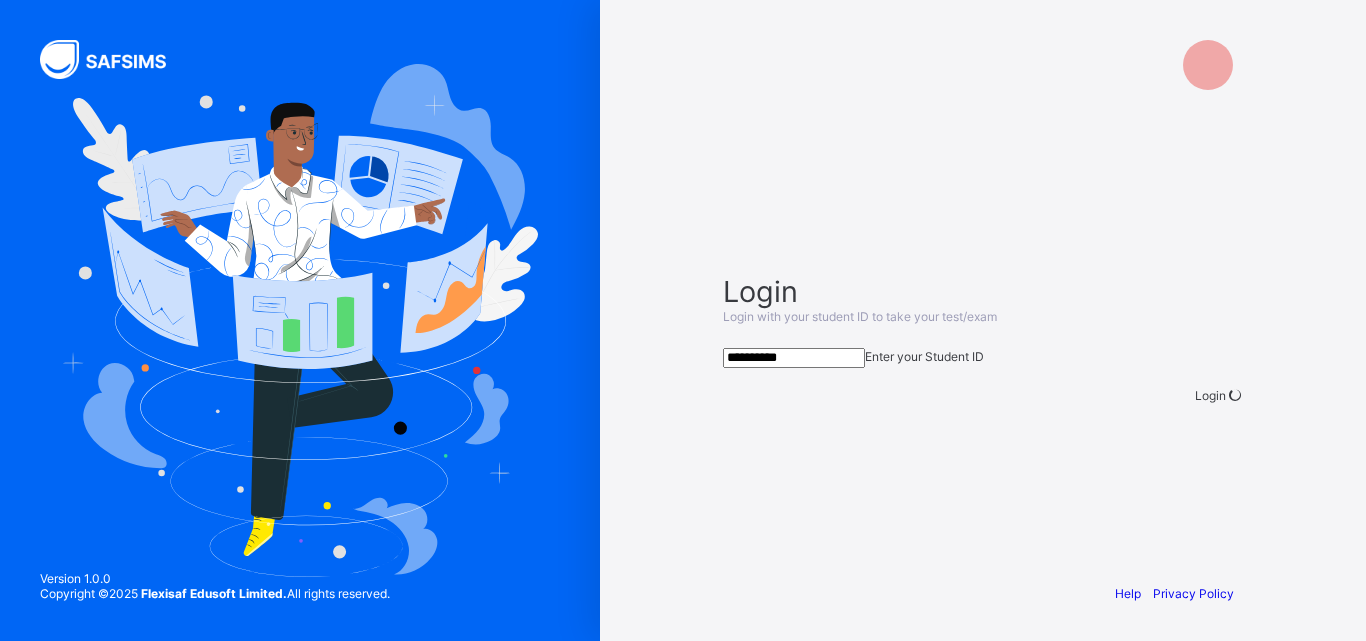 click at bounding box center (954, 395) 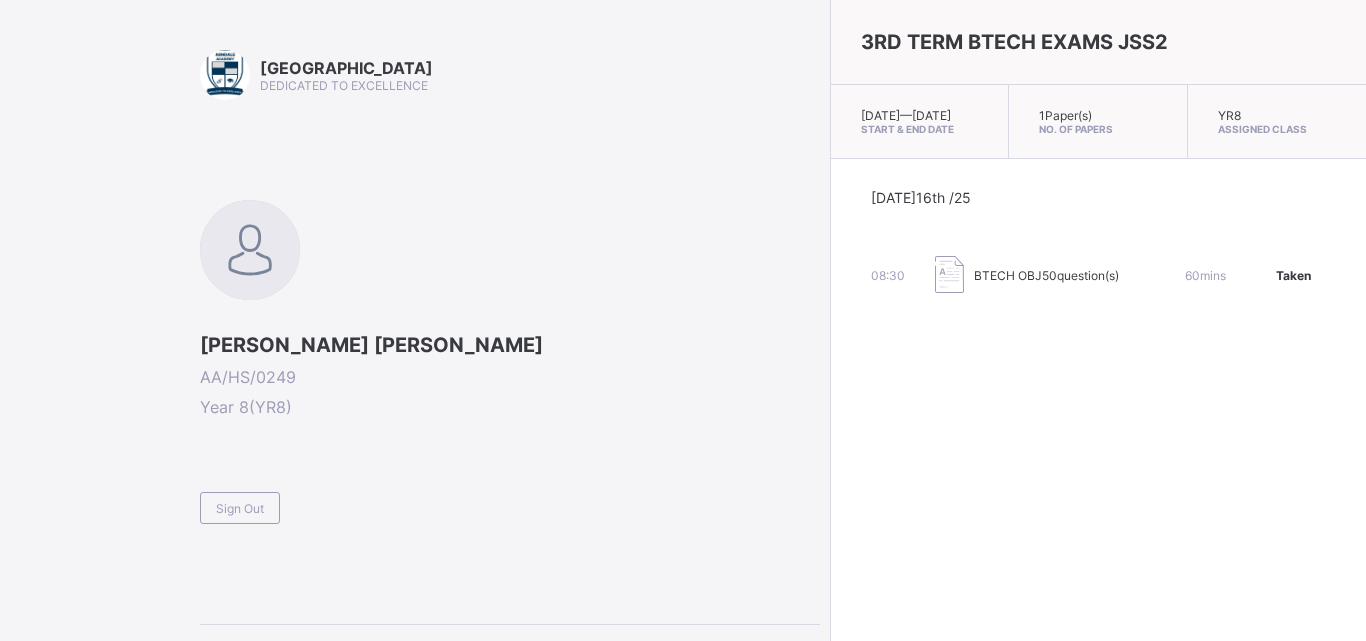 click on "3RD TERM BTECH EXAMS JSS2 [DATE]  —  [DATE] Start & End Date   1  Paper(s)  No. of Papers   YR8   Assigned Class [DATE]  16th /25 08:30 BTECH OBJ 50  question(s)   60  mins Taken" at bounding box center [1098, 320] 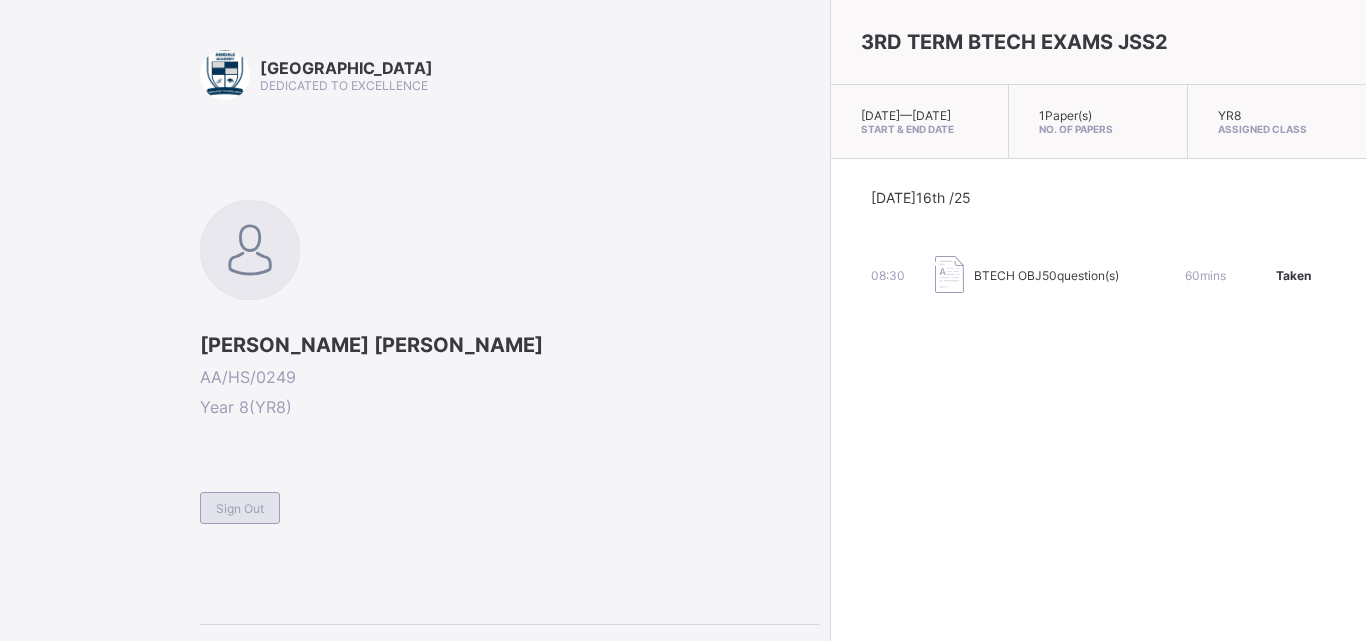 click on "Sign Out" at bounding box center (240, 508) 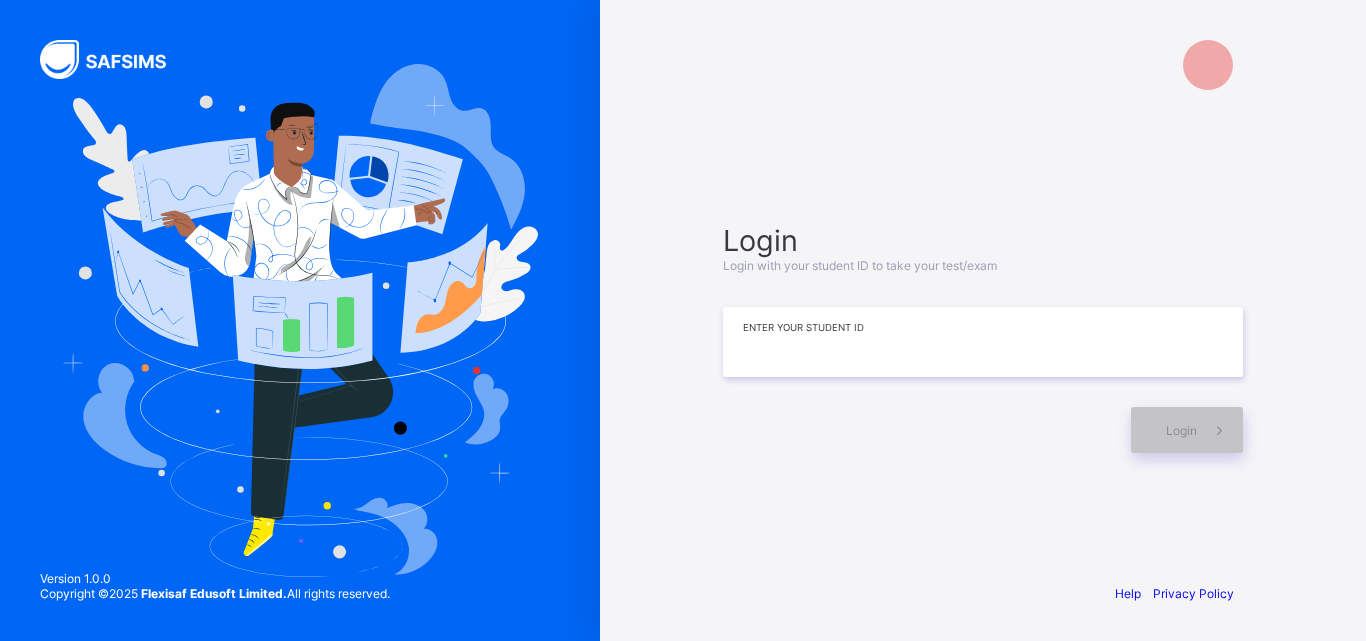 click at bounding box center (983, 342) 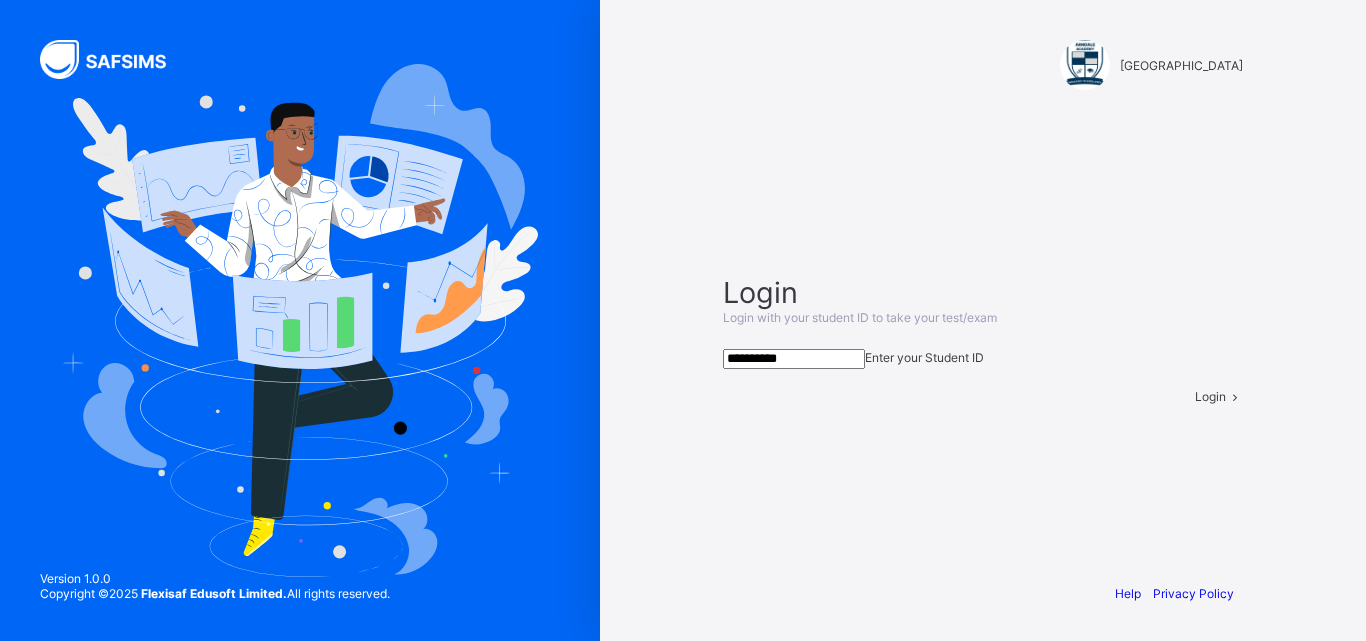 type on "**********" 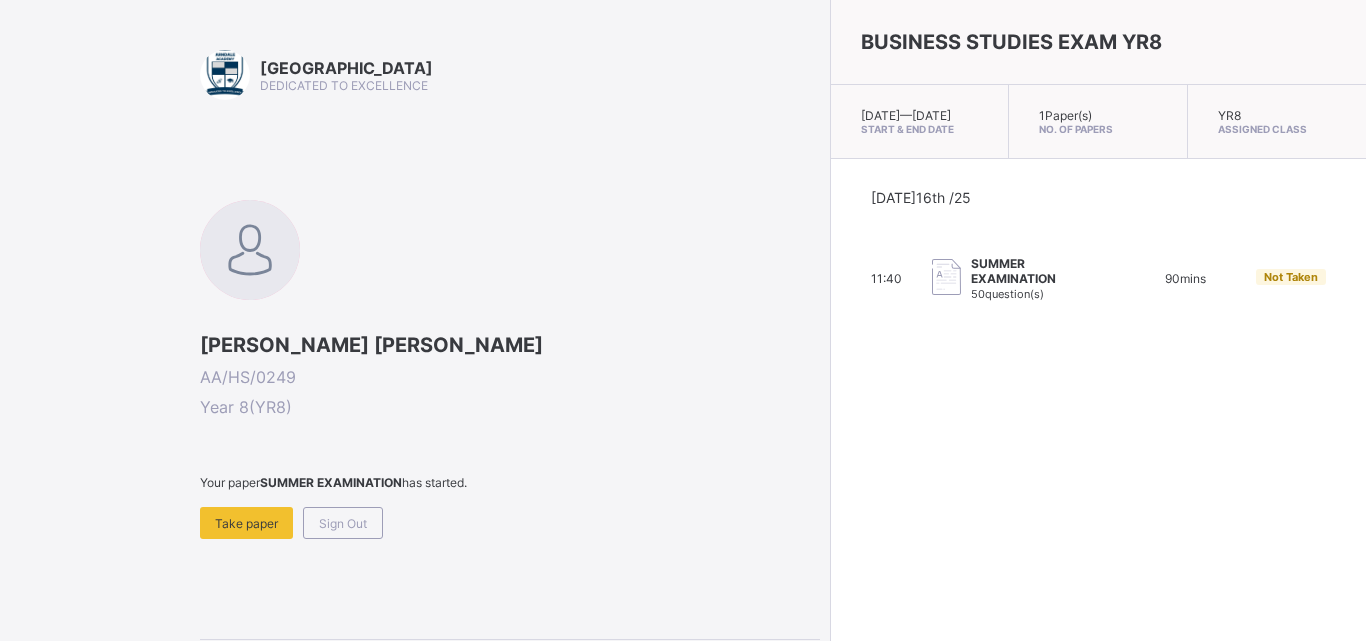 click on "Arndale Academy   DEDICATED TO EXCELLENCE [PERSON_NAME] [PERSON_NAME] AA/HS/0249 Year 8  ( YR8 ) Your paper  SUMMER EXAMINATION   has started.  Take paper   Sign Out   General Instructions  ANSWER ALL QUESTIONS" at bounding box center (510, 395) 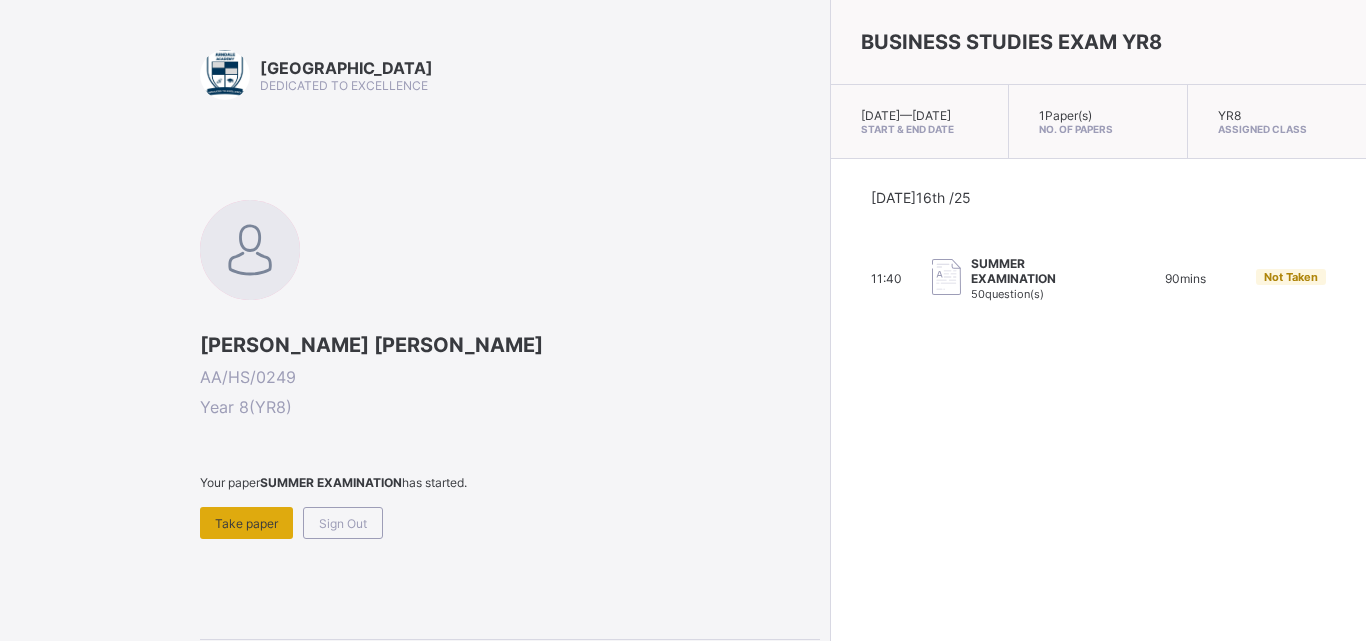 click on "Take paper" at bounding box center (246, 523) 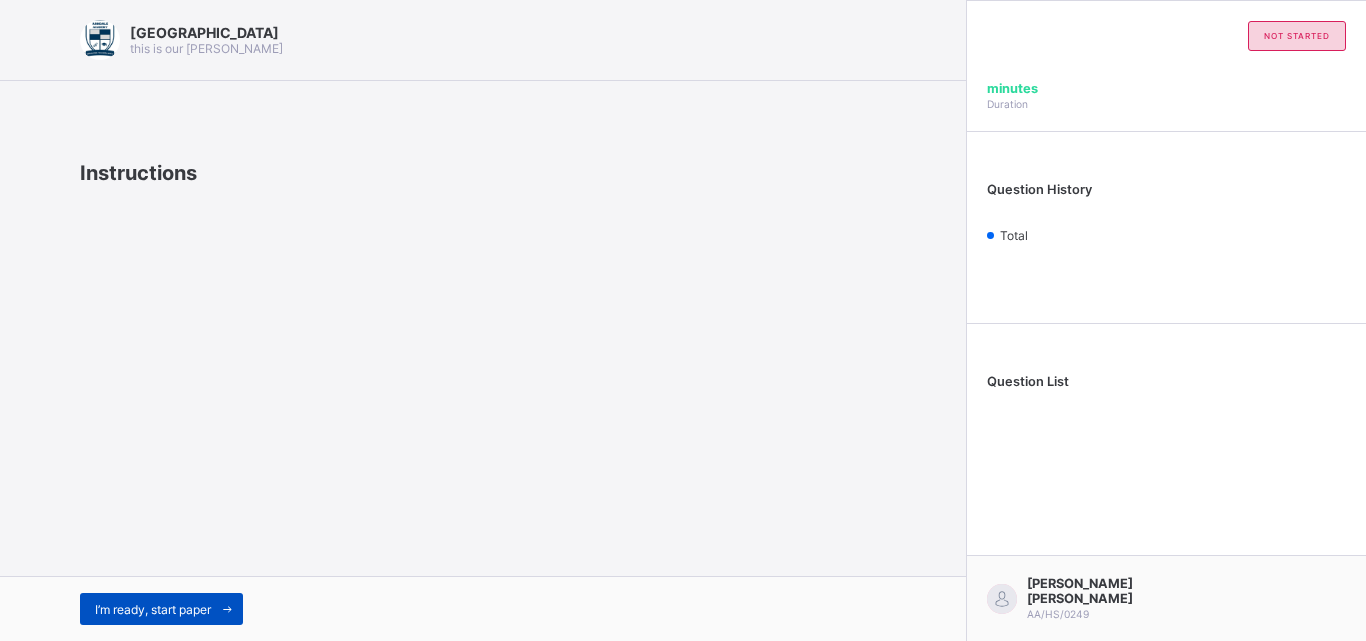 click on "I’m ready, start paper" at bounding box center [153, 609] 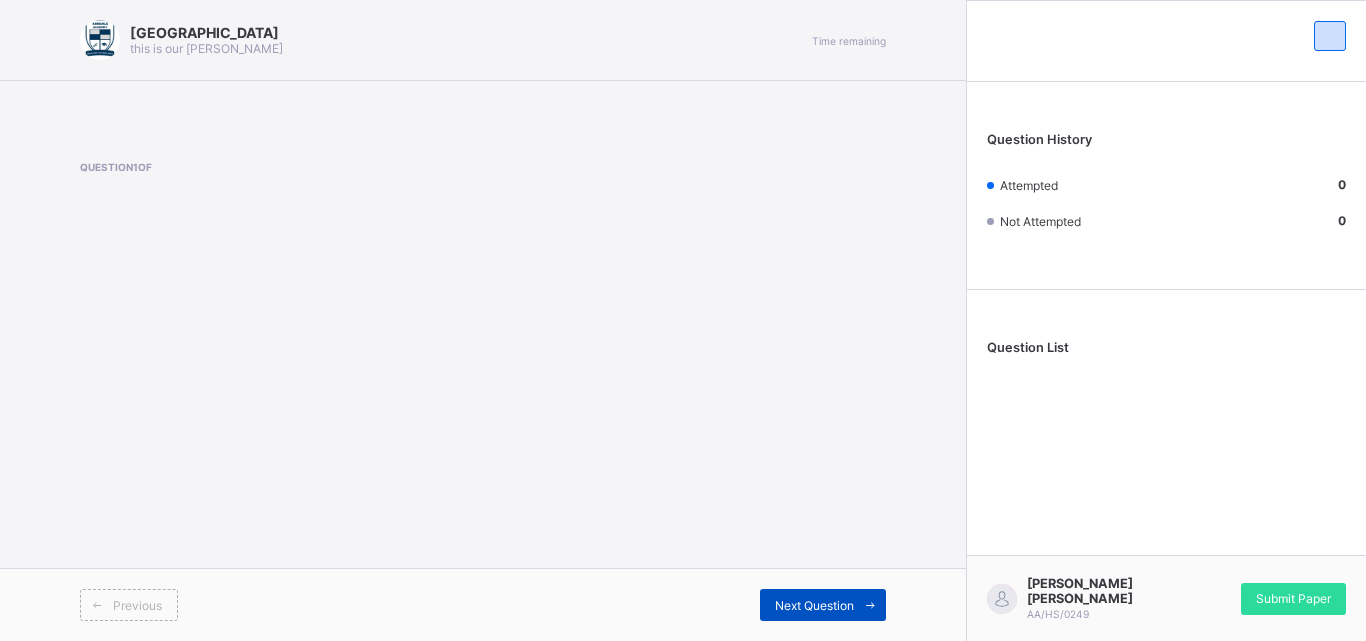 click on "Next Question" at bounding box center (823, 605) 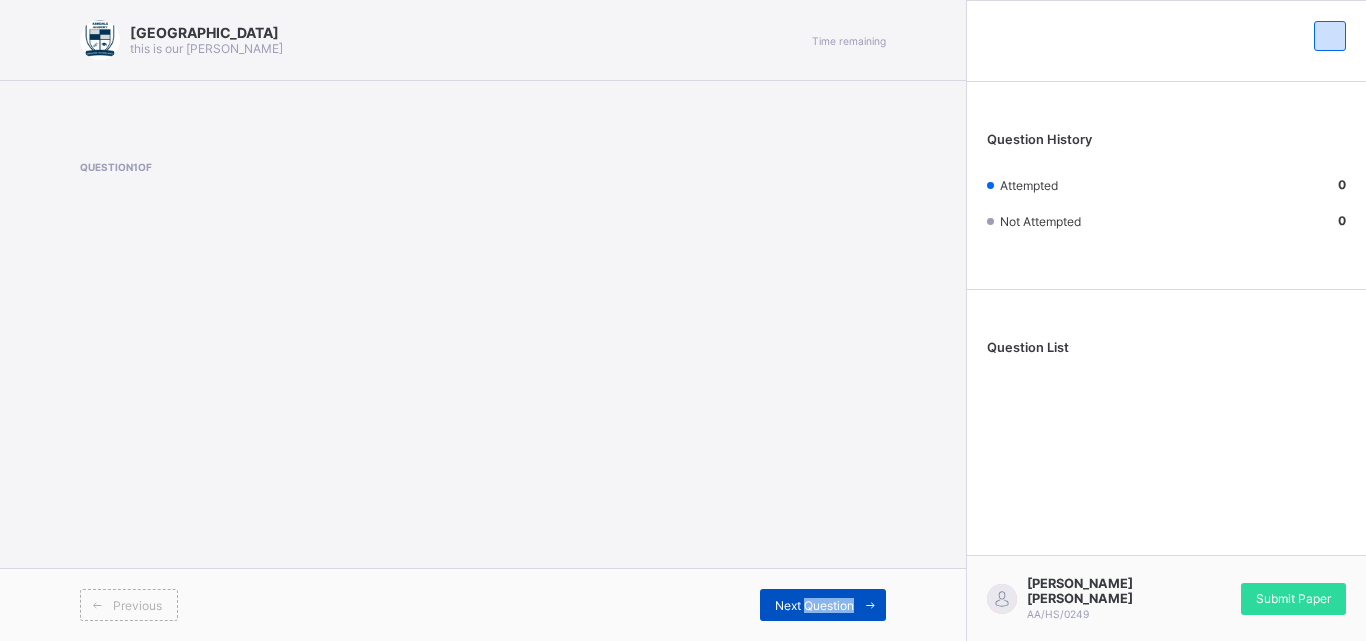 click on "Next Question" at bounding box center [814, 605] 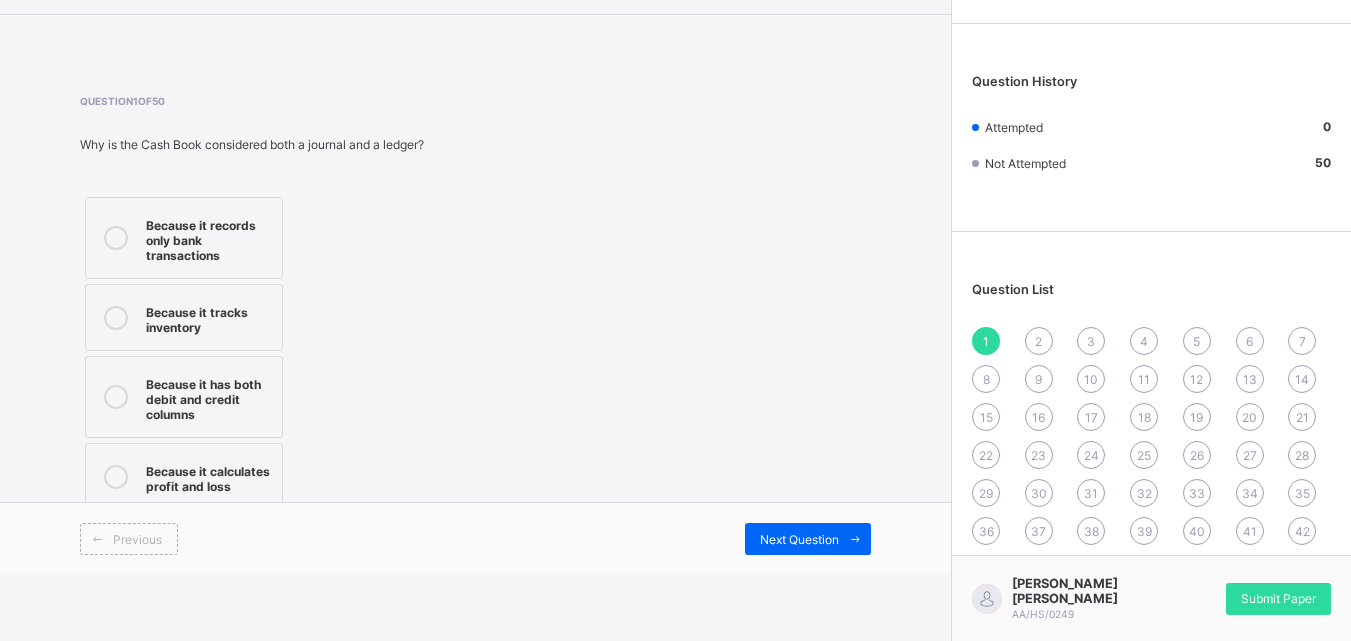 scroll, scrollTop: 0, scrollLeft: 0, axis: both 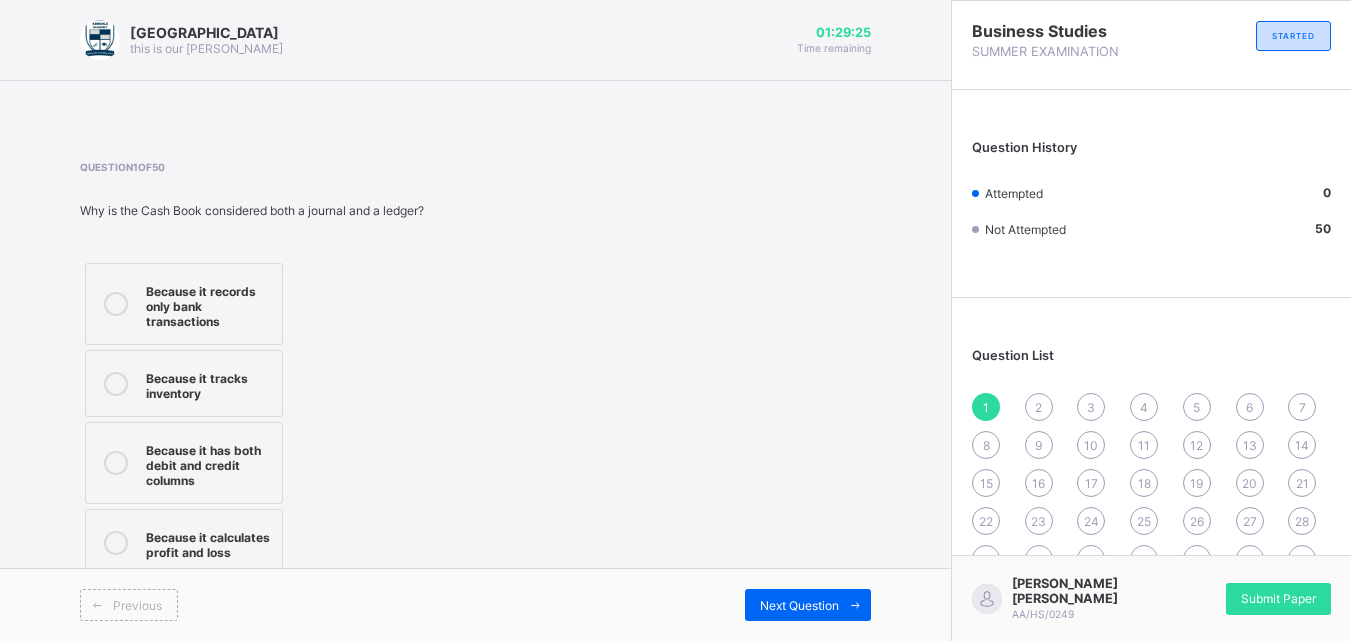 click on "Because it records only bank transactions" at bounding box center [209, 304] 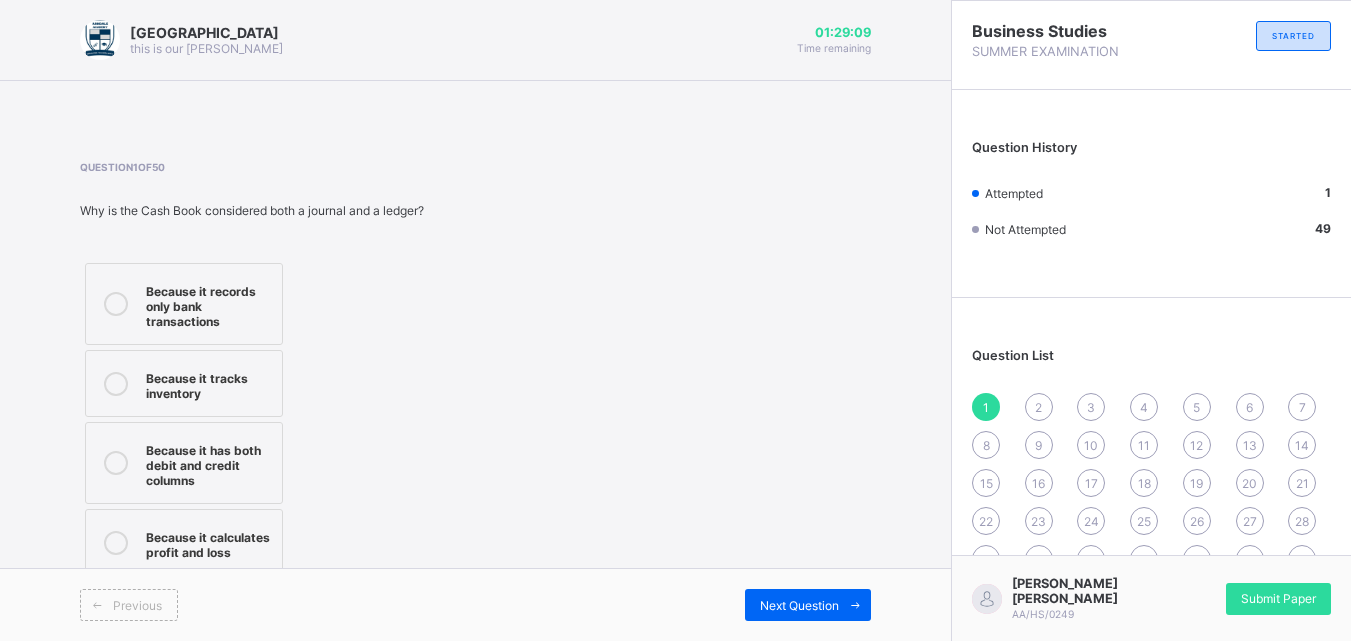 click on "Because it has both debit and credit columns" at bounding box center [209, 463] 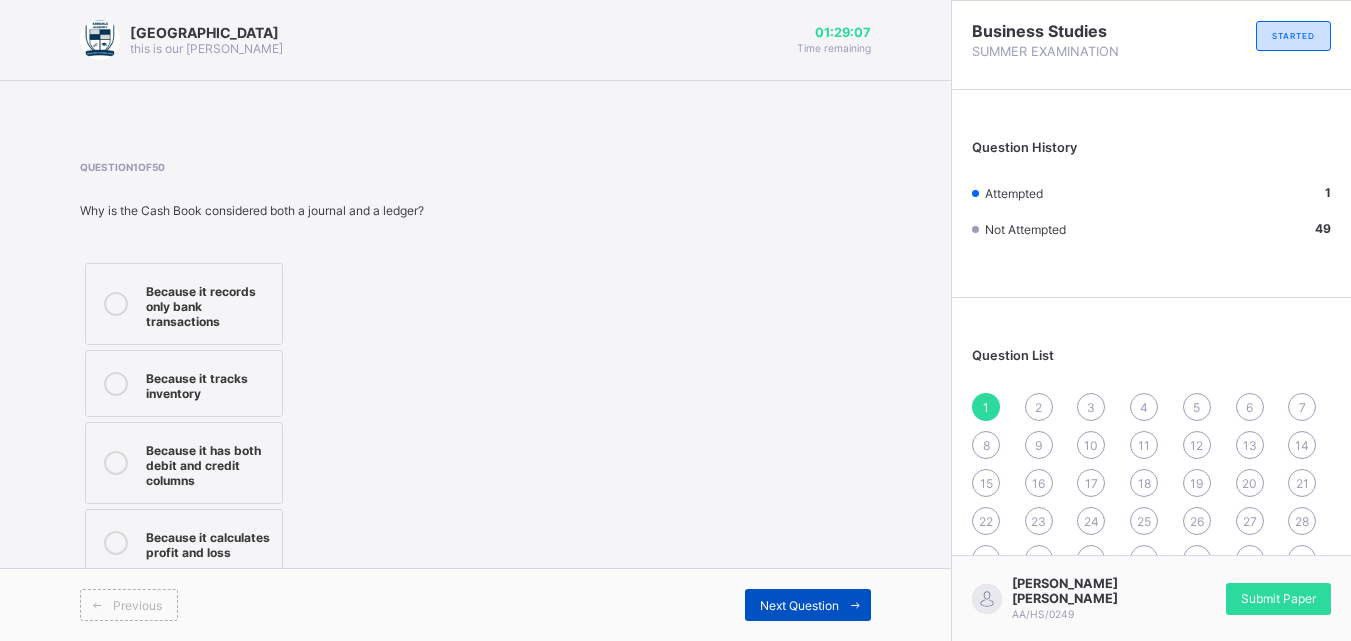 click on "Next Question" at bounding box center (799, 605) 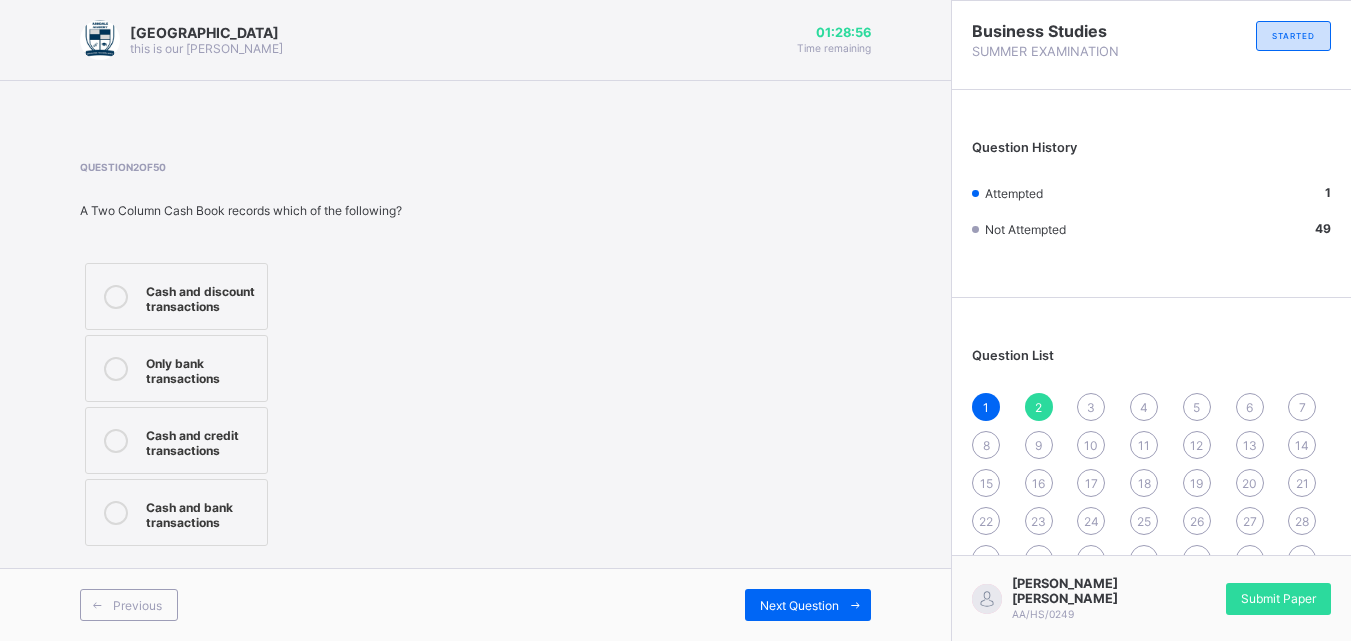 click on "Cash and bank transactions" at bounding box center (176, 512) 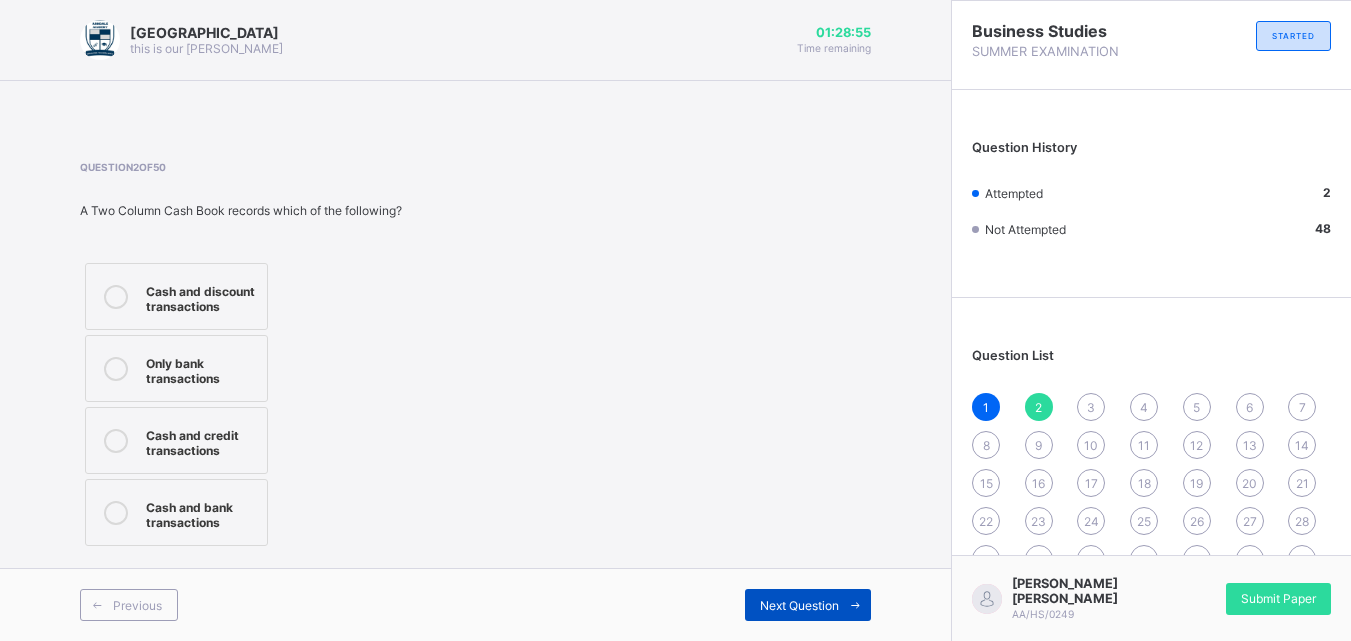 click on "Next Question" at bounding box center (808, 605) 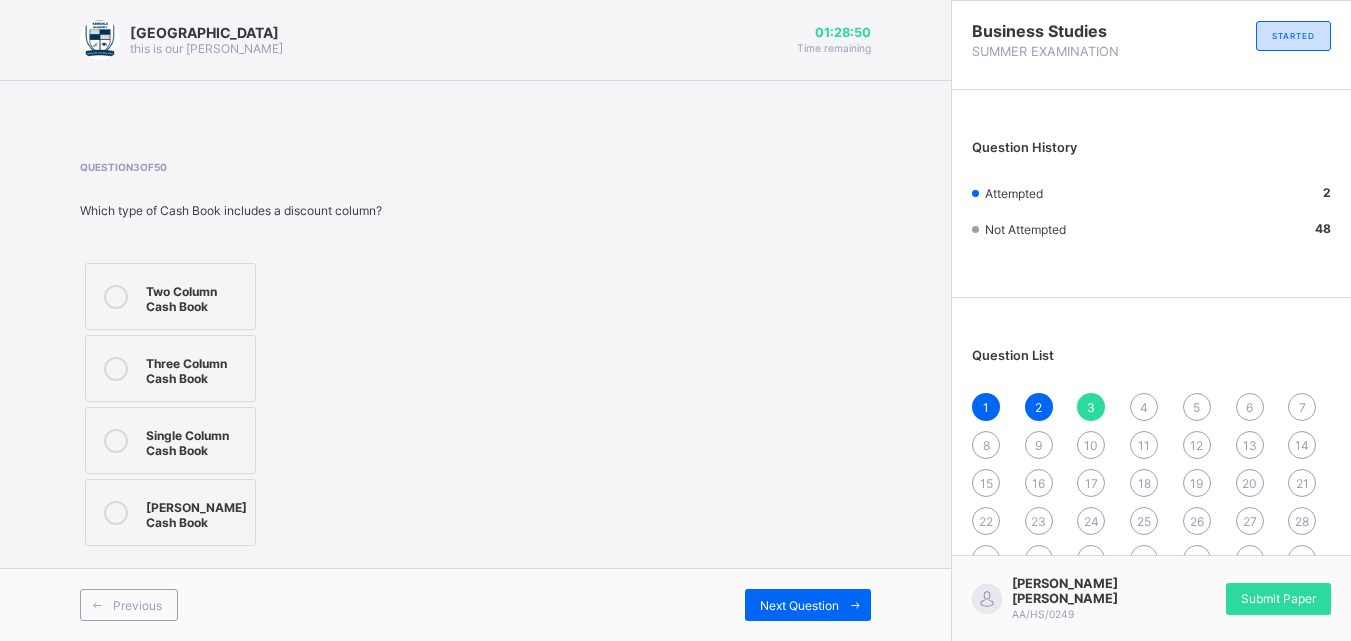 click on "Three Column Cash Book" at bounding box center [195, 368] 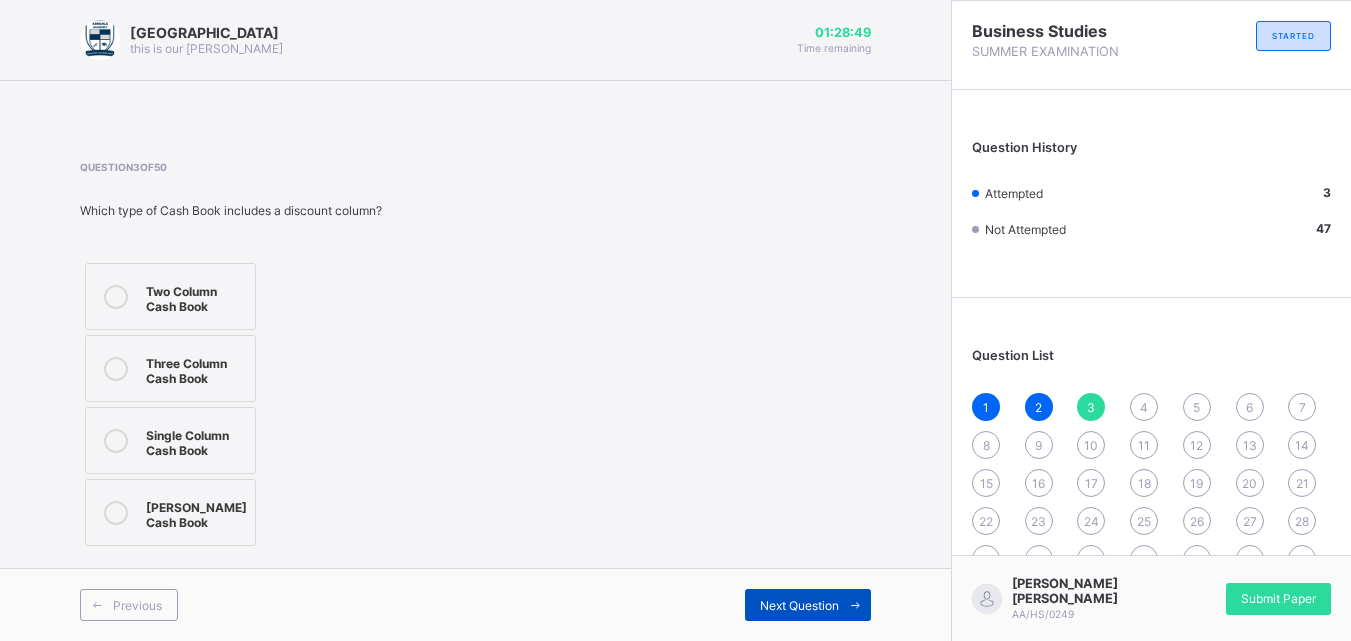 click on "Next Question" at bounding box center (799, 605) 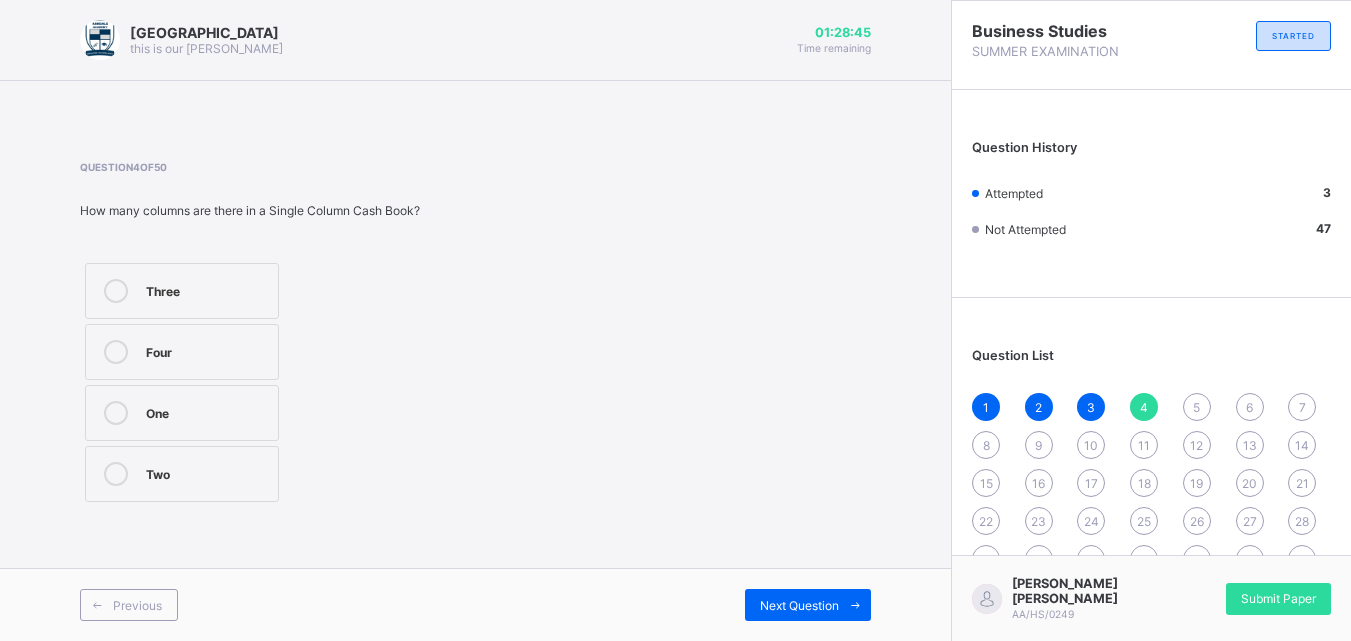 click on "One" at bounding box center [207, 411] 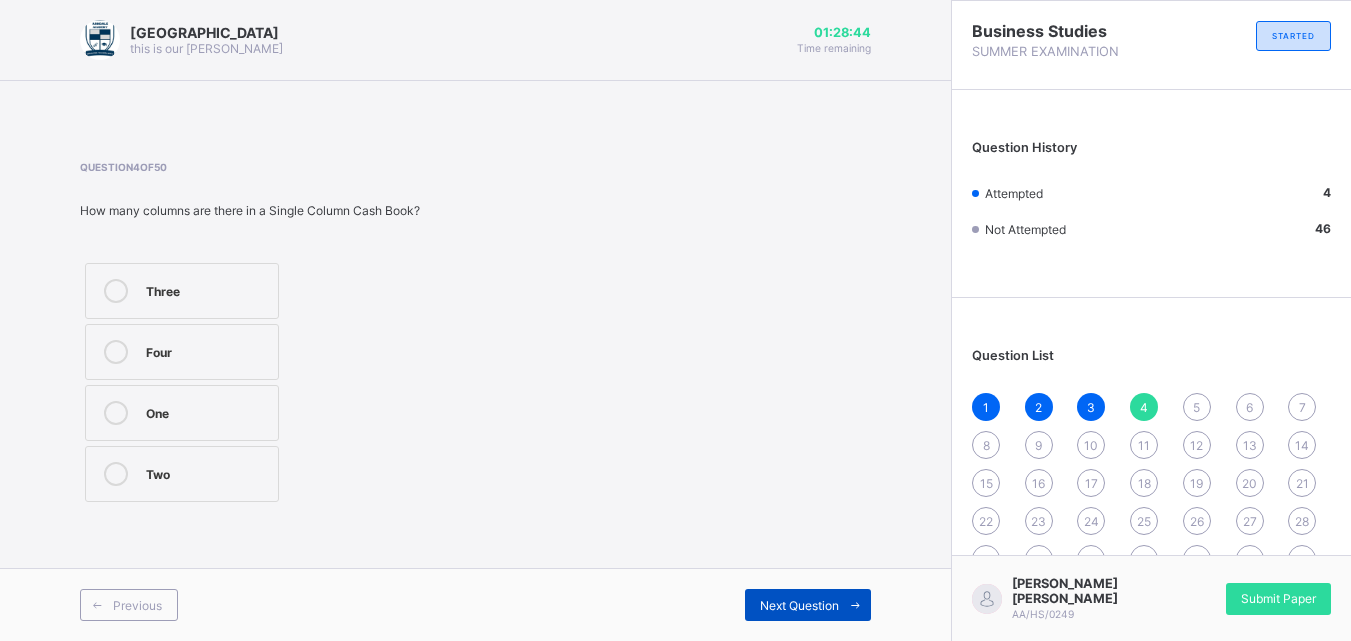 click on "Next Question" at bounding box center [799, 605] 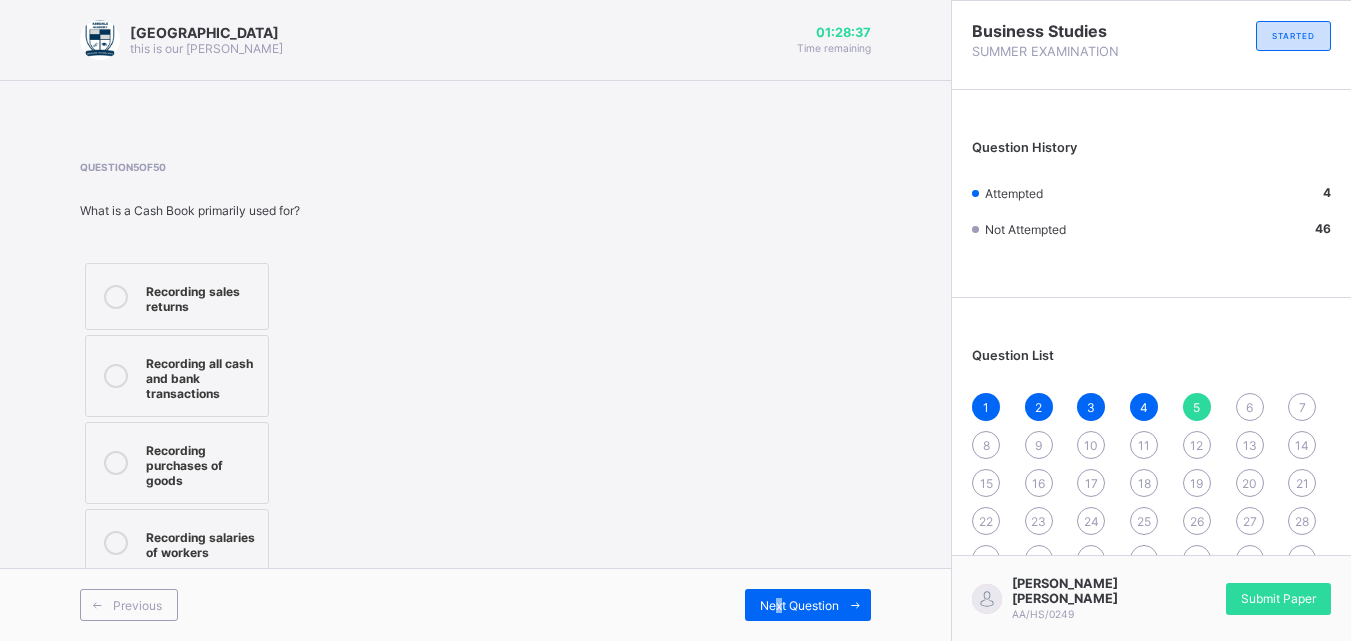 click on "Recording all cash and bank transactions" at bounding box center (202, 376) 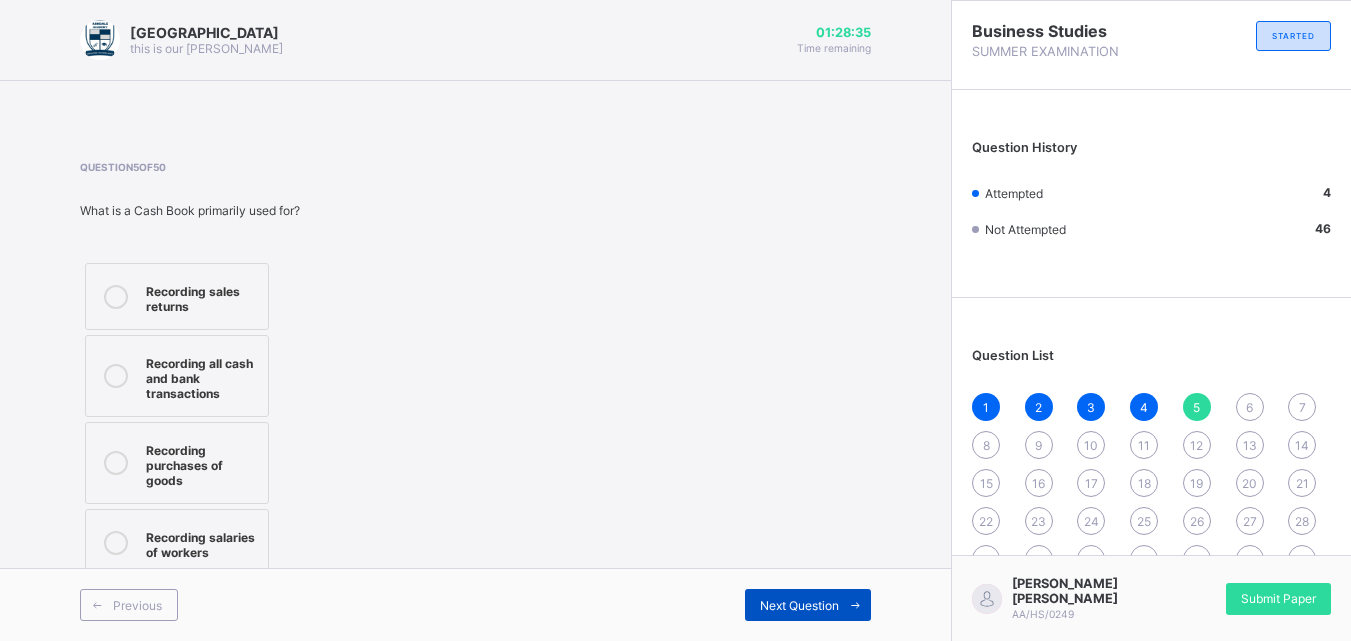 click on "Next Question" at bounding box center (799, 605) 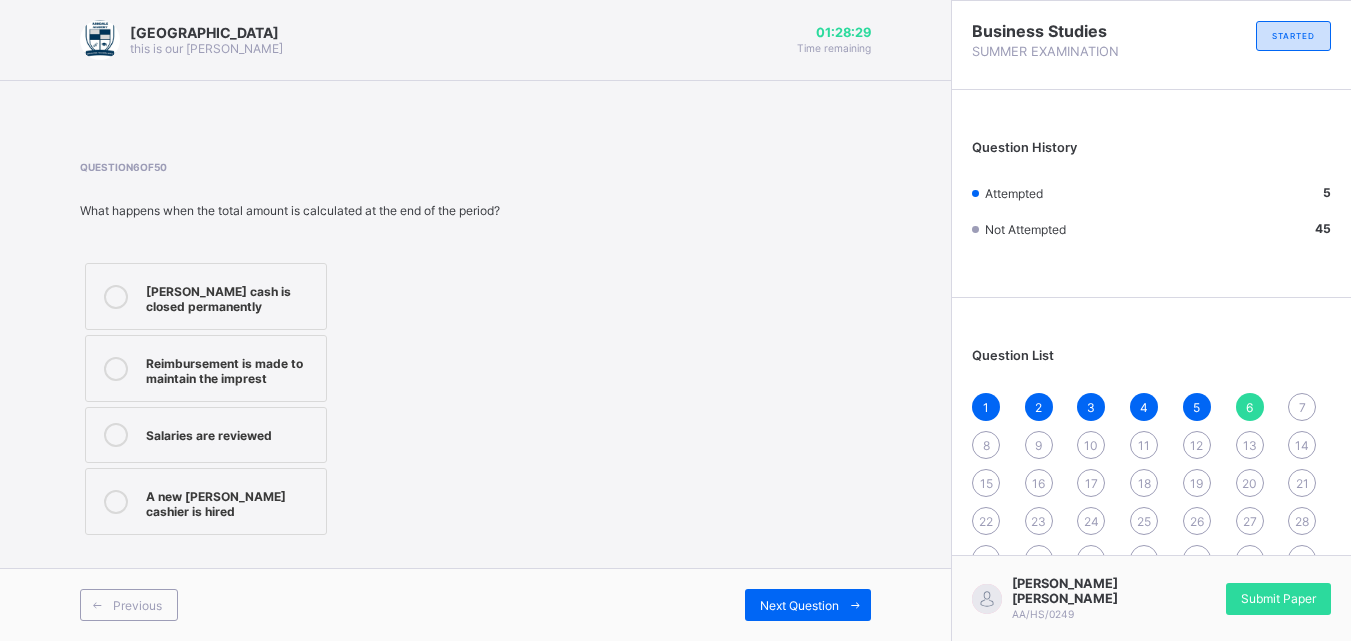 click on "Reimbursement is made to maintain the imprest" at bounding box center (231, 368) 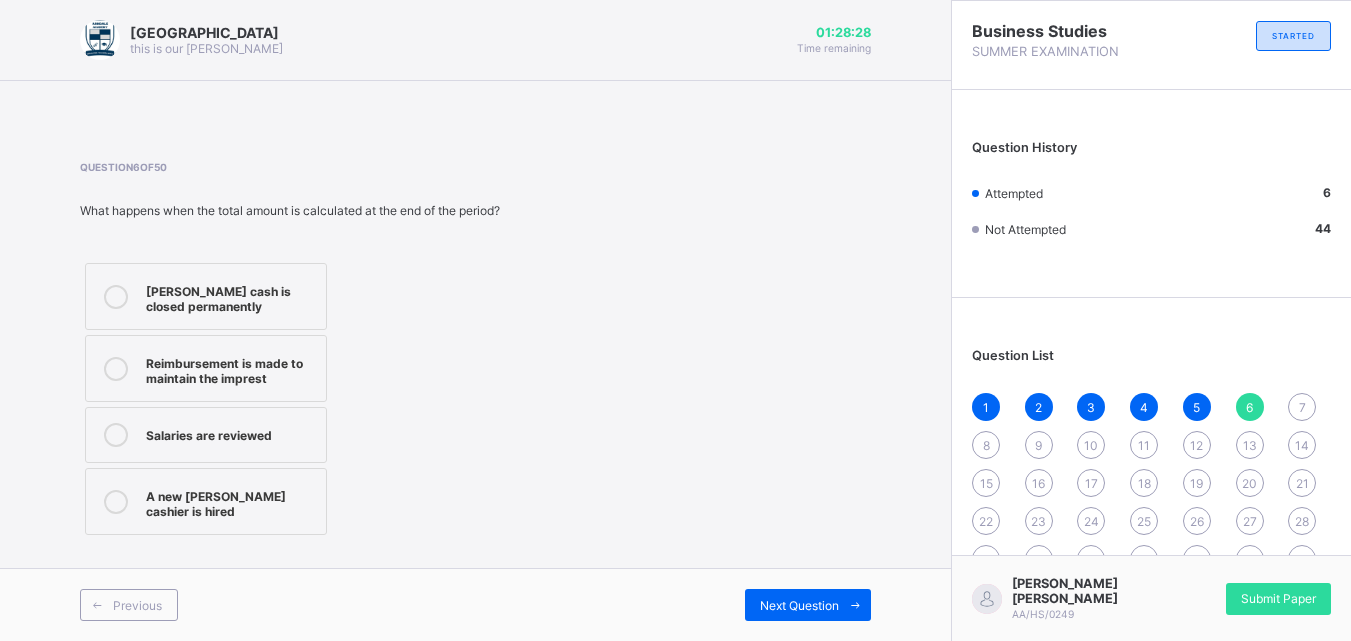 click on "Previous Next Question" at bounding box center (475, 604) 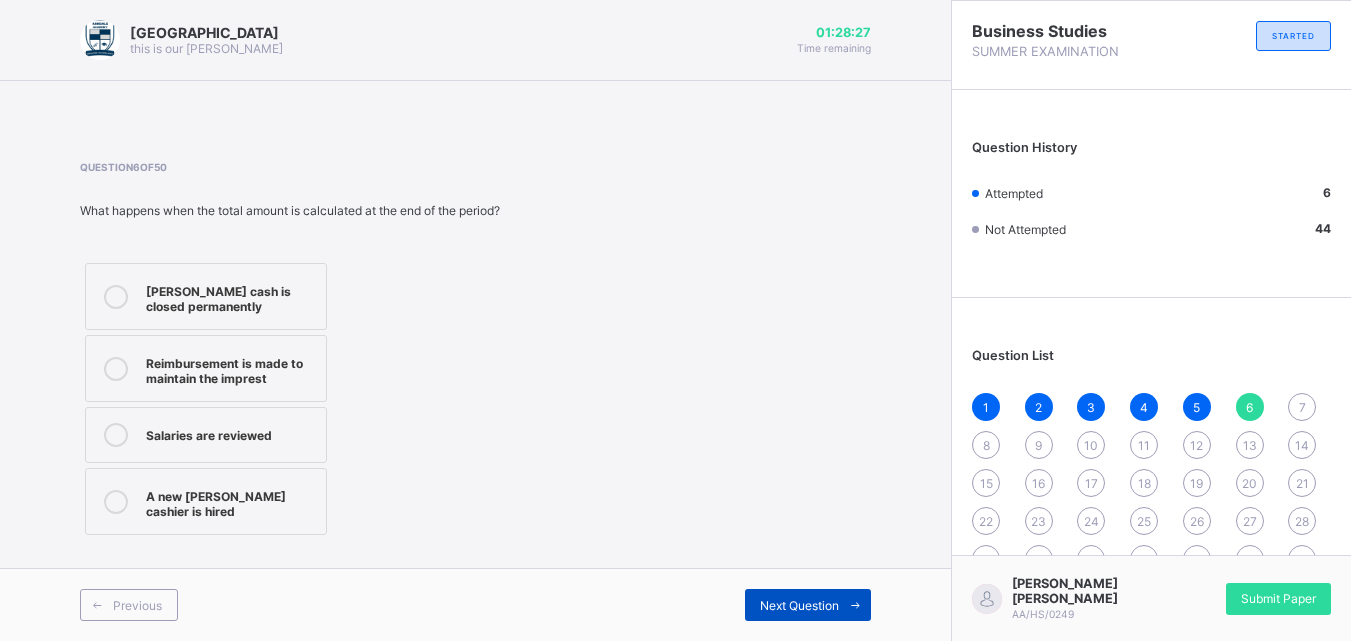 drag, startPoint x: 813, startPoint y: 589, endPoint x: 826, endPoint y: 595, distance: 14.3178215 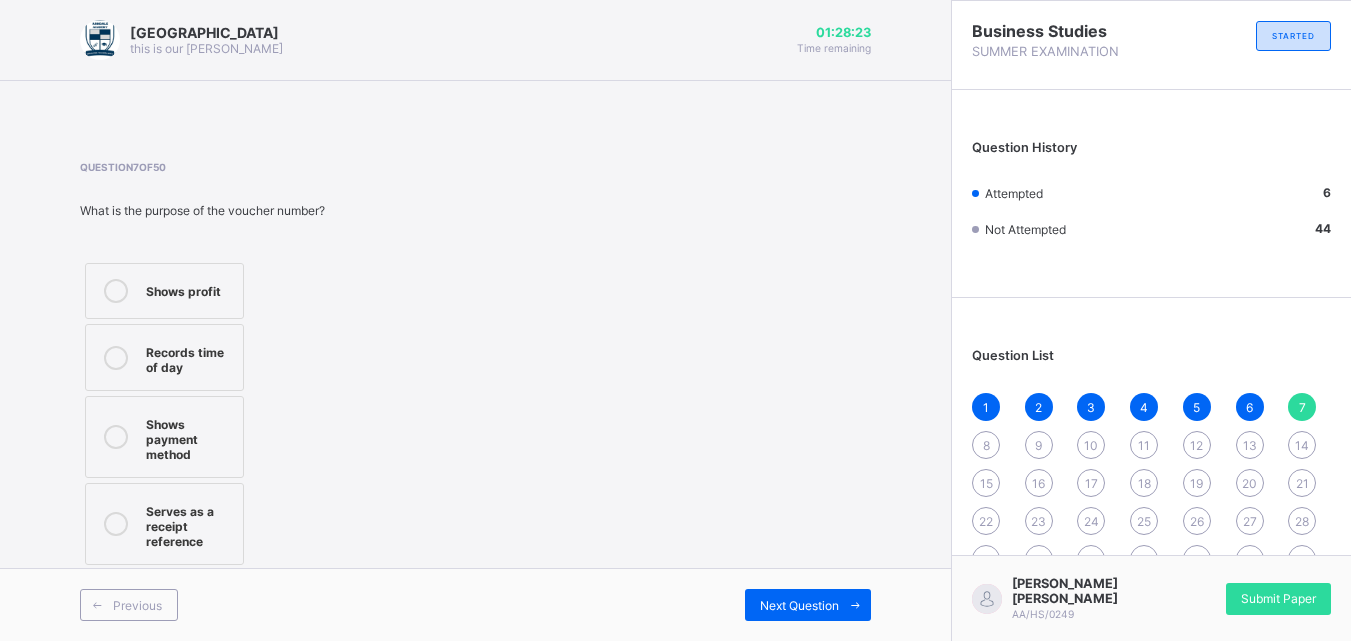 click on "Serves as a receipt reference" at bounding box center [189, 524] 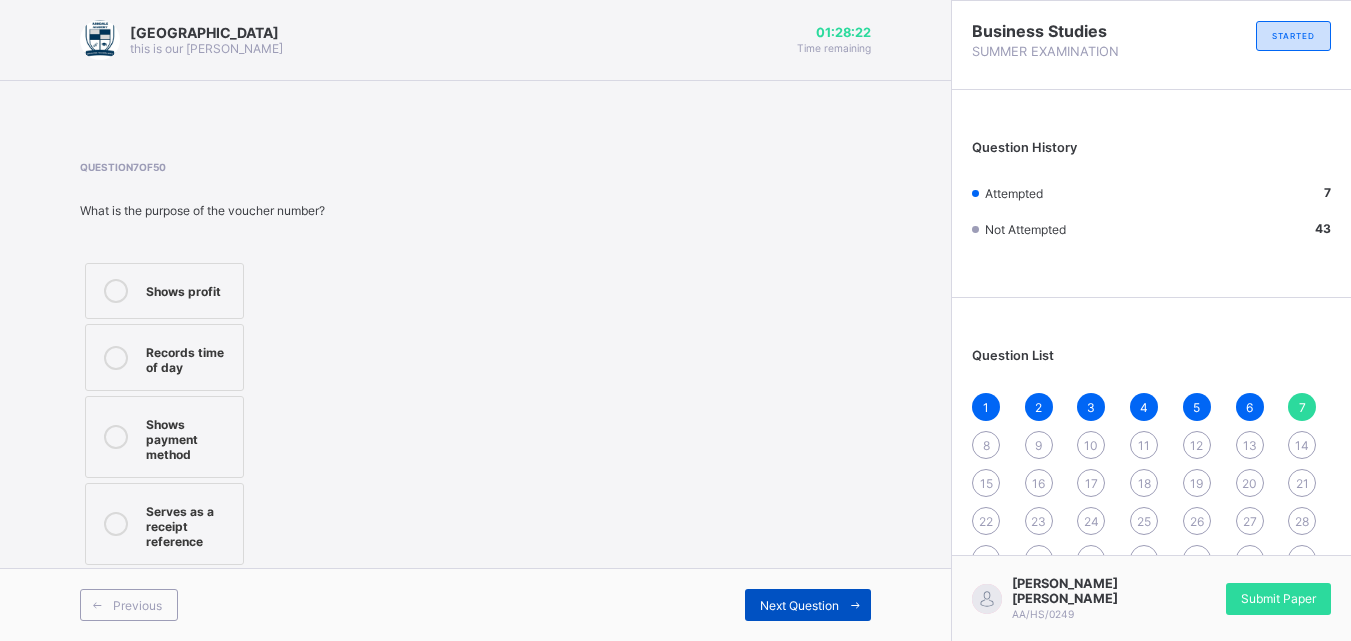 click on "Next Question" at bounding box center [799, 605] 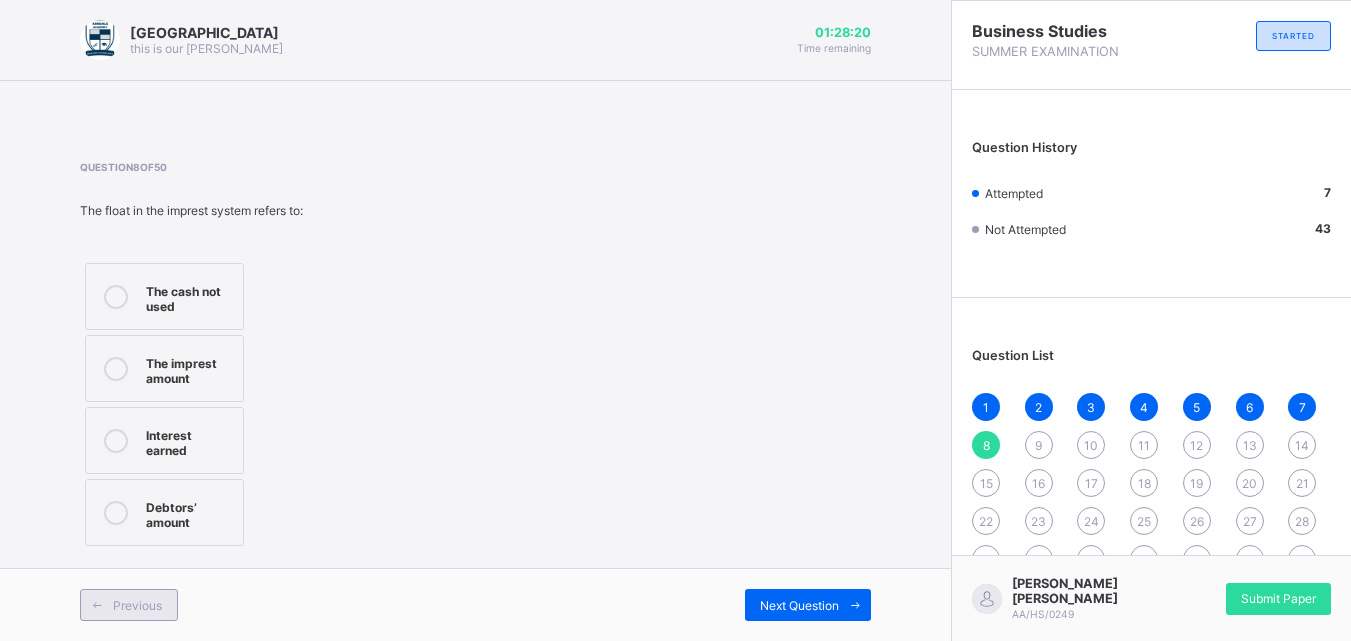 click on "Previous" at bounding box center [129, 605] 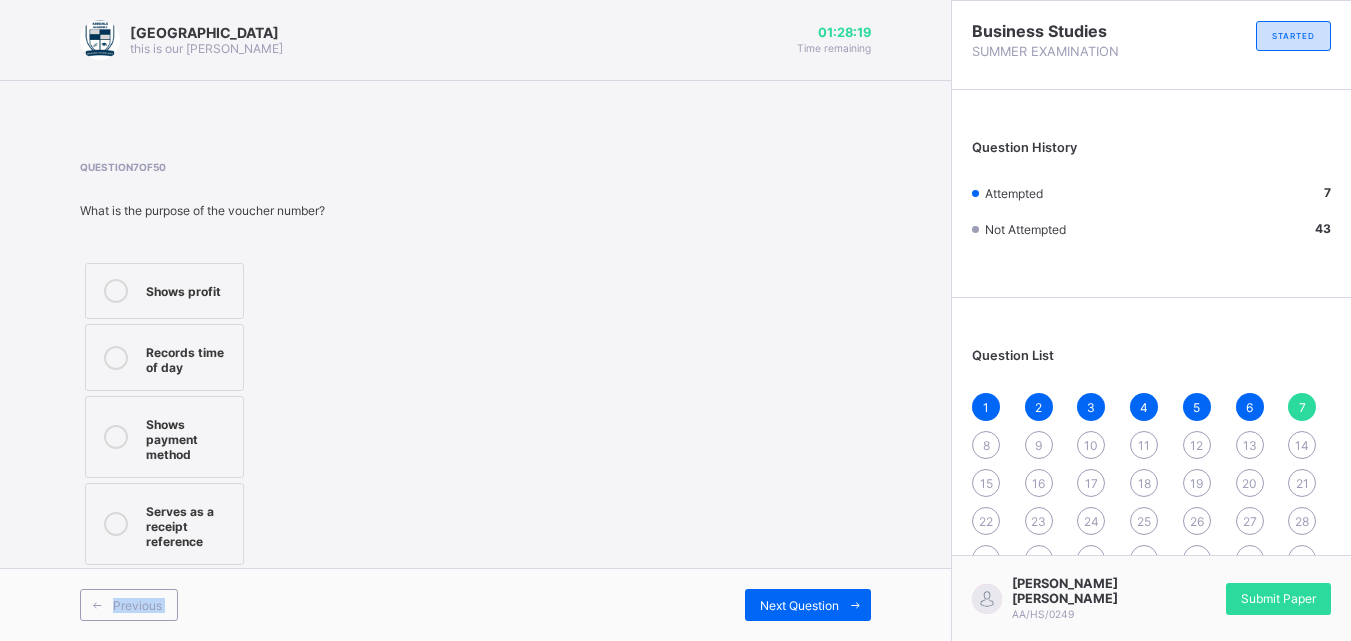 click on "Arndale Academy this is our [PERSON_NAME] 01:28:19 Time remaining Question  7  of  50 What is the purpose of the voucher number? Shows profit Records time of day Shows payment method Serves as a receipt reference Previous Next Question" at bounding box center [475, 320] 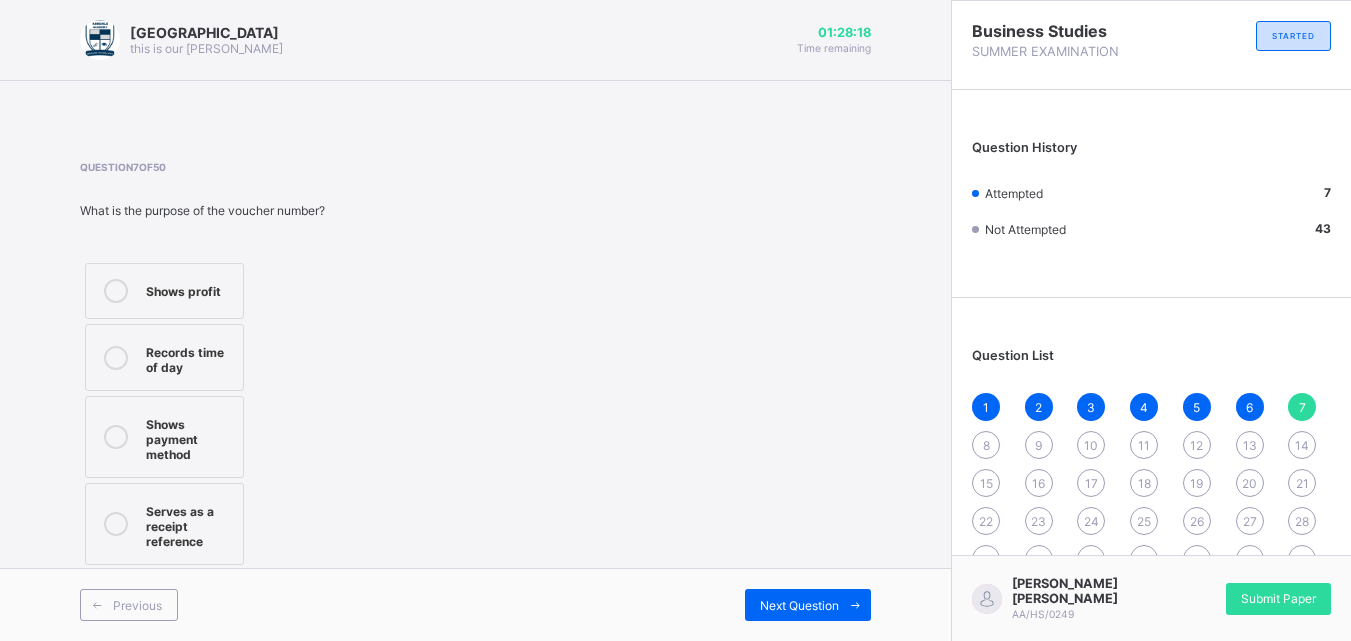click on "Previous Next Question" at bounding box center [475, 604] 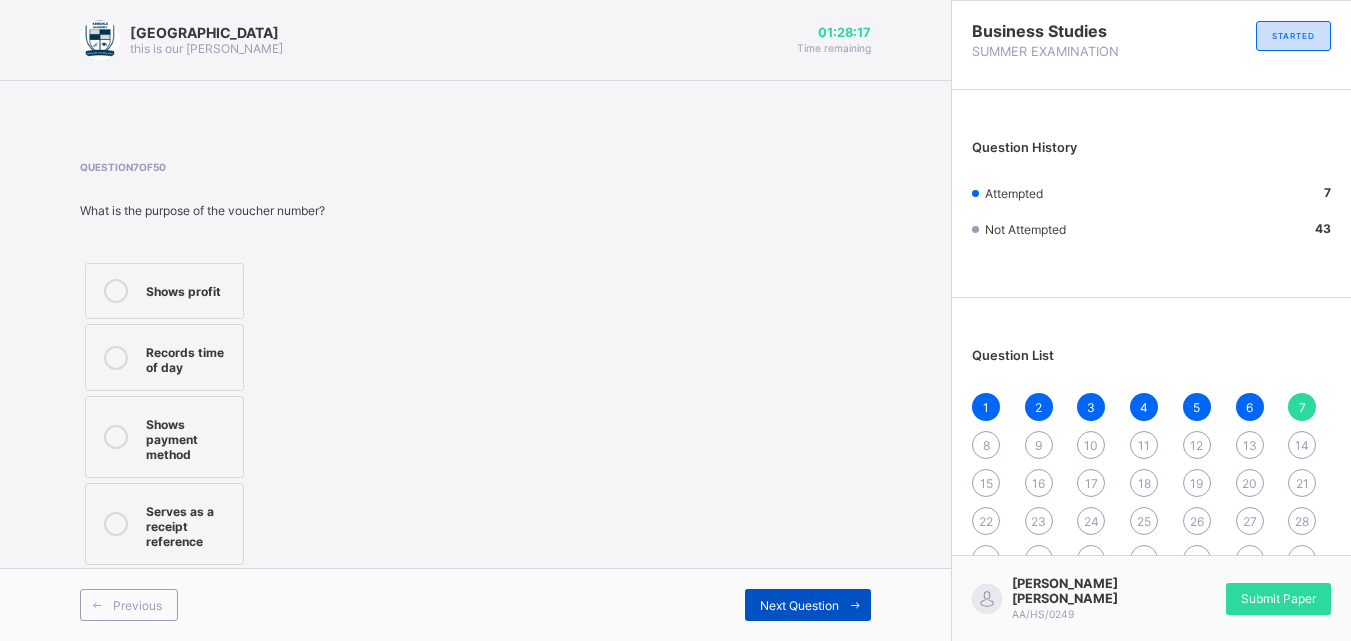 click on "Next Question" at bounding box center [808, 605] 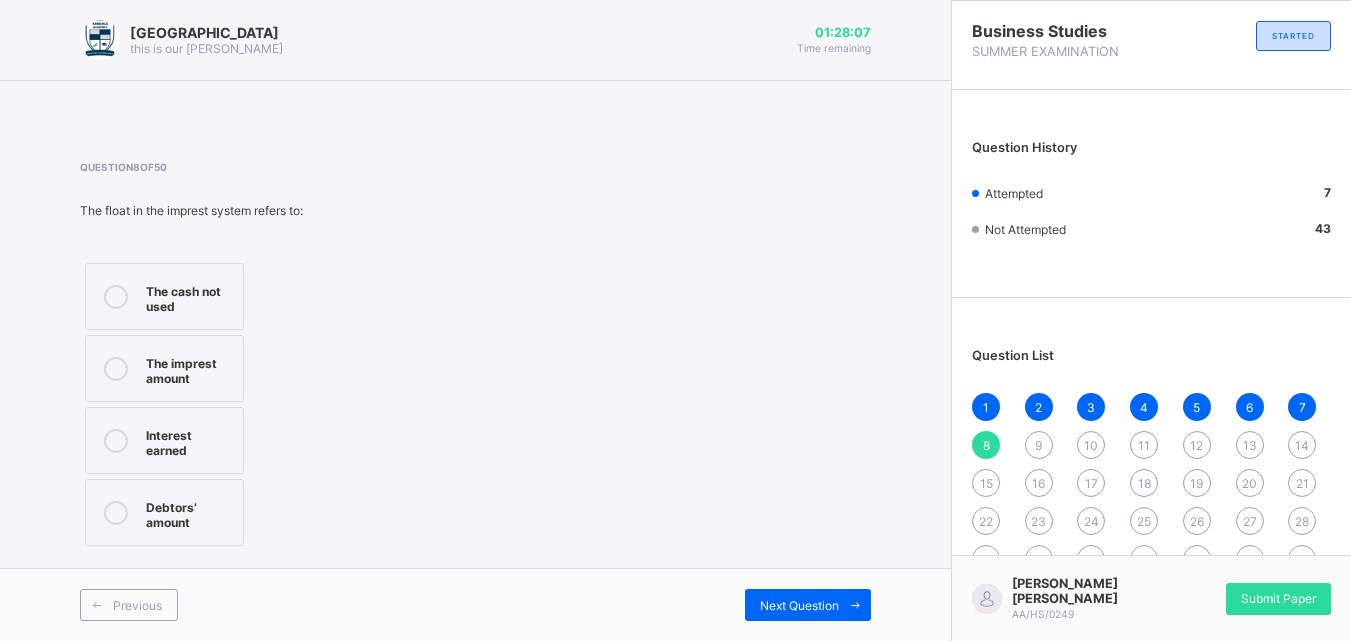 click on "The imprest amount" at bounding box center (189, 368) 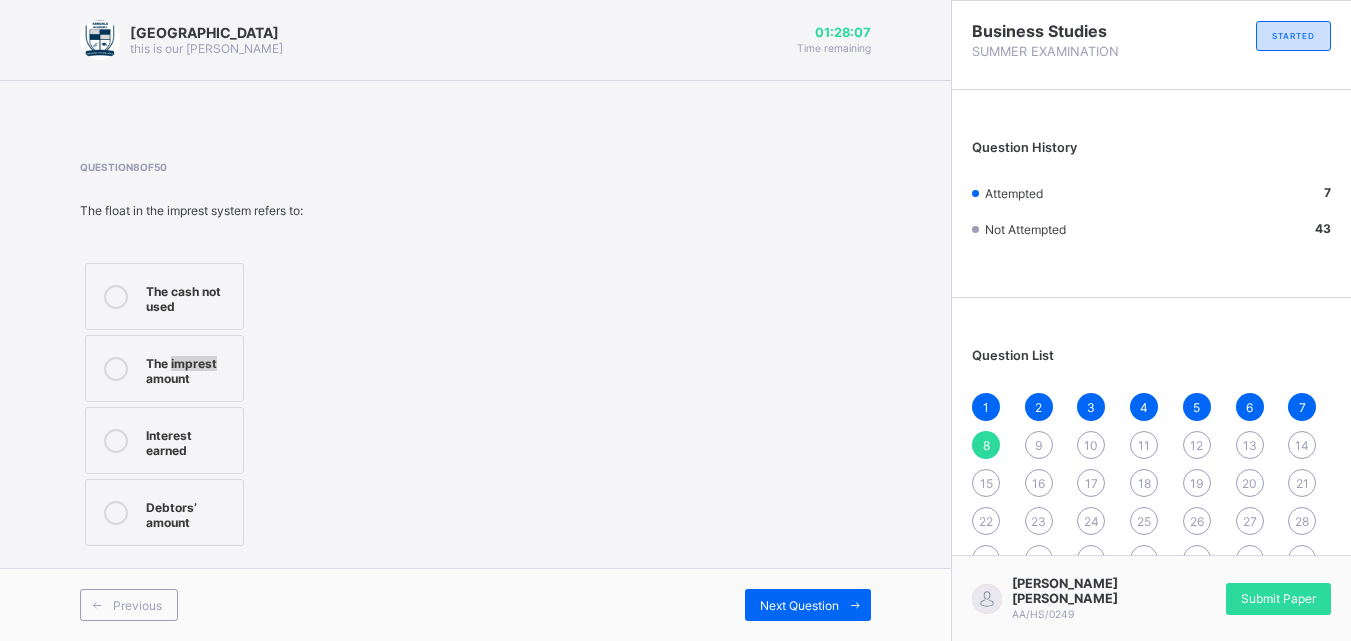 click on "The imprest amount" at bounding box center [189, 368] 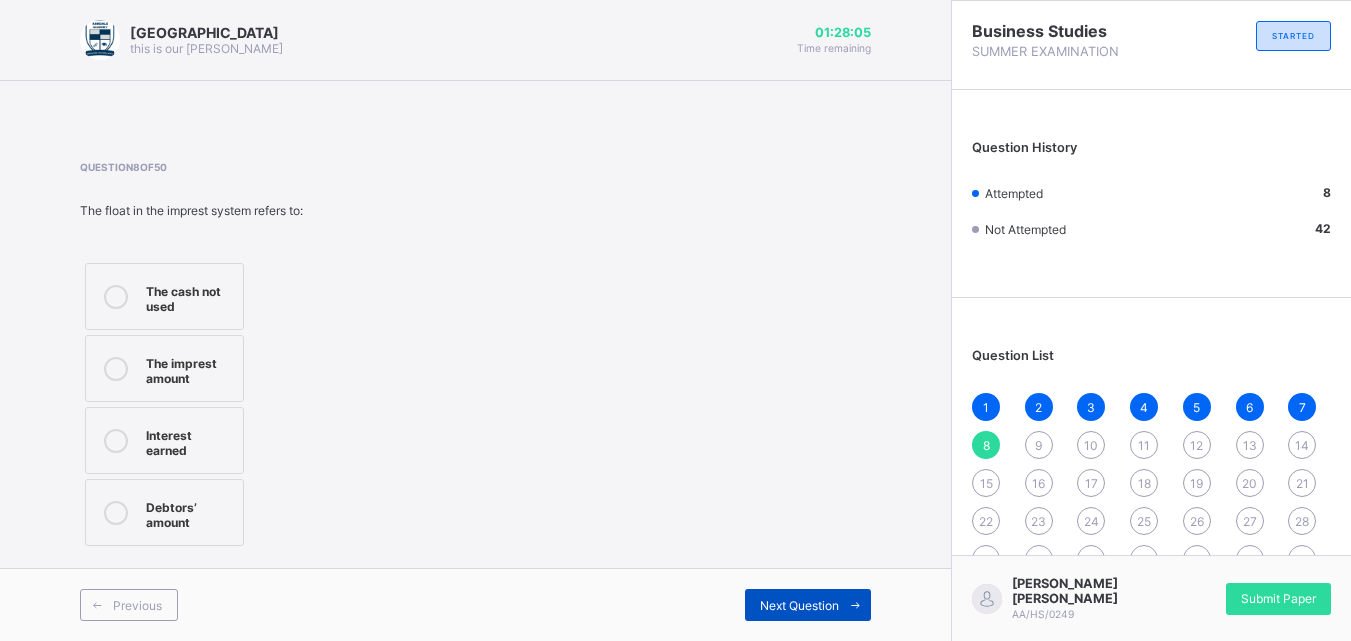 click on "Next Question" at bounding box center (799, 605) 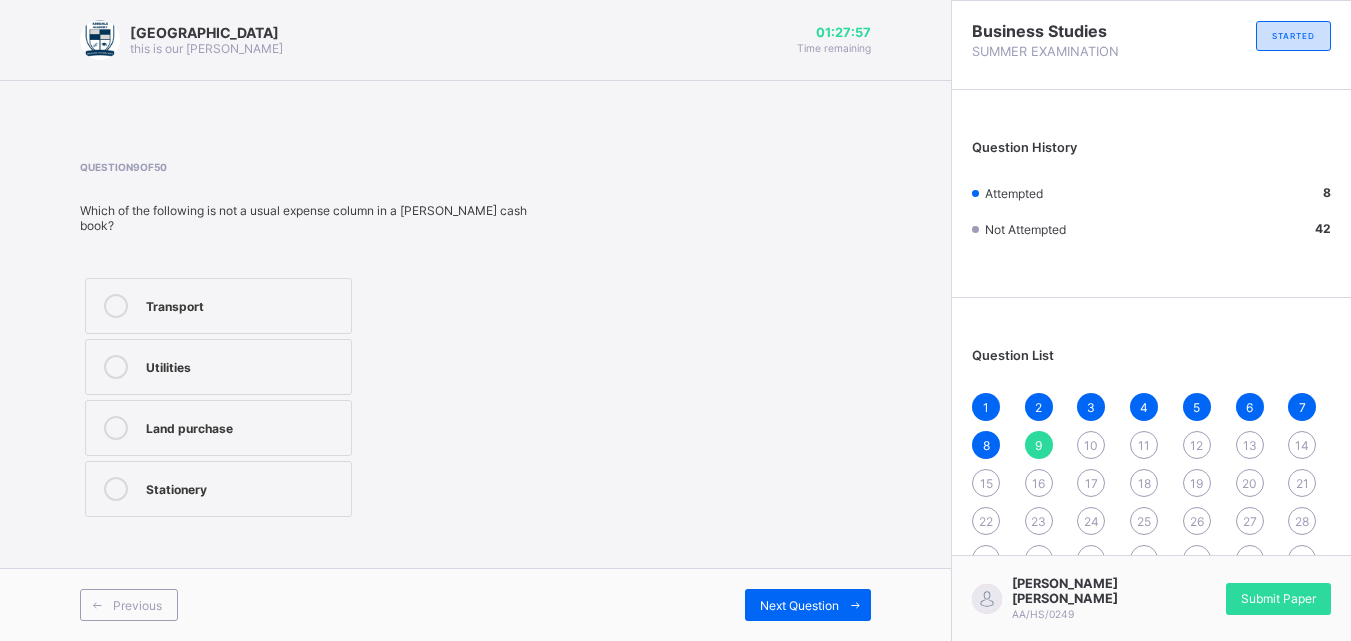 click on "Land purchase" at bounding box center (243, 426) 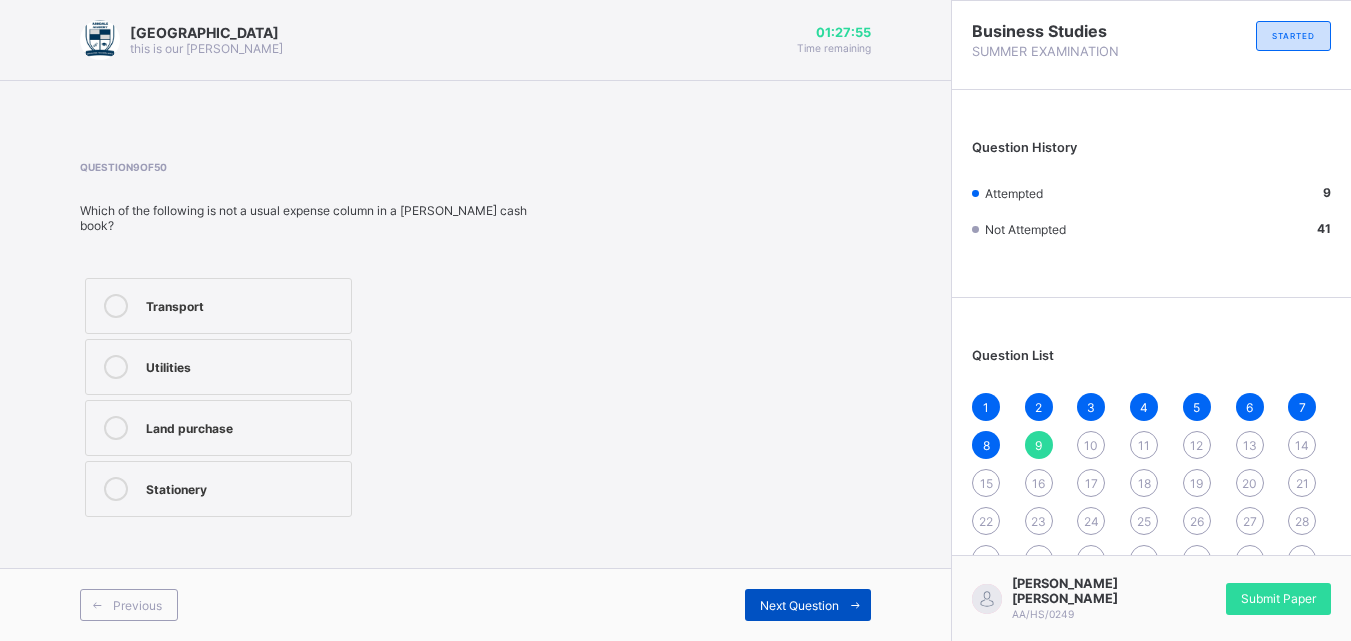 click on "Next Question" at bounding box center (808, 605) 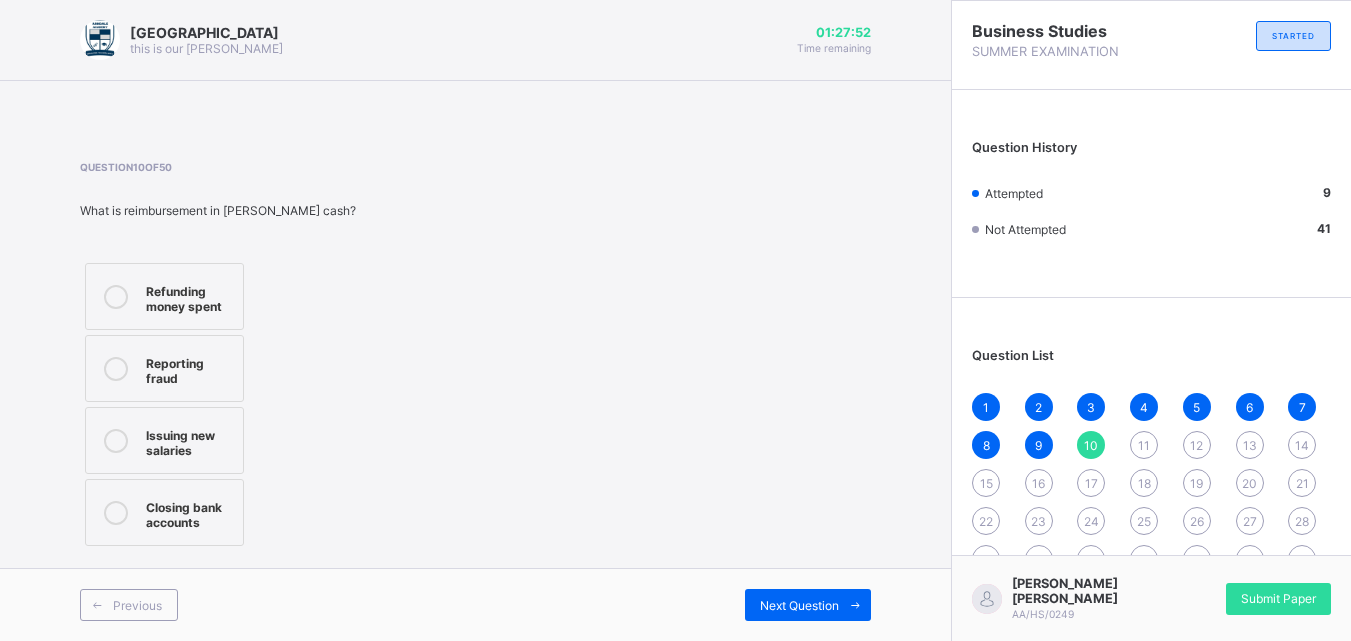 click on "Refunding money spent" at bounding box center (189, 296) 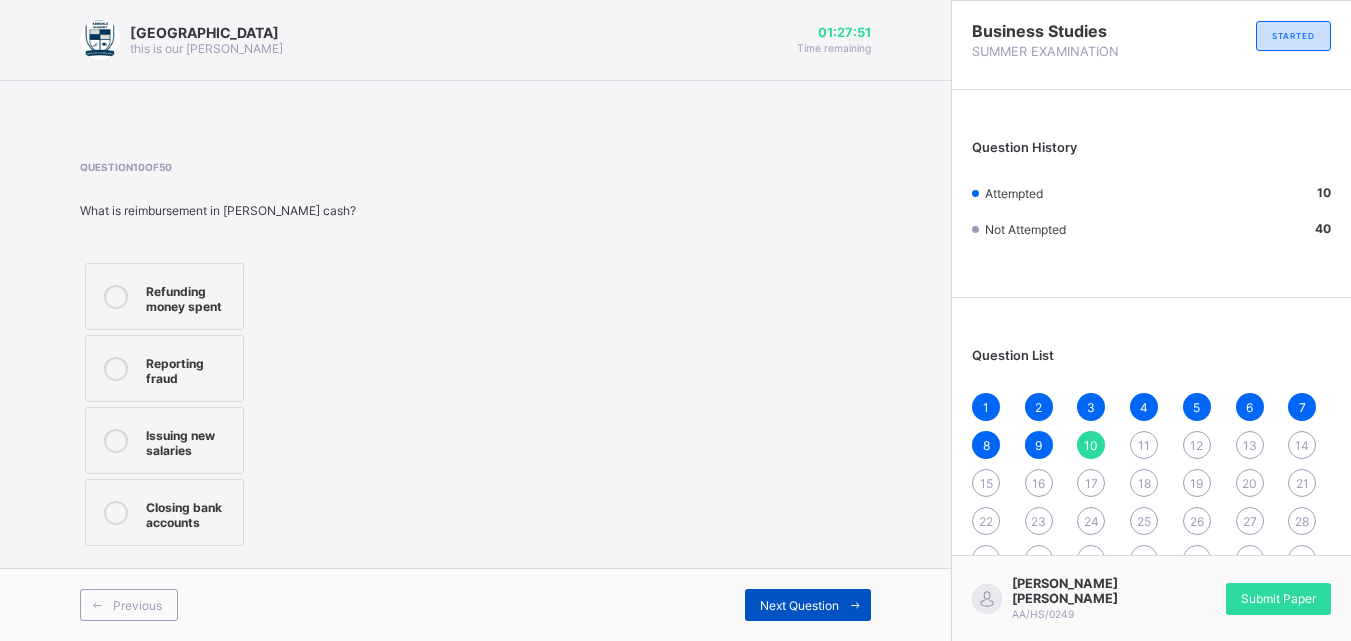 click on "Next Question" at bounding box center [799, 605] 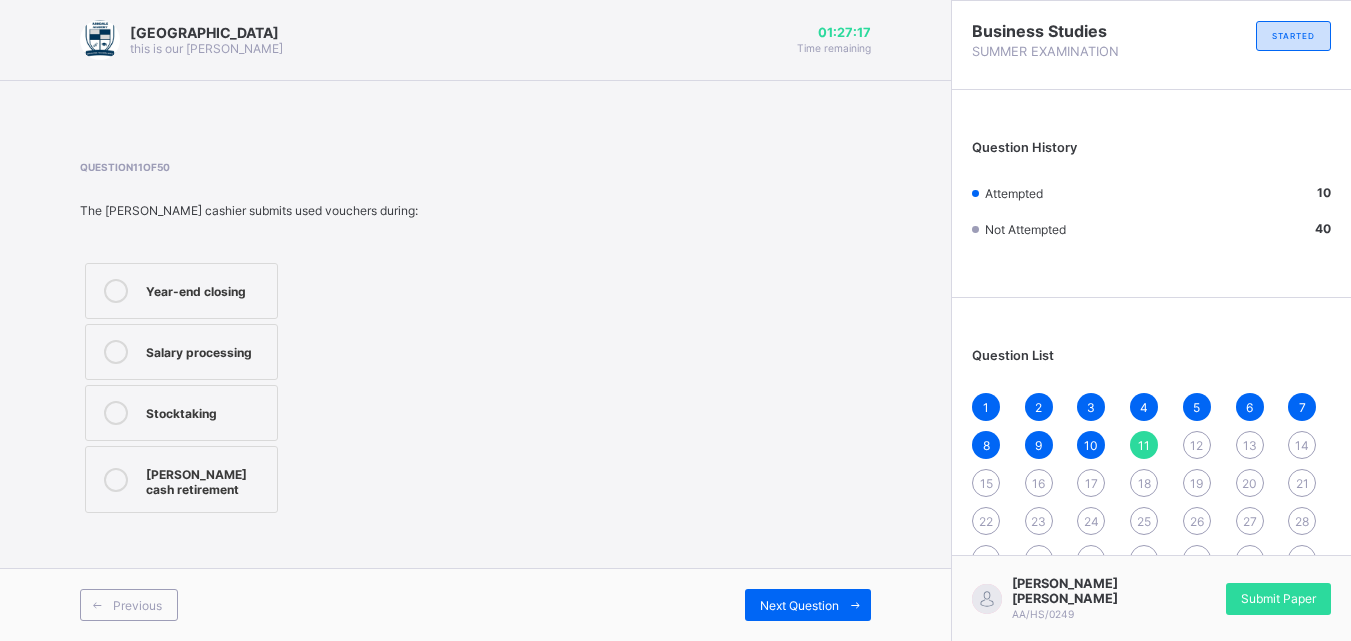 click on "[PERSON_NAME] cash retirement" at bounding box center [206, 479] 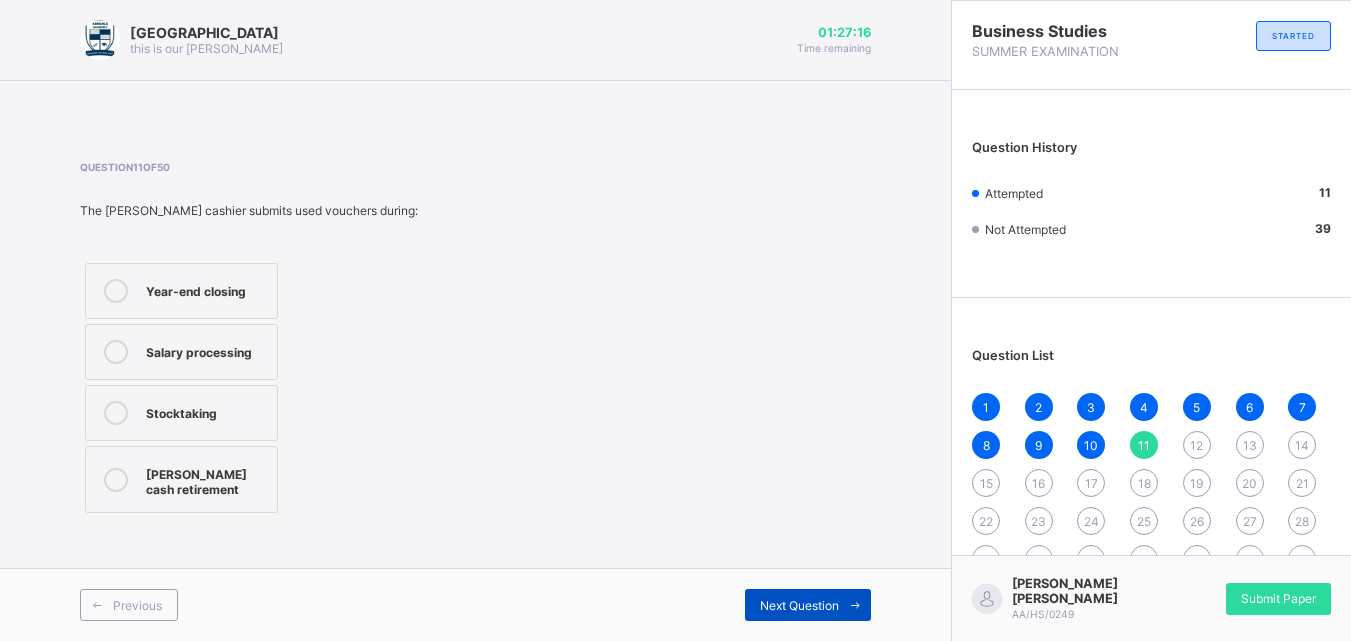 click on "Next Question" at bounding box center [799, 605] 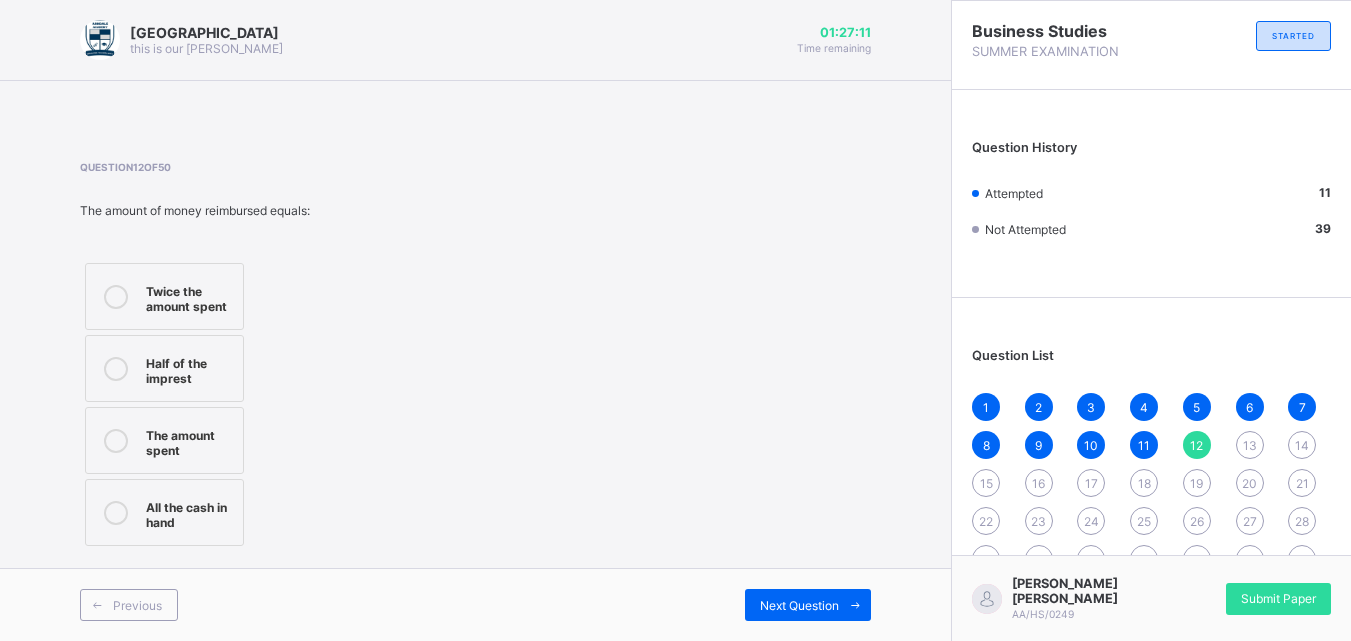click on "The amount spent" at bounding box center [189, 440] 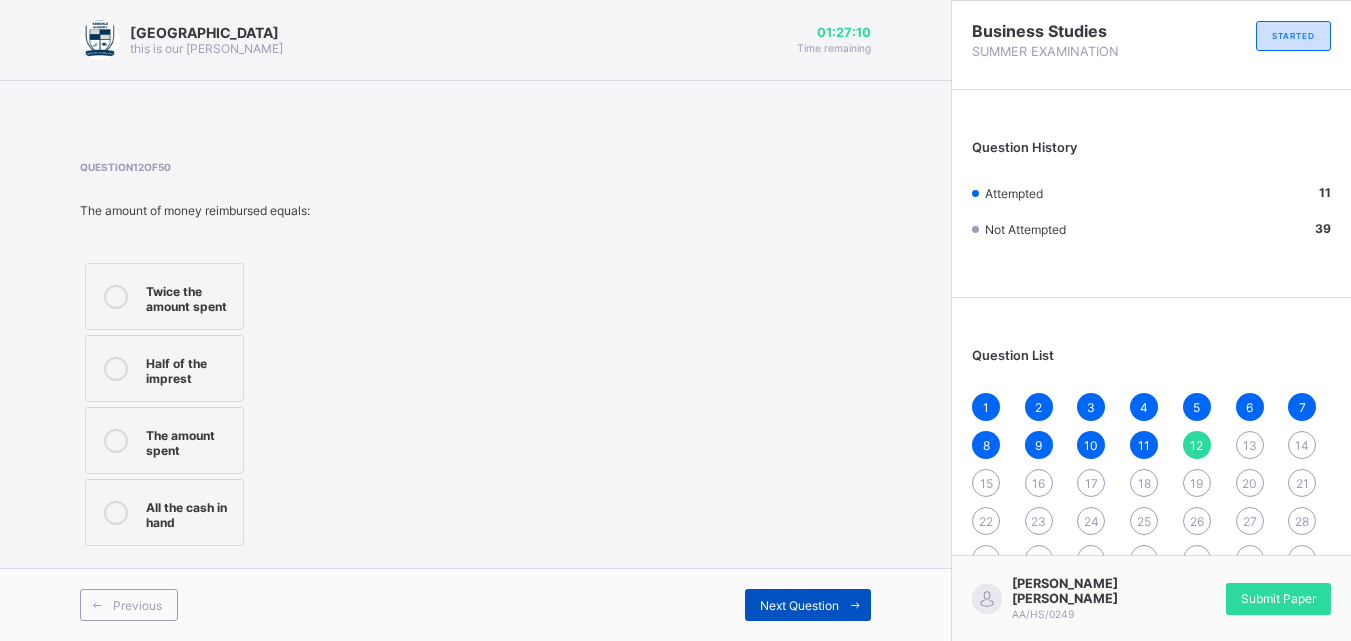 click on "Next Question" at bounding box center [799, 605] 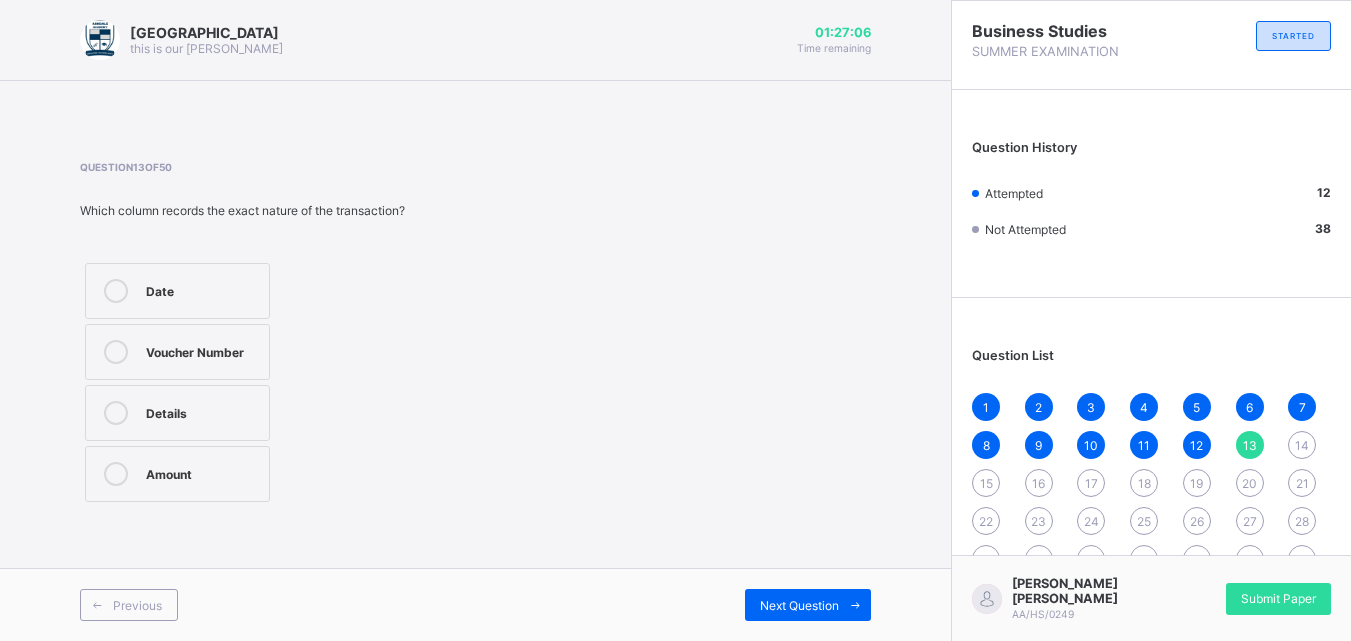 click on "Voucher Number" at bounding box center [202, 350] 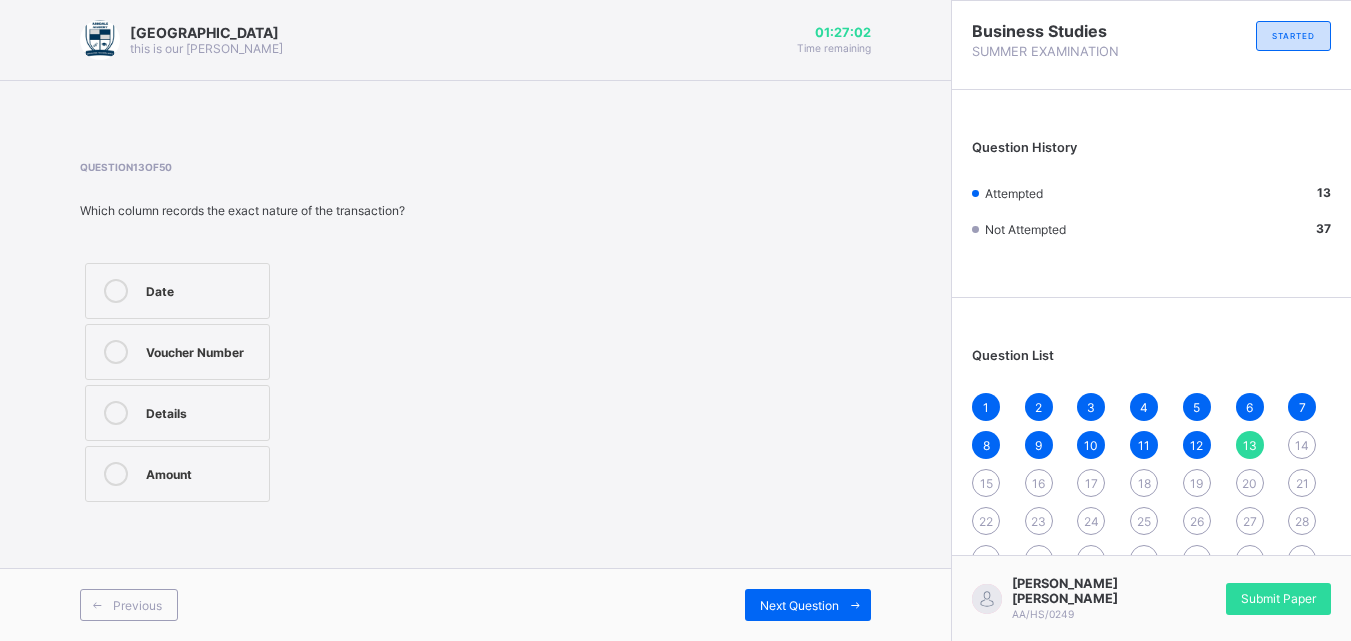 click on "Amount" at bounding box center (202, 472) 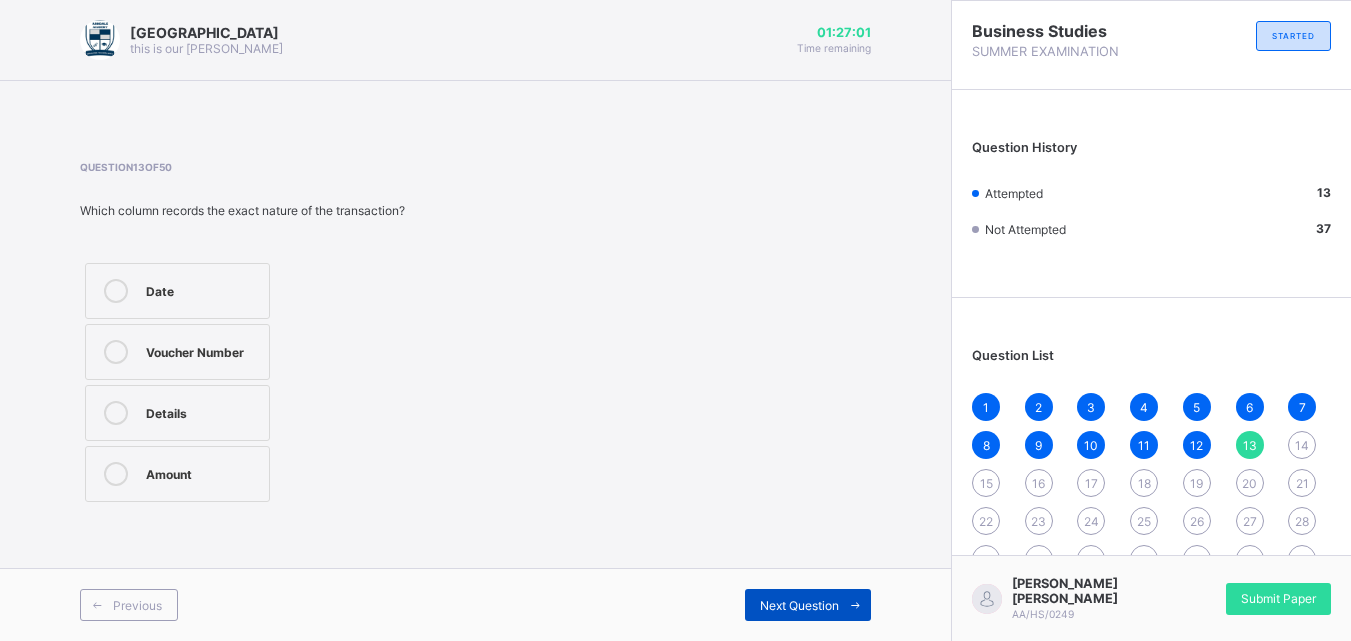 click on "Next Question" at bounding box center [799, 605] 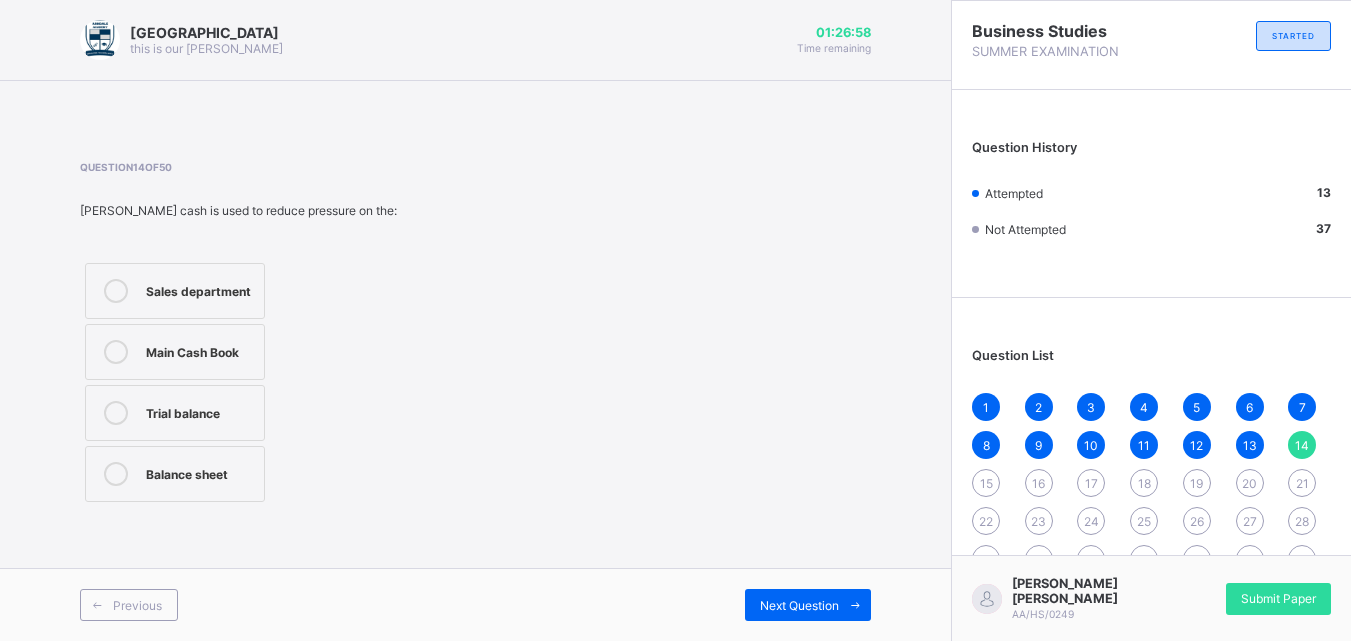 click on "Sales department" at bounding box center [200, 289] 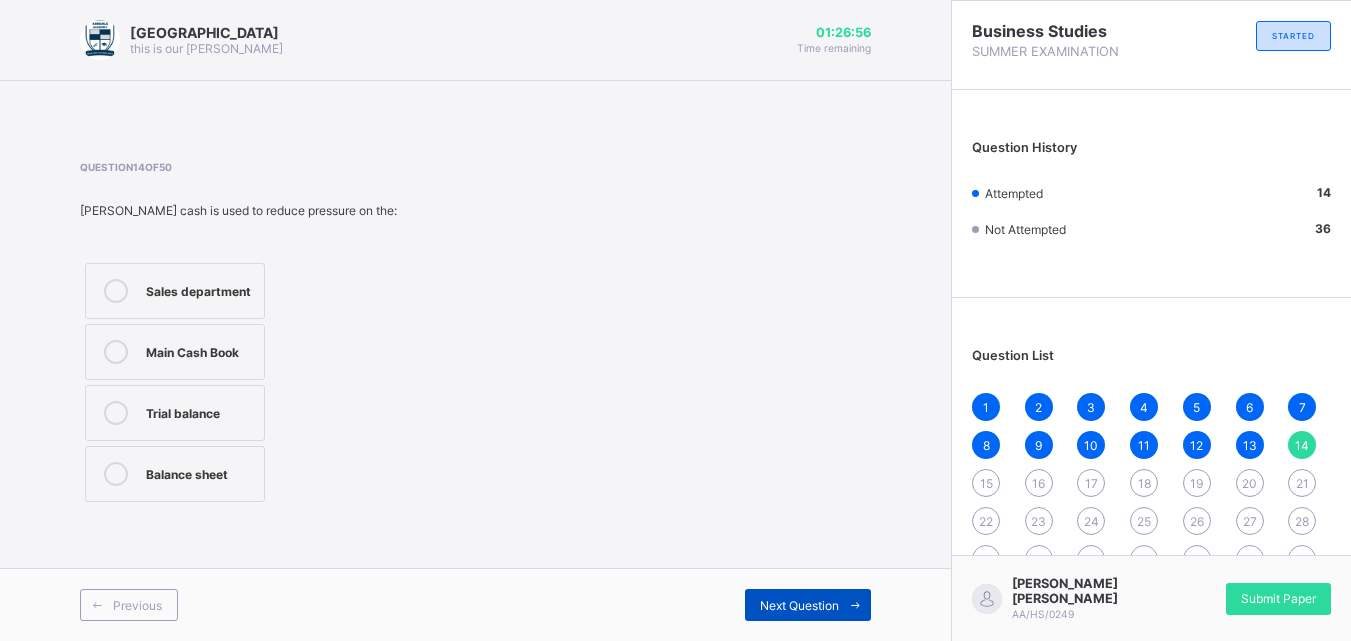 click on "Next Question" at bounding box center (799, 605) 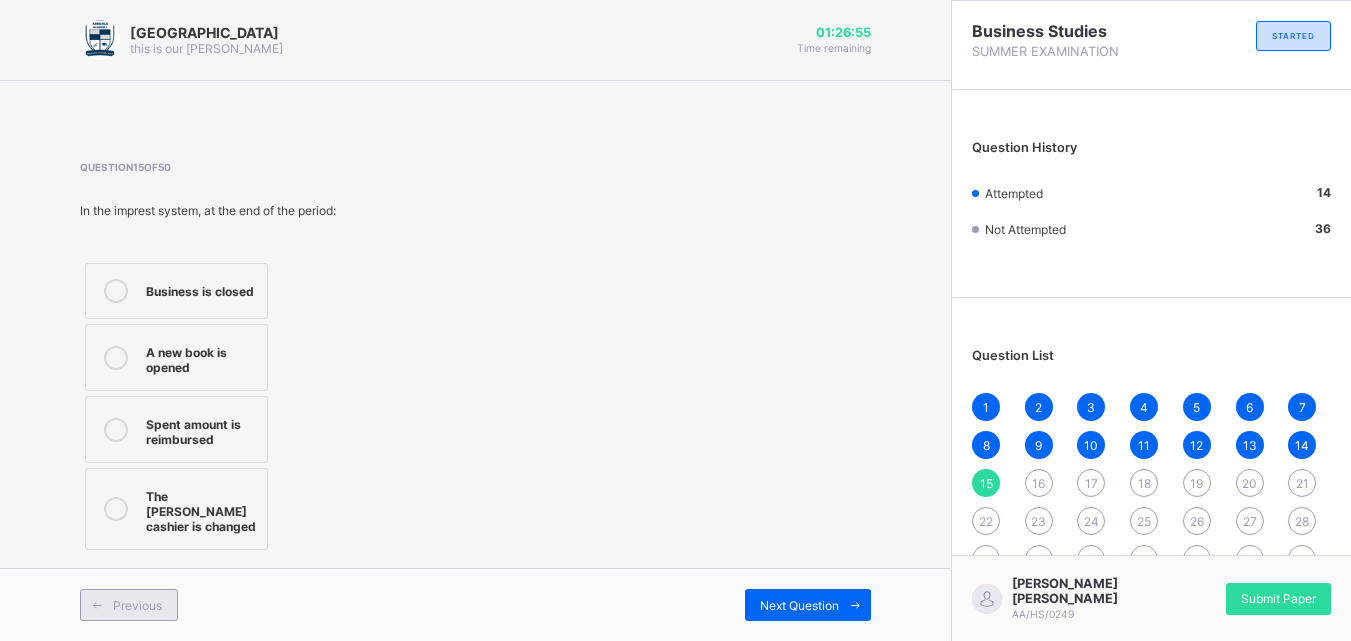 click on "Previous" at bounding box center (129, 605) 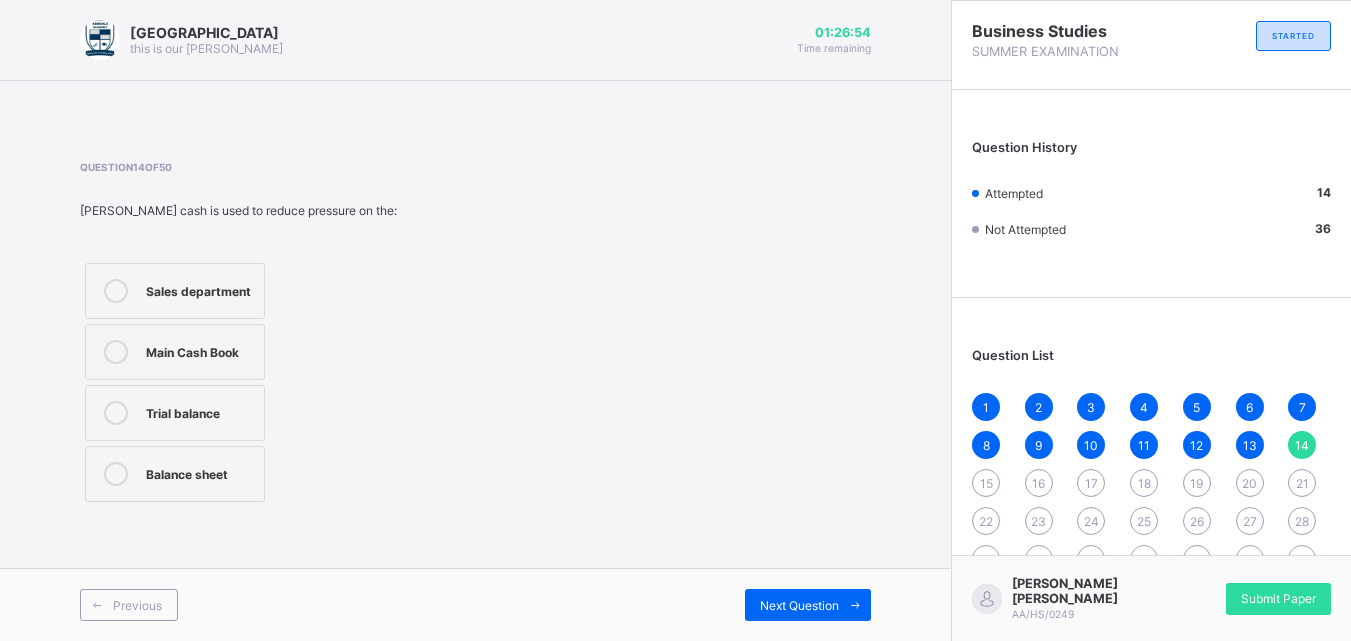 click on "Previous Next Question" at bounding box center [475, 604] 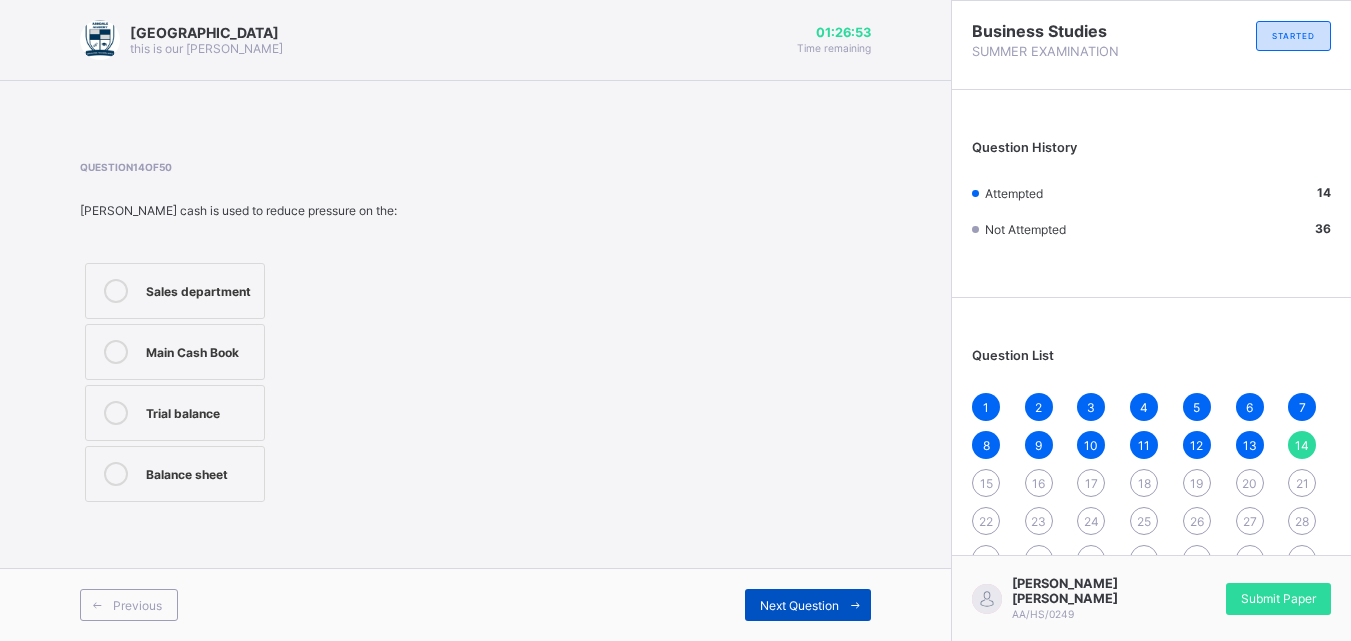 click on "Next Question" at bounding box center (808, 605) 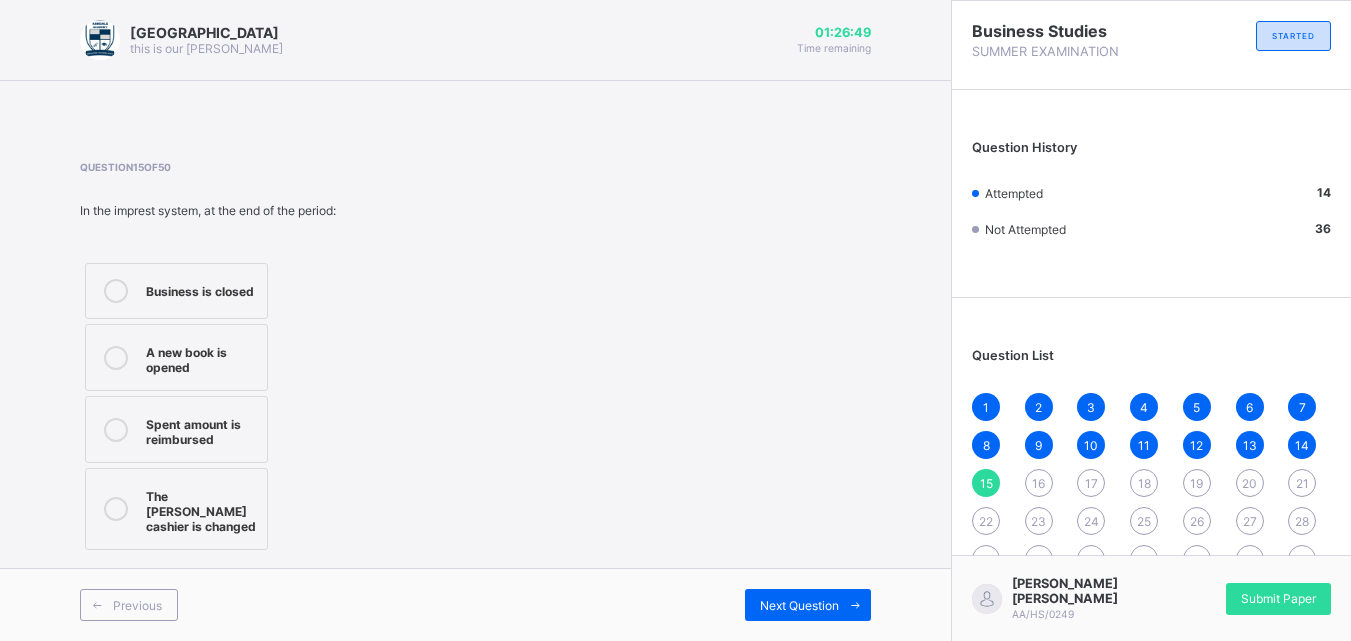click on "Spent amount is reimbursed" at bounding box center (201, 429) 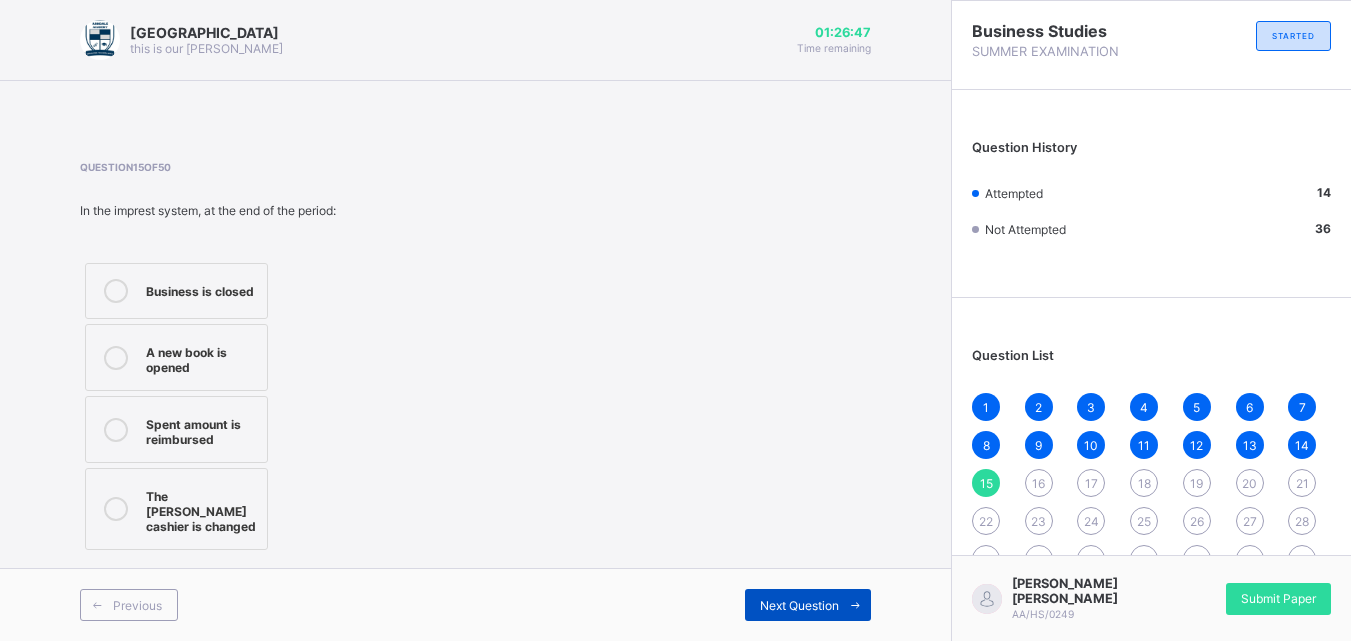 click on "Next Question" at bounding box center [799, 605] 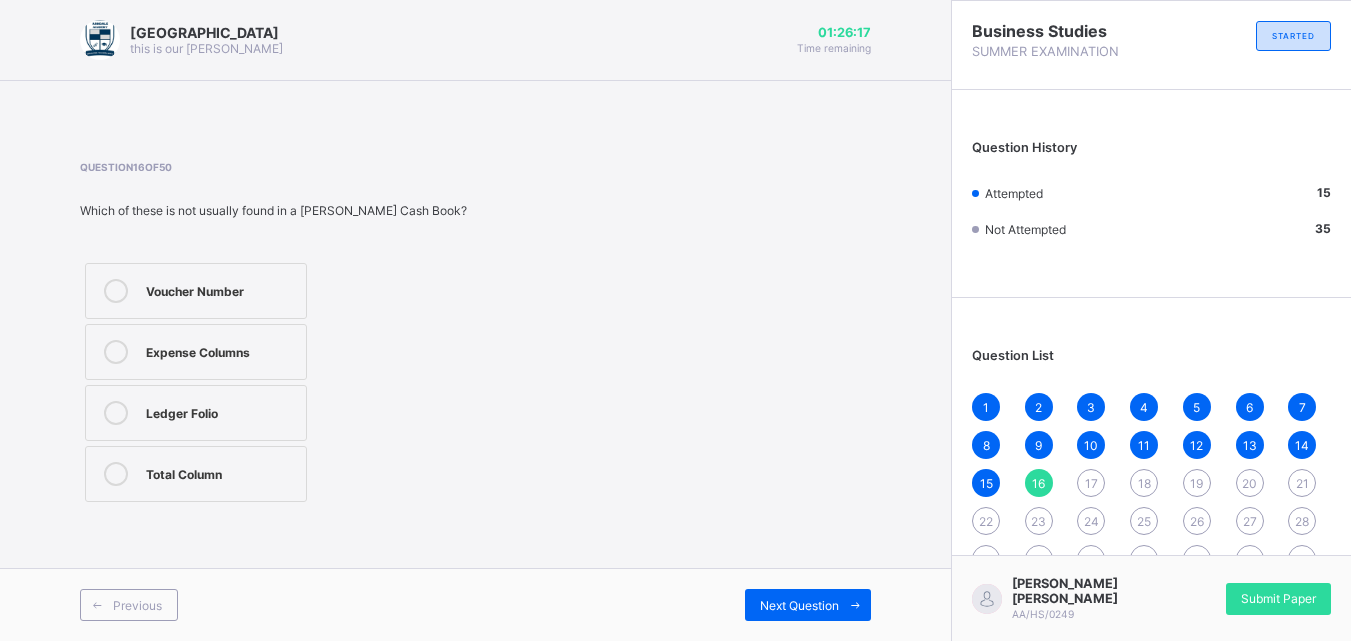 click on "Expense Columns" at bounding box center (196, 352) 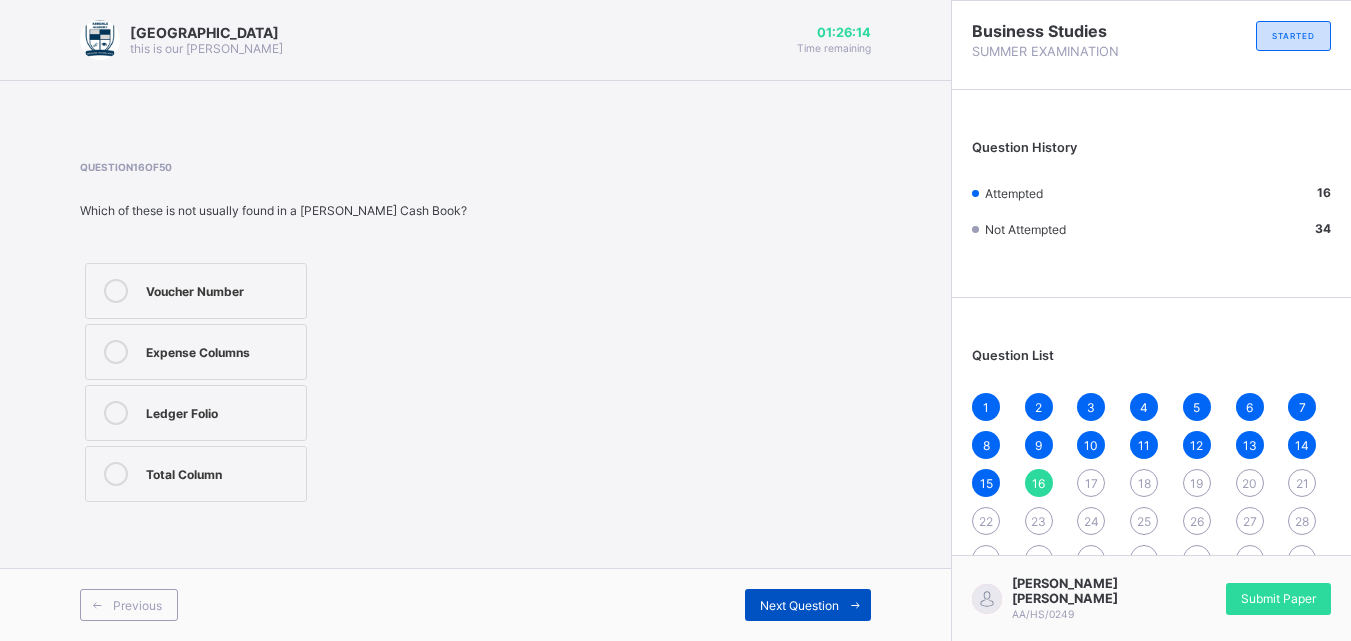 click on "Next Question" at bounding box center (799, 605) 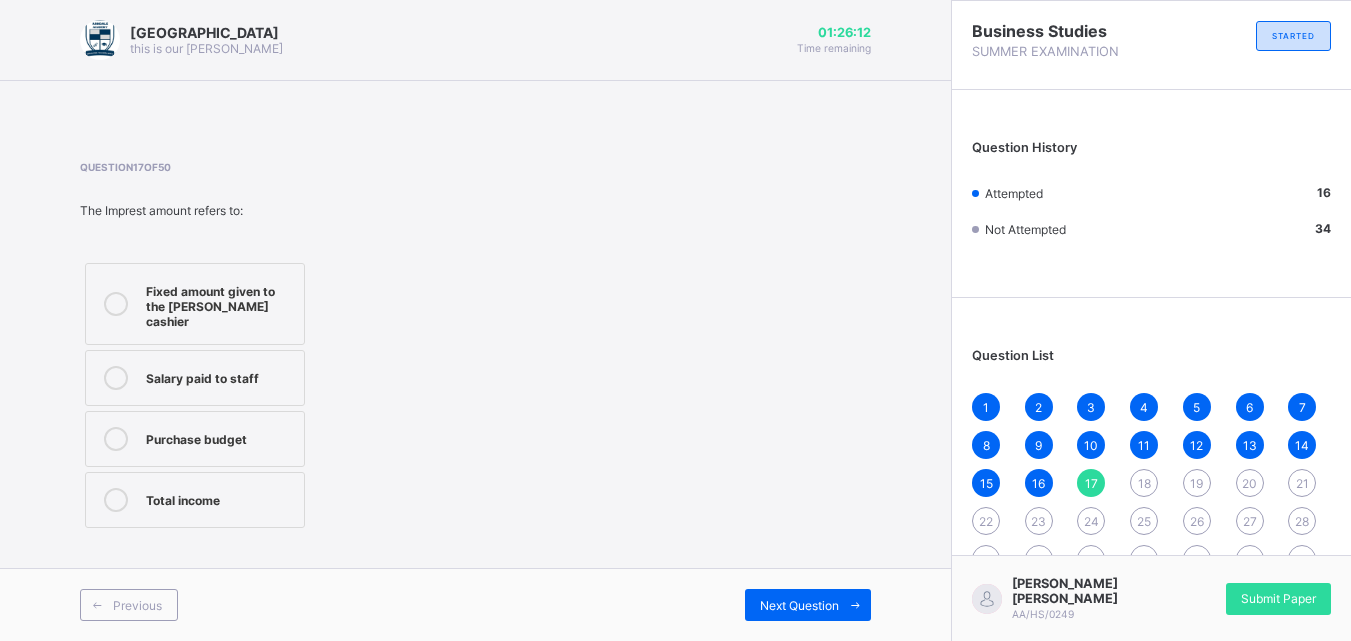 click on "Fixed amount given to the [PERSON_NAME] cashier" at bounding box center (220, 304) 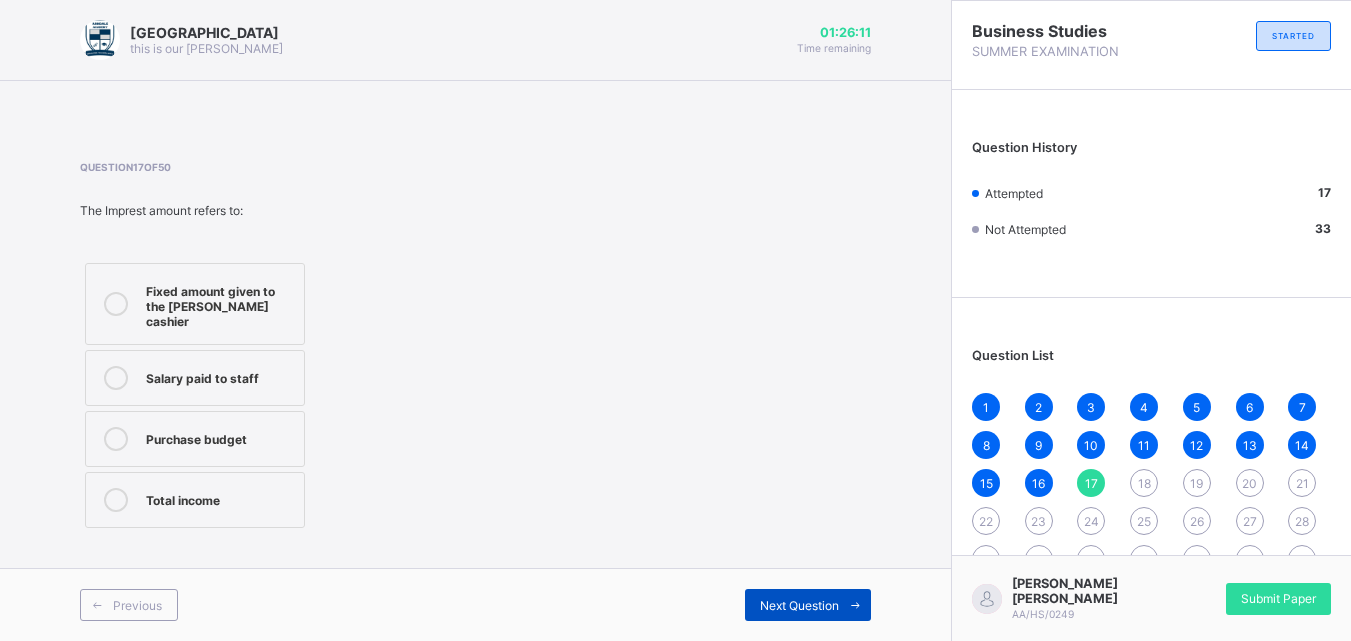 click on "Next Question" at bounding box center [799, 605] 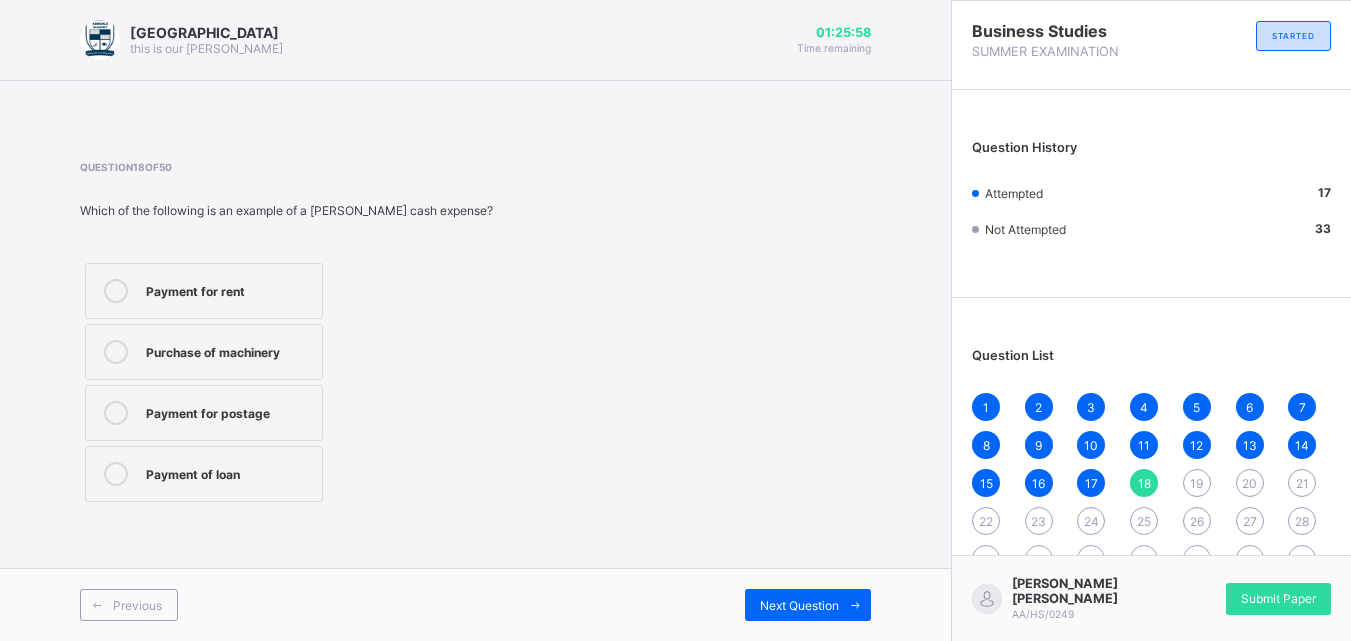click on "Purchase of machinery" at bounding box center (204, 352) 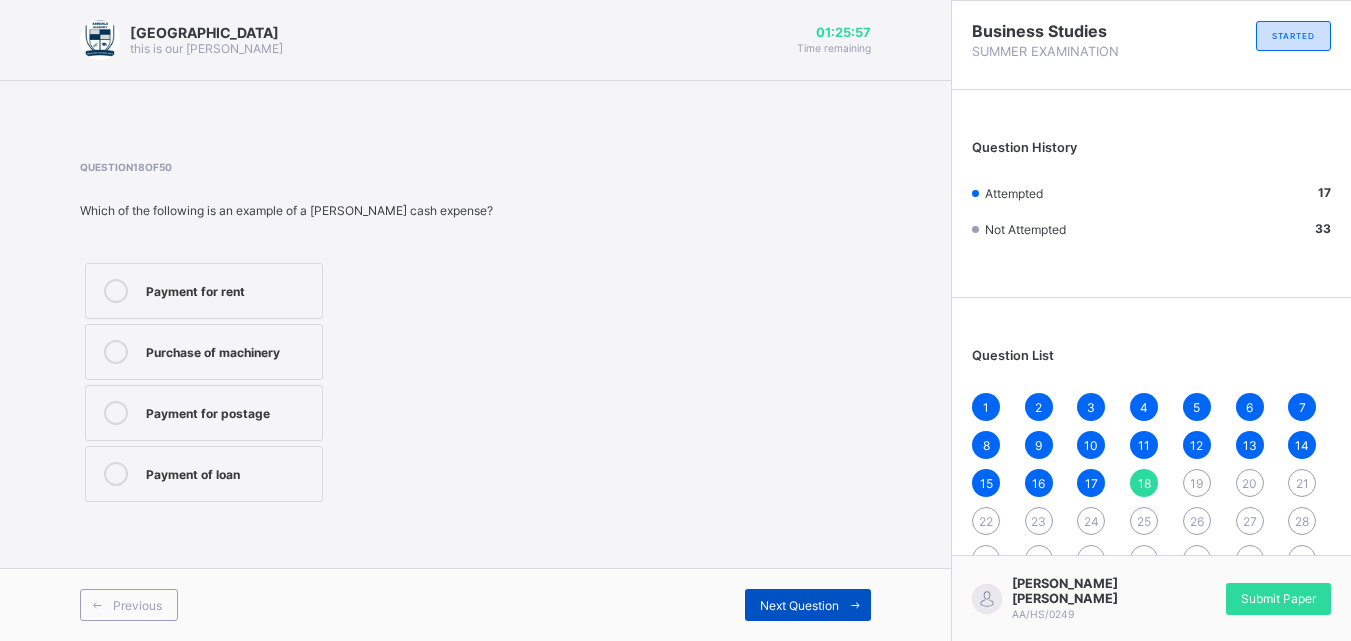click on "Next Question" at bounding box center [799, 605] 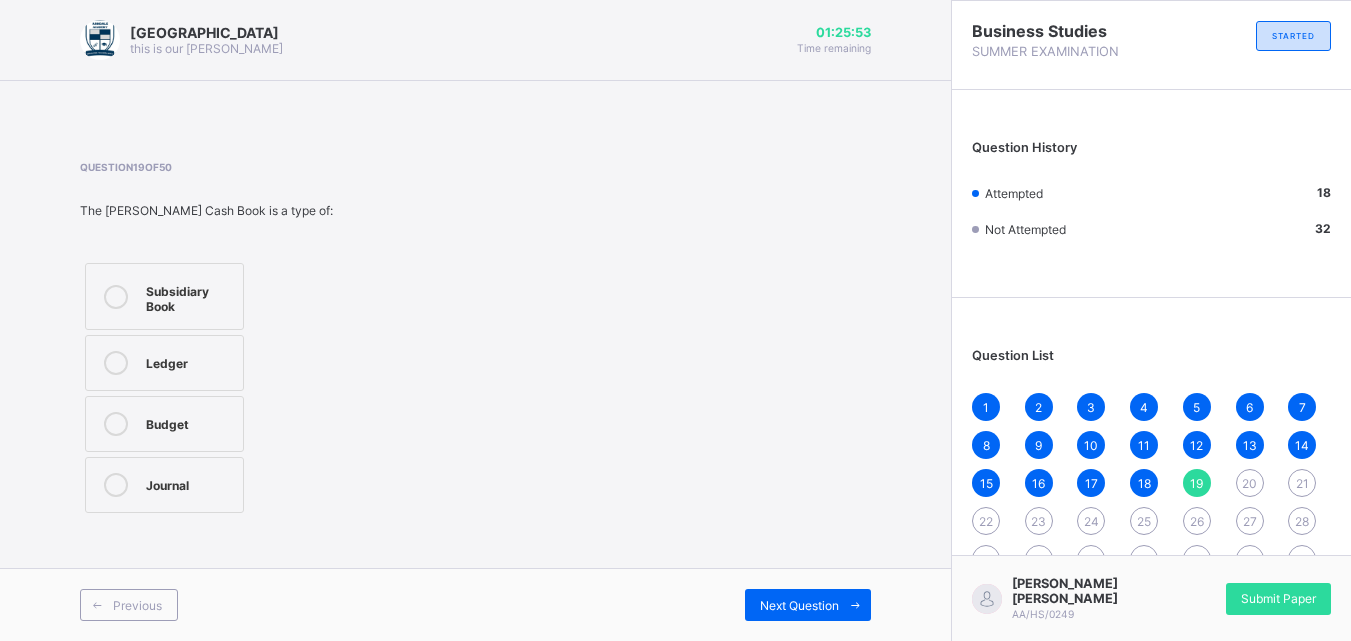 click on "Subsidiary Book" at bounding box center [189, 296] 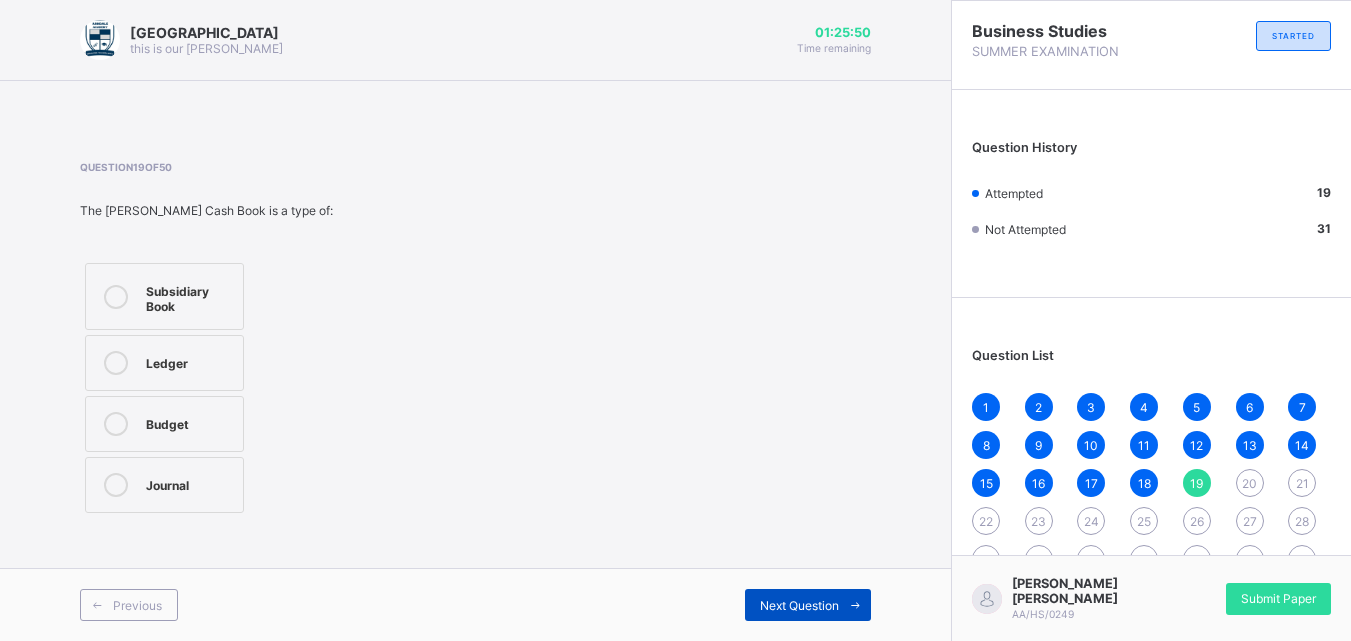 click on "Next Question" at bounding box center [808, 605] 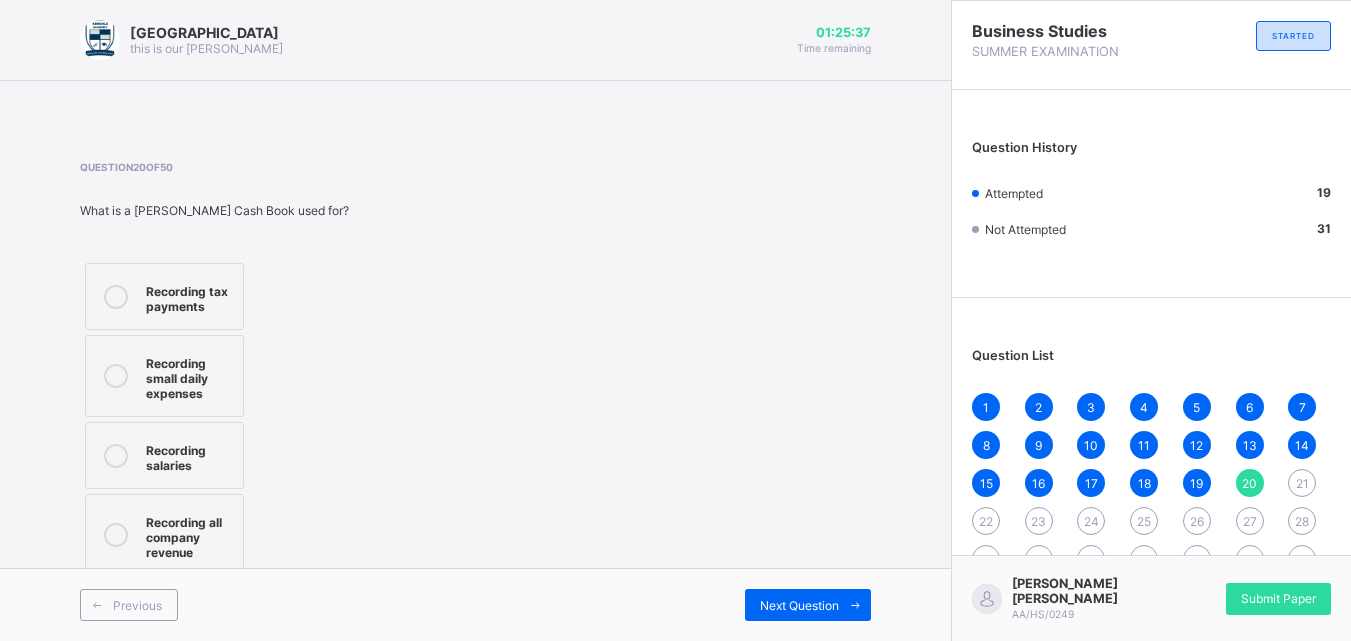 click on "Recording all company revenue" at bounding box center (189, 535) 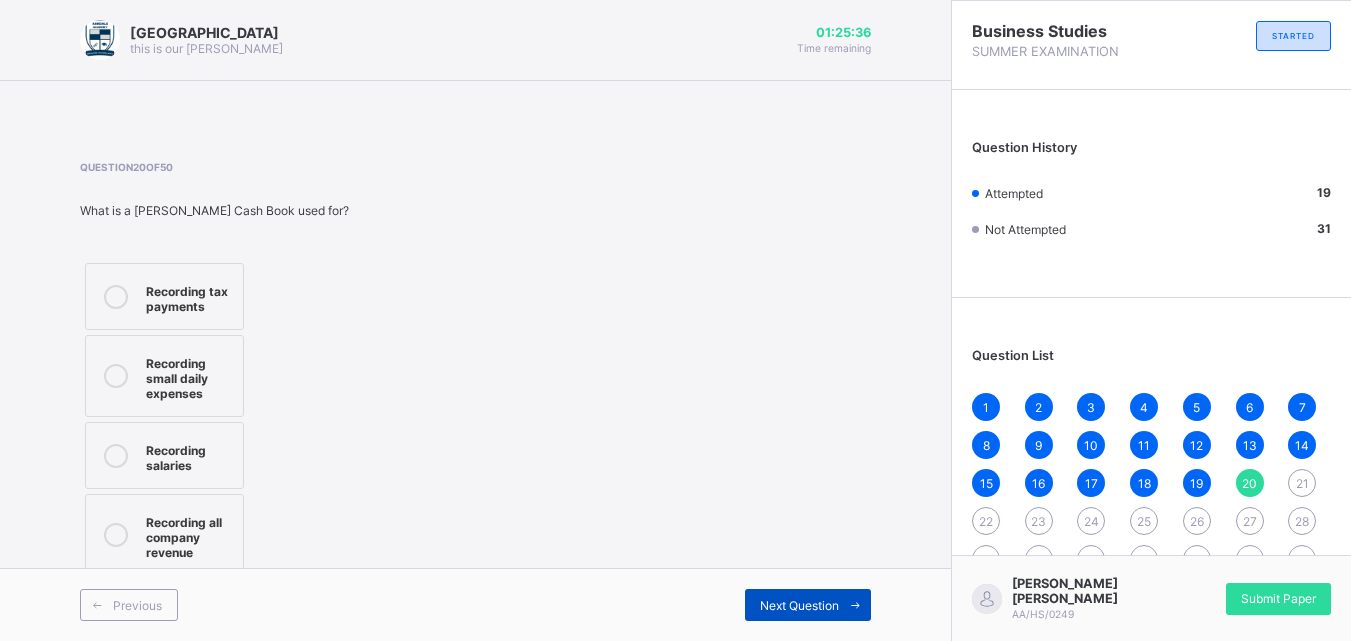 click on "Next Question" at bounding box center (799, 605) 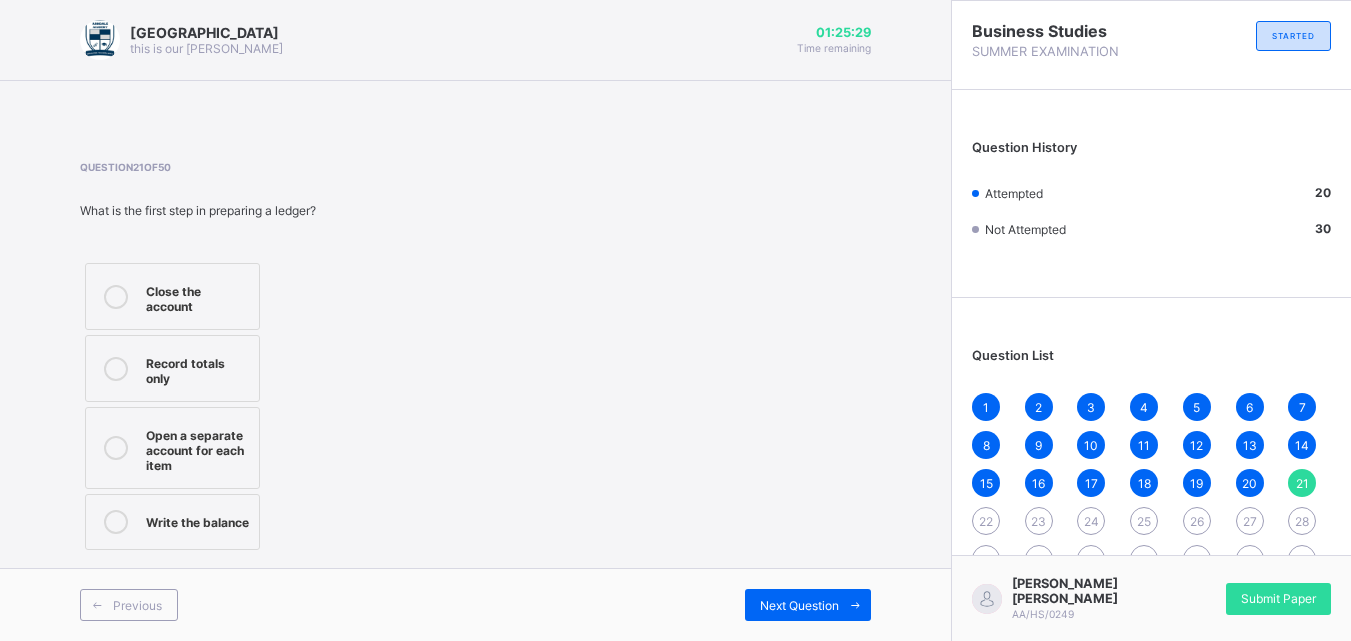 click on "Open a separate account for each item" at bounding box center [172, 448] 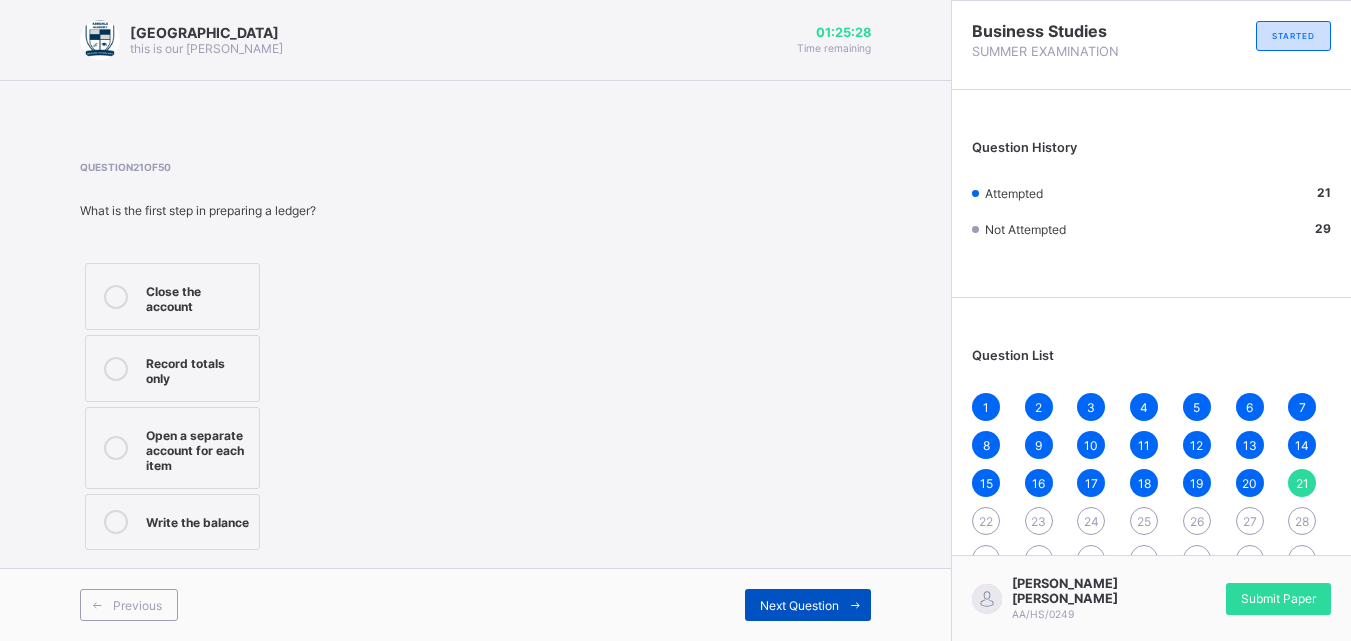 click at bounding box center [855, 605] 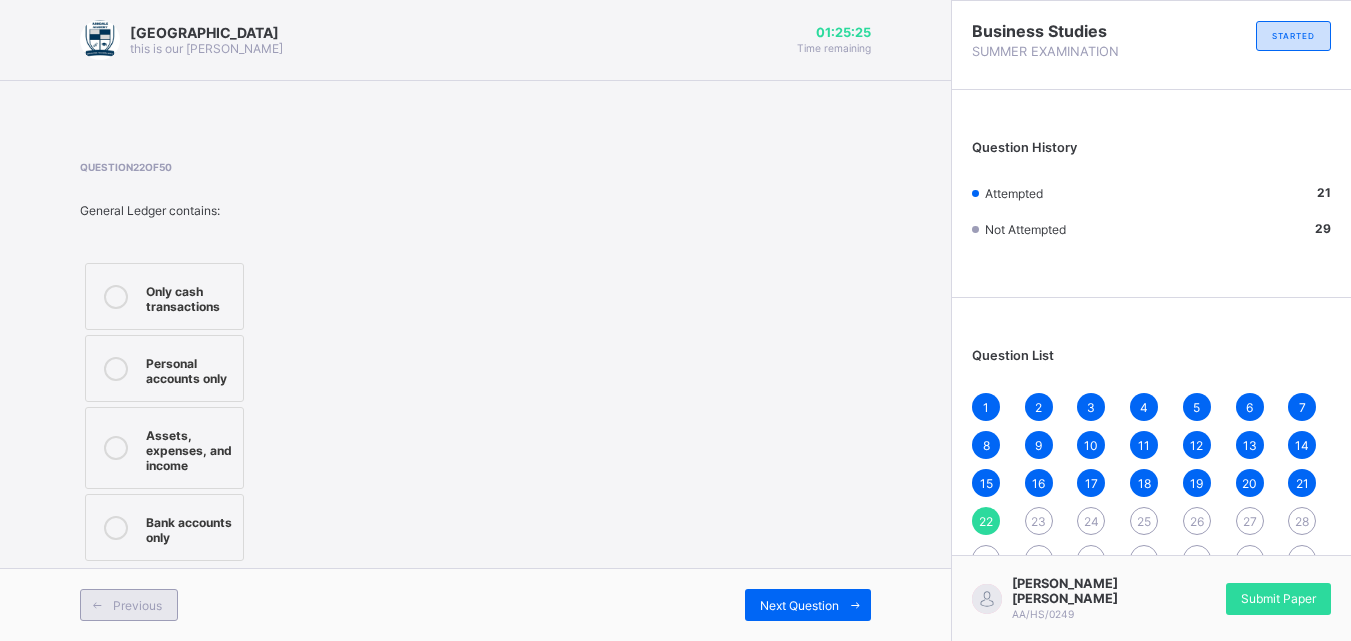 click on "Previous" at bounding box center (129, 605) 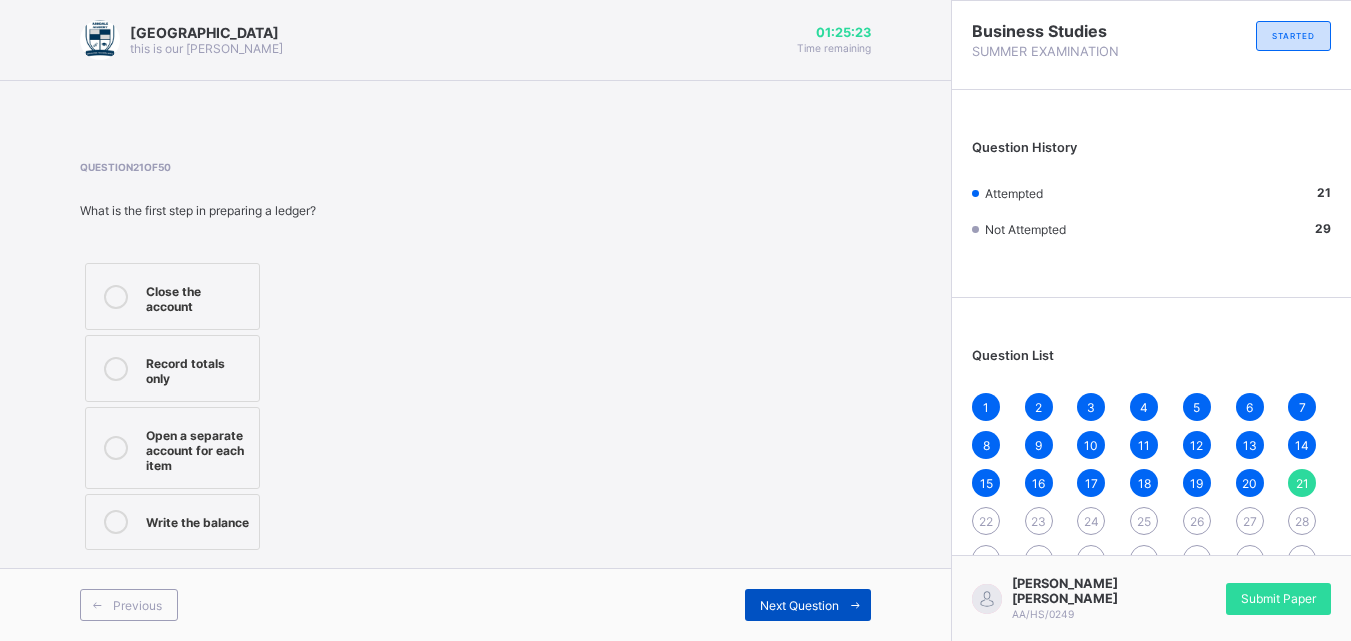 click on "Next Question" at bounding box center (808, 605) 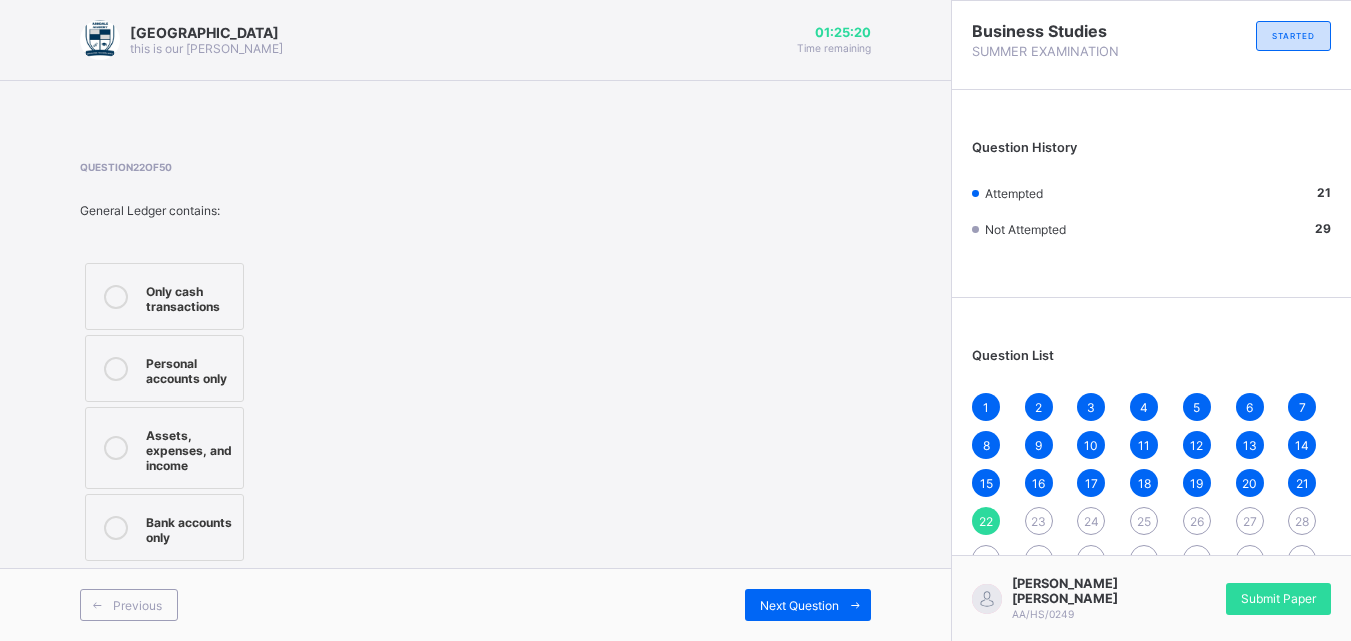 click on "Assets, expenses, and income" at bounding box center (189, 448) 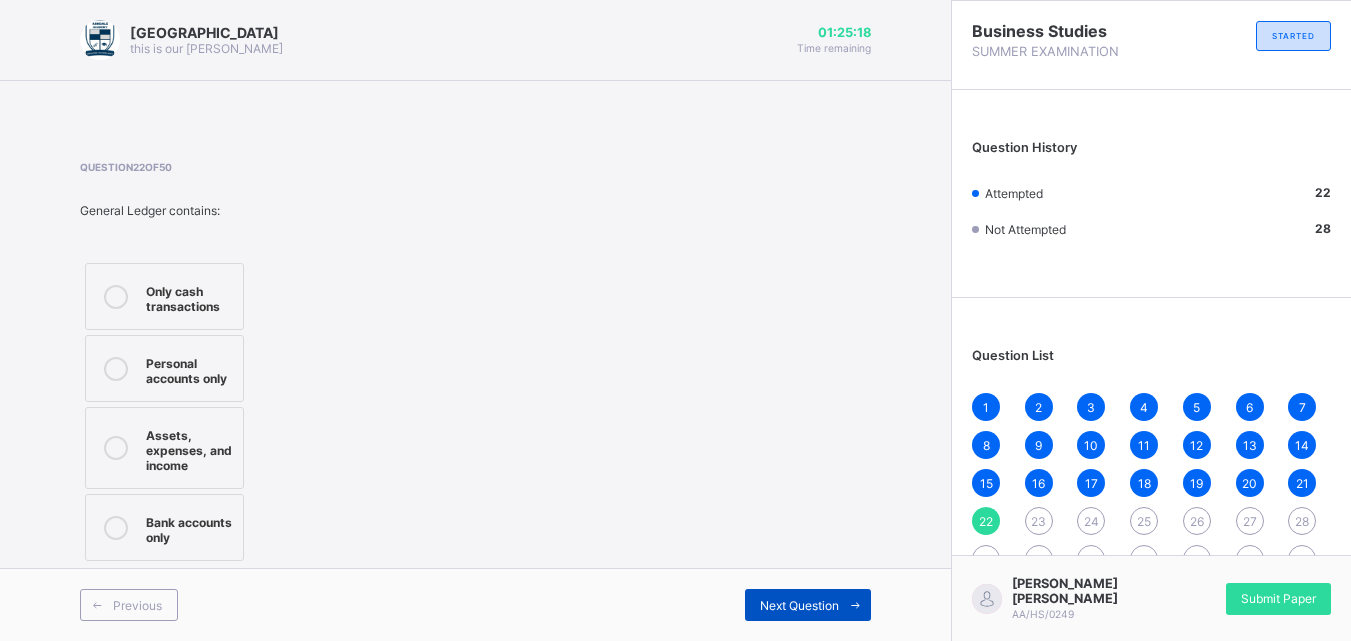click on "Next Question" at bounding box center [799, 605] 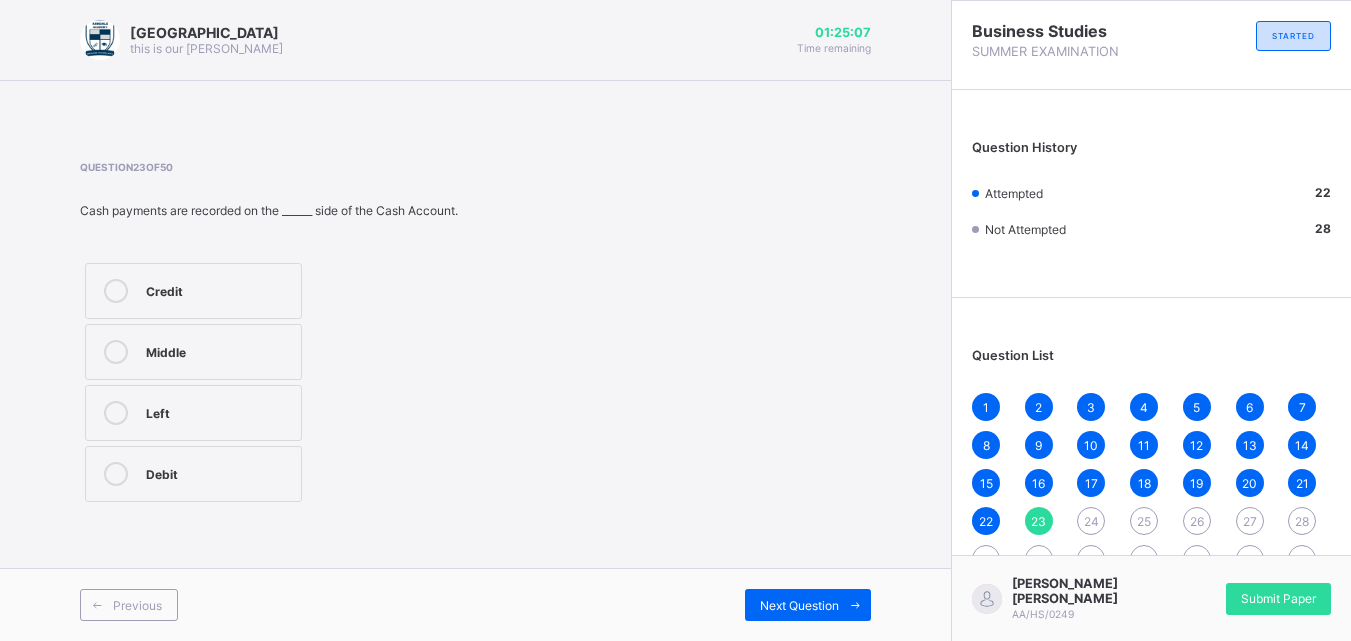 click on "Credit" at bounding box center (218, 289) 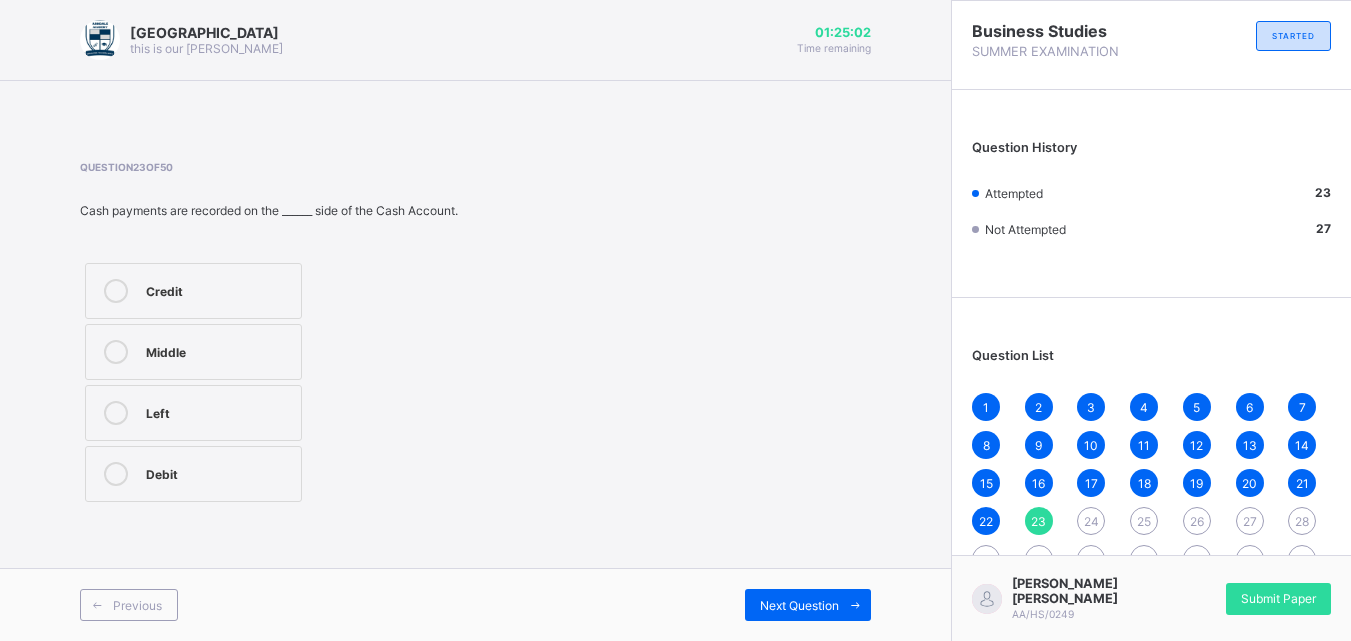 click on "Previous Next Question" at bounding box center (475, 604) 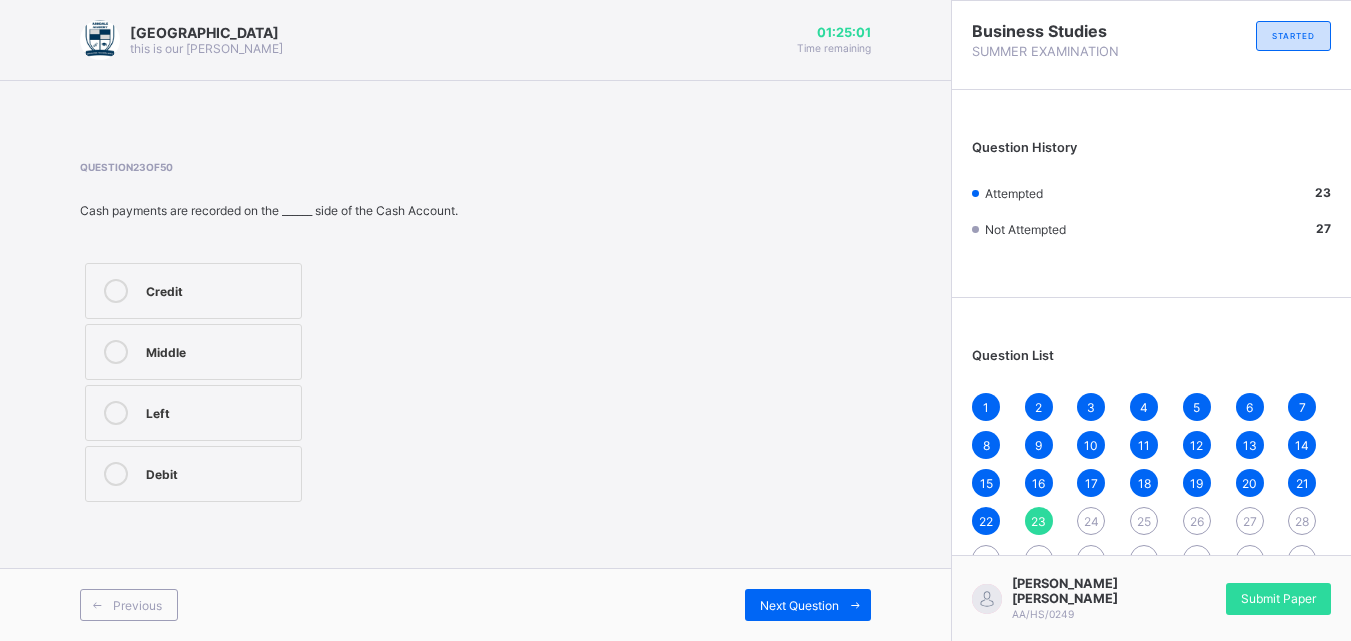click on "Next Question" at bounding box center [674, 605] 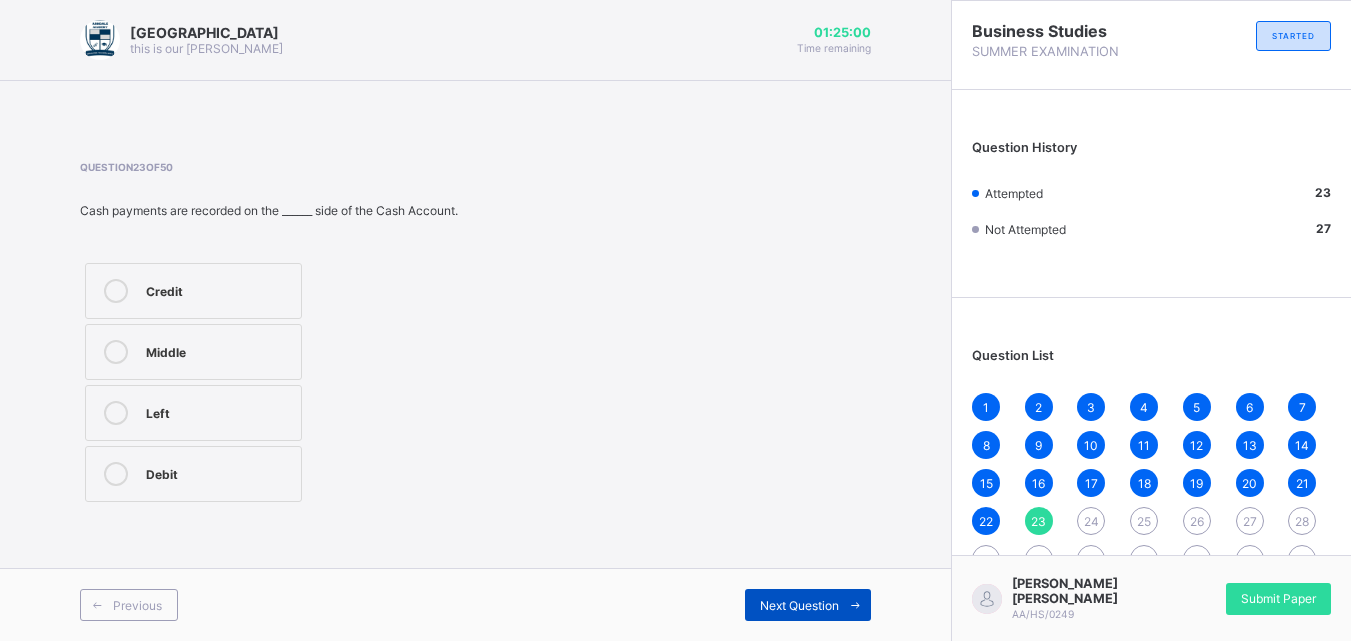 click on "Next Question" at bounding box center [799, 605] 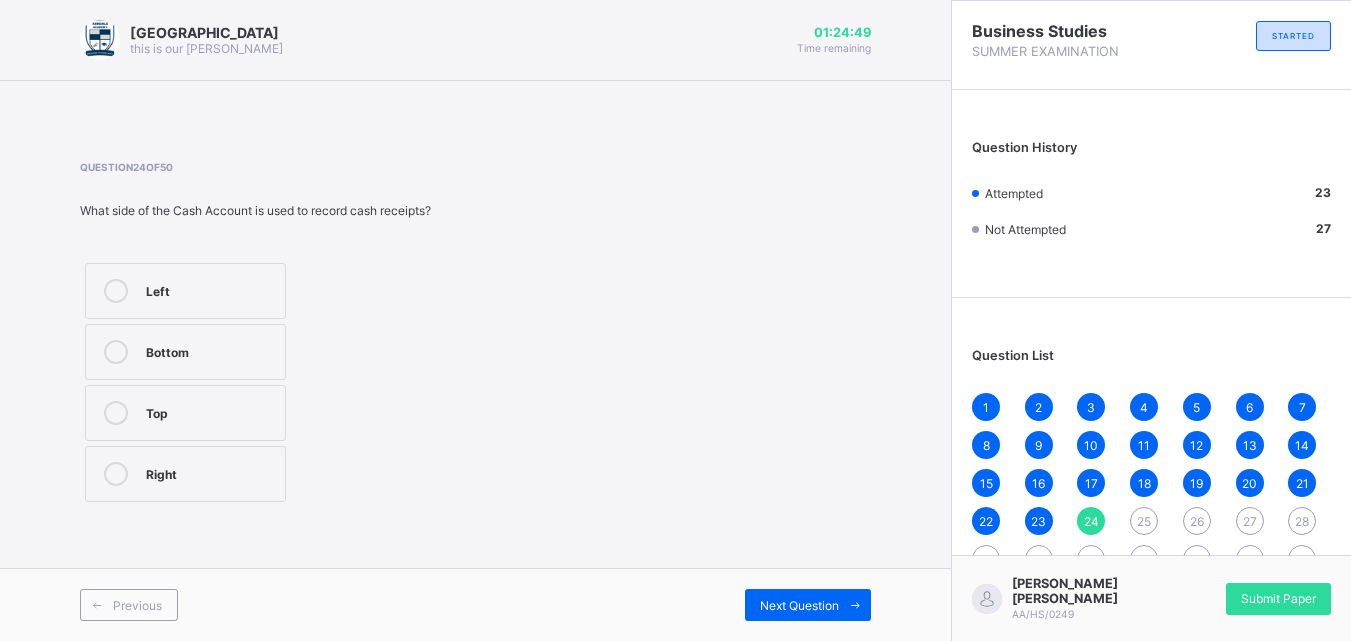 click on "Bottom" at bounding box center (210, 350) 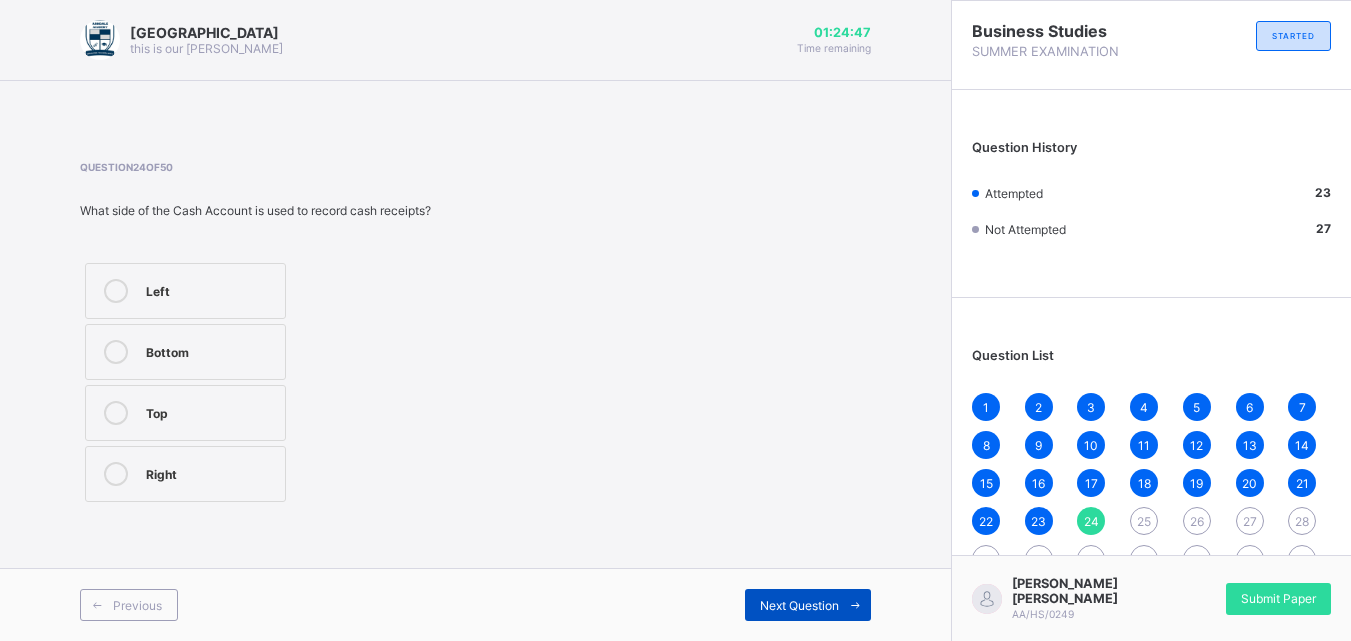 click on "Next Question" at bounding box center (799, 605) 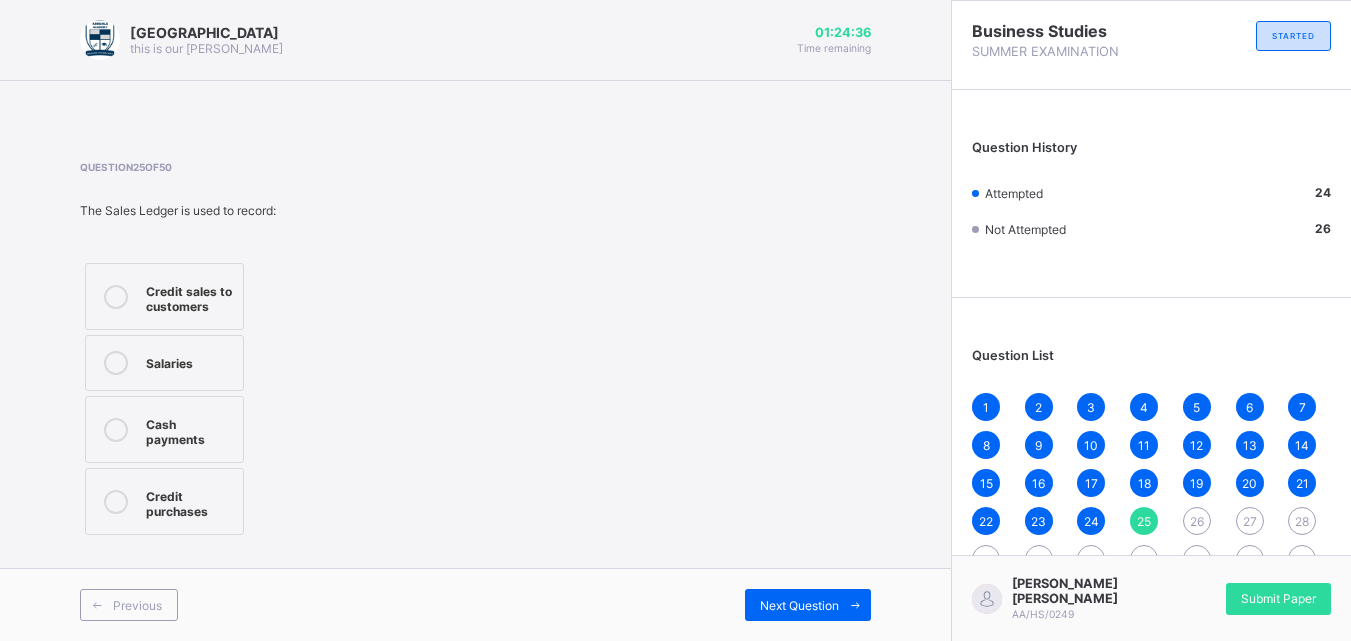 click on "Credit sales to customers" at bounding box center (164, 296) 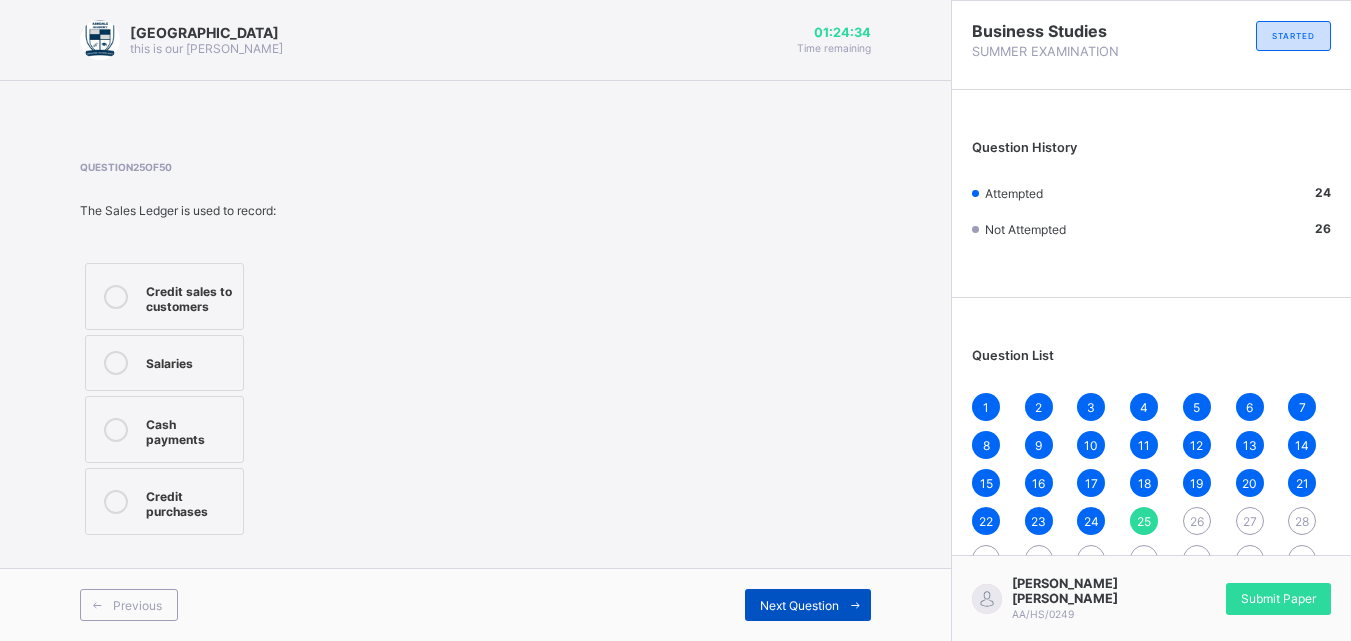 click on "Next Question" at bounding box center (808, 605) 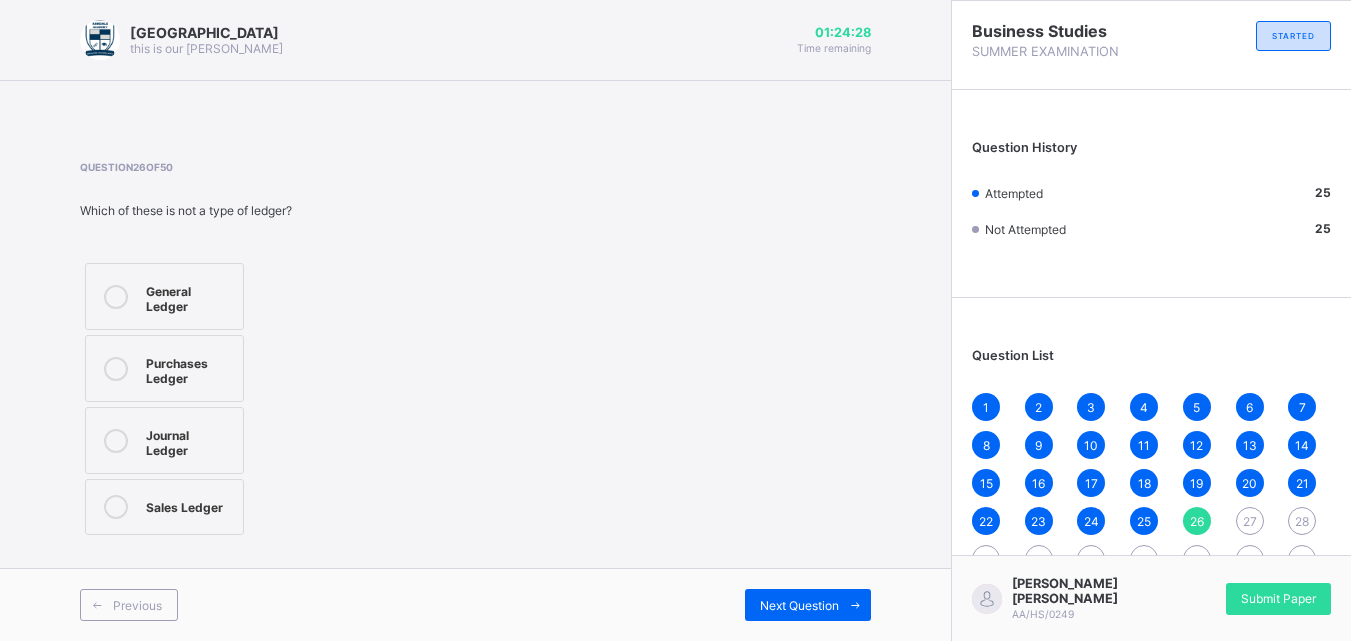 click on "Journal Ledger" at bounding box center (164, 440) 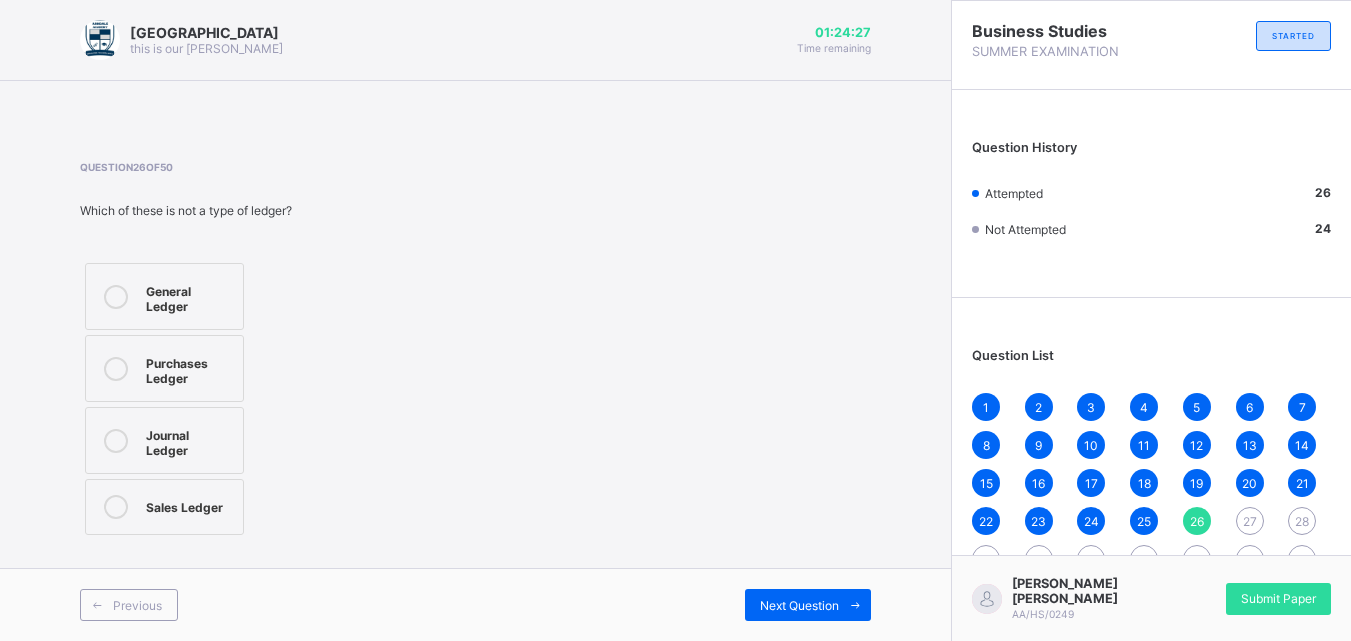 click on "Previous Next Question" at bounding box center (475, 604) 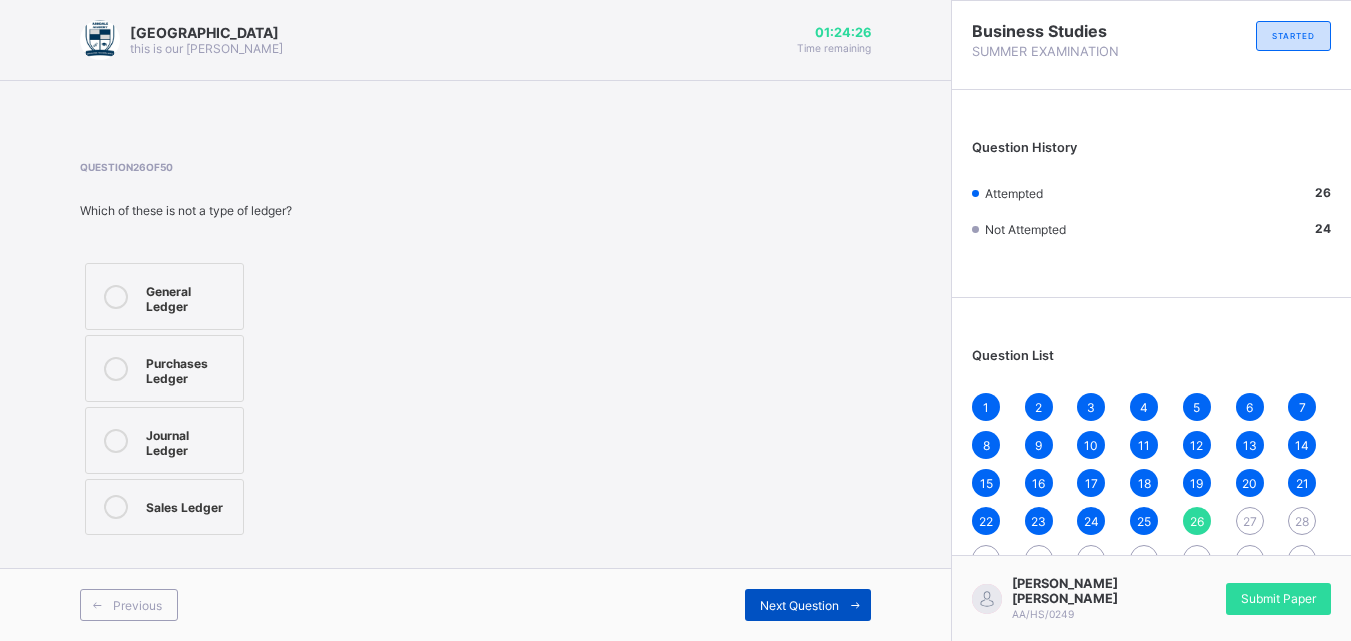 click on "Next Question" at bounding box center (799, 605) 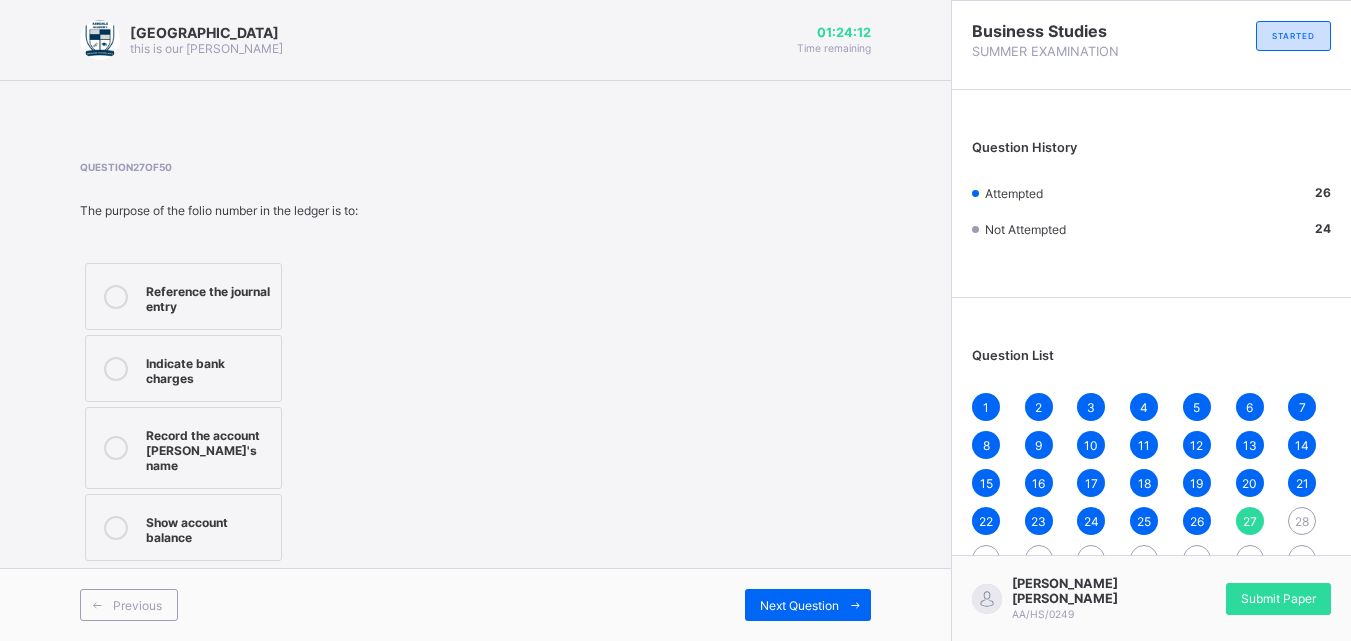 click at bounding box center [116, 448] 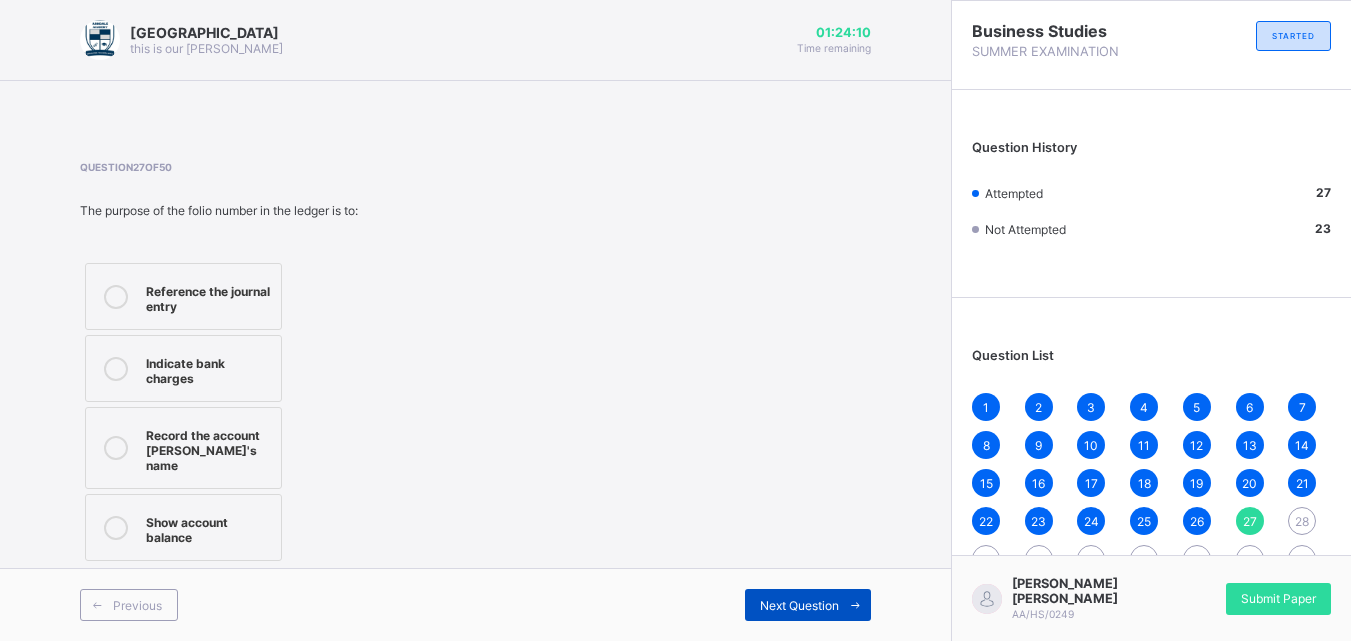 click on "Next Question" at bounding box center [799, 605] 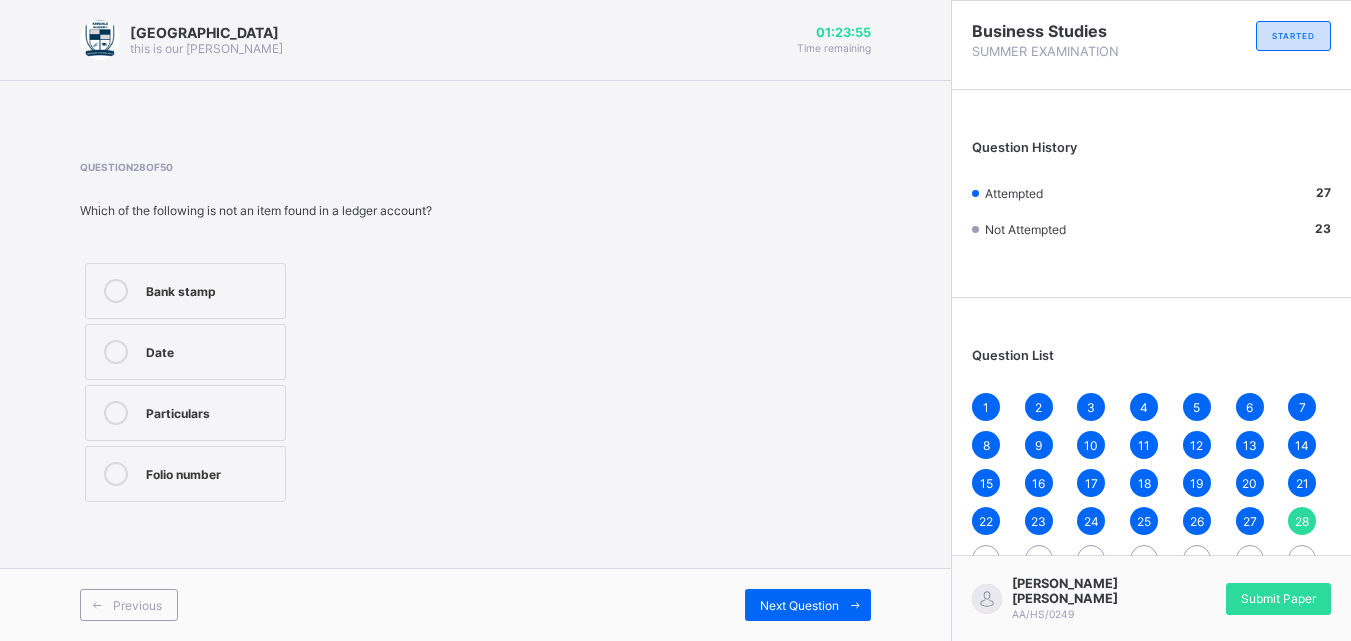 click on "Date" at bounding box center [210, 350] 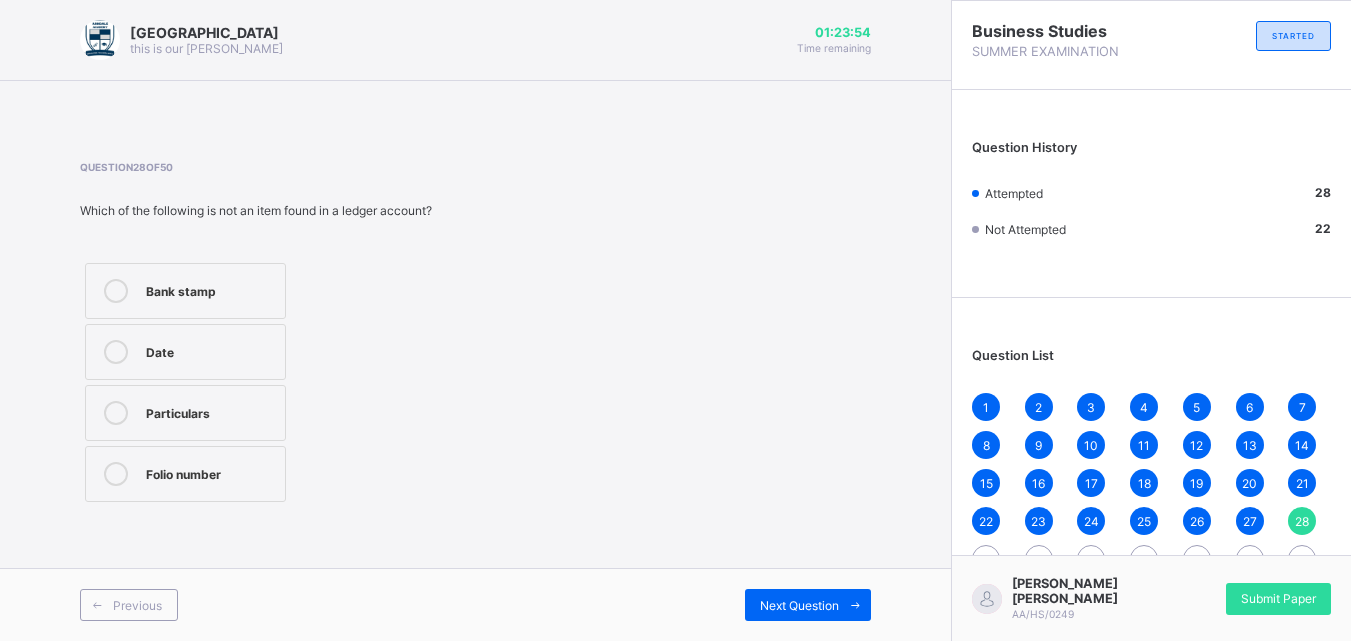 click on "Date" at bounding box center (210, 350) 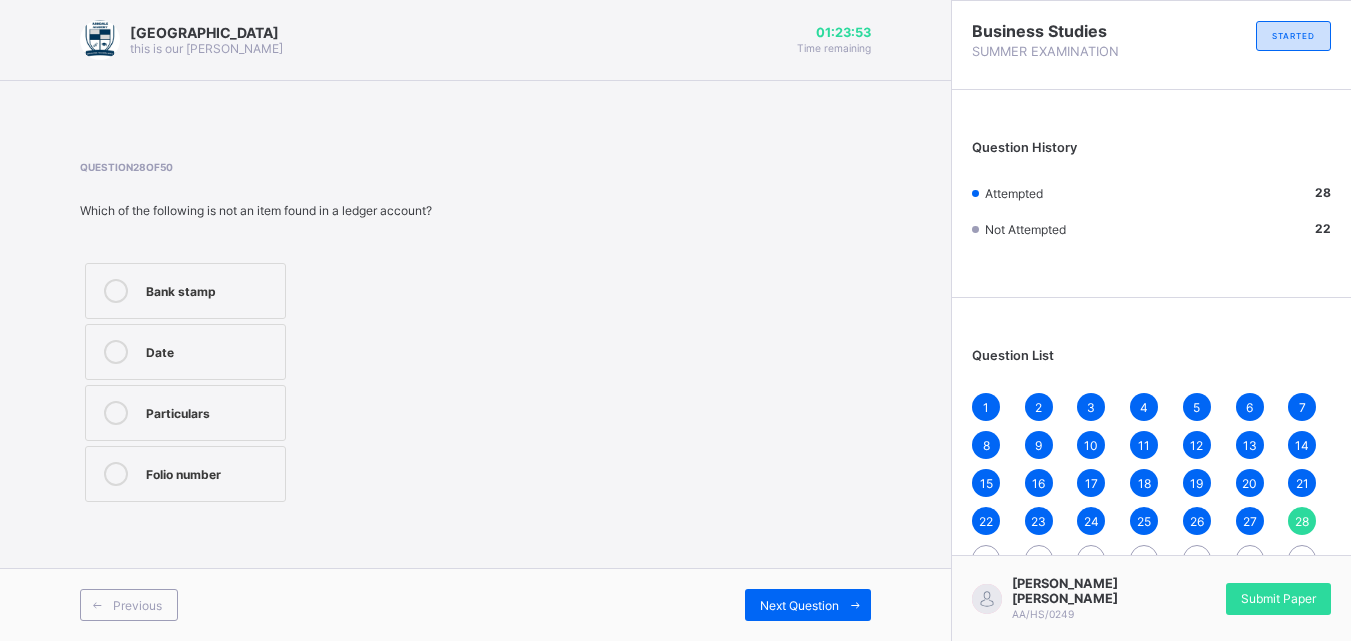 click on "Particulars" at bounding box center [210, 411] 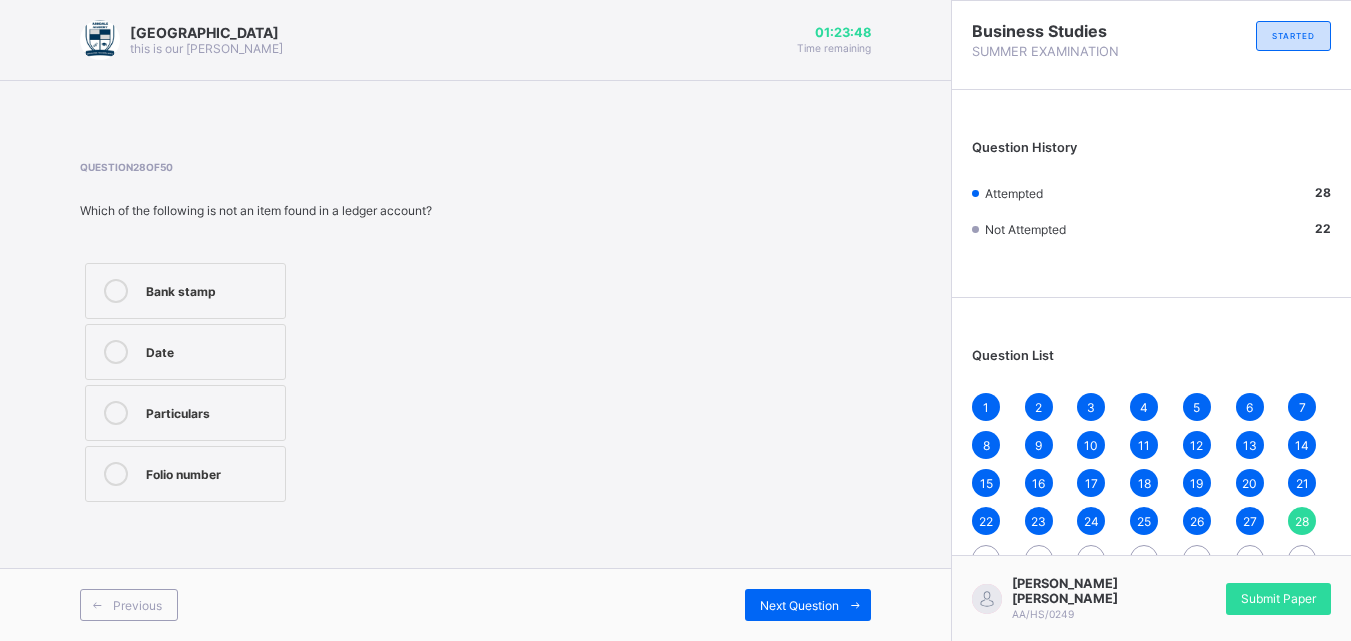 click on "Bank stamp" at bounding box center [185, 291] 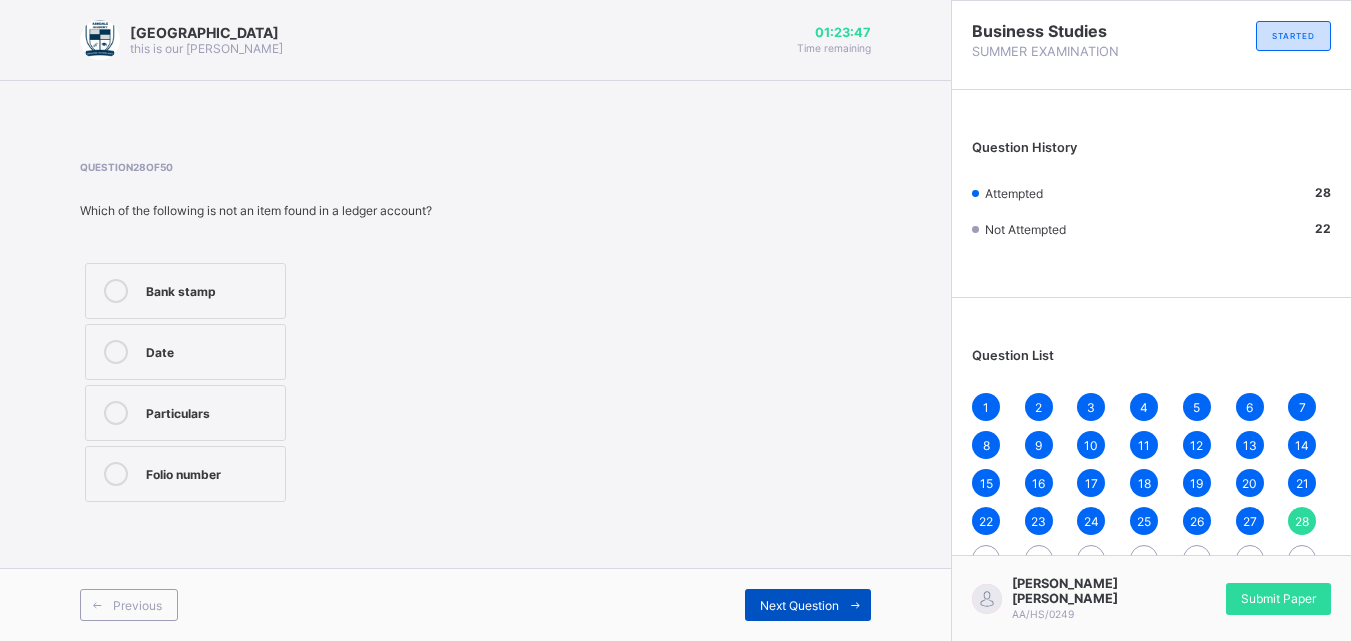 click on "Next Question" at bounding box center (799, 605) 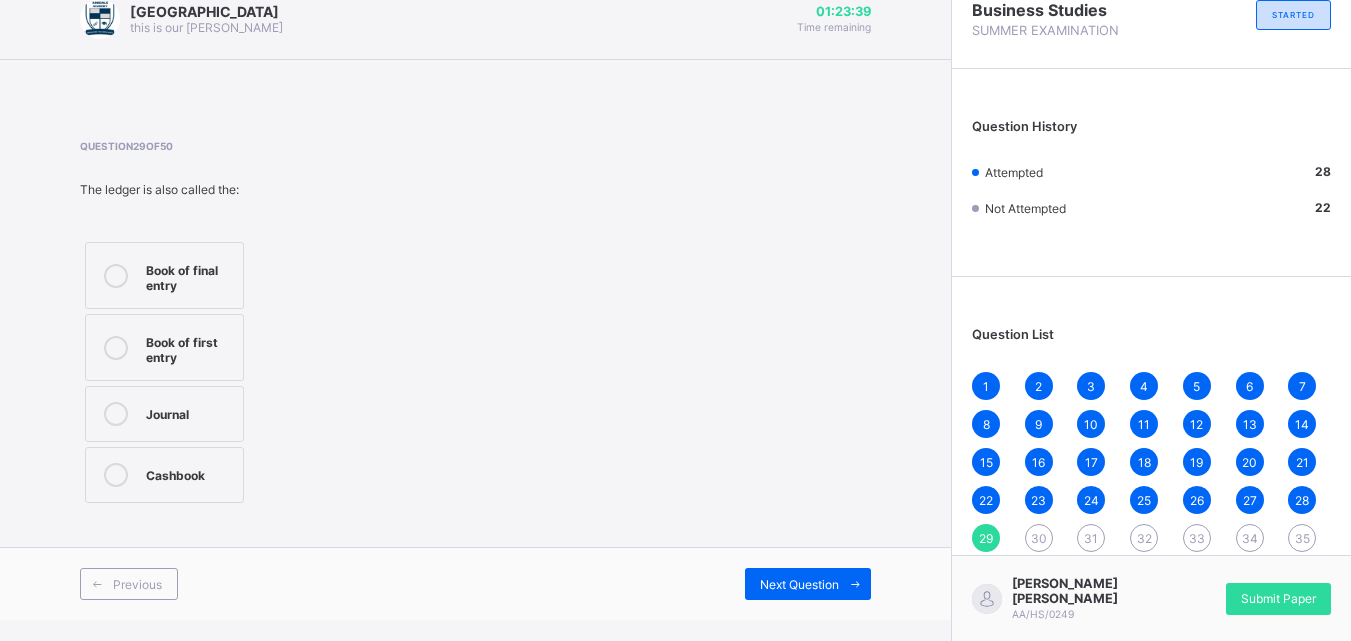 scroll, scrollTop: 0, scrollLeft: 0, axis: both 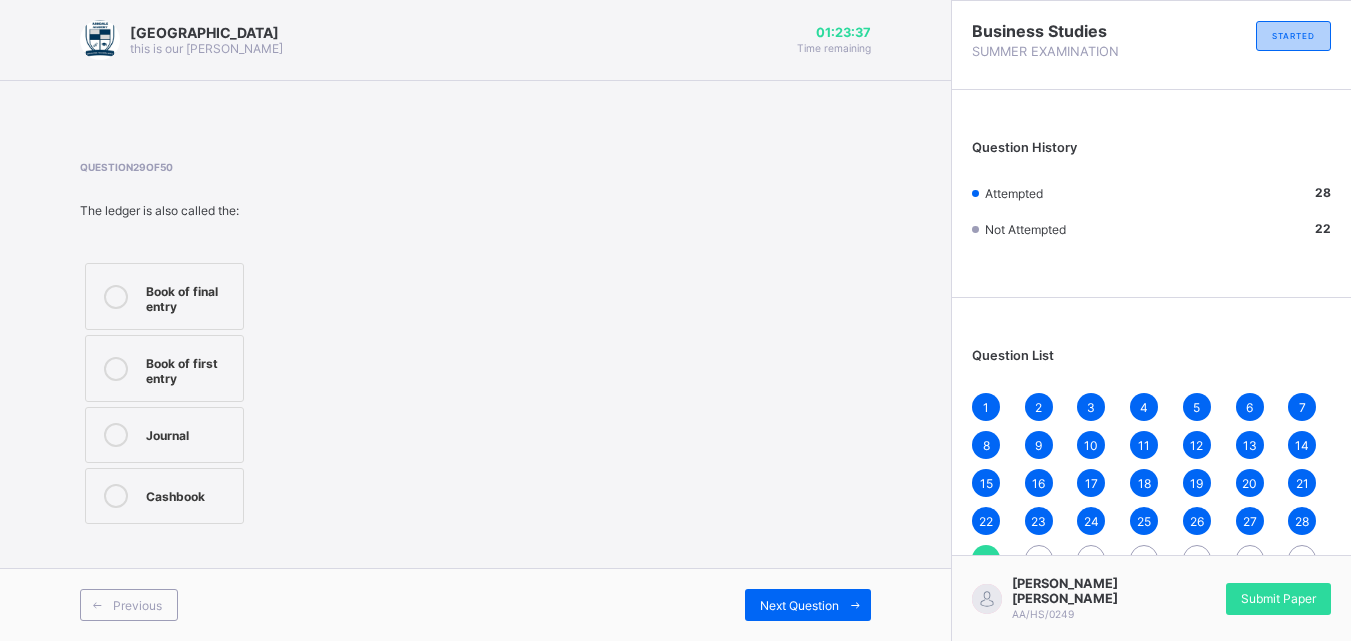 click on "STARTED" at bounding box center [1293, 36] 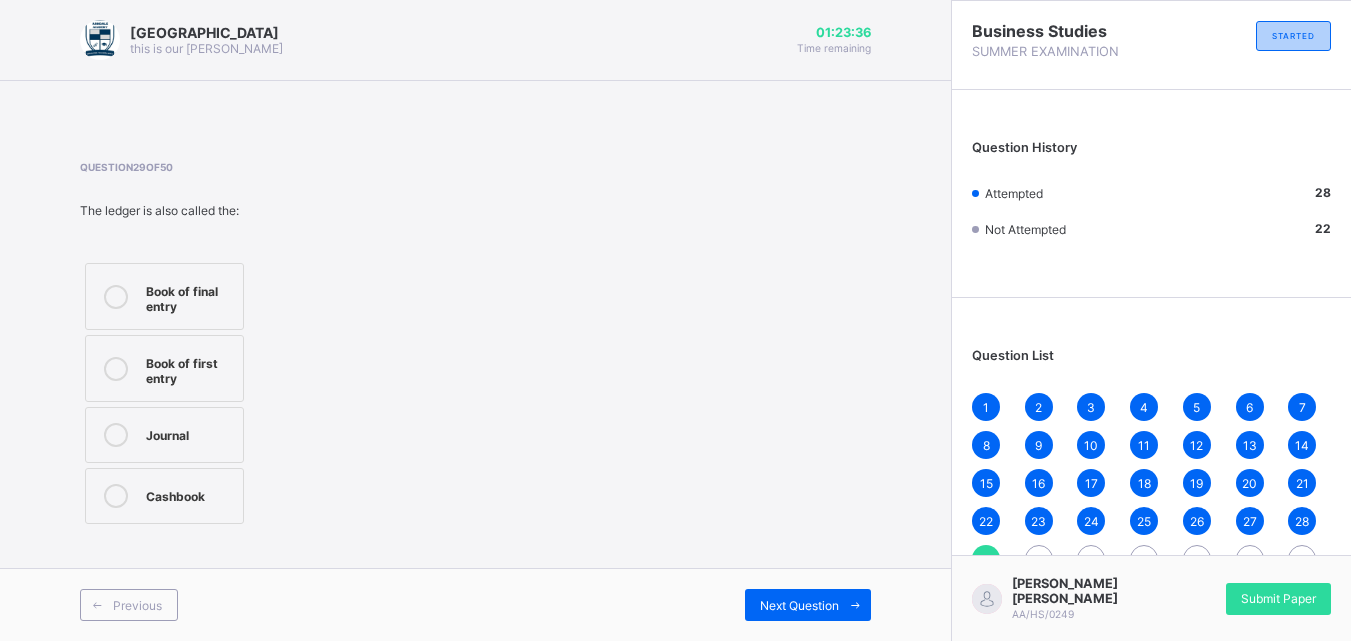 click on "STARTED" at bounding box center [1293, 36] 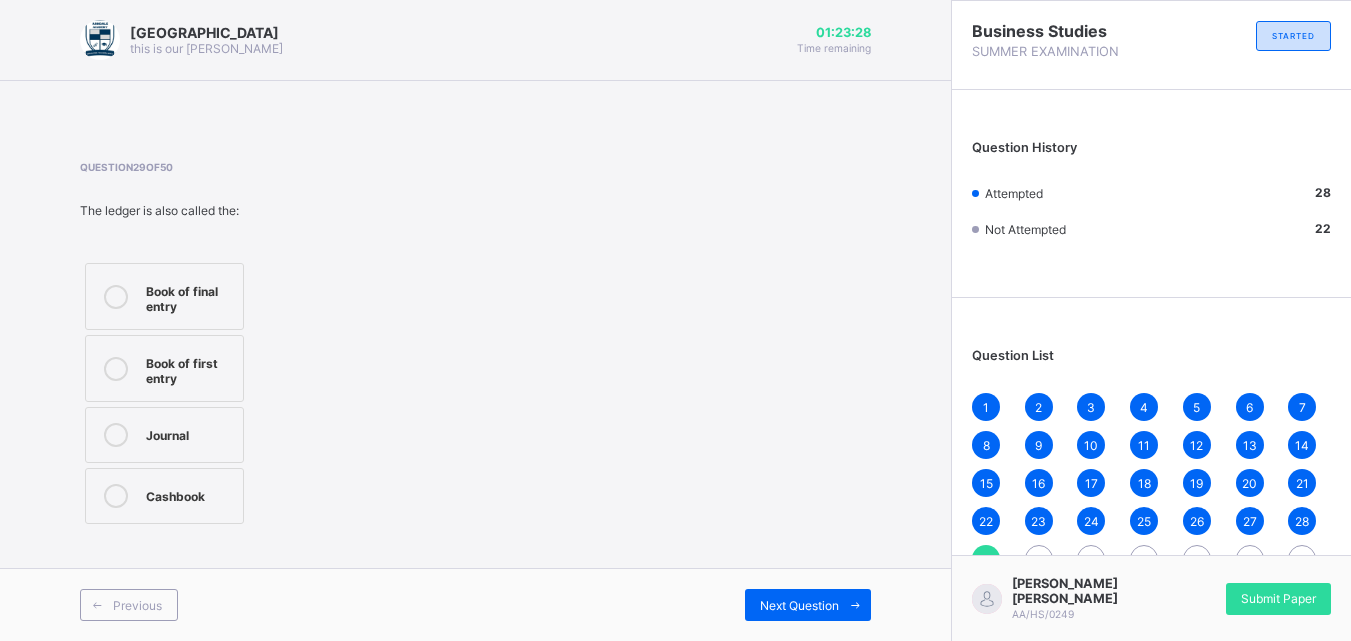 click on "Book of final entry" at bounding box center (164, 296) 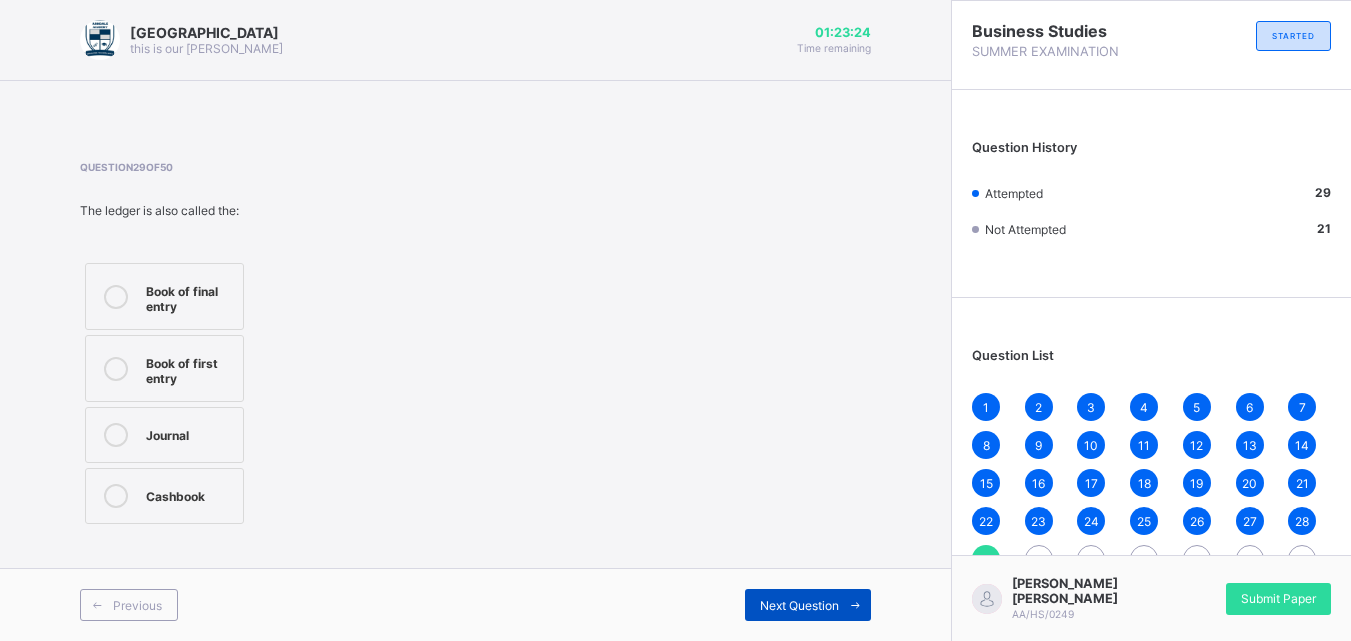 click on "Next Question" at bounding box center (799, 605) 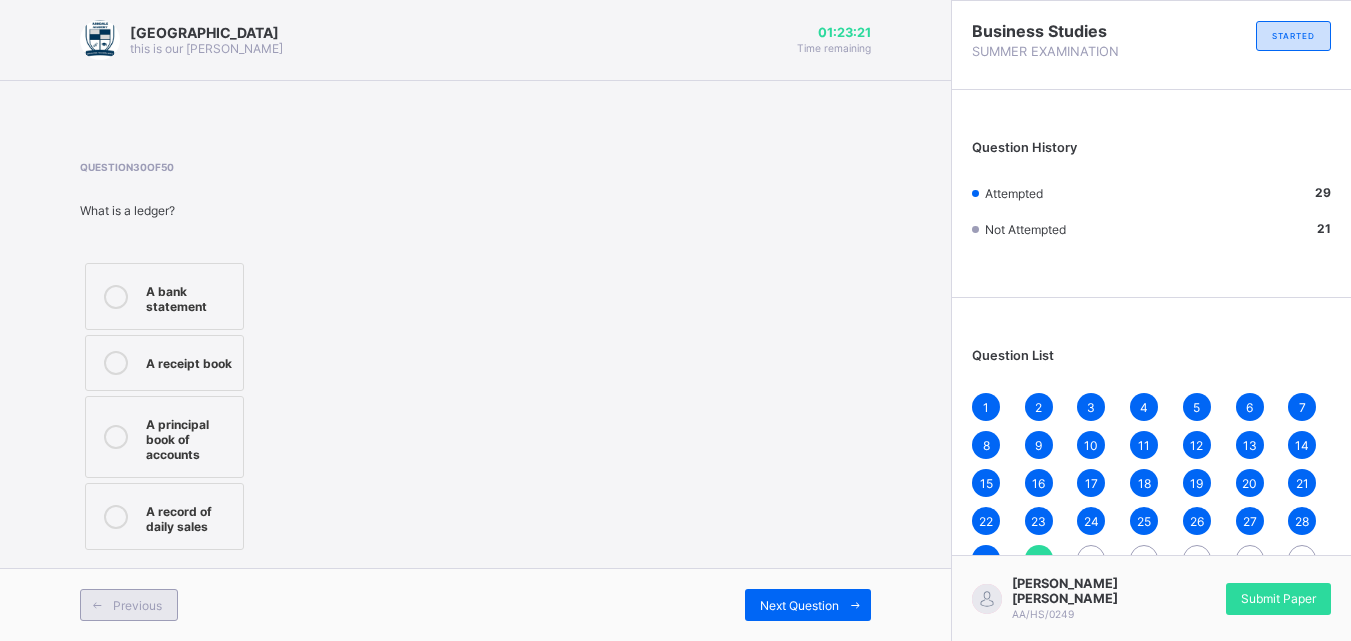 click on "Previous" at bounding box center (137, 605) 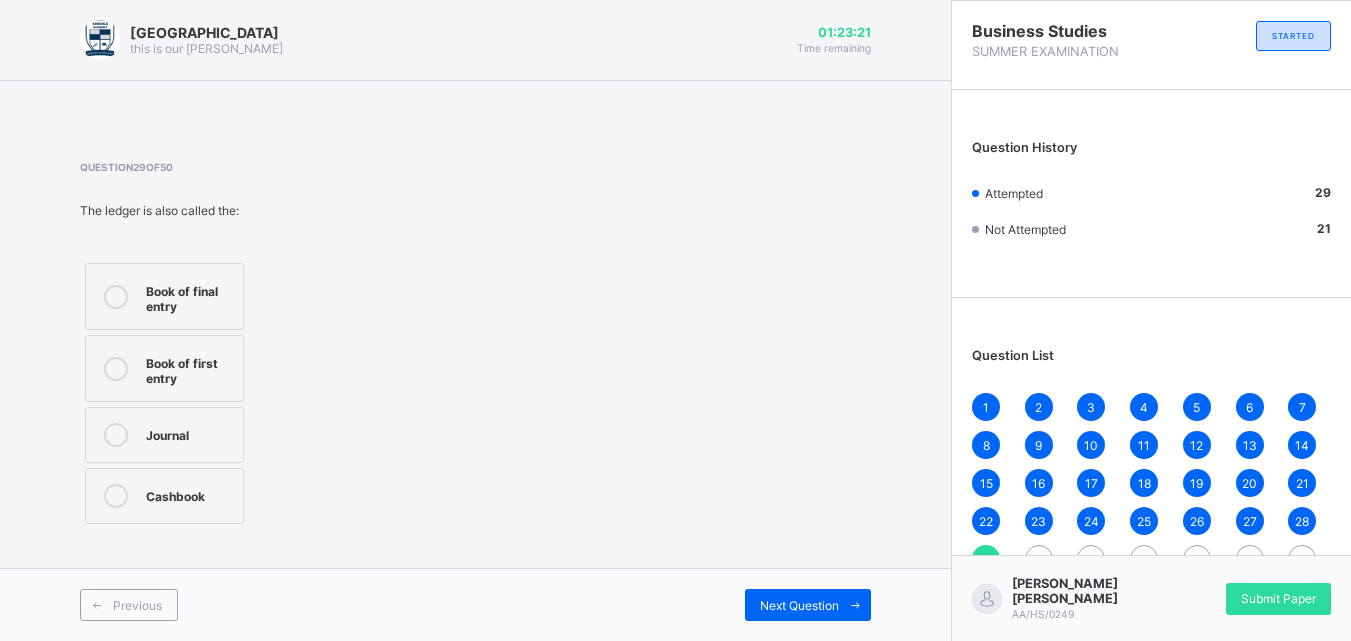 click on "Book of first entry" at bounding box center (189, 368) 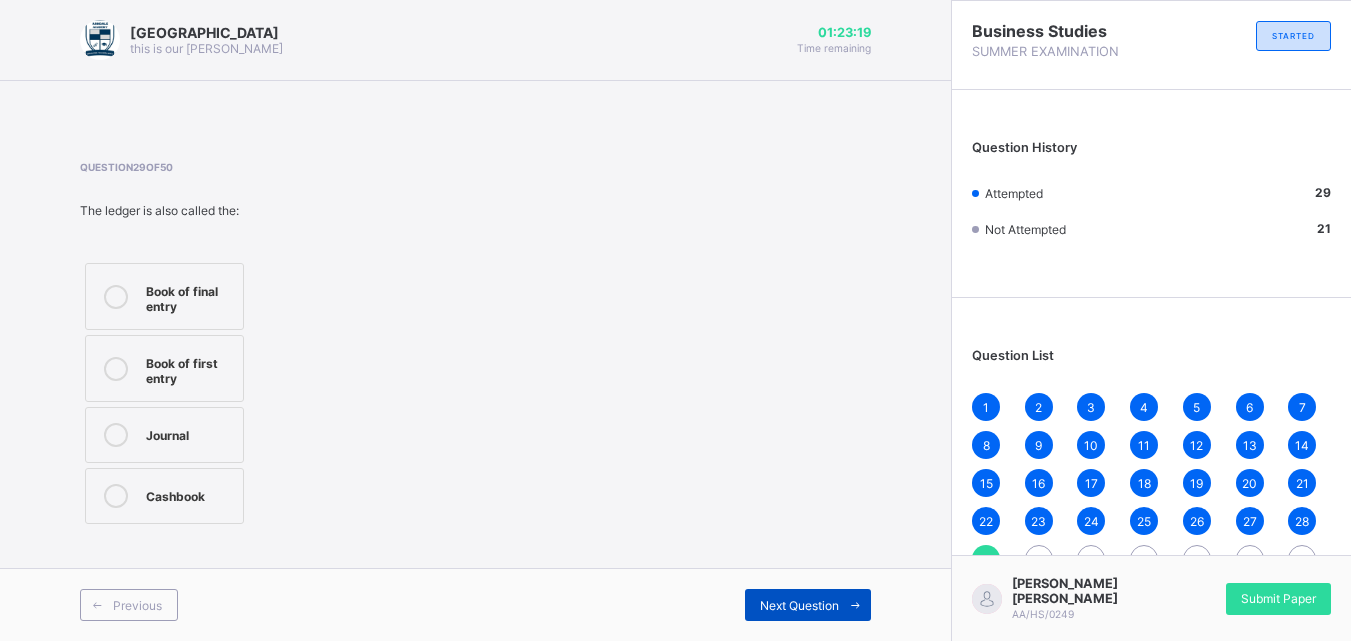 click on "Next Question" at bounding box center [808, 605] 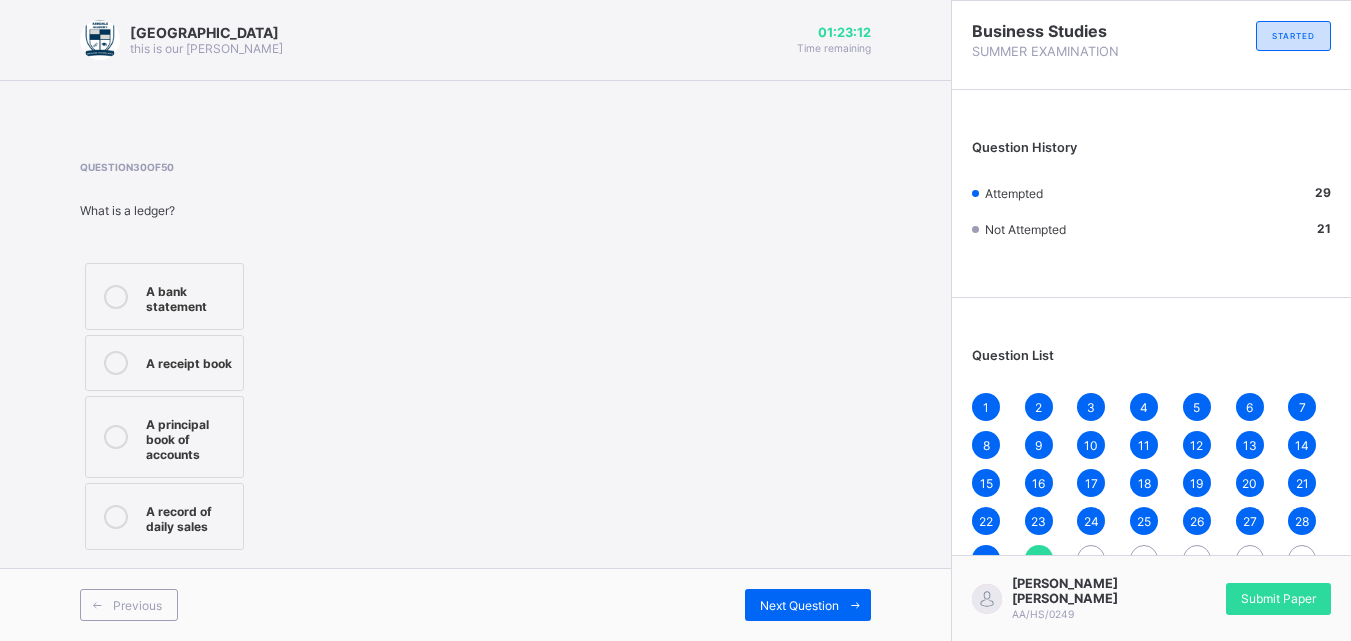 click on "A principal book of accounts" at bounding box center (189, 437) 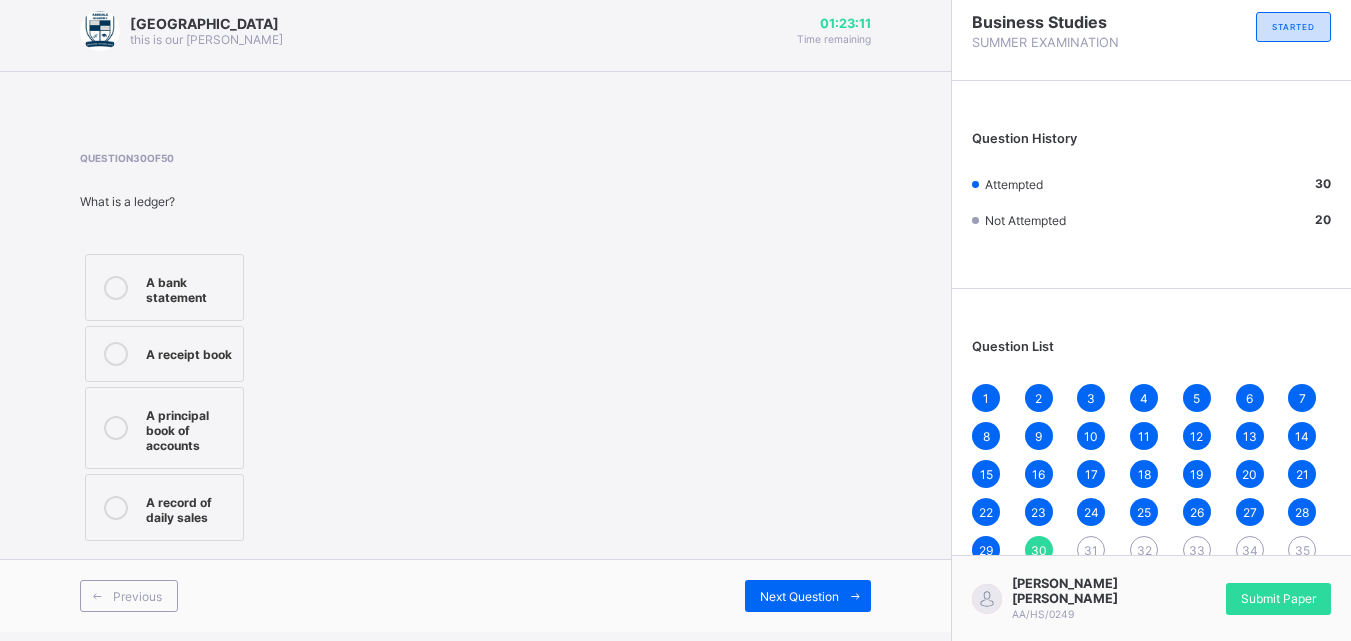 scroll, scrollTop: 66, scrollLeft: 0, axis: vertical 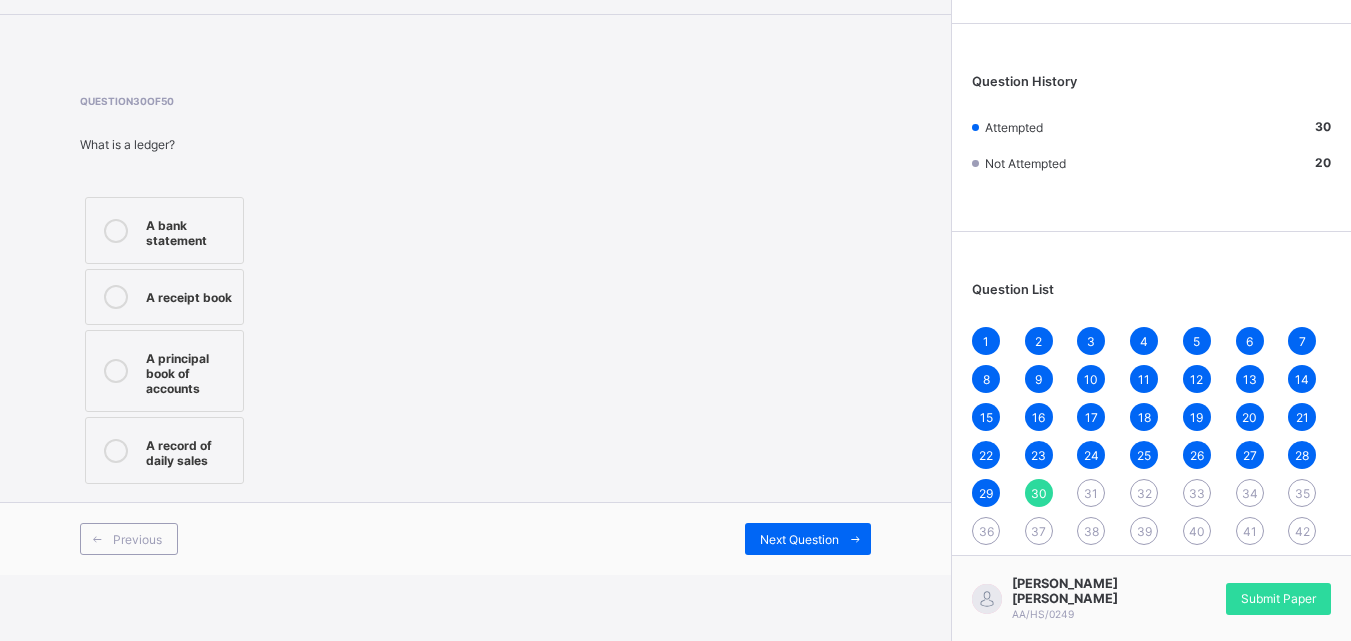 click on "Previous Next Question" at bounding box center (475, 538) 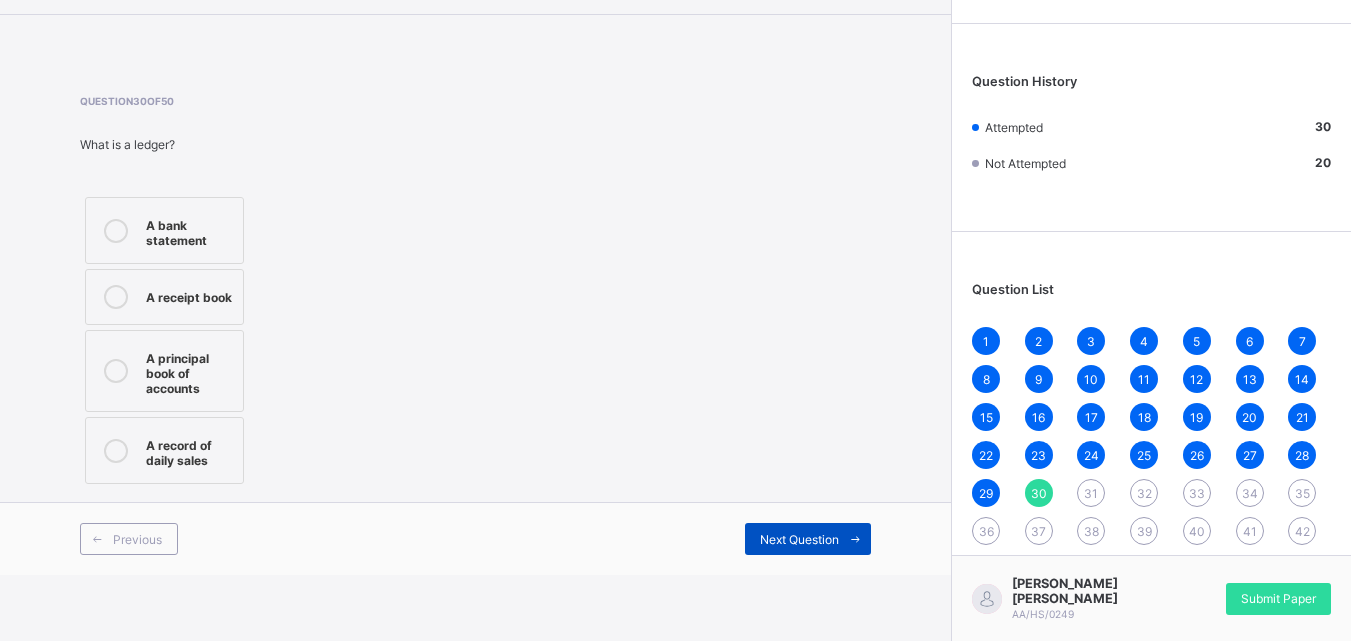 click on "Next Question" at bounding box center [808, 539] 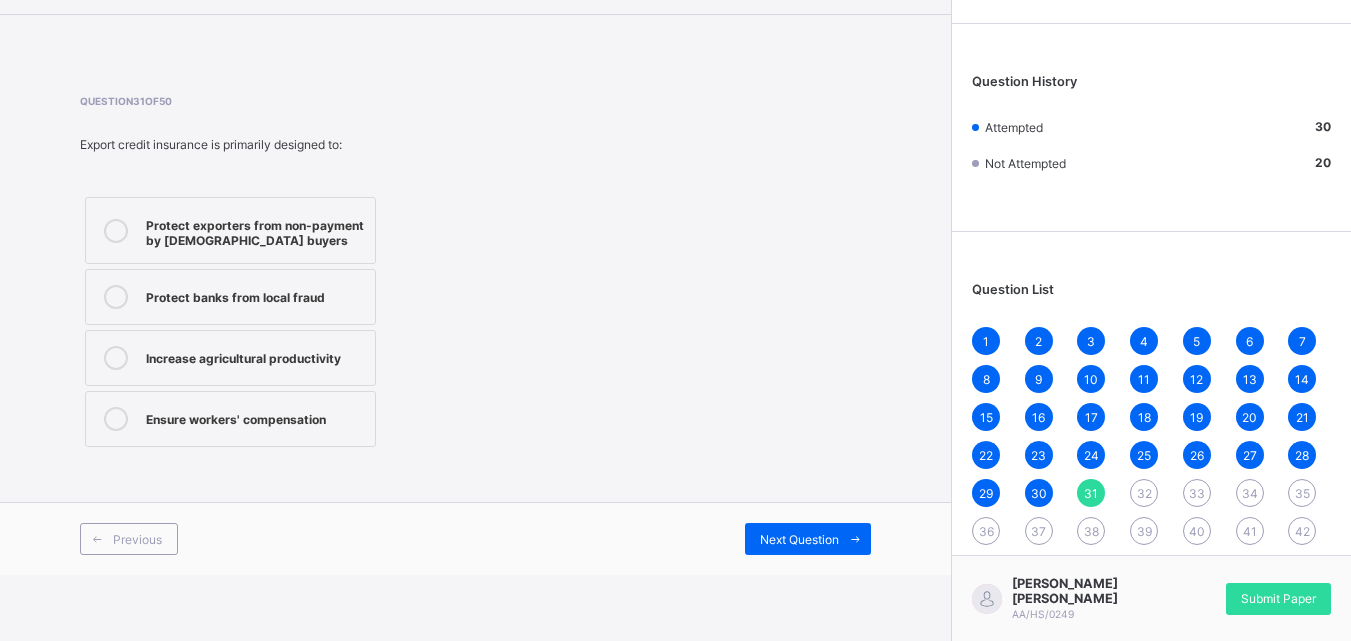 click on "Protect exporters from non-payment by [DEMOGRAPHIC_DATA] buyers" at bounding box center (230, 230) 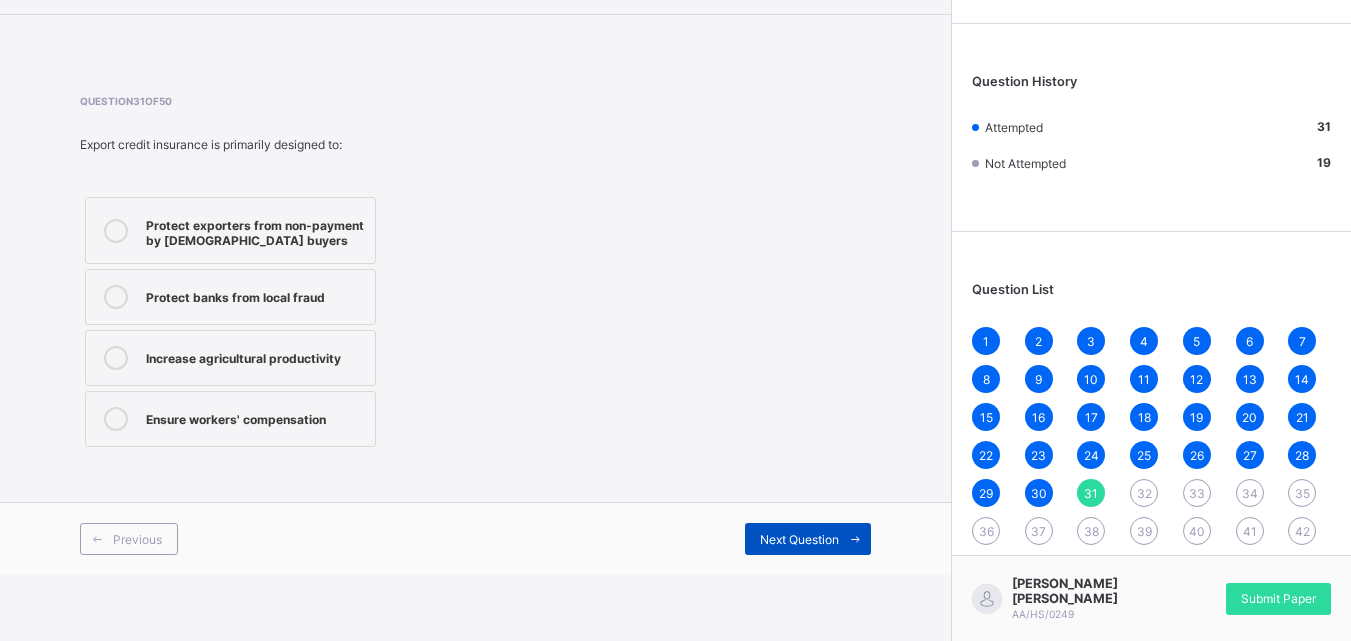 click on "Next Question" at bounding box center (799, 539) 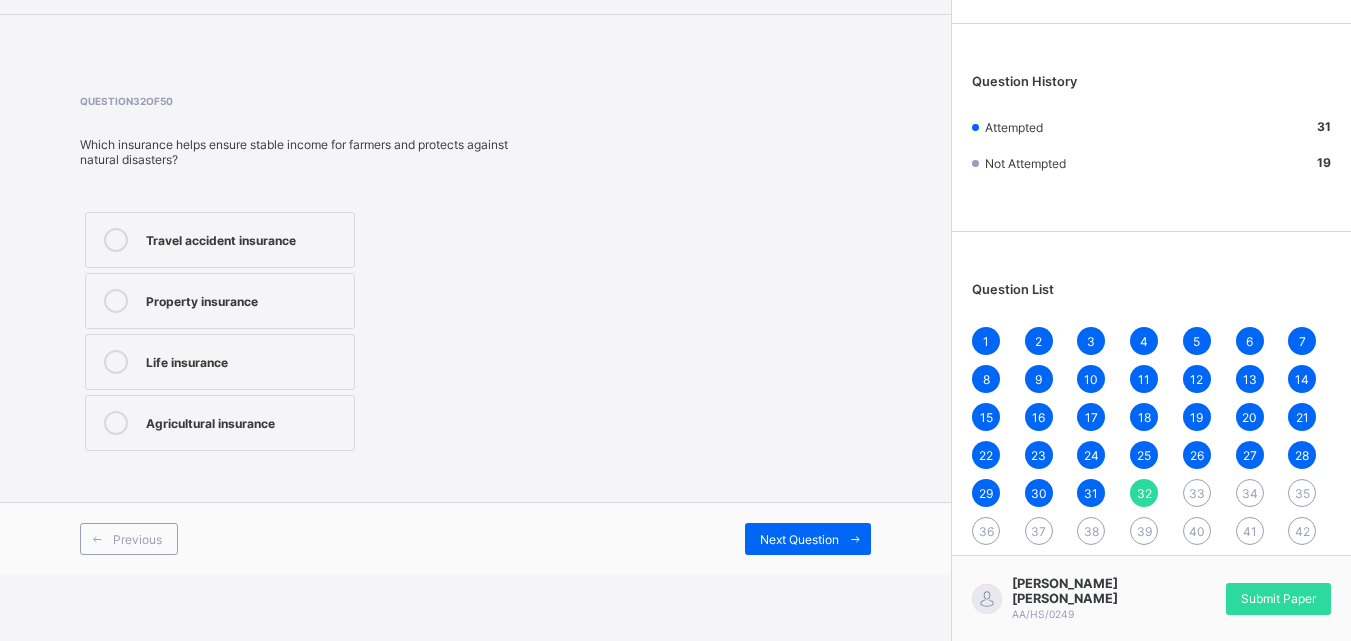 click on "Agricultural insurance" at bounding box center (245, 423) 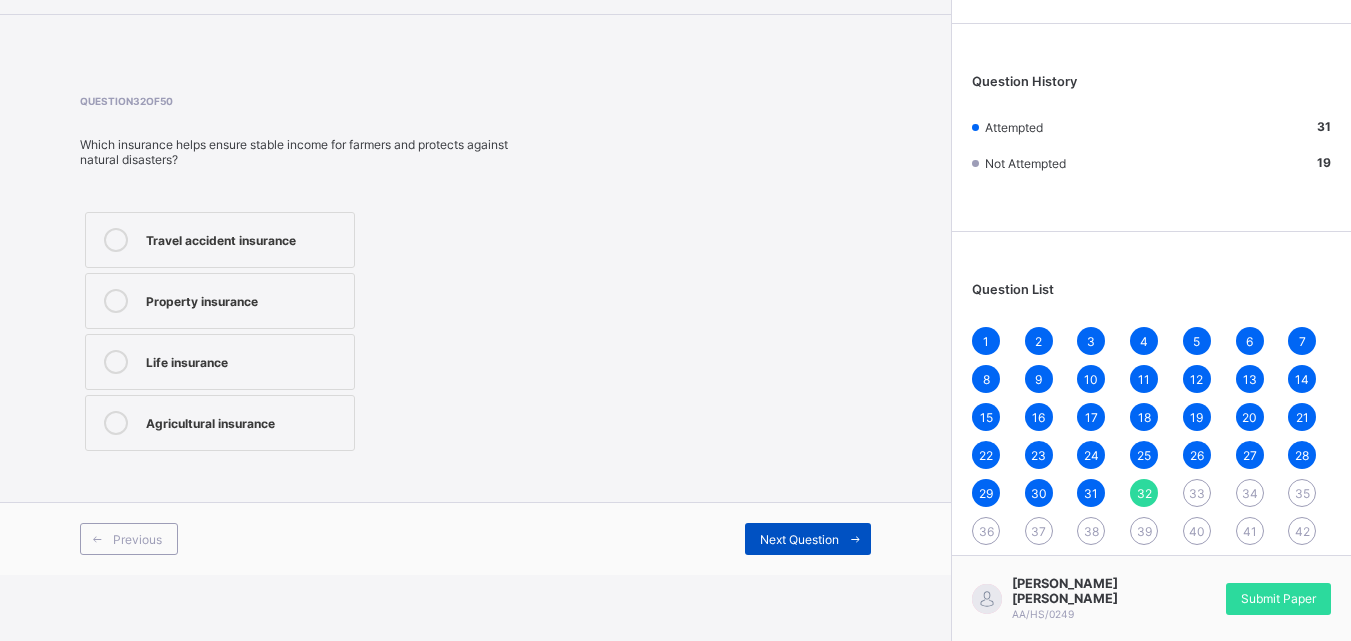 click on "Next Question" at bounding box center [808, 539] 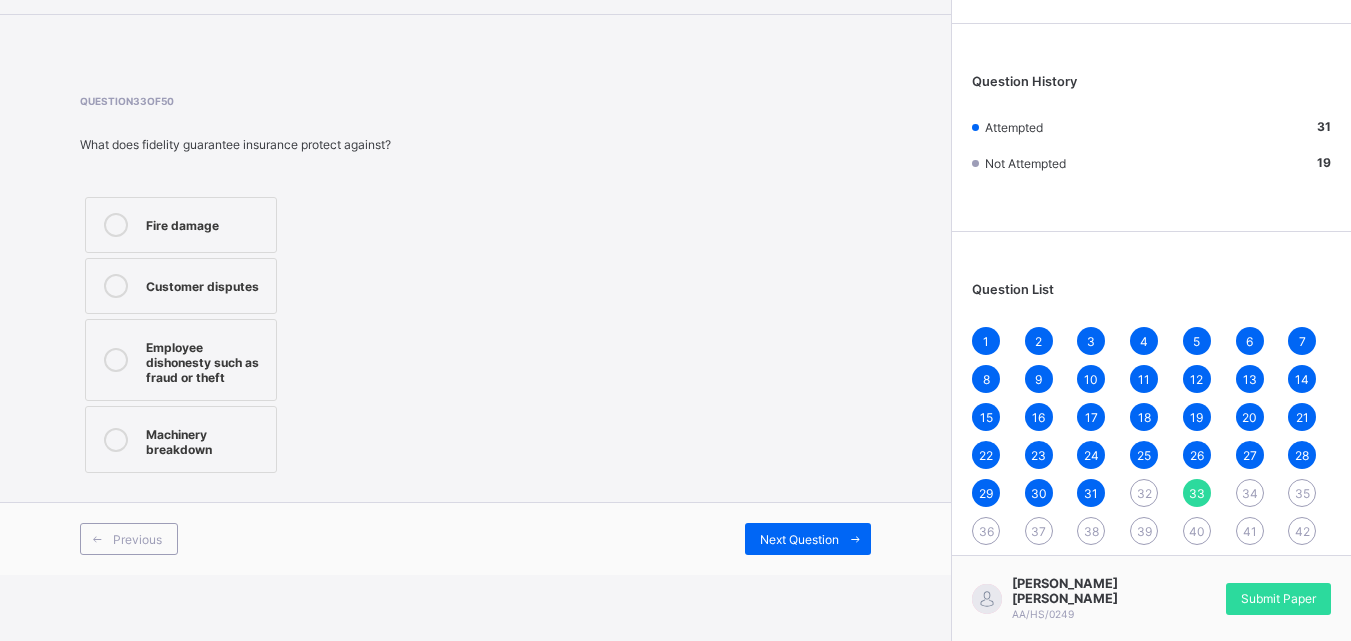click on "Employee dishonesty such as fraud or theft" at bounding box center [206, 360] 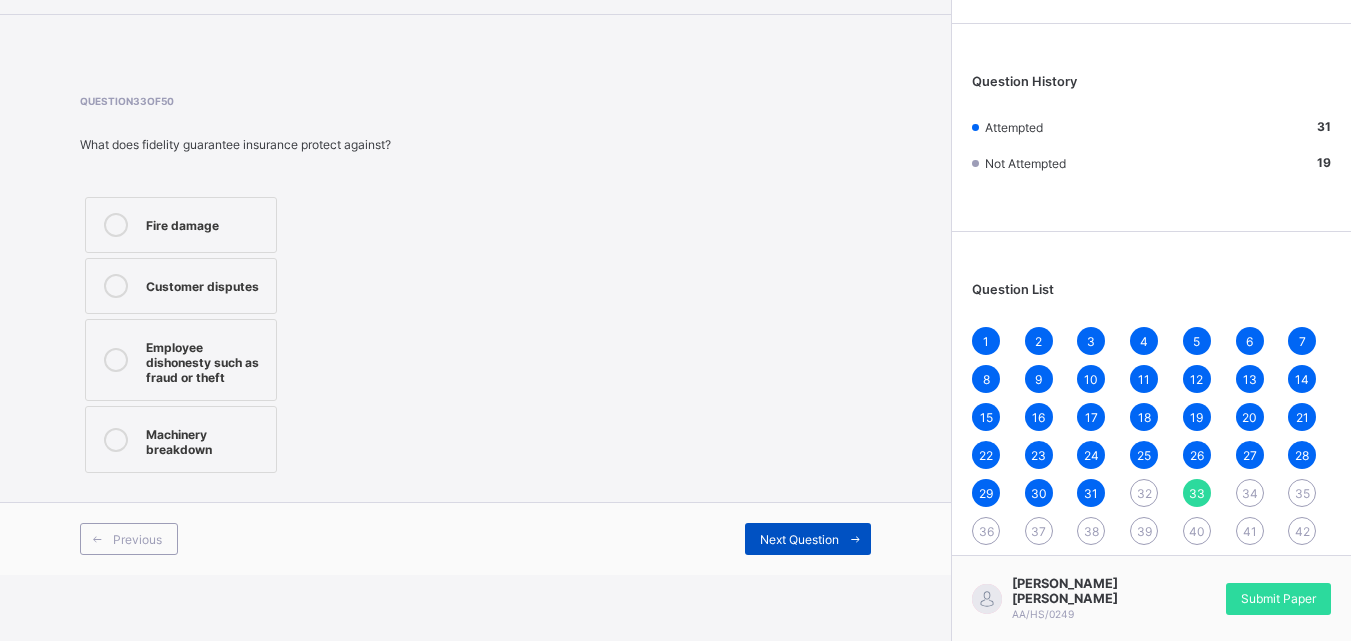 click on "Next Question" at bounding box center (799, 539) 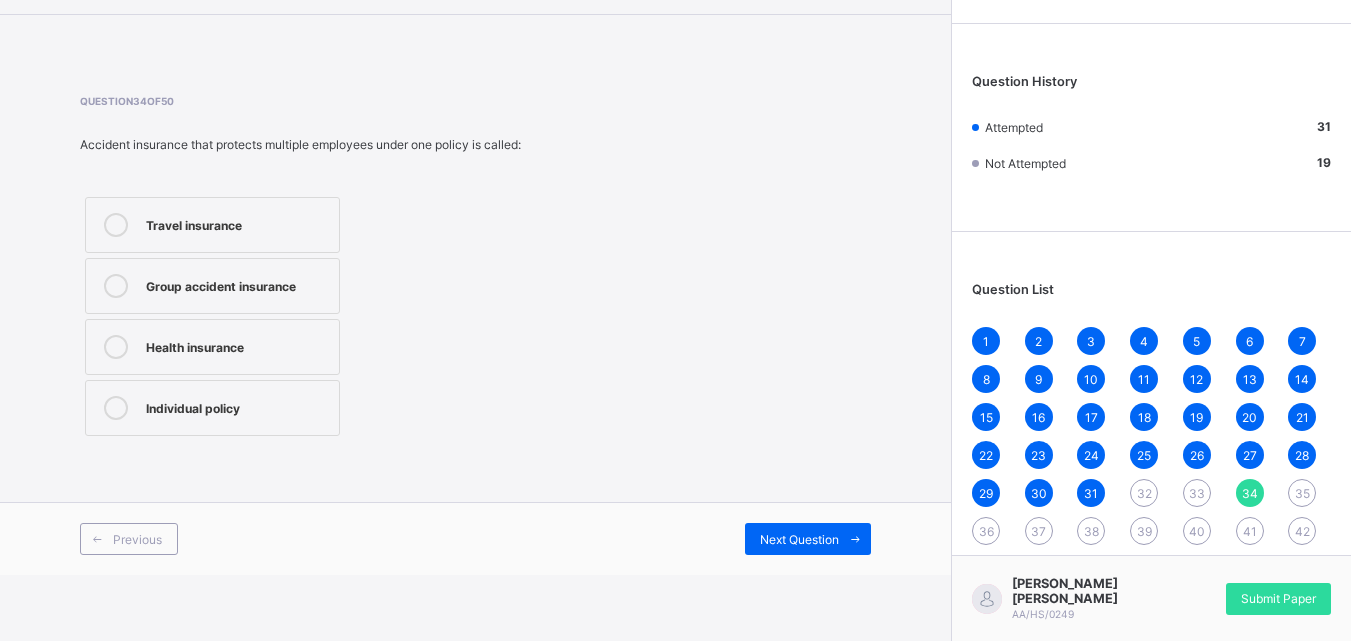 click on "Group accident insurance" at bounding box center (237, 284) 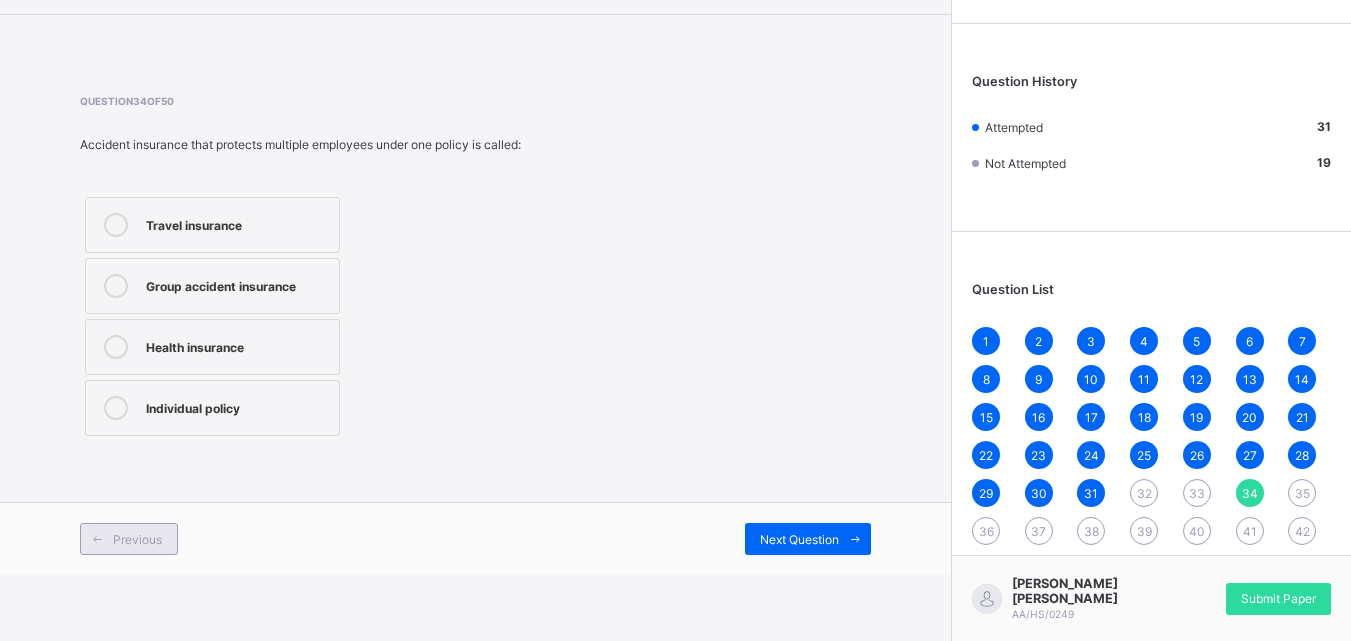 click at bounding box center [97, 539] 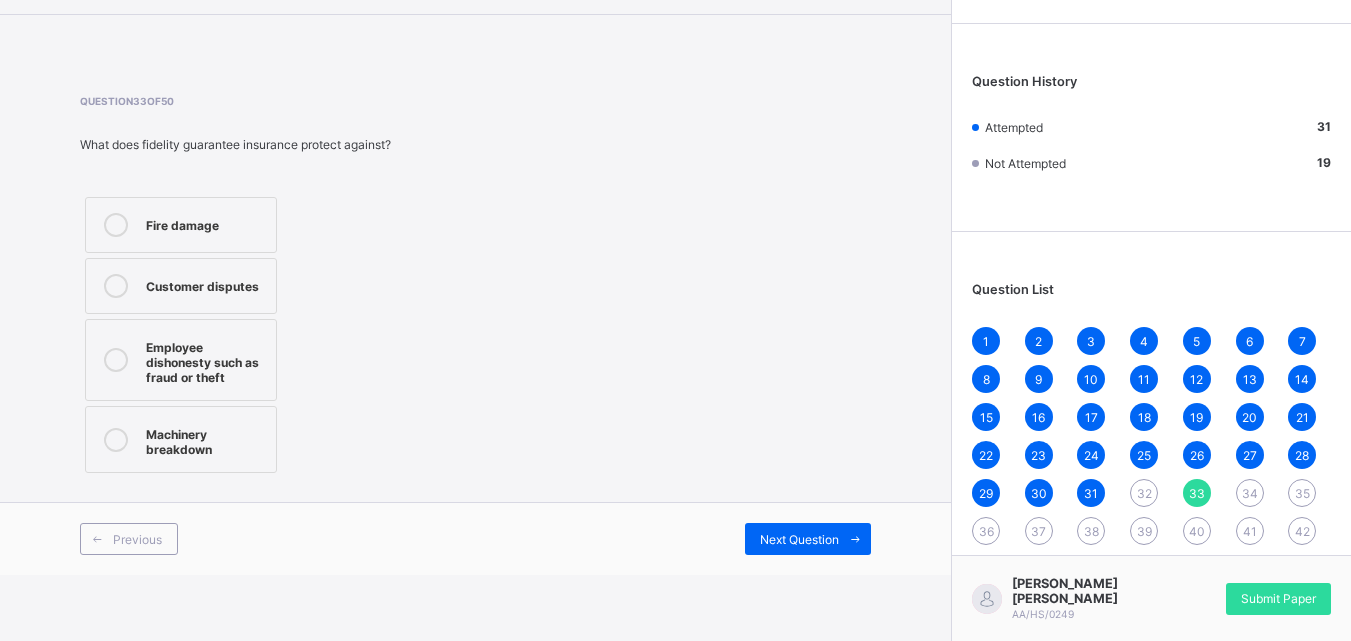 click at bounding box center [116, 360] 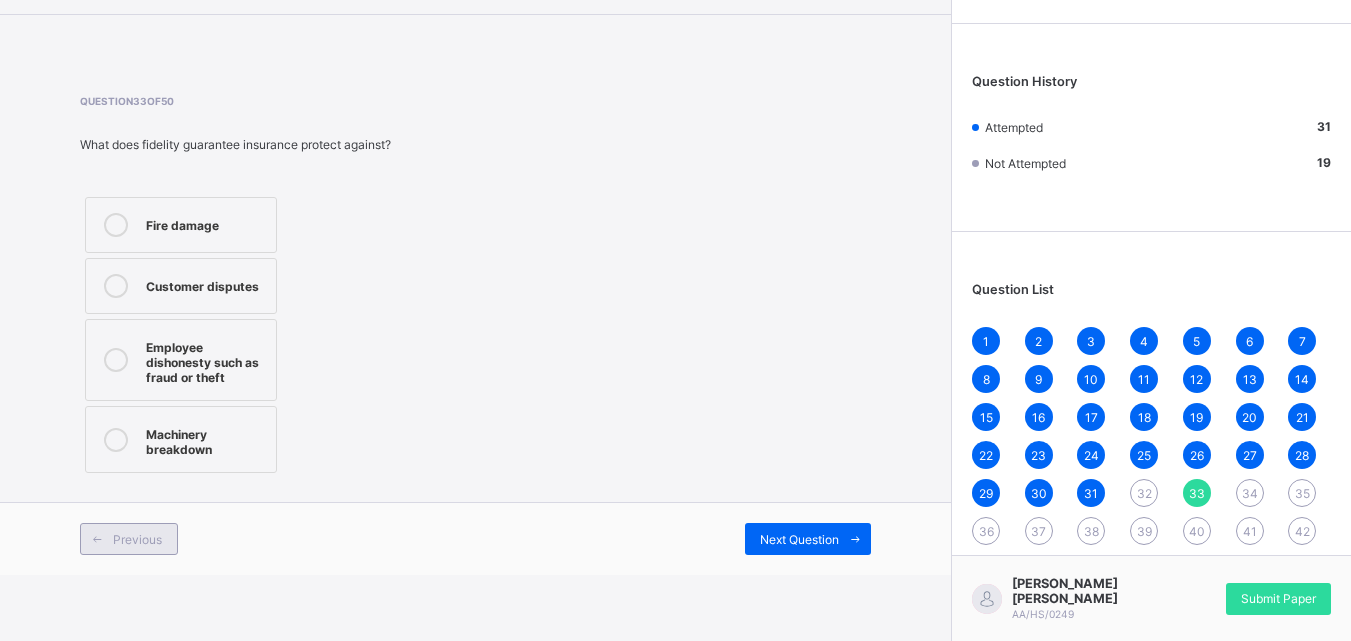 click at bounding box center [97, 539] 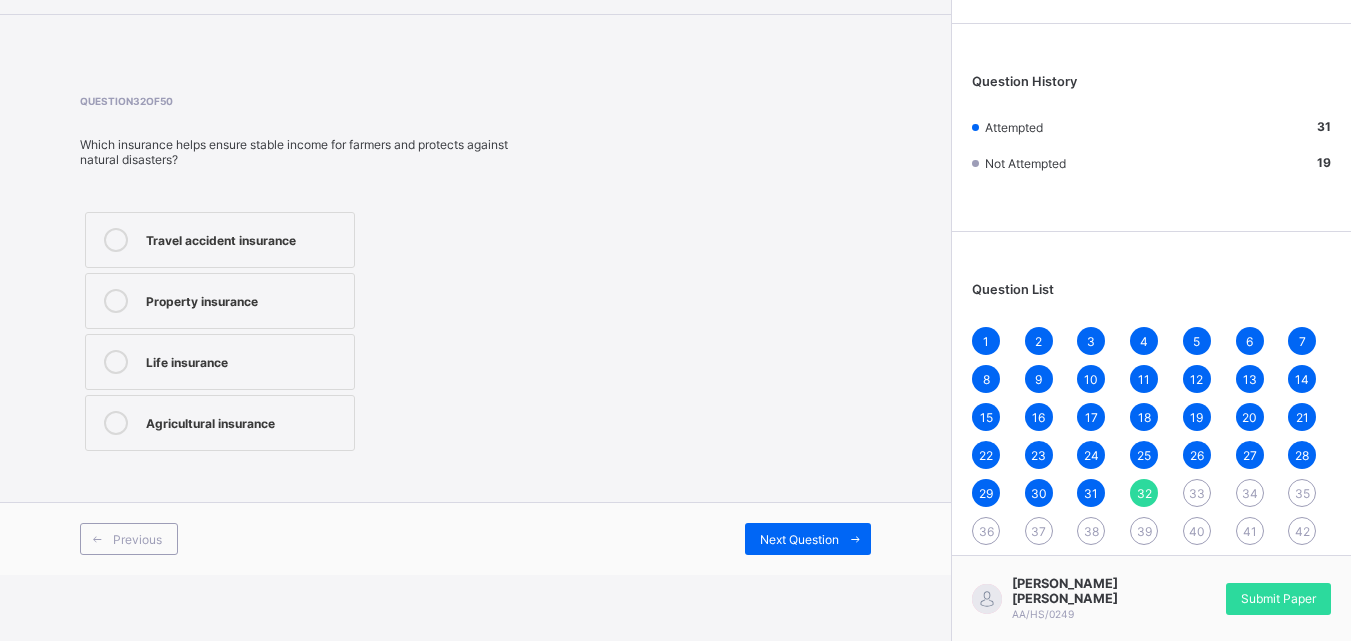 click on "Agricultural insurance" at bounding box center (245, 423) 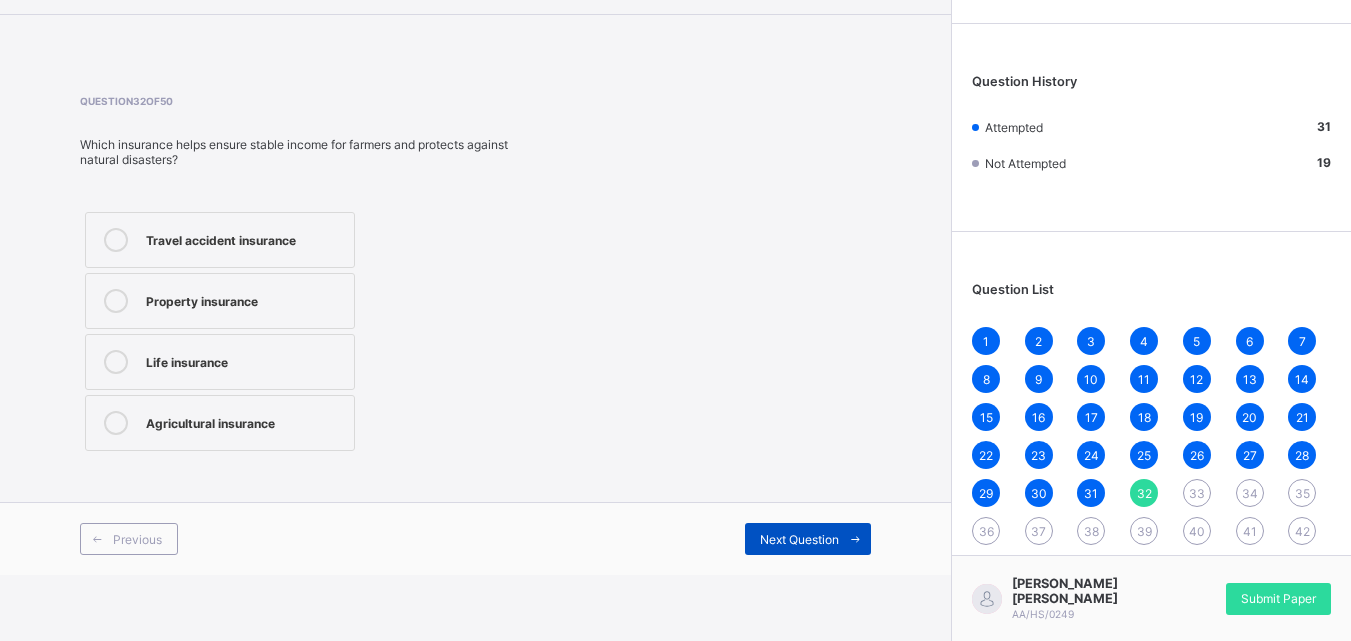 click on "Next Question" at bounding box center [799, 539] 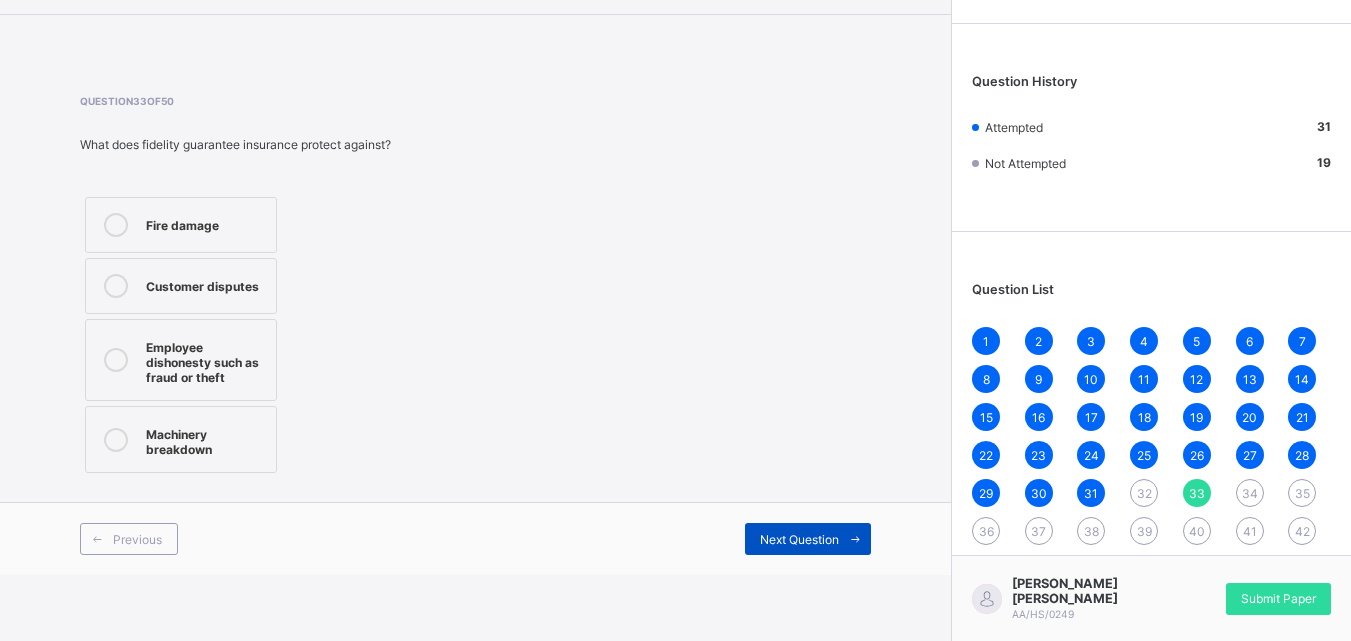 click on "Next Question" at bounding box center [799, 539] 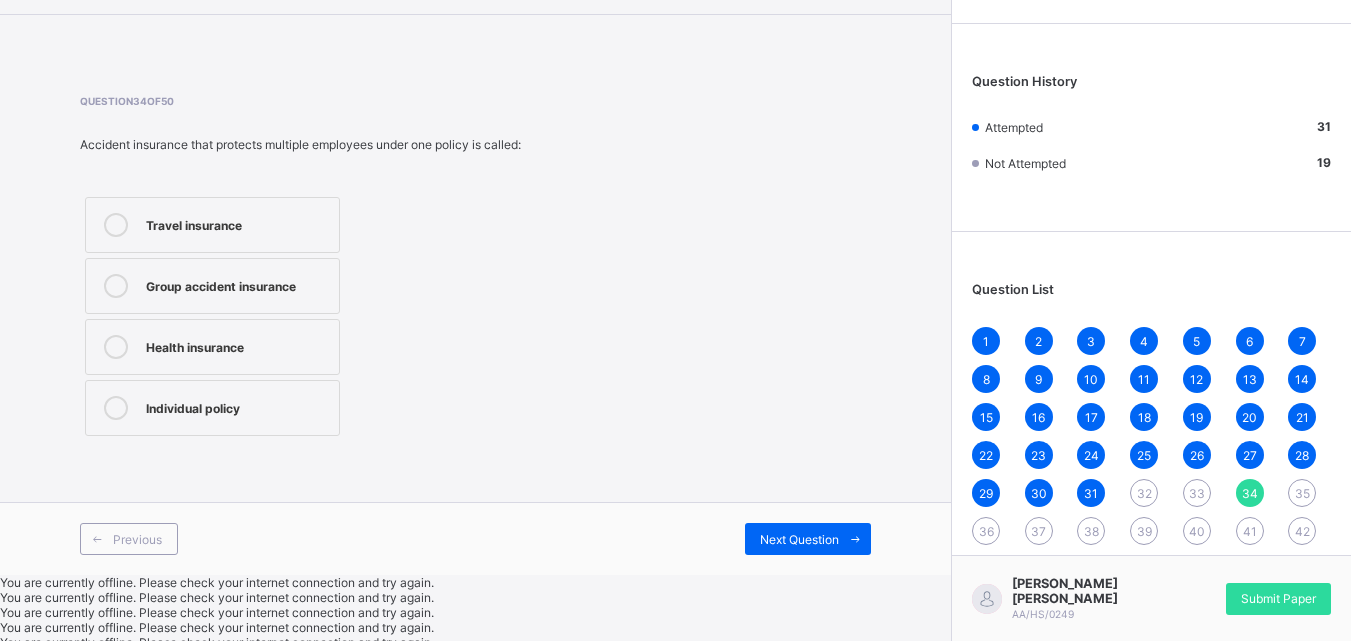click on "Group accident insurance" at bounding box center [212, 286] 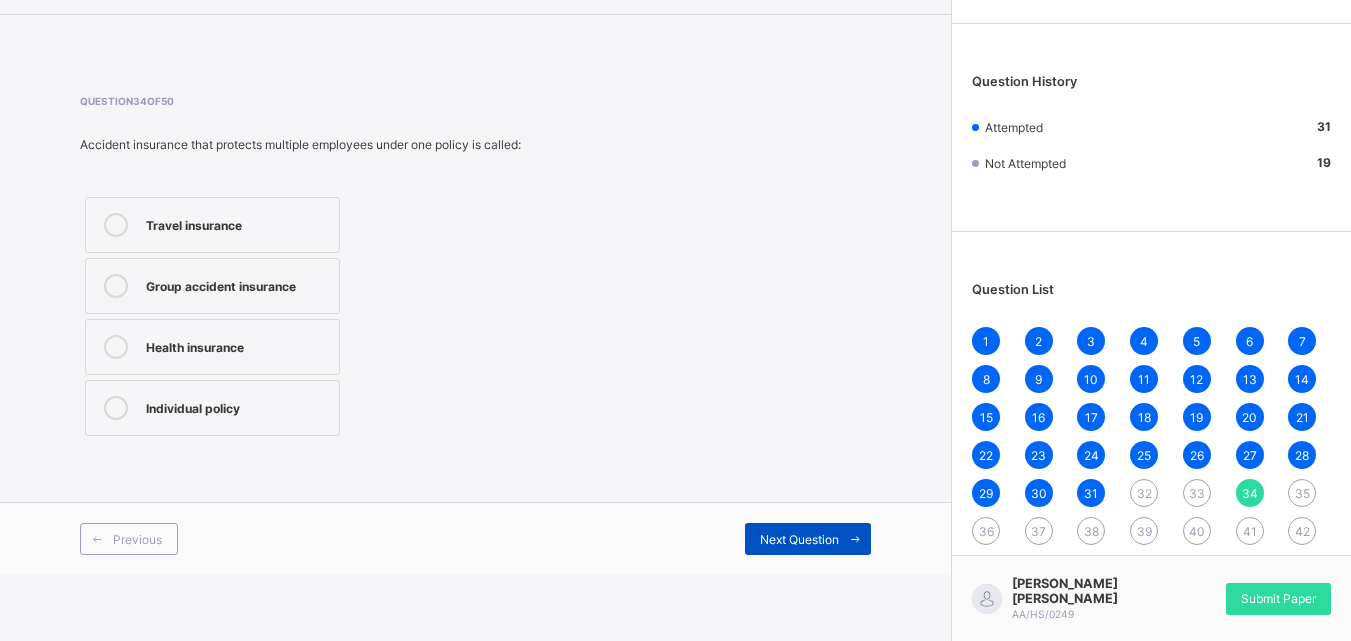 click on "Next Question" at bounding box center [799, 539] 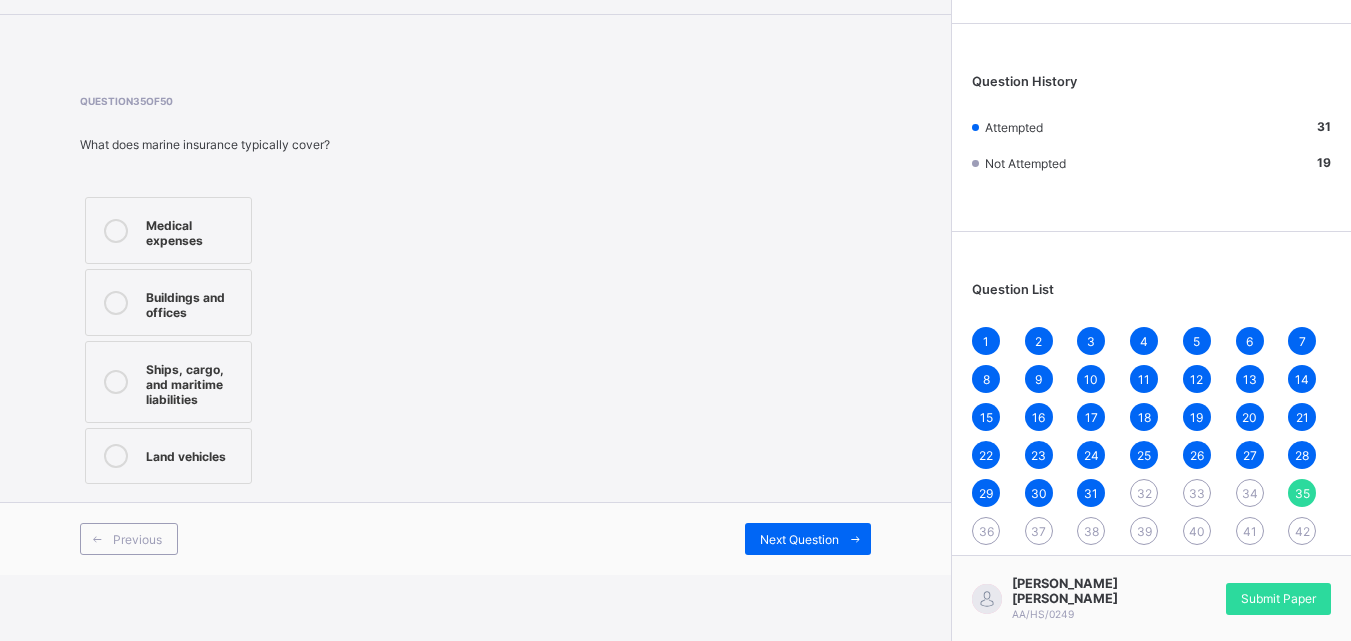 click on "Ships, cargo, and maritime liabilities" at bounding box center [193, 382] 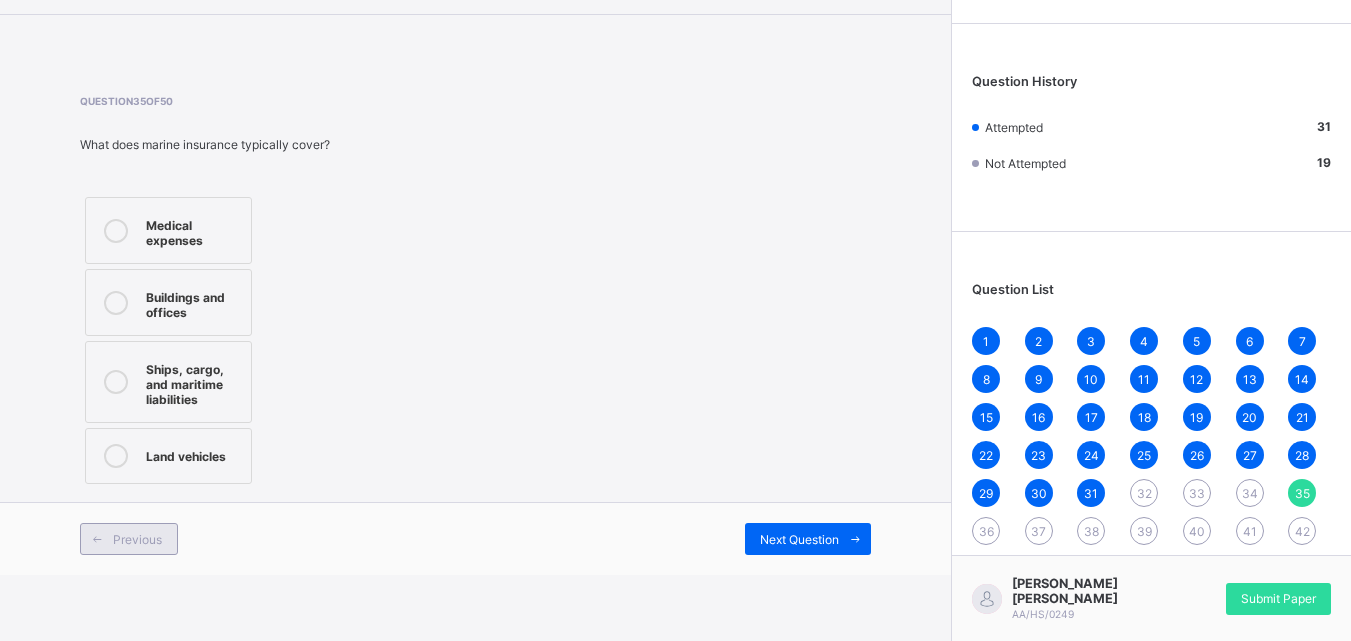 click at bounding box center (97, 539) 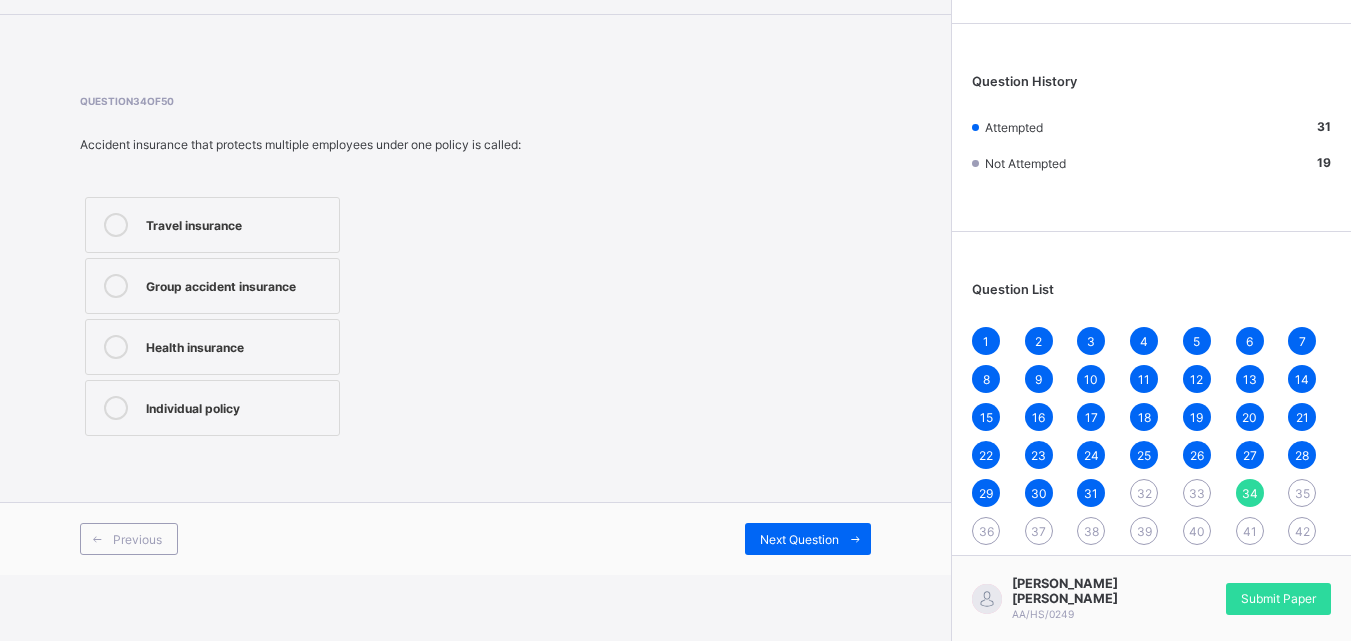 click on "Previous Next Question" at bounding box center (475, 538) 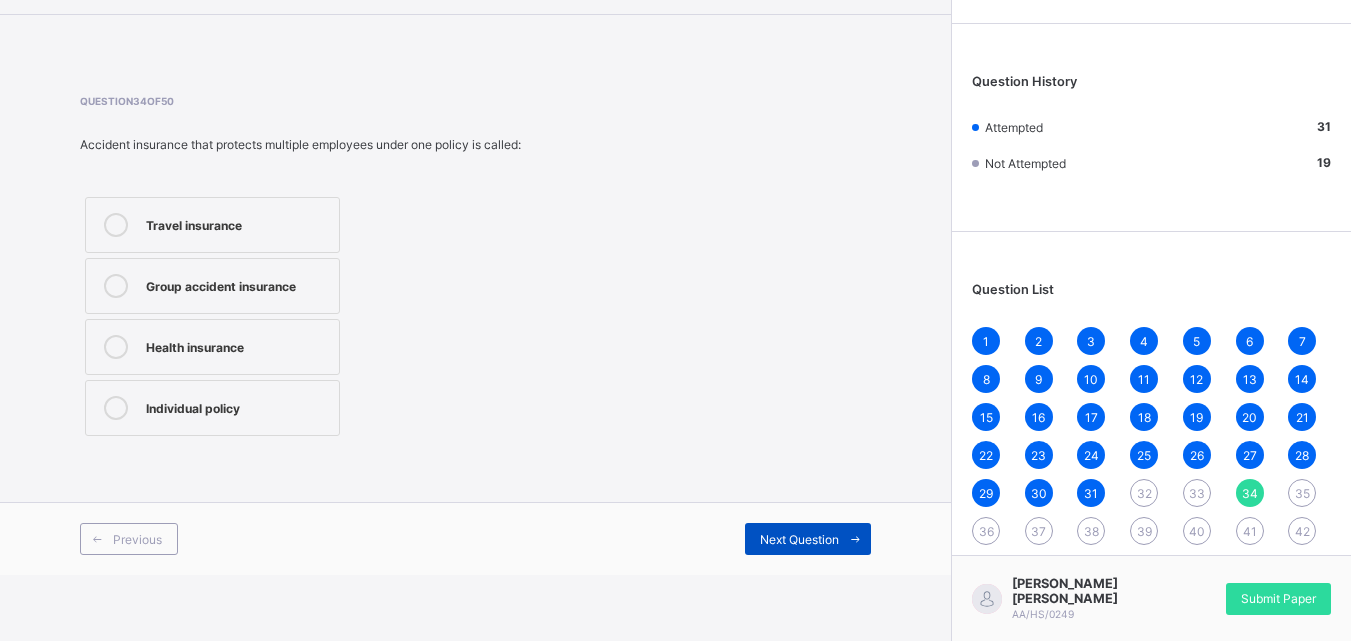 click on "Next Question" at bounding box center [808, 539] 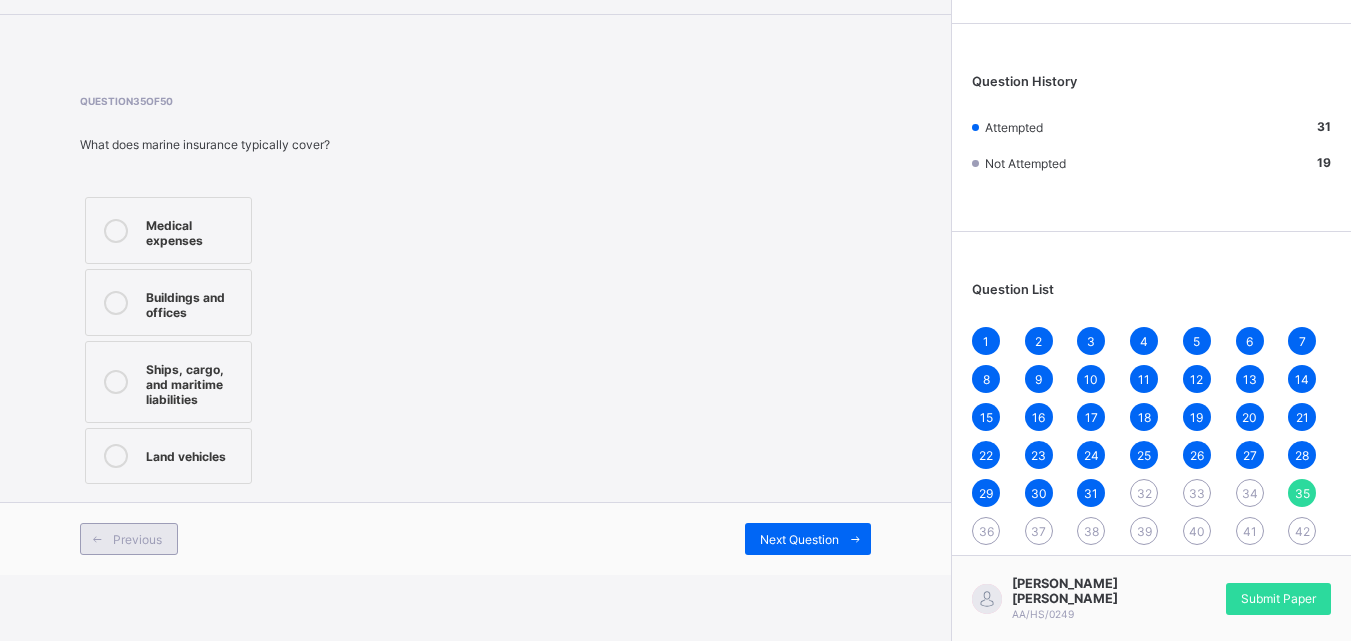 click at bounding box center [97, 539] 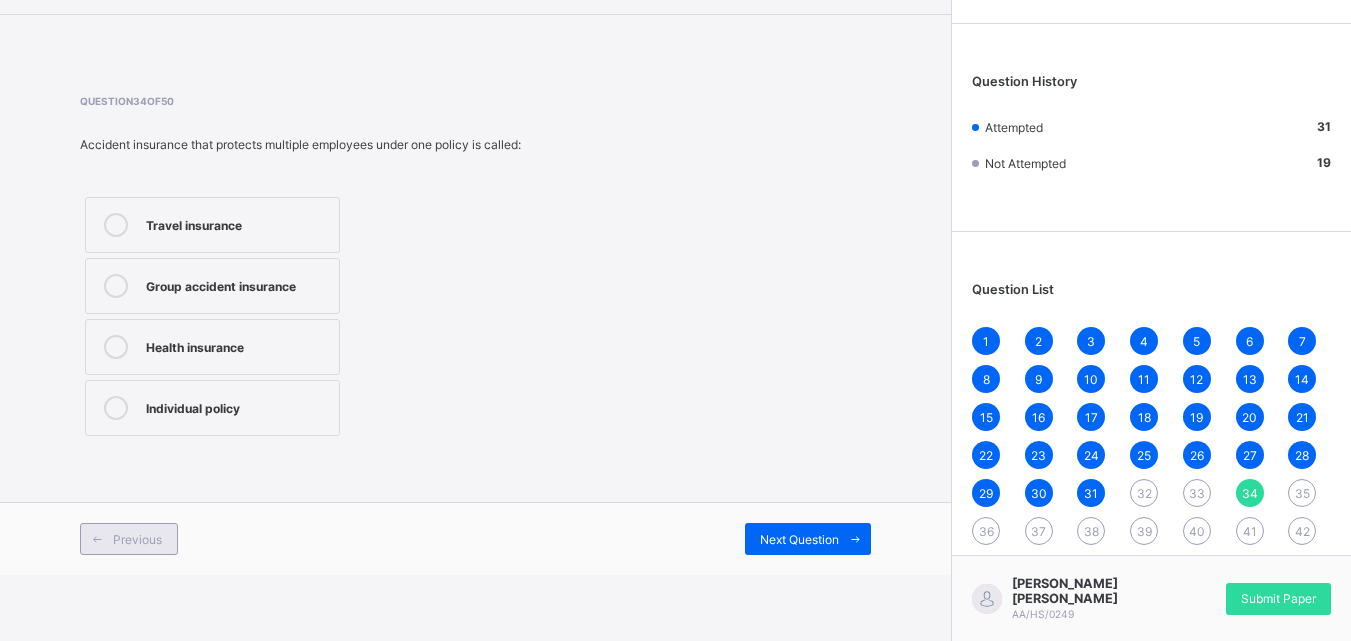 click on "Previous" at bounding box center (129, 539) 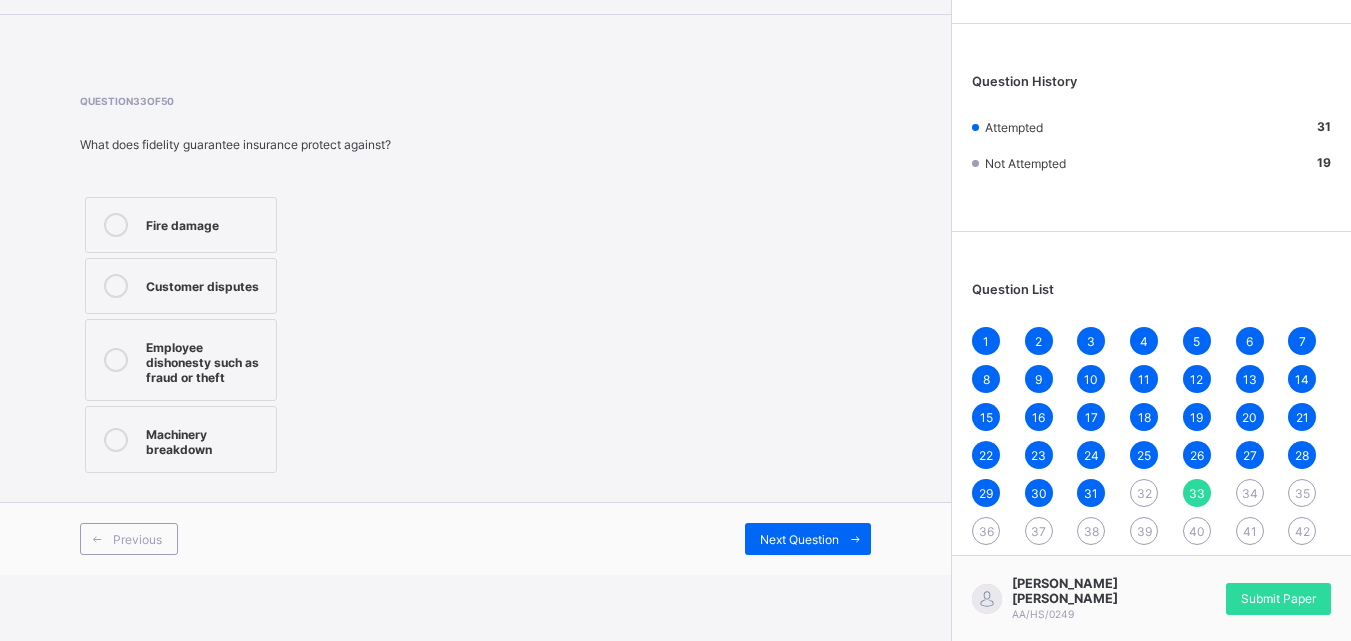 click on "Employee dishonesty such as fraud or theft" at bounding box center [206, 360] 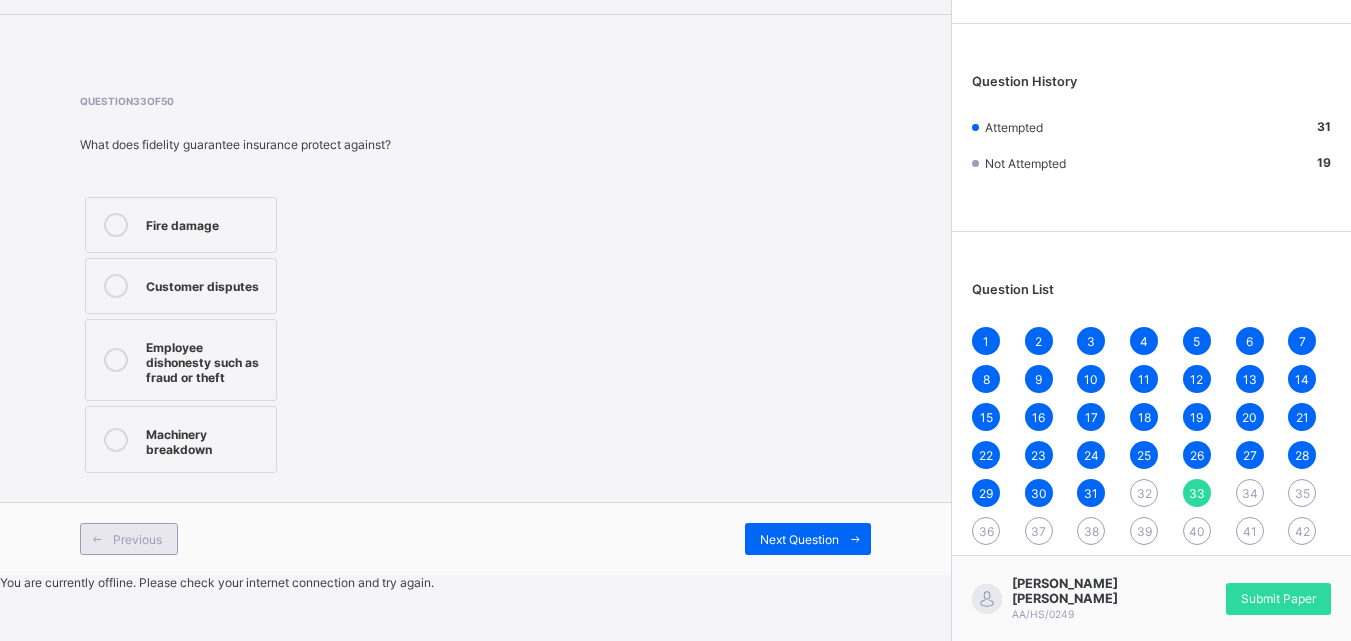 click on "Previous" at bounding box center [137, 539] 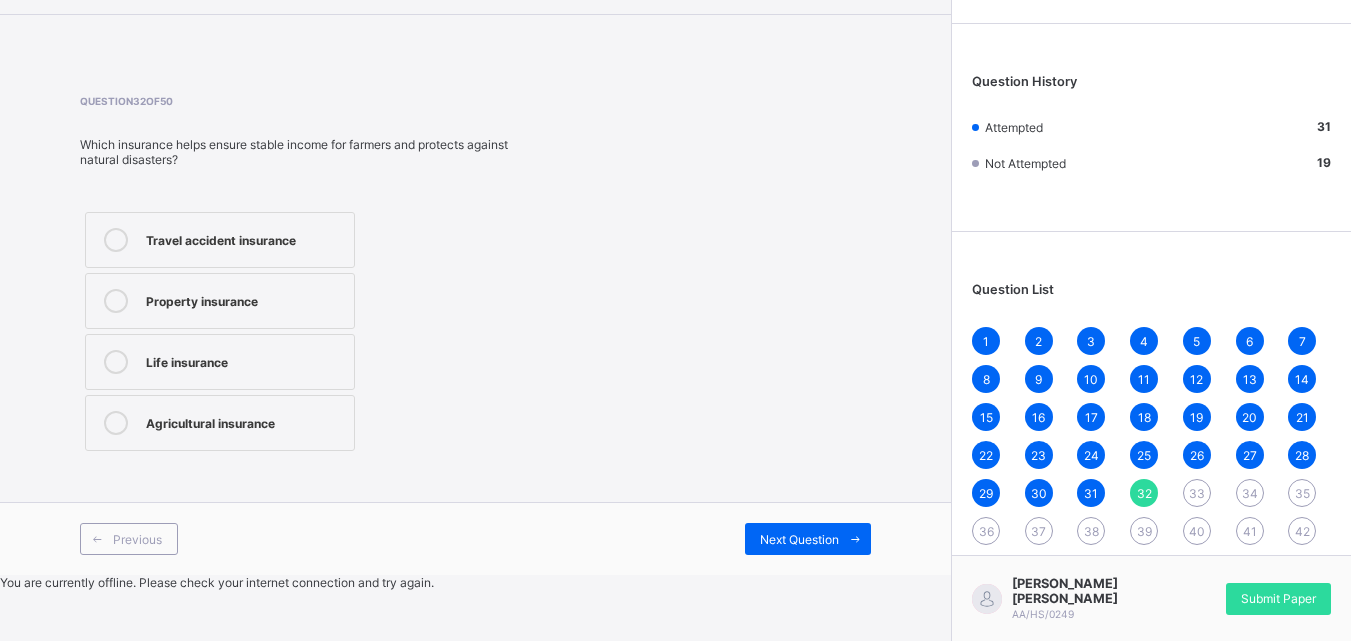 click on "Agricultural insurance" at bounding box center [220, 423] 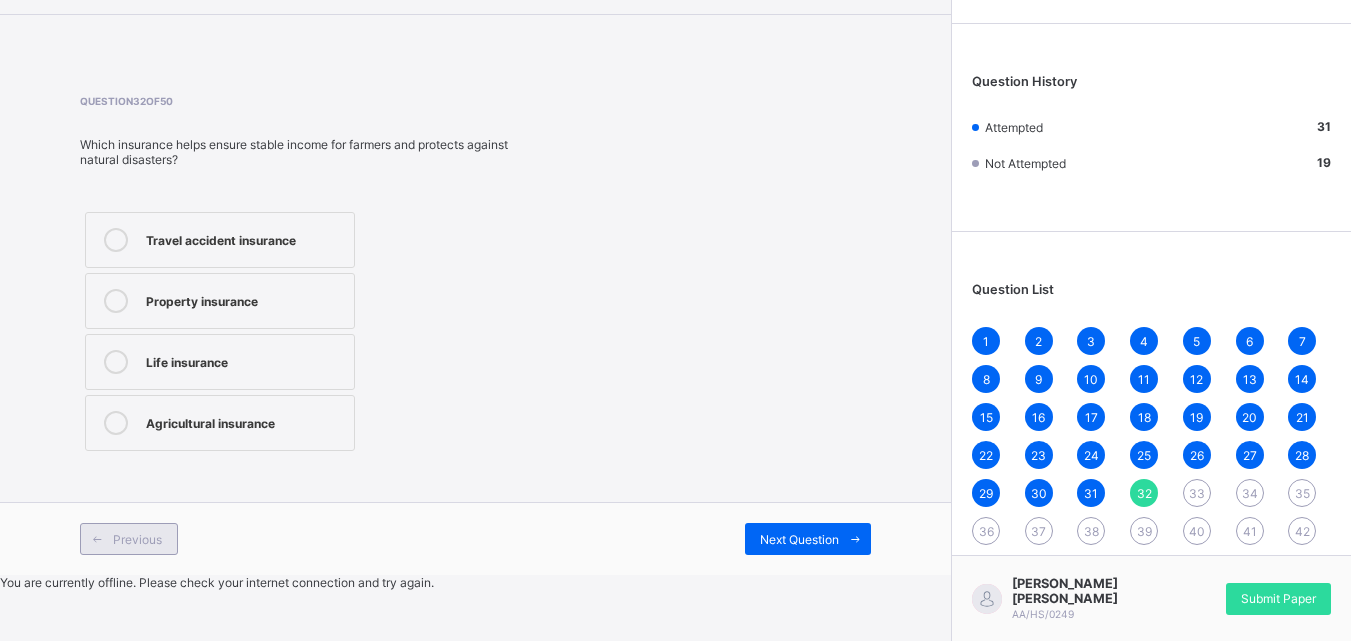 click on "Previous" at bounding box center [137, 539] 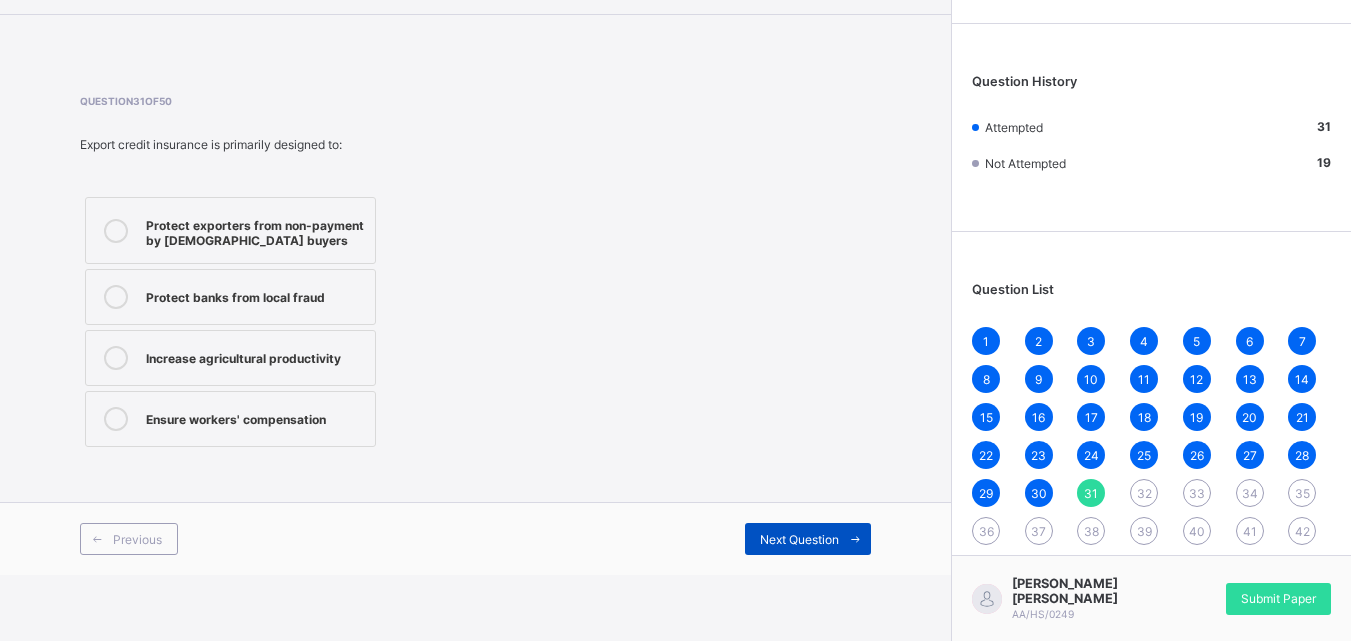 click on "Next Question" at bounding box center [808, 539] 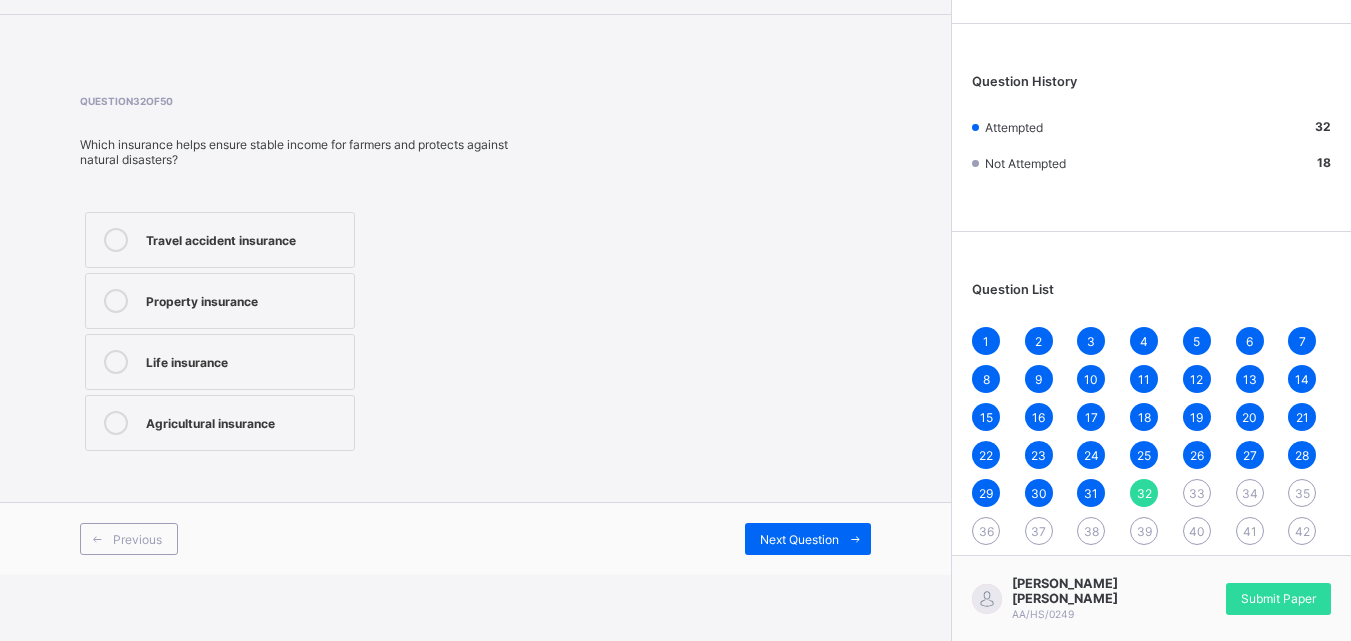 click on "Agricultural insurance" at bounding box center (245, 421) 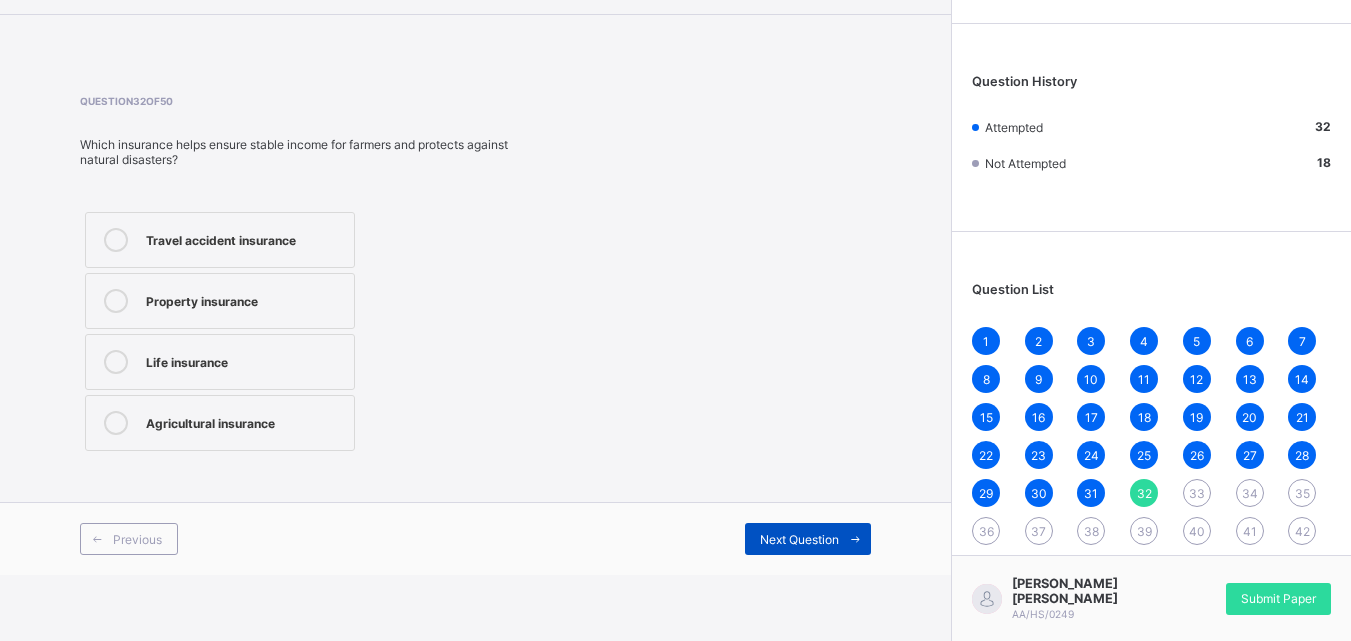 click on "Next Question" at bounding box center [799, 539] 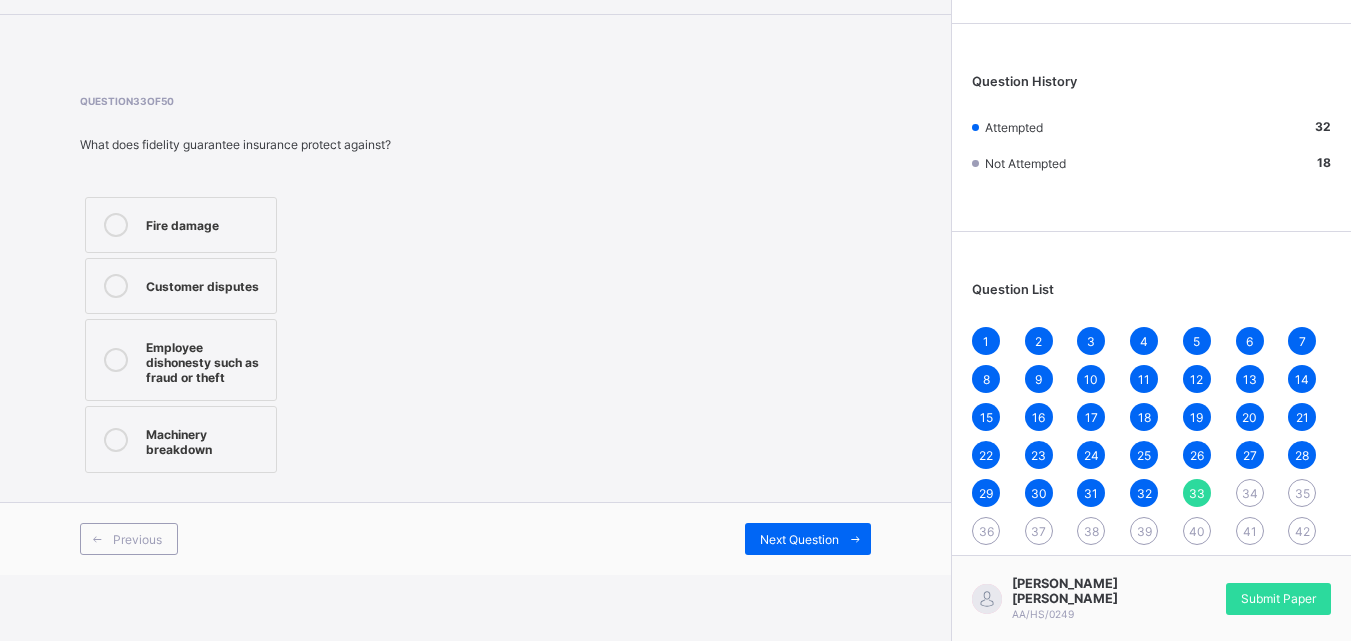 click on "Employee dishonesty such as fraud or theft" at bounding box center [206, 360] 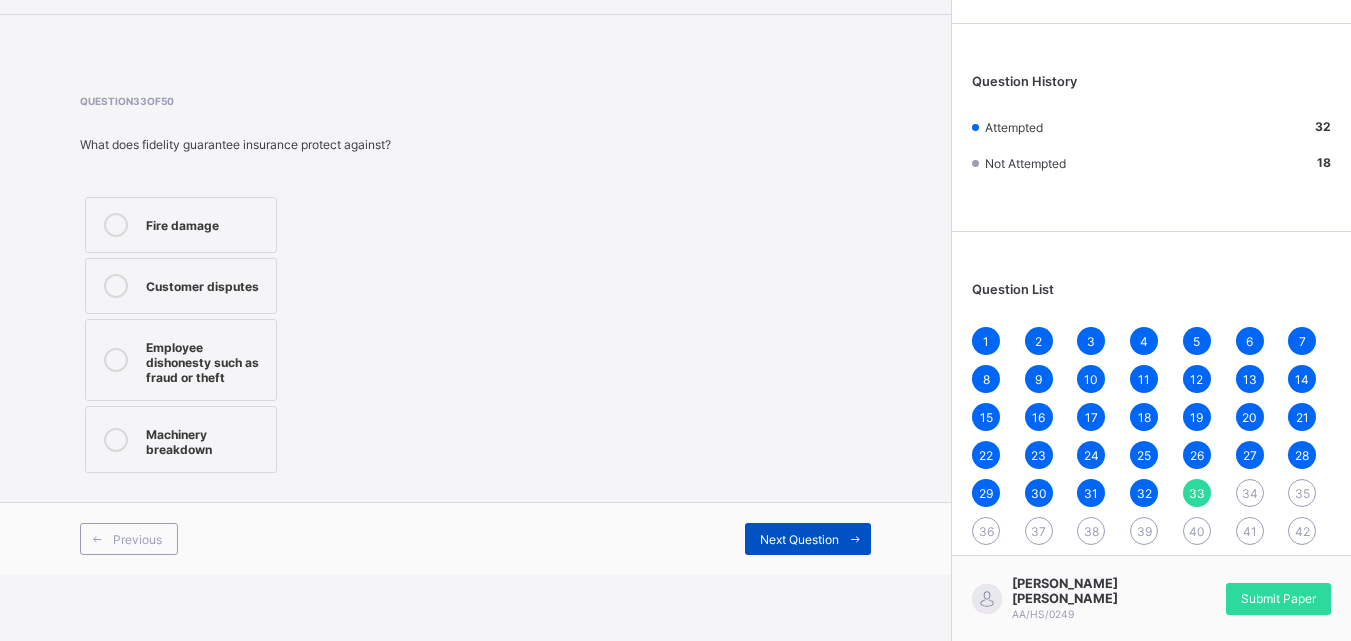 click on "Next Question" at bounding box center [799, 539] 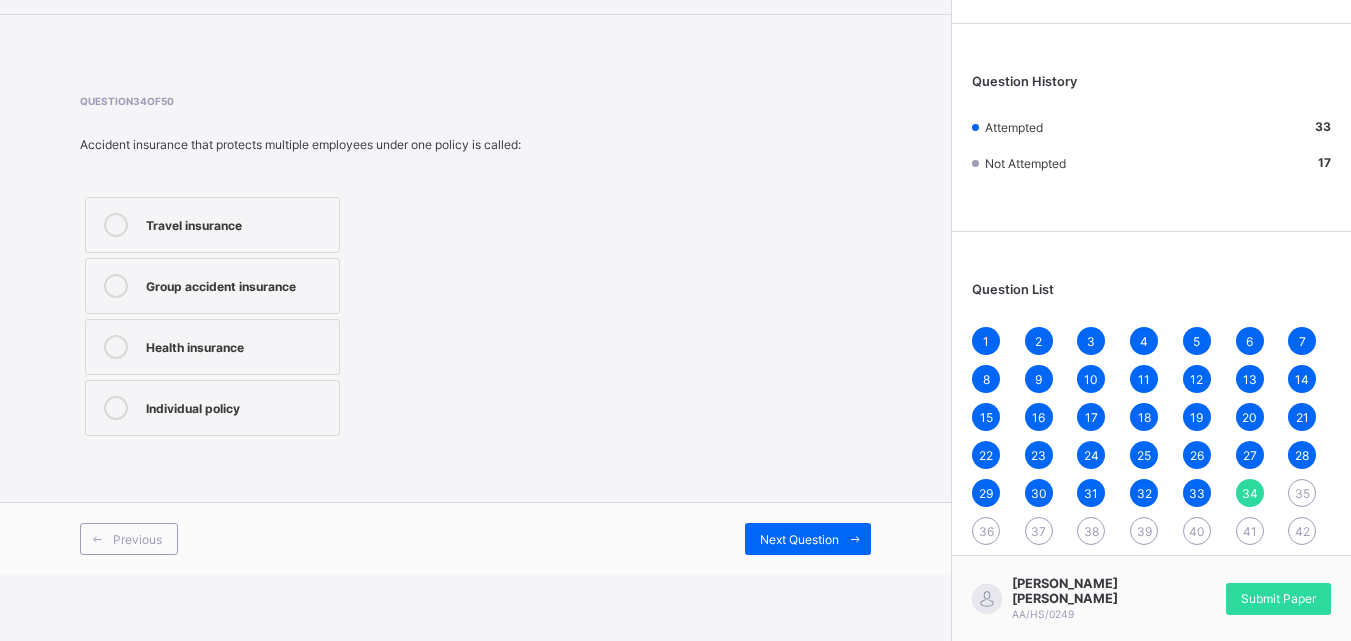 click on "Group accident insurance" at bounding box center (237, 284) 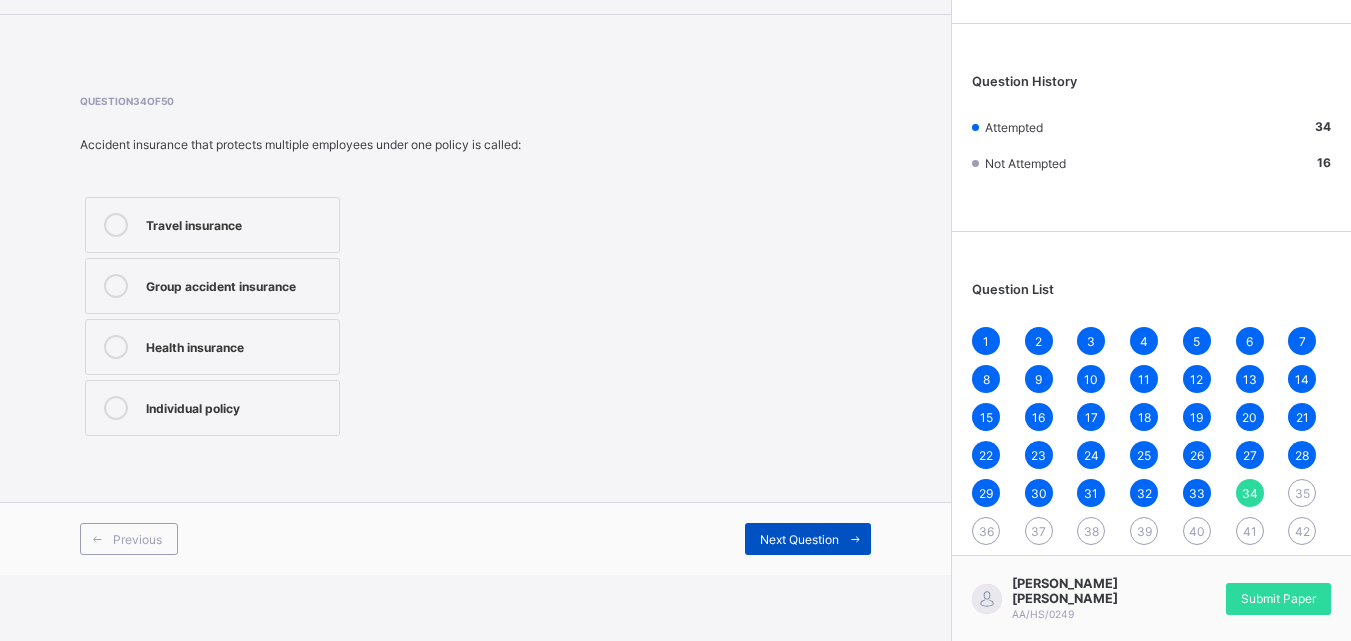 click on "Next Question" at bounding box center [799, 539] 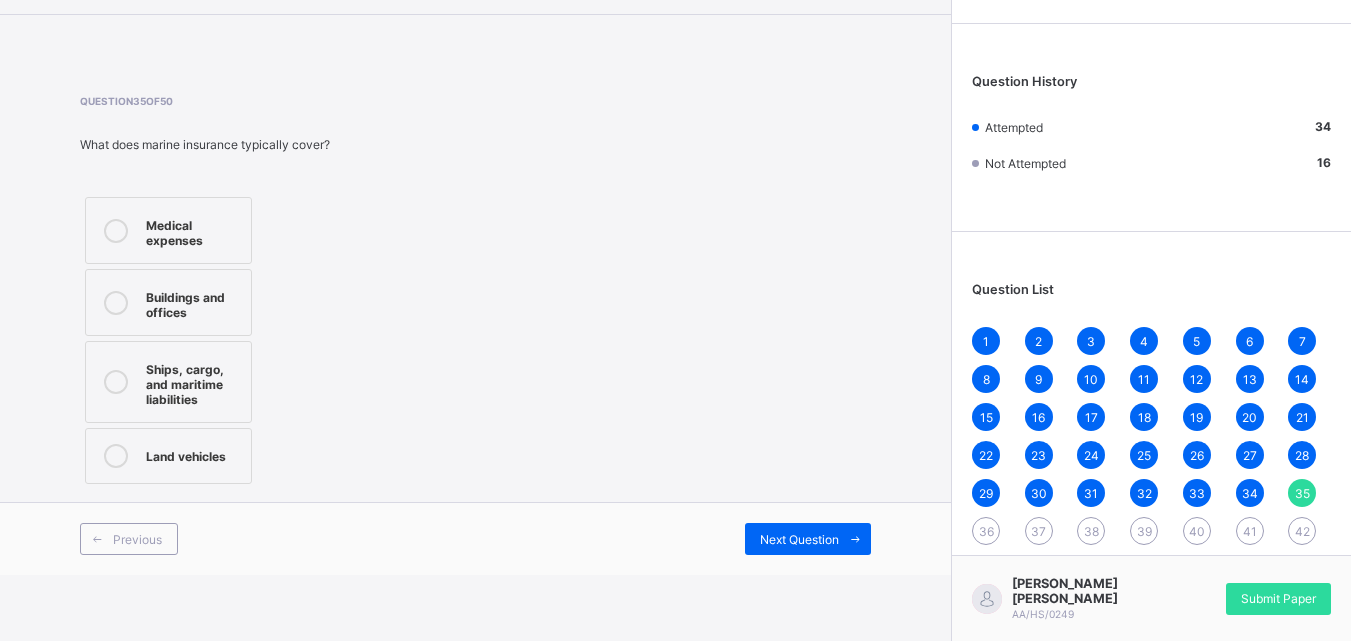 click on "Ships, cargo, and maritime liabilities" at bounding box center (193, 382) 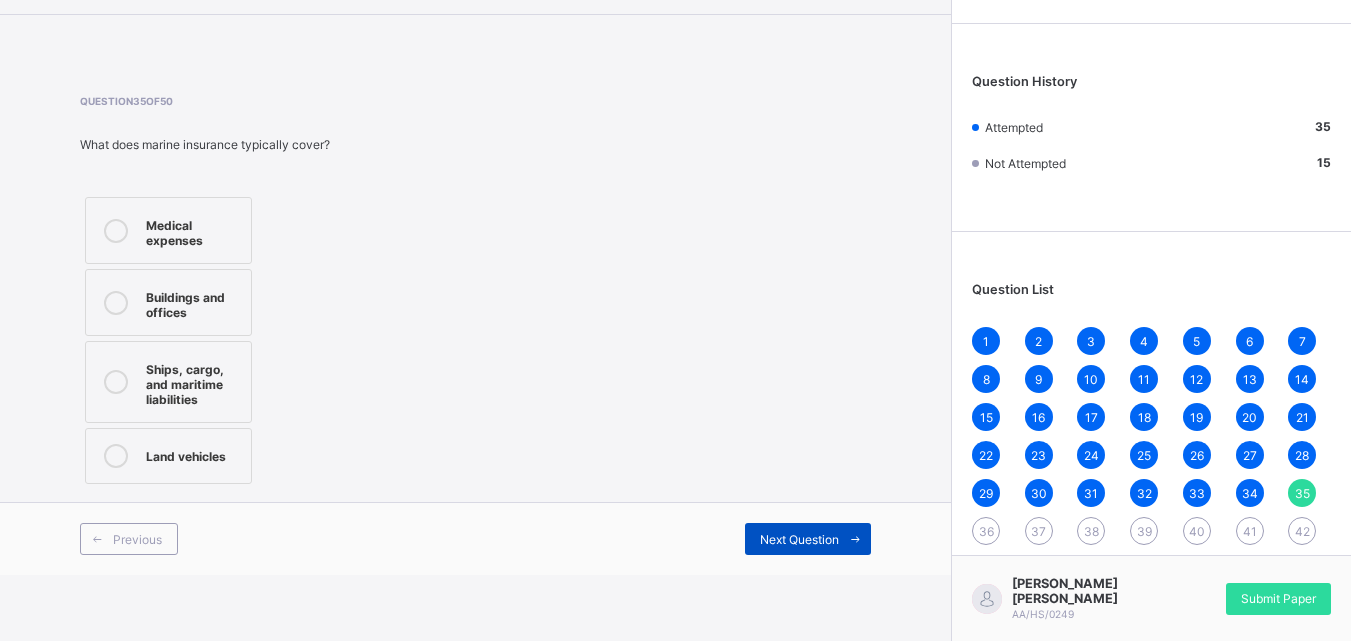 click at bounding box center (855, 539) 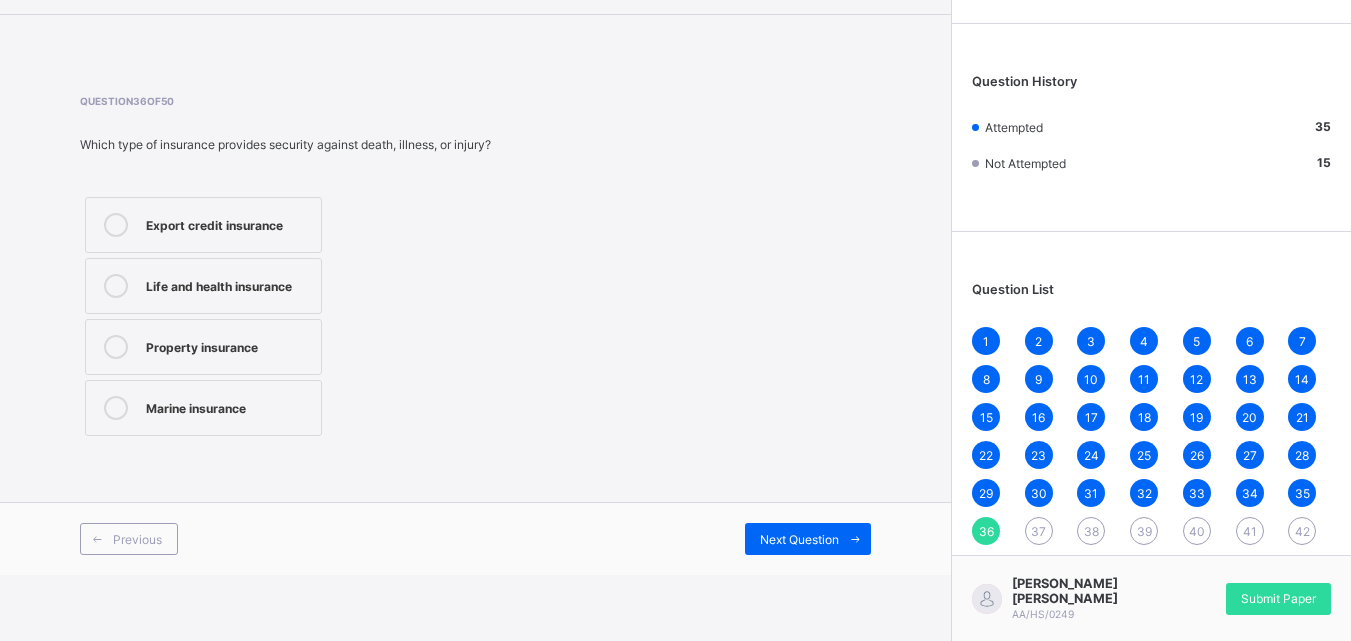 click on "Life and health insurance" at bounding box center [228, 284] 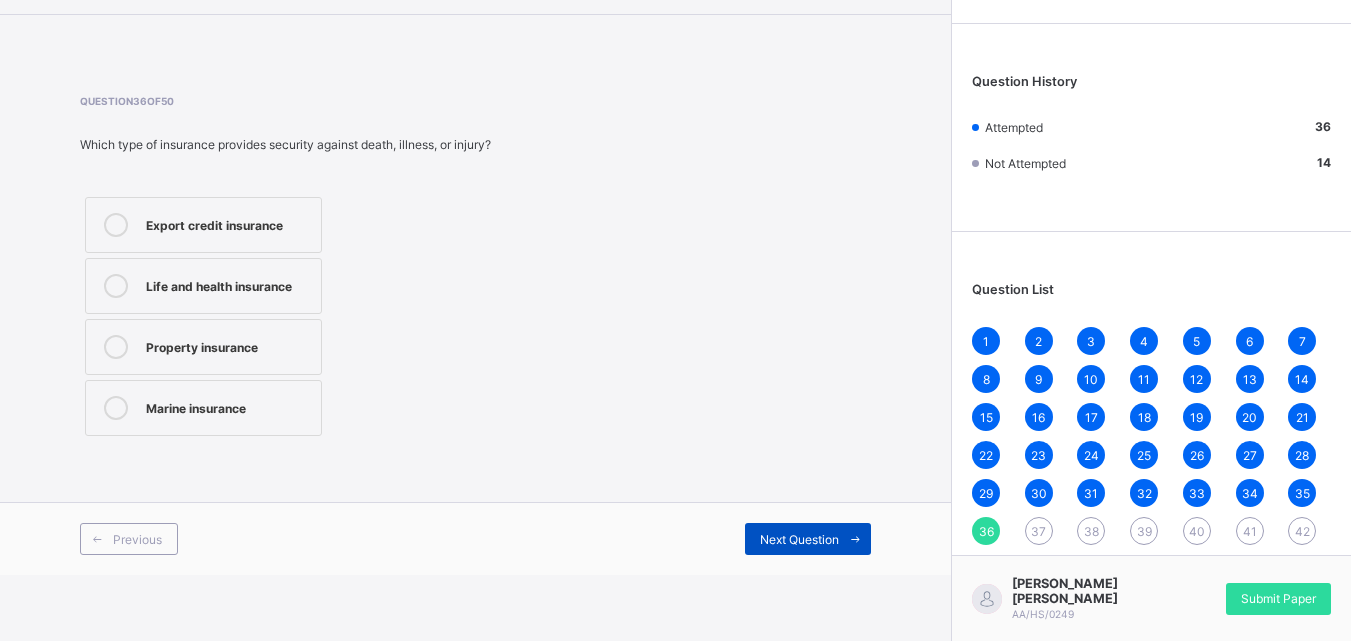 click on "Next Question" at bounding box center (808, 539) 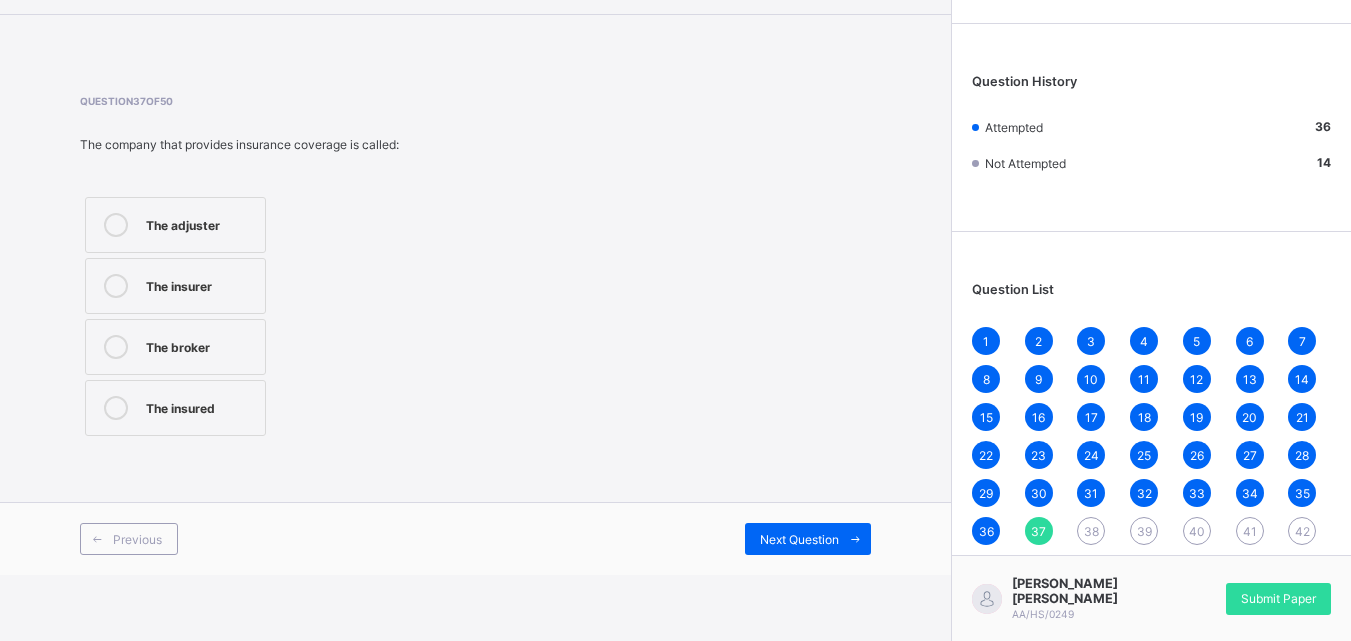 click on "The insurer" at bounding box center [200, 284] 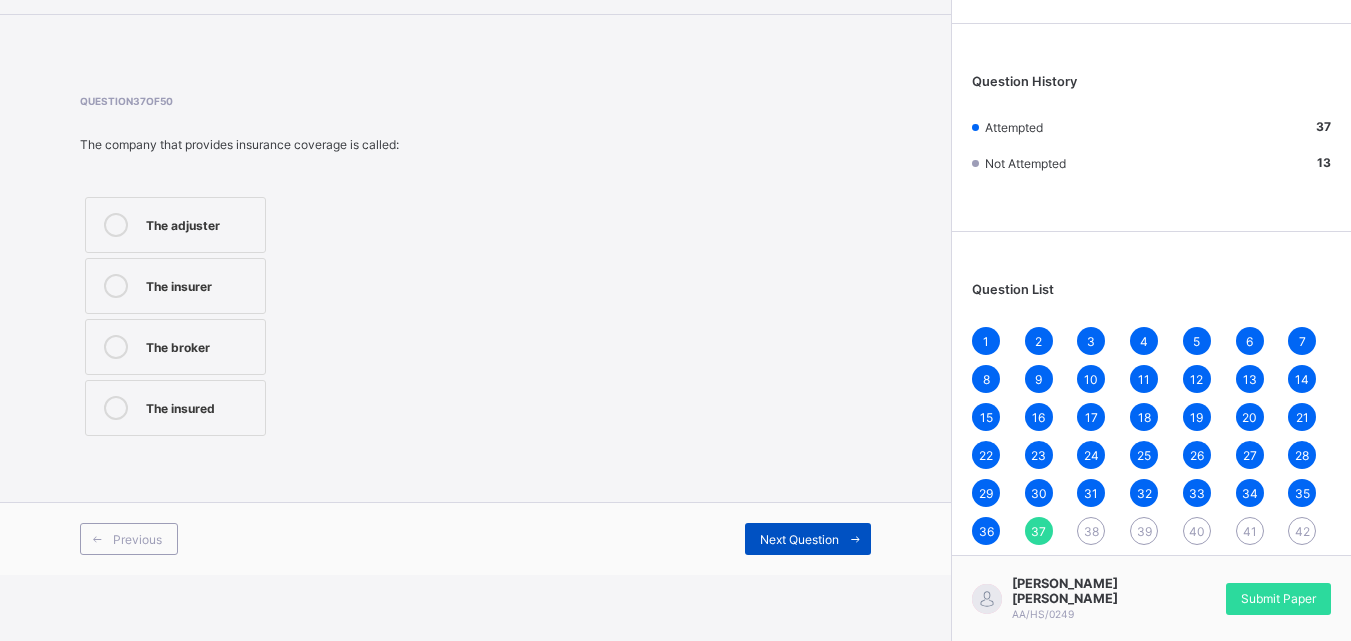 click on "Next Question" at bounding box center (808, 539) 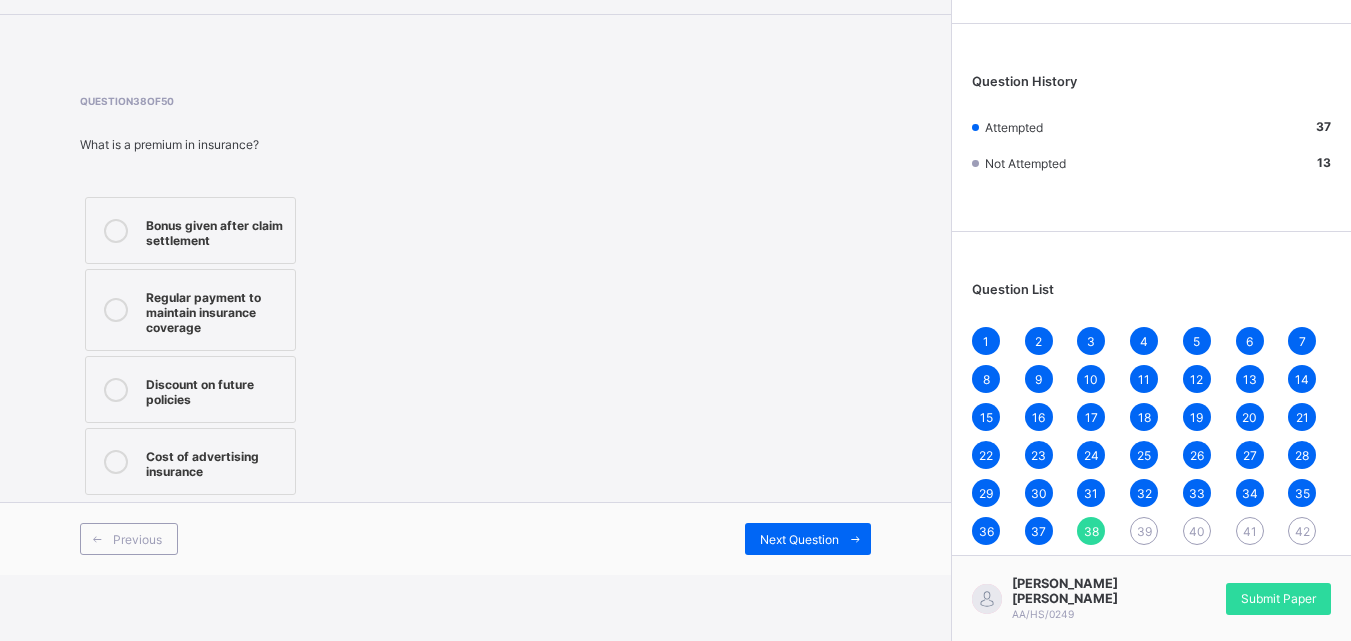 click on "Regular payment to maintain insurance coverage" at bounding box center [190, 310] 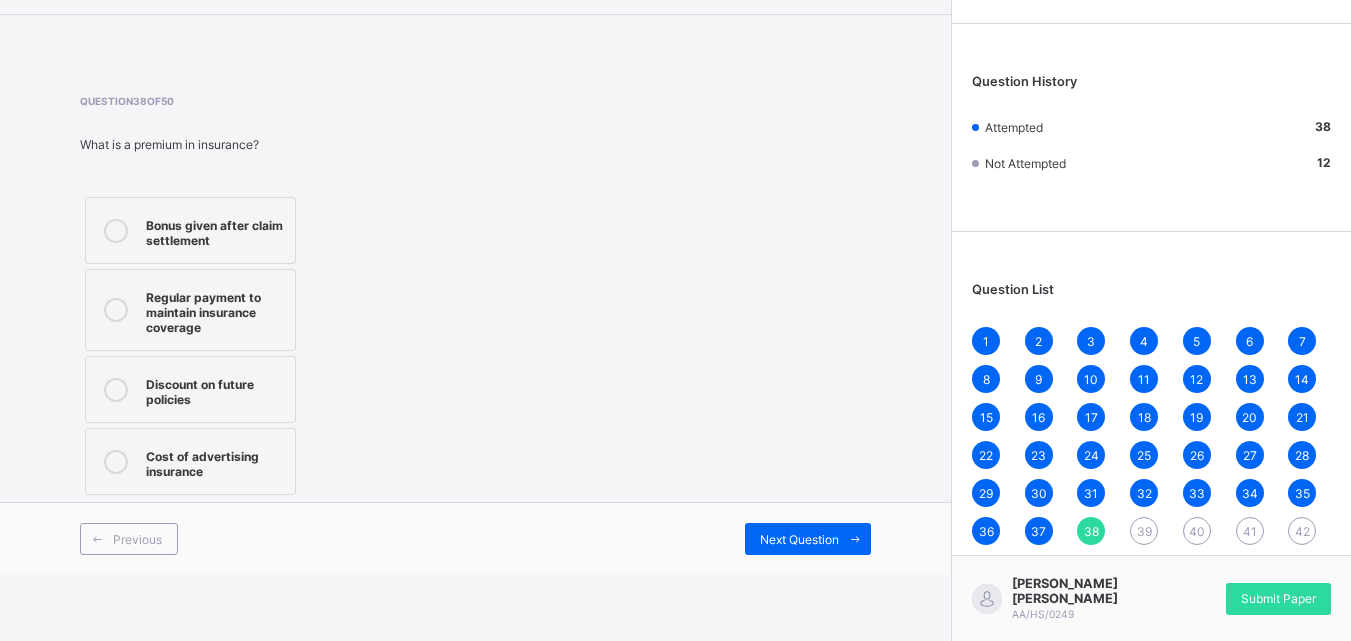 click on "Next Question" at bounding box center [674, 539] 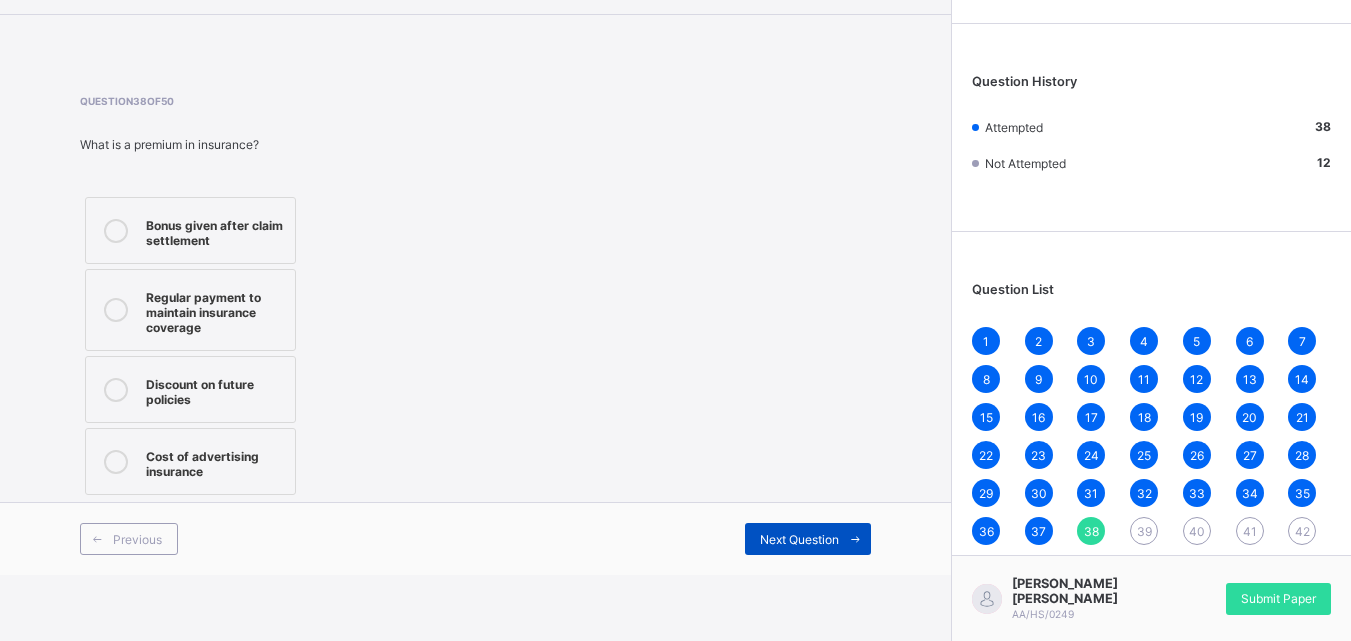 click on "Next Question" at bounding box center (808, 539) 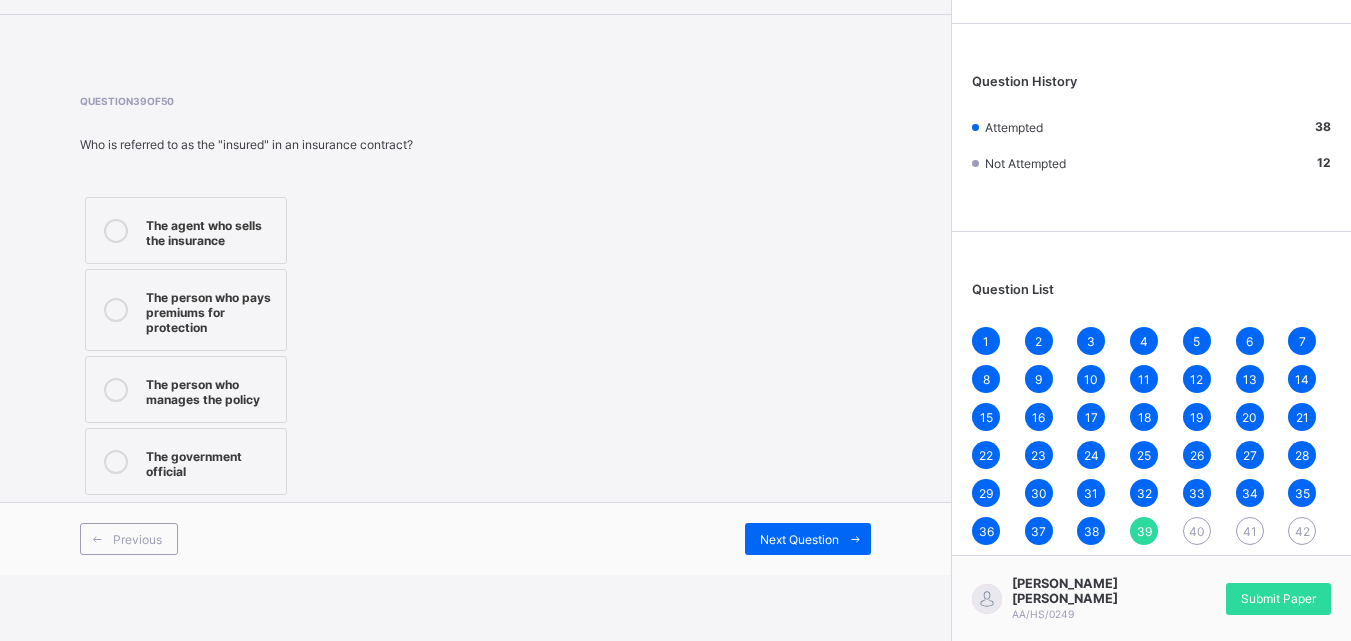 click on "The person who pays premiums for protection" at bounding box center [211, 310] 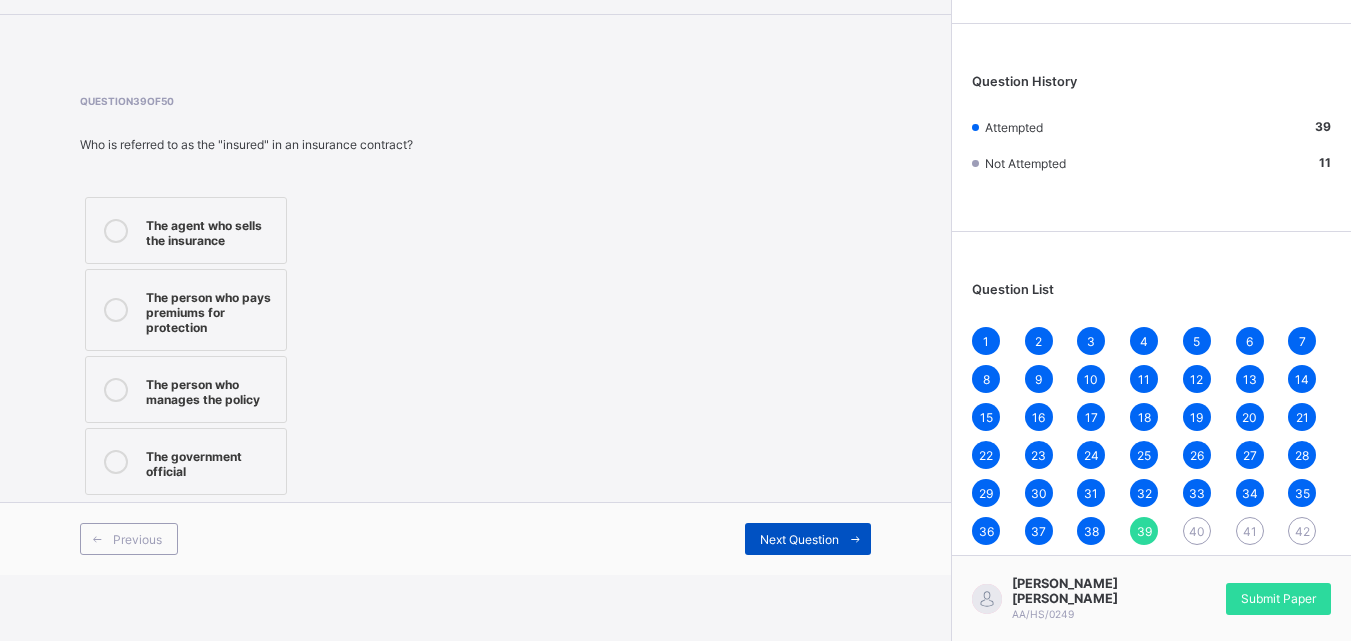 click on "Next Question" at bounding box center (799, 539) 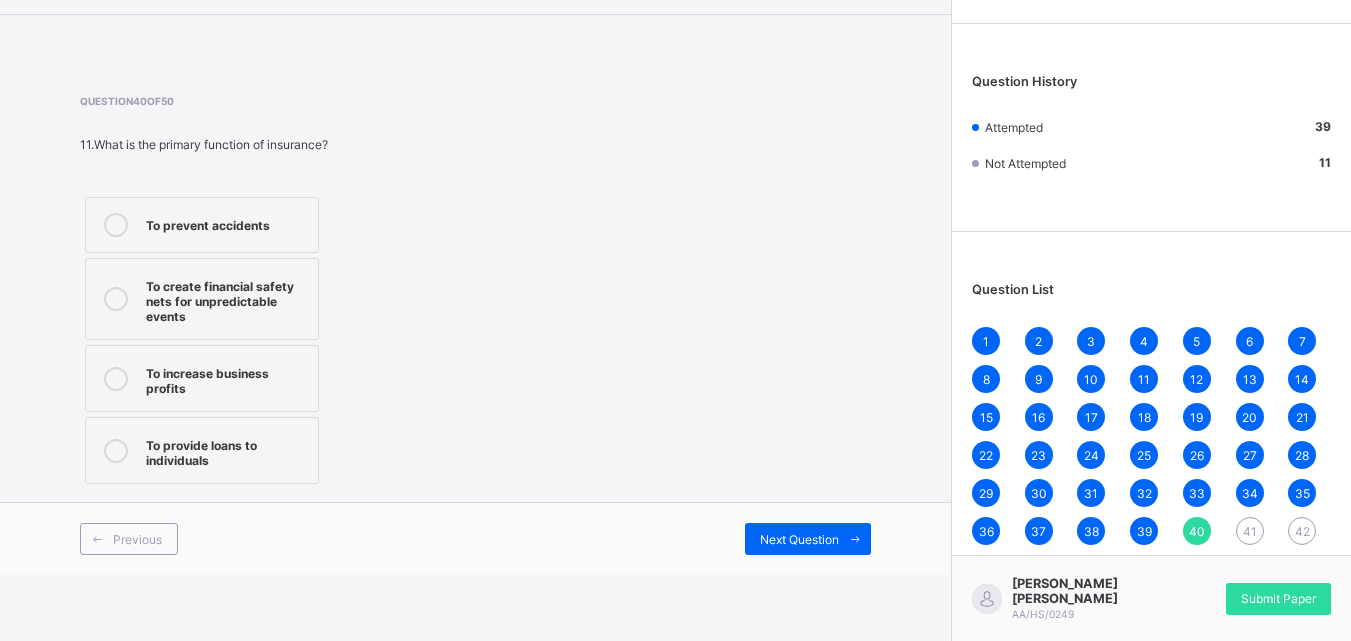 click on "To create financial safety nets for unpredictable events" at bounding box center (227, 299) 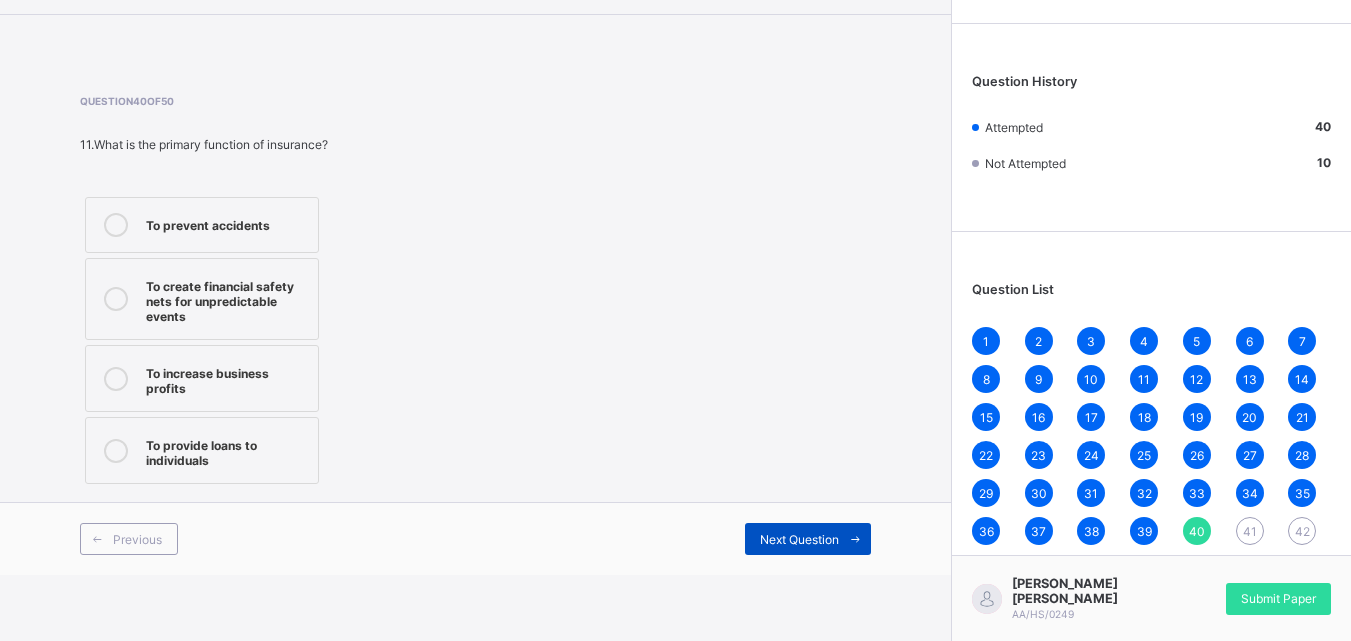 click on "Next Question" at bounding box center (799, 539) 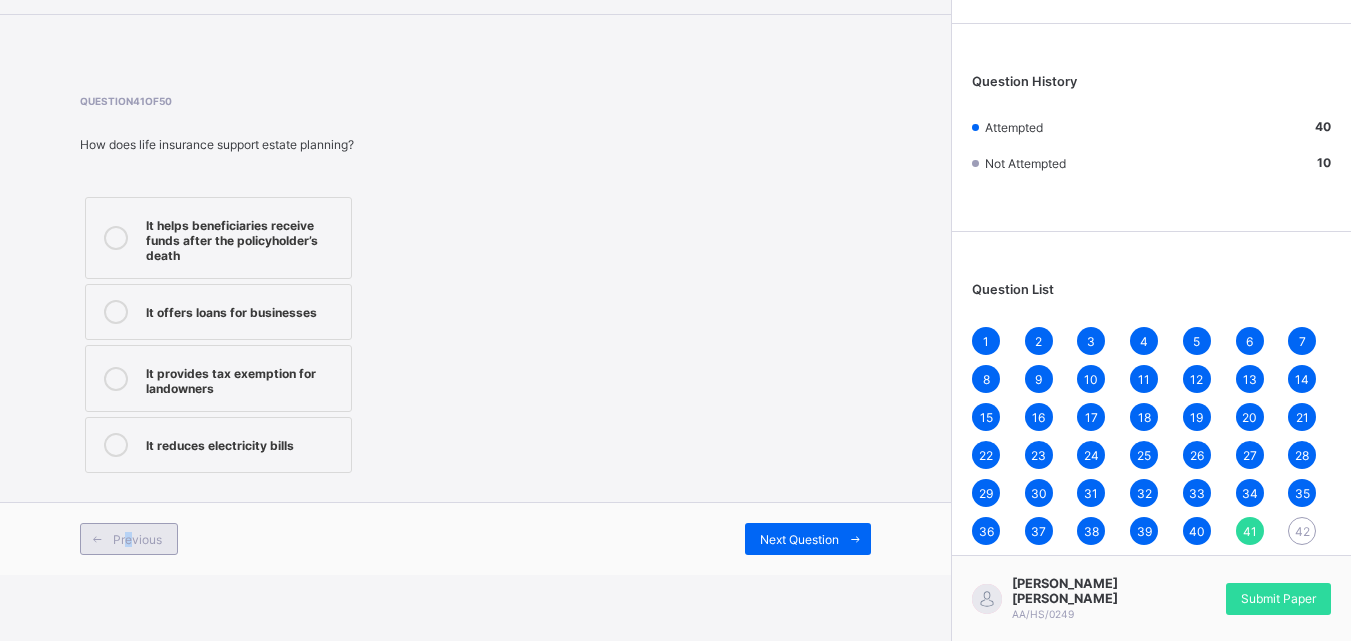 click on "Previous" at bounding box center (137, 539) 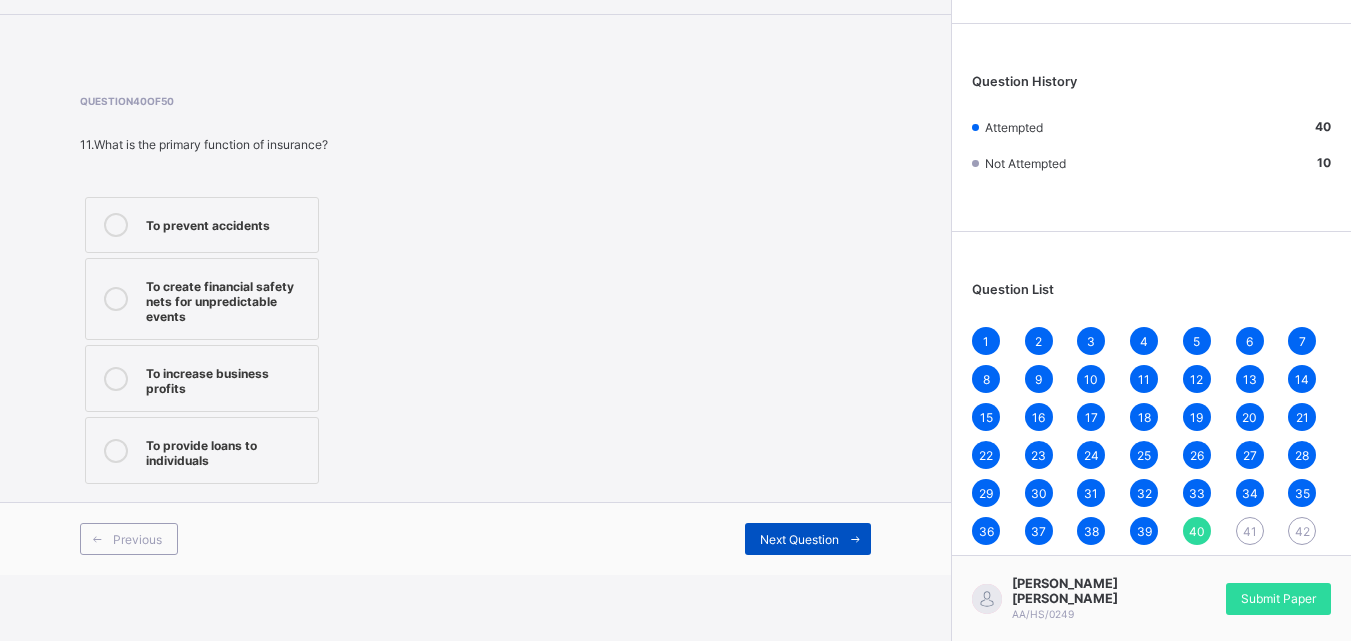 click on "Next Question" at bounding box center (799, 539) 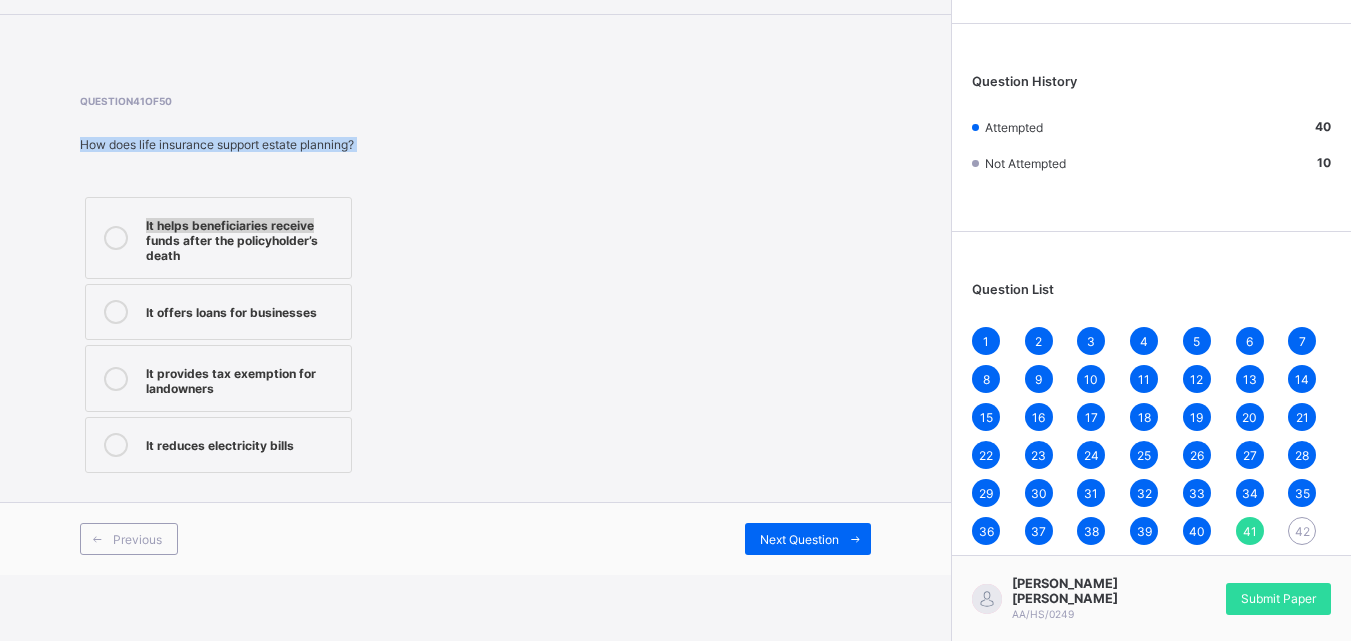drag, startPoint x: 73, startPoint y: 147, endPoint x: 380, endPoint y: 154, distance: 307.0798 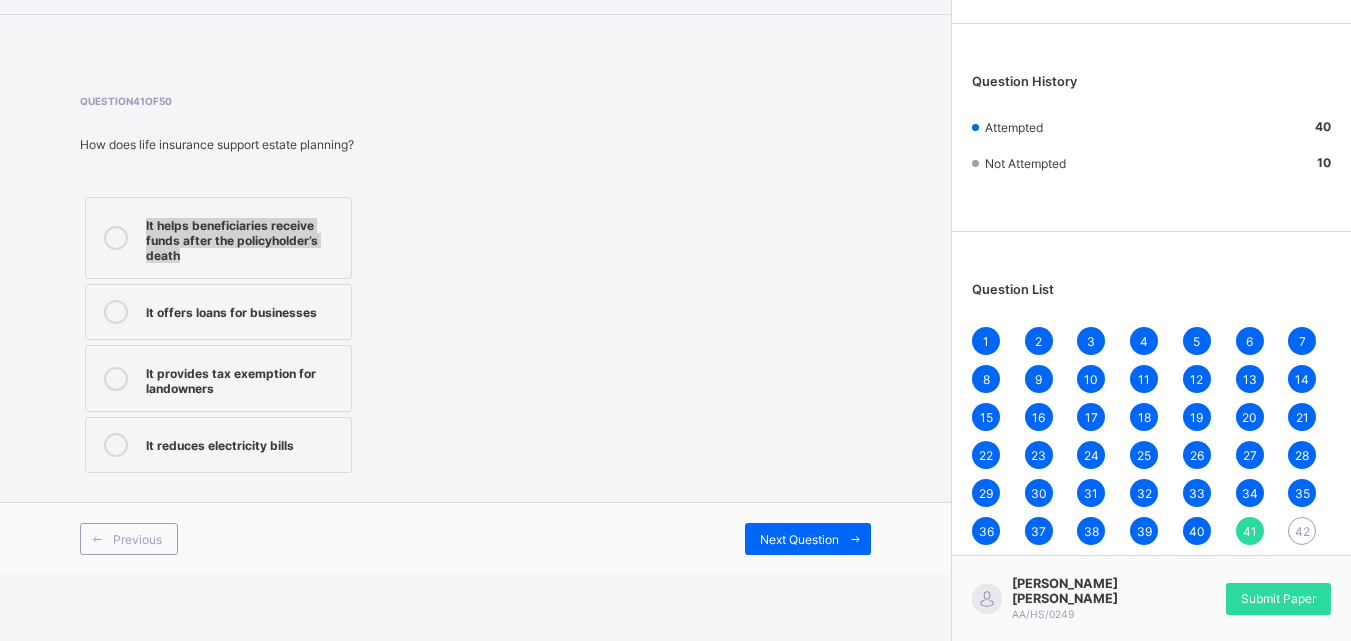 drag, startPoint x: 144, startPoint y: 222, endPoint x: 340, endPoint y: 252, distance: 198.28262 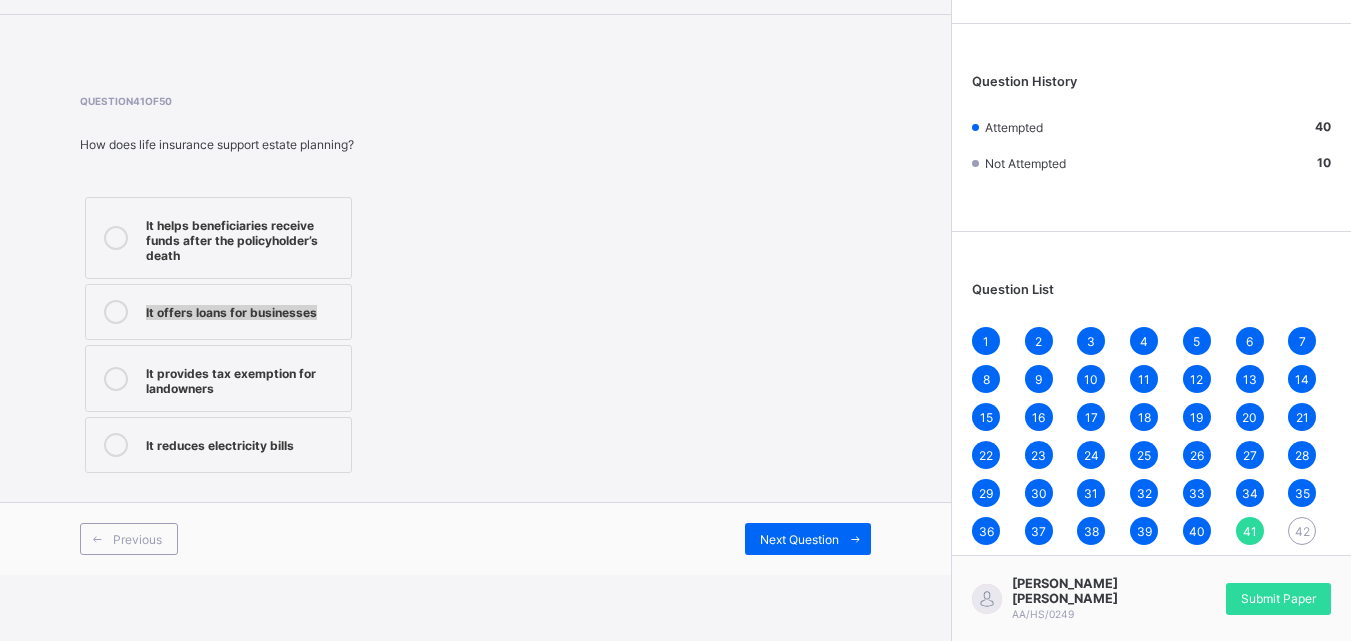 drag, startPoint x: 144, startPoint y: 312, endPoint x: 320, endPoint y: 318, distance: 176.10225 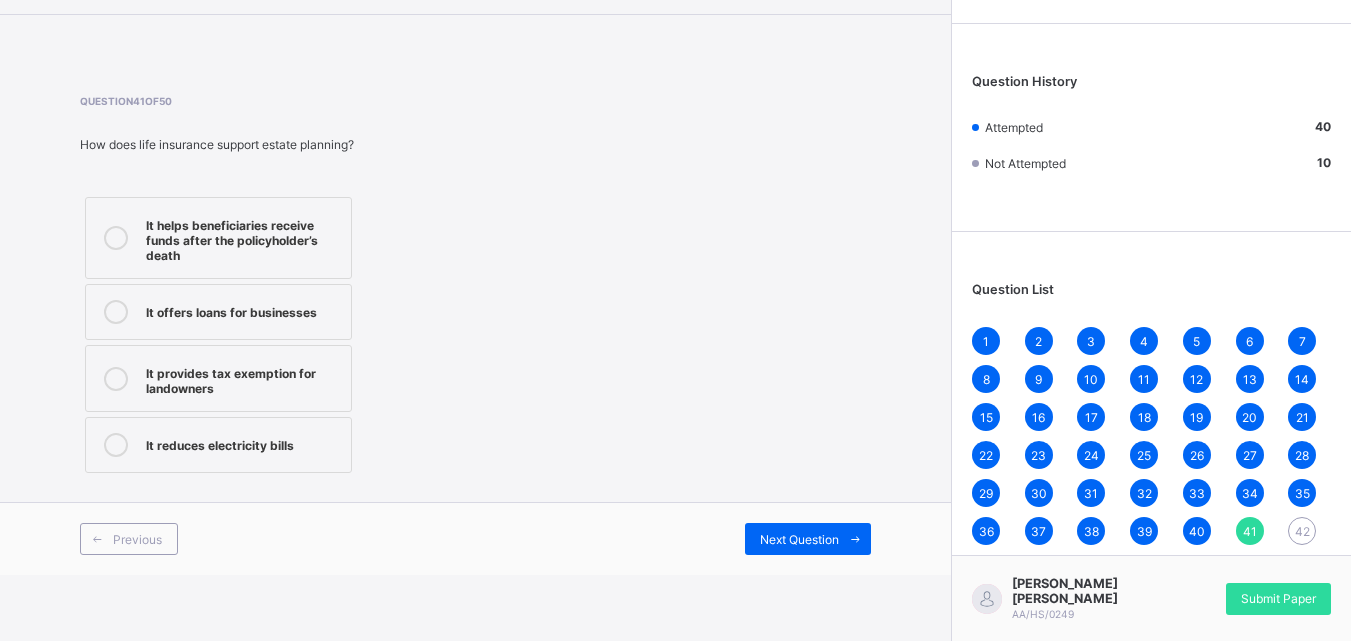 click on "It helps beneficiaries receive funds after the policyholder’s death It offers loans for businesses It provides tax exemption for landowners It reduces electricity bills" at bounding box center (311, 335) 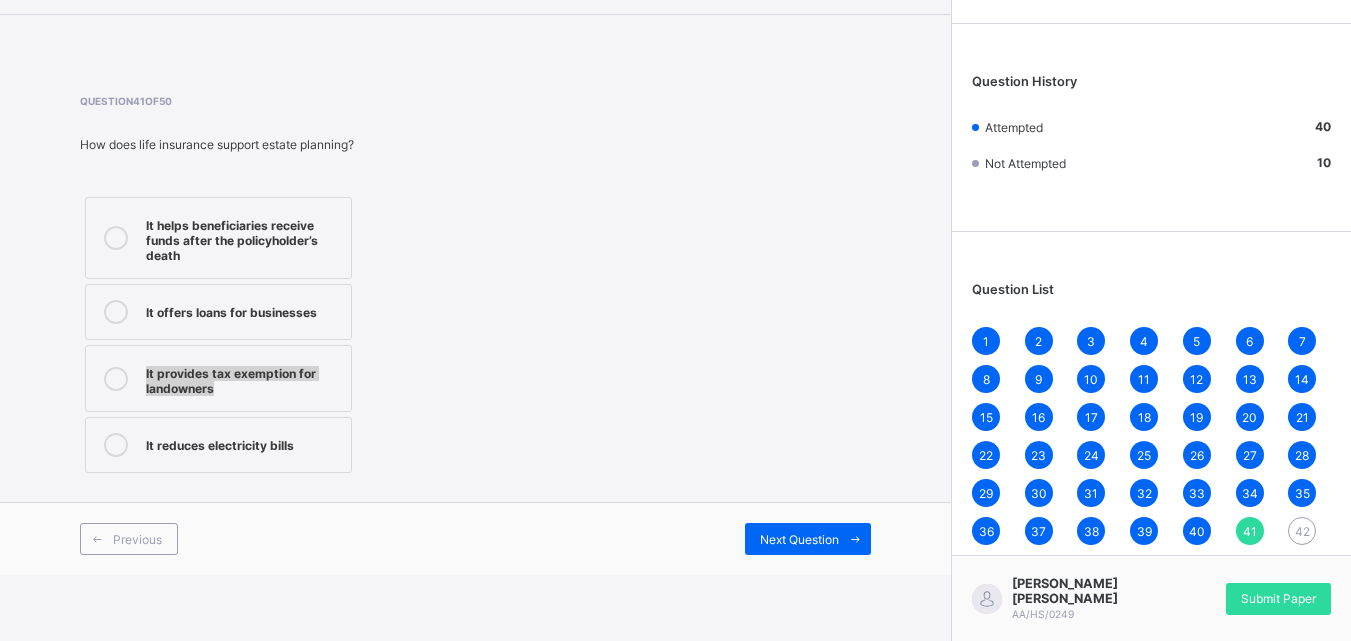 drag, startPoint x: 143, startPoint y: 373, endPoint x: 243, endPoint y: 431, distance: 115.60277 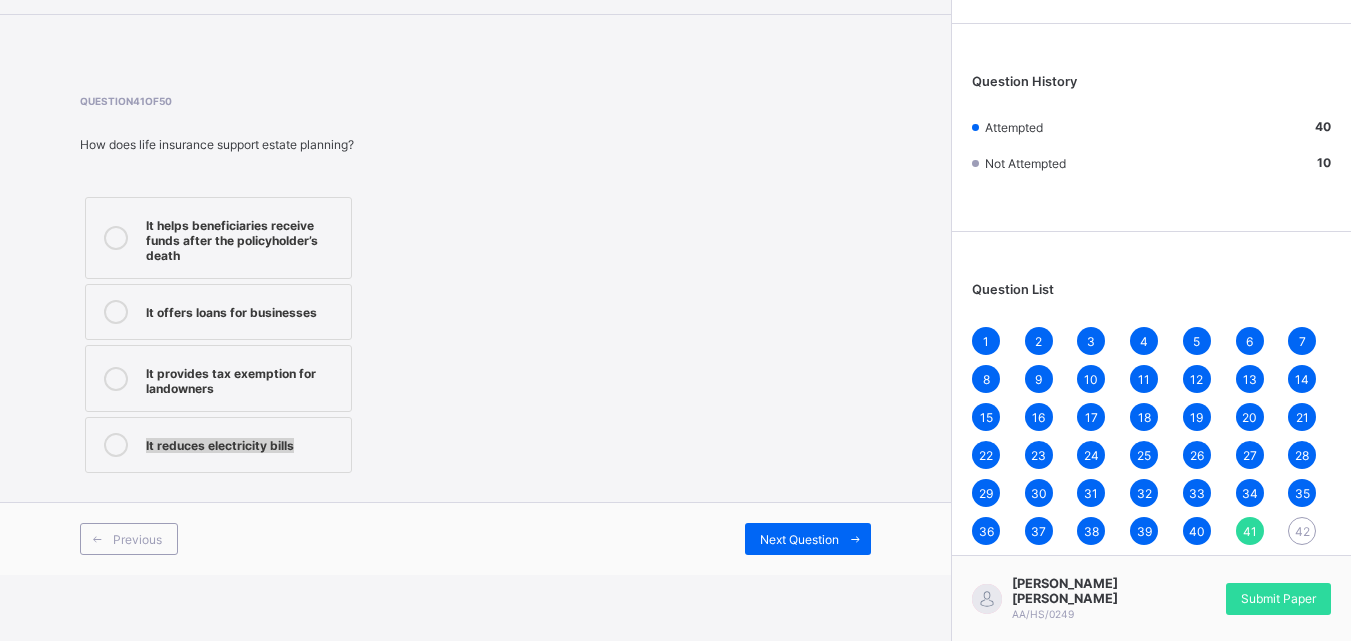 drag, startPoint x: 141, startPoint y: 437, endPoint x: 306, endPoint y: 454, distance: 165.87344 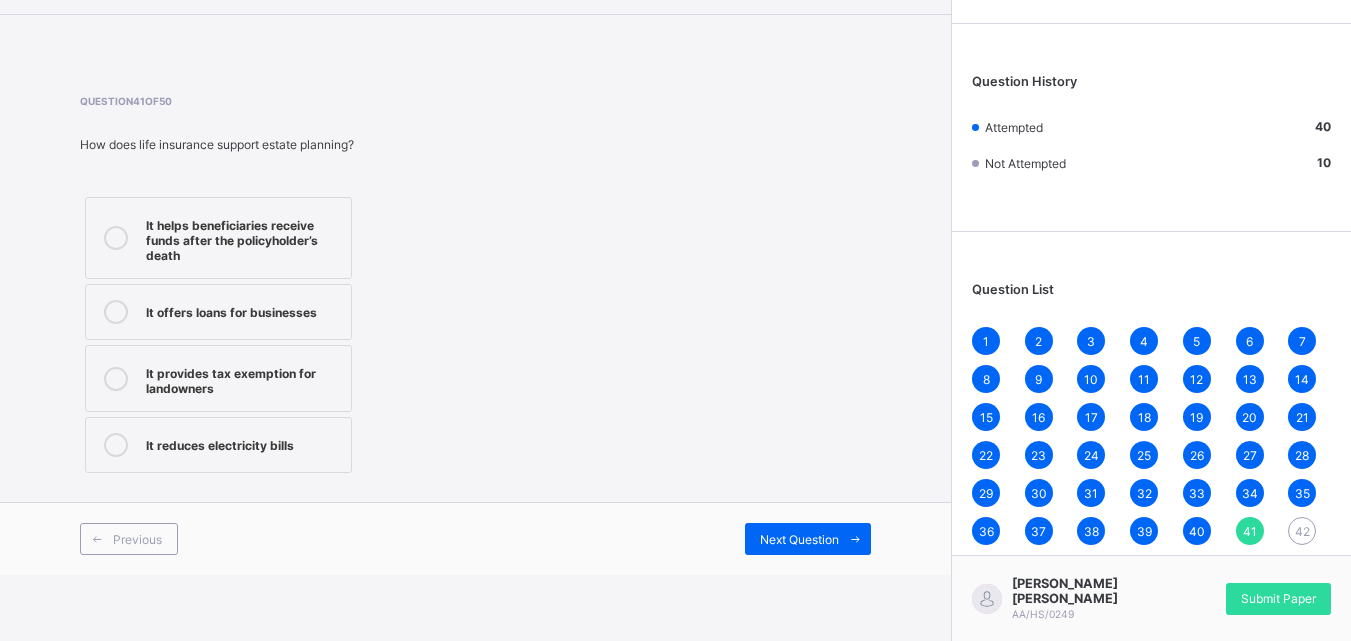 click on "It helps beneficiaries receive funds after the policyholder’s death It offers loans for businesses It provides tax exemption for landowners It reduces electricity bills" at bounding box center [311, 335] 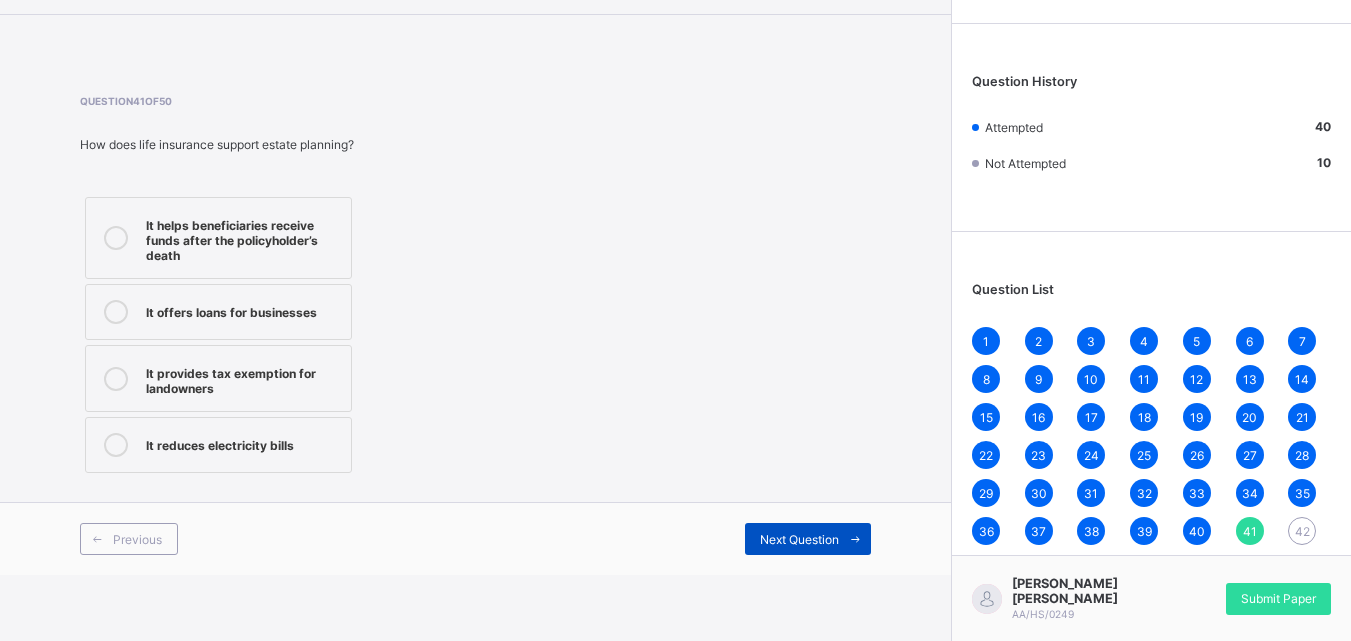 click at bounding box center (855, 539) 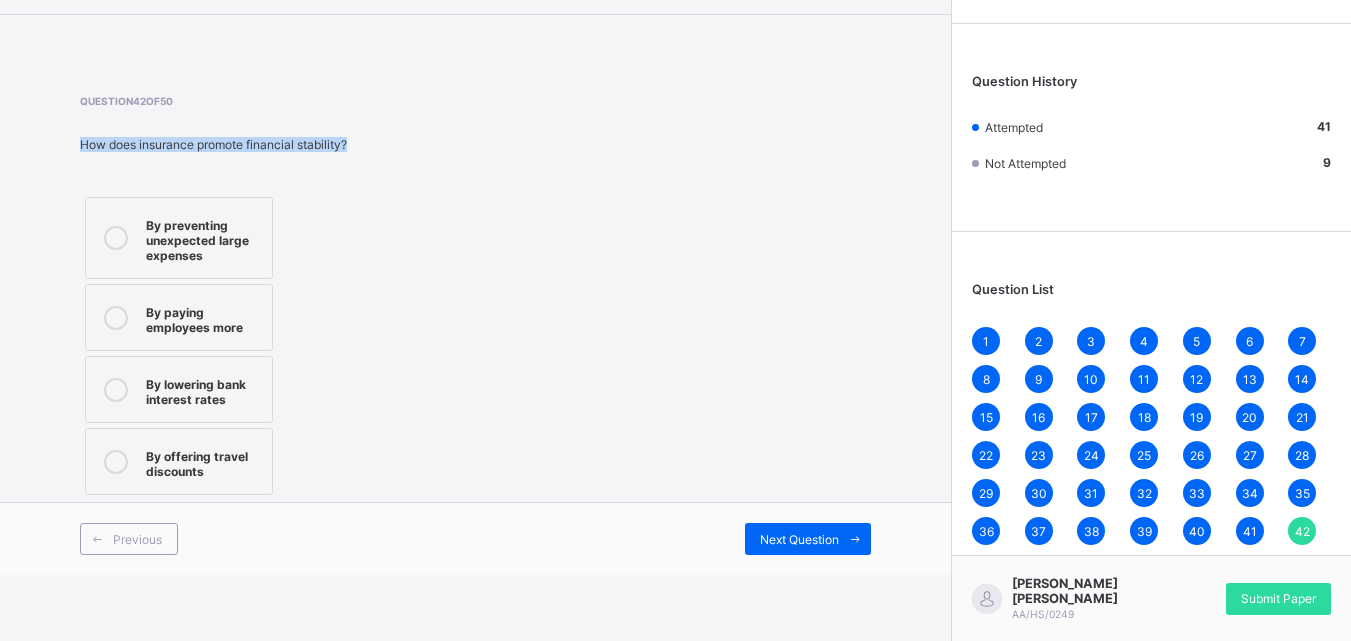 drag, startPoint x: 80, startPoint y: 142, endPoint x: 363, endPoint y: 151, distance: 283.14307 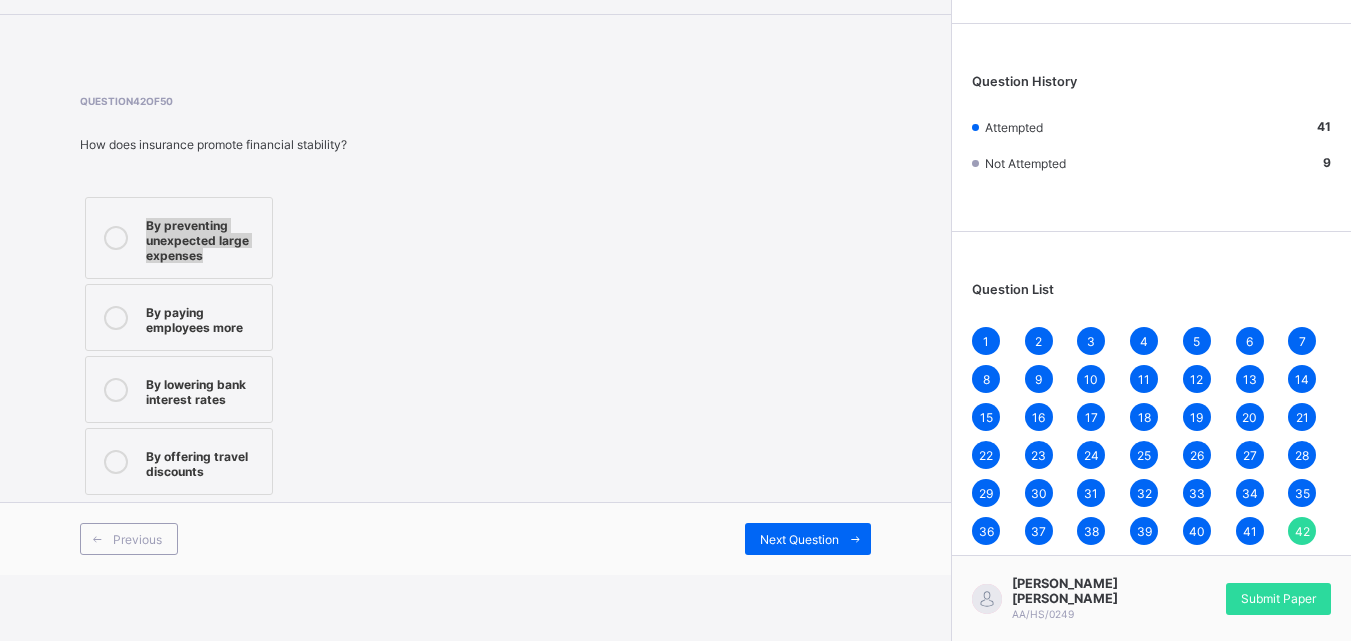 drag, startPoint x: 154, startPoint y: 221, endPoint x: 255, endPoint y: 257, distance: 107.22407 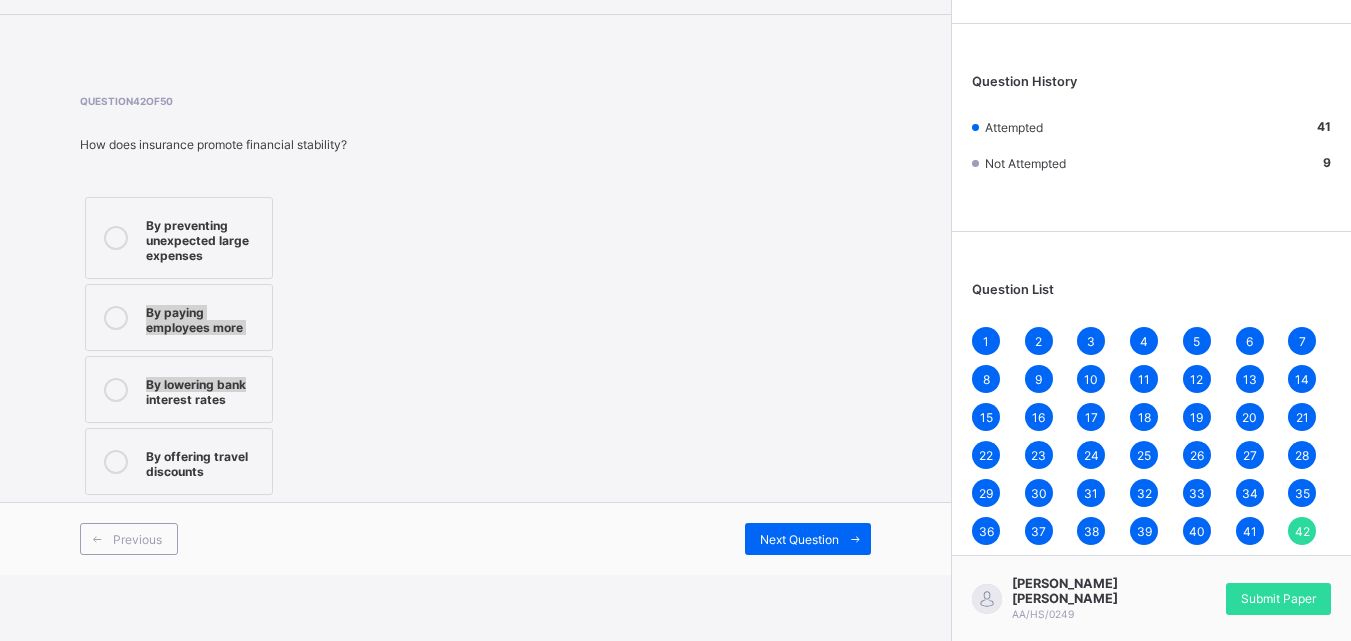 drag, startPoint x: 153, startPoint y: 310, endPoint x: 246, endPoint y: 353, distance: 102.45975 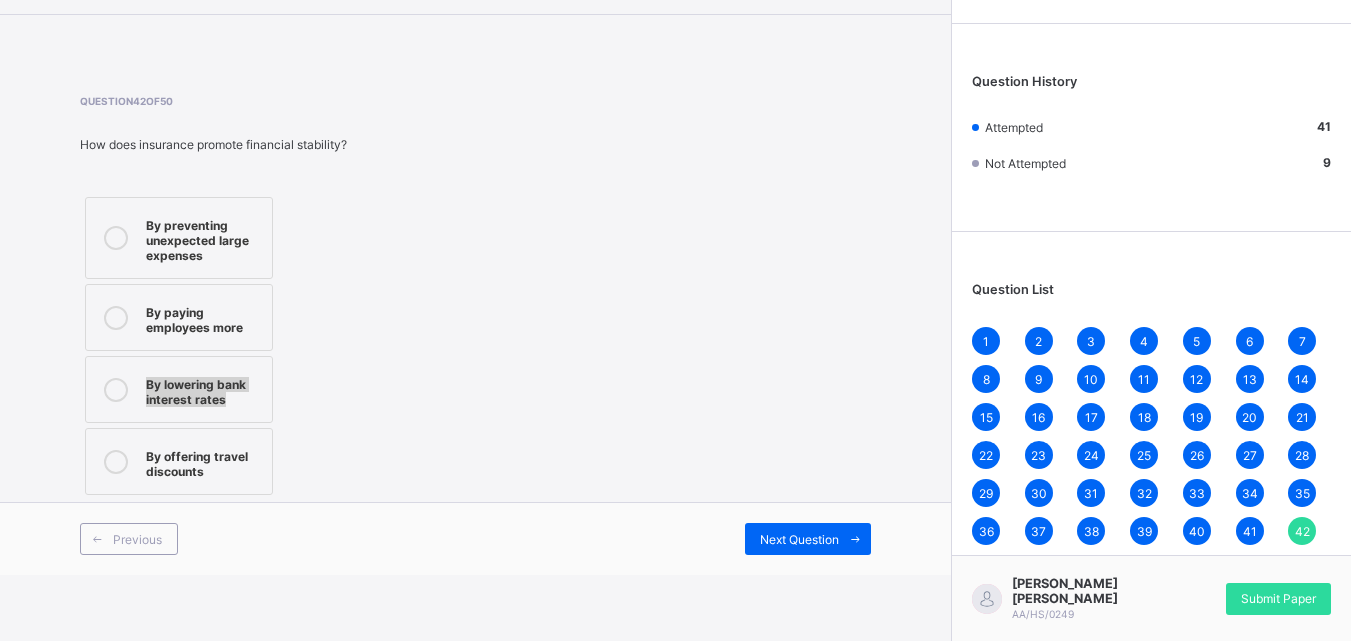 drag, startPoint x: 142, startPoint y: 385, endPoint x: 249, endPoint y: 406, distance: 109.041275 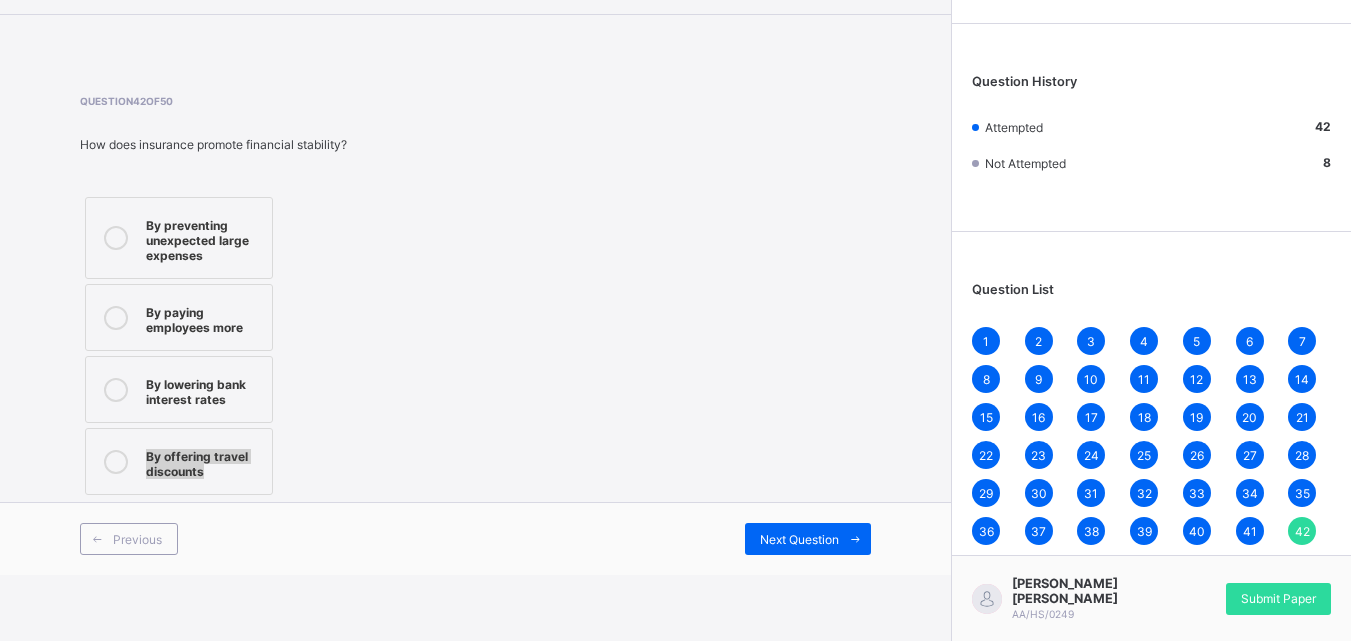 drag, startPoint x: 139, startPoint y: 456, endPoint x: 260, endPoint y: 478, distance: 122.98374 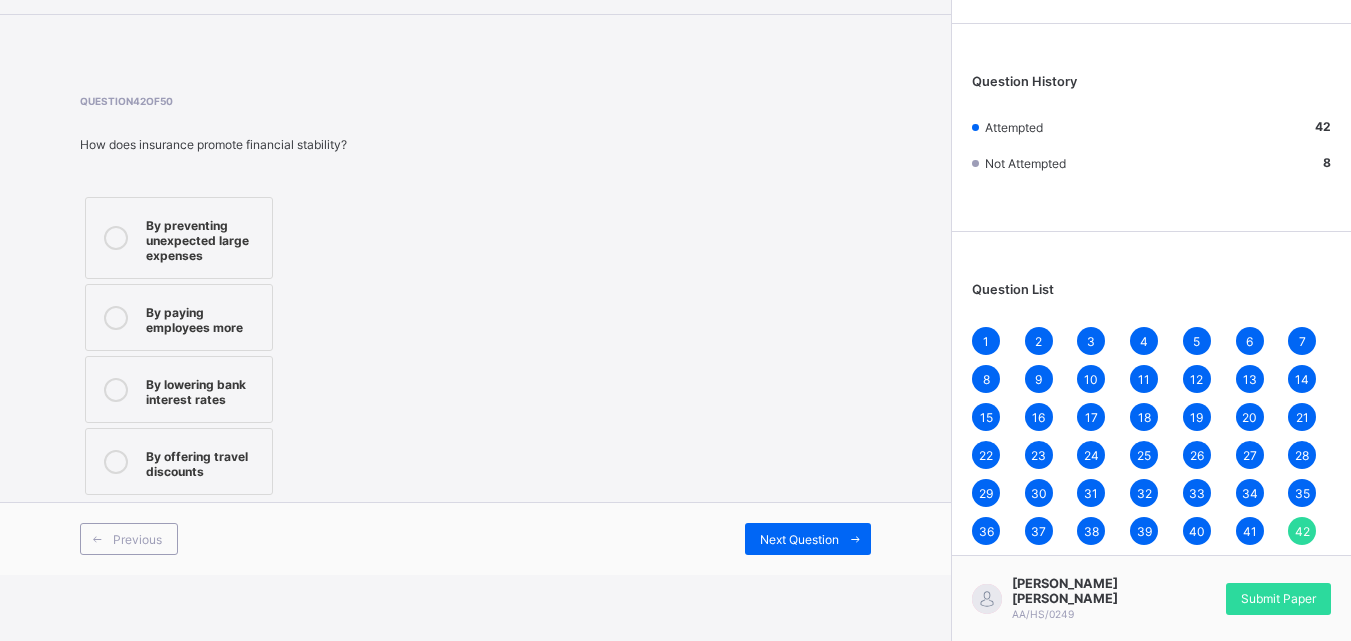 click on "By preventing unexpected large expenses" at bounding box center (204, 238) 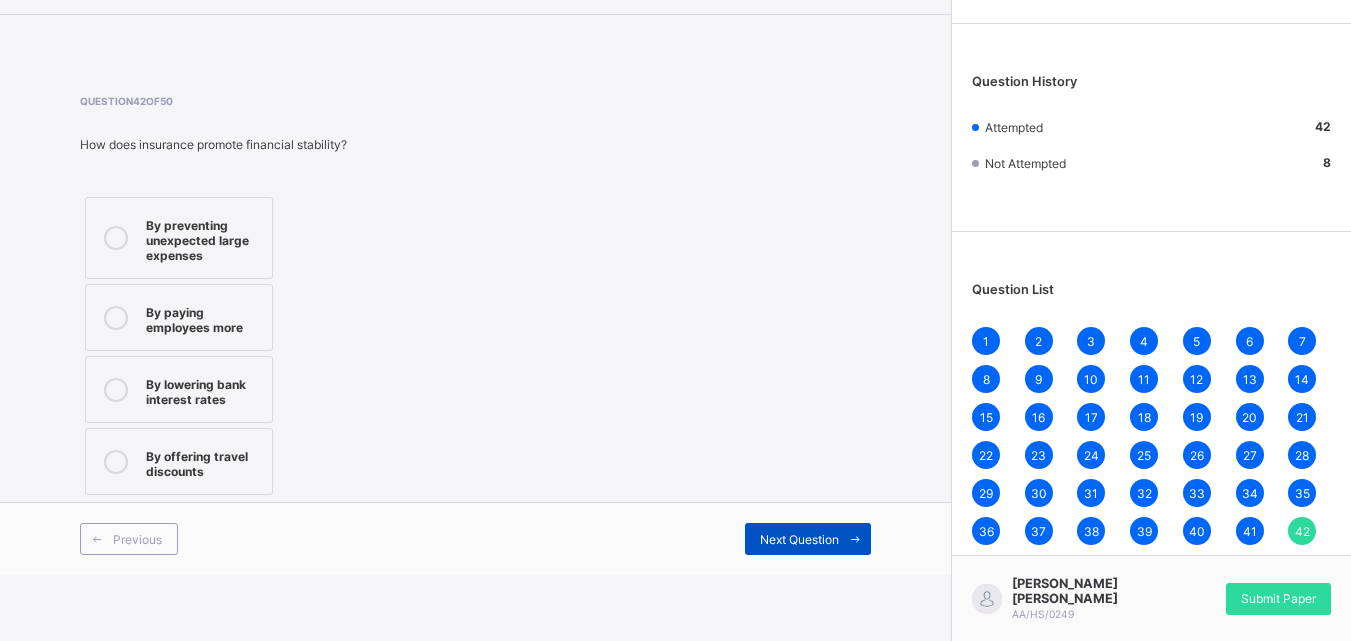 click on "Next Question" at bounding box center [808, 539] 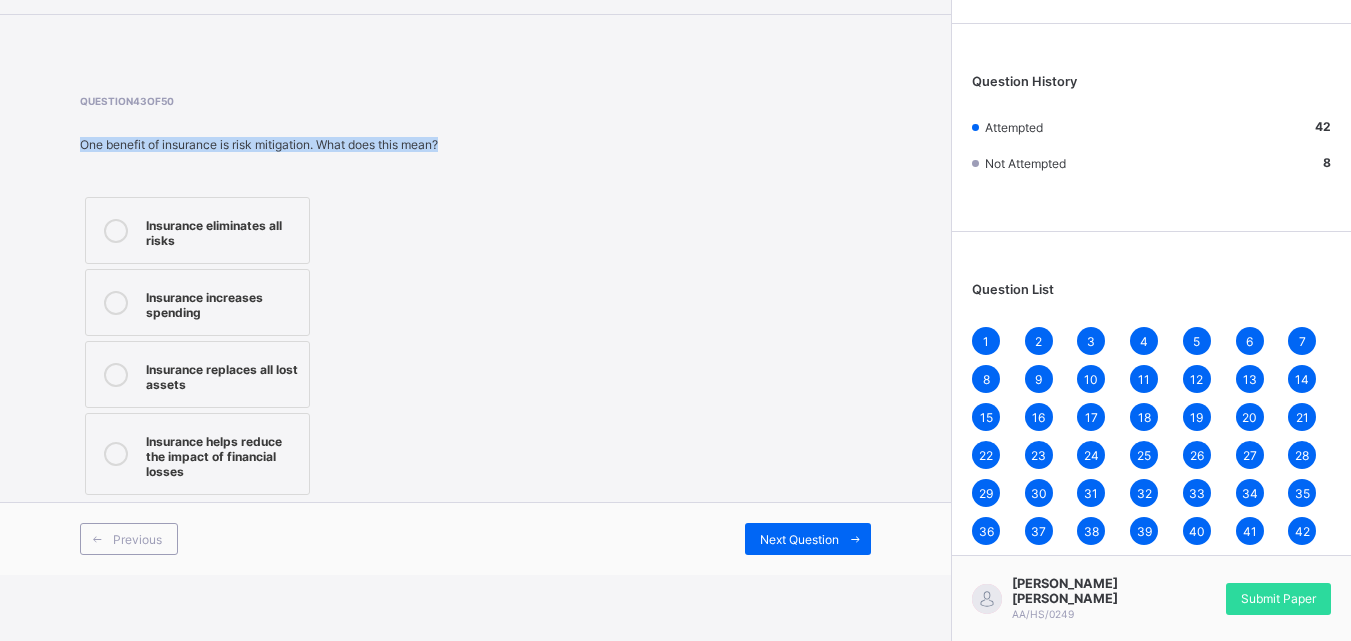 drag, startPoint x: 78, startPoint y: 138, endPoint x: 498, endPoint y: 149, distance: 420.144 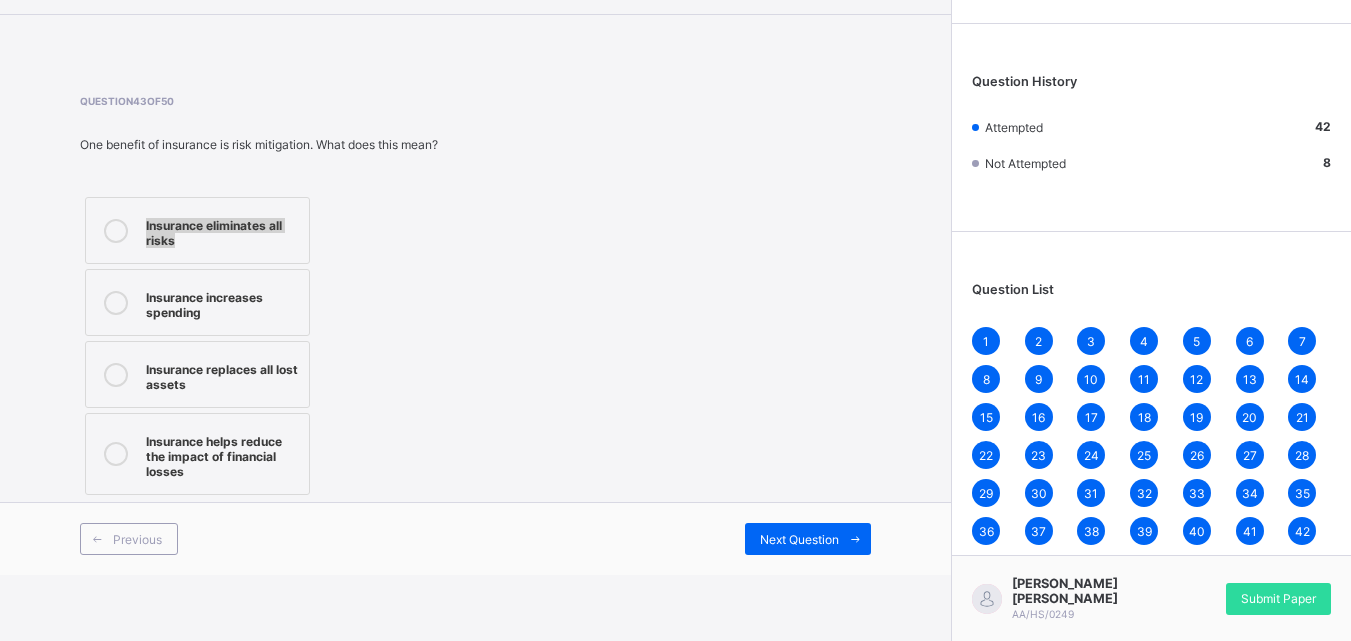 drag, startPoint x: 147, startPoint y: 226, endPoint x: 304, endPoint y: 260, distance: 160.63934 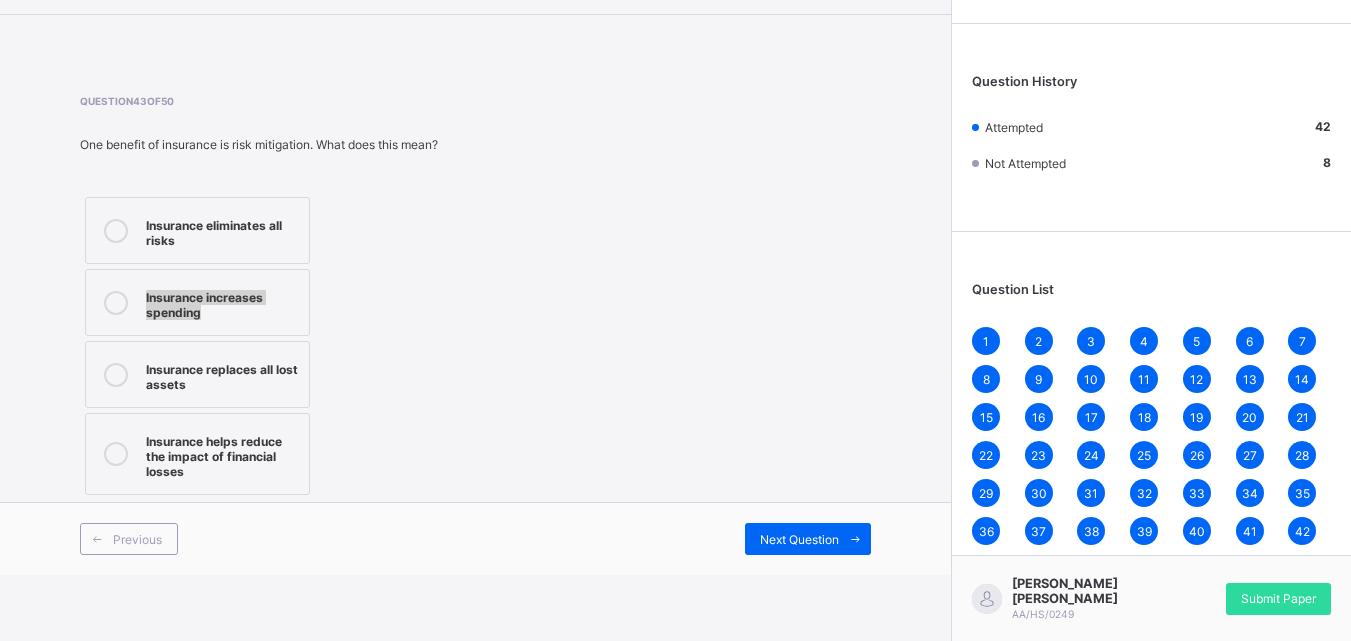 drag, startPoint x: 143, startPoint y: 295, endPoint x: 274, endPoint y: 309, distance: 131.74597 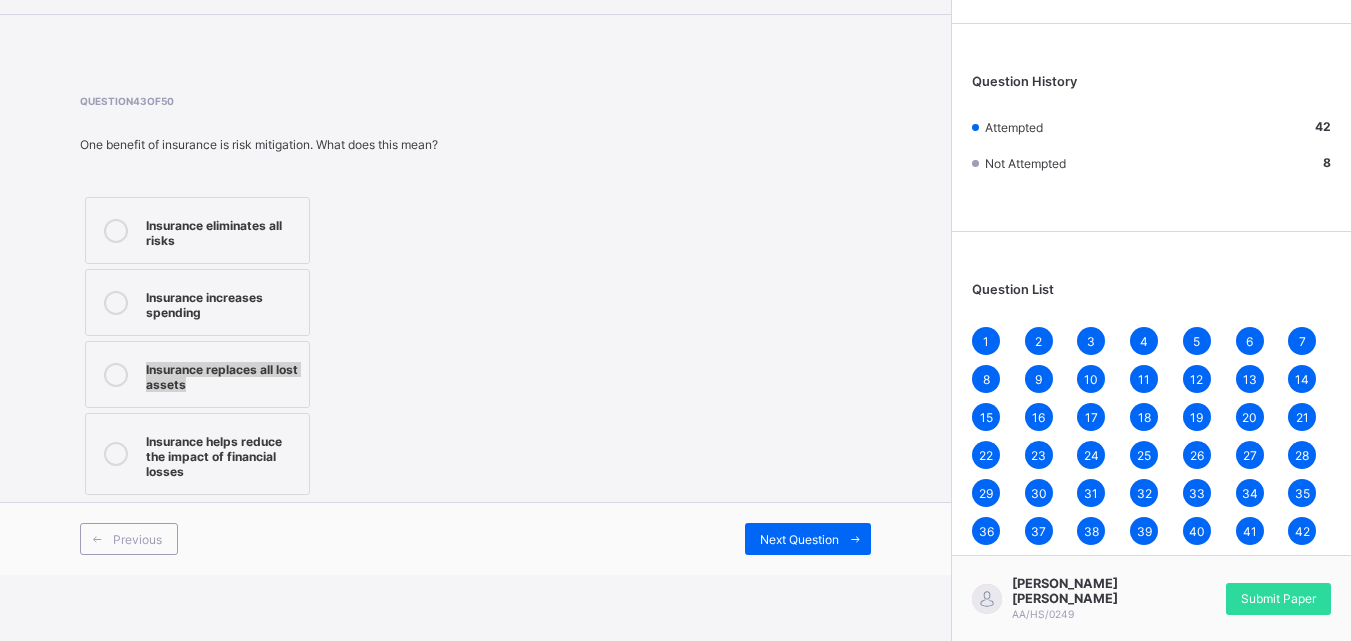 drag, startPoint x: 145, startPoint y: 371, endPoint x: 302, endPoint y: 392, distance: 158.39824 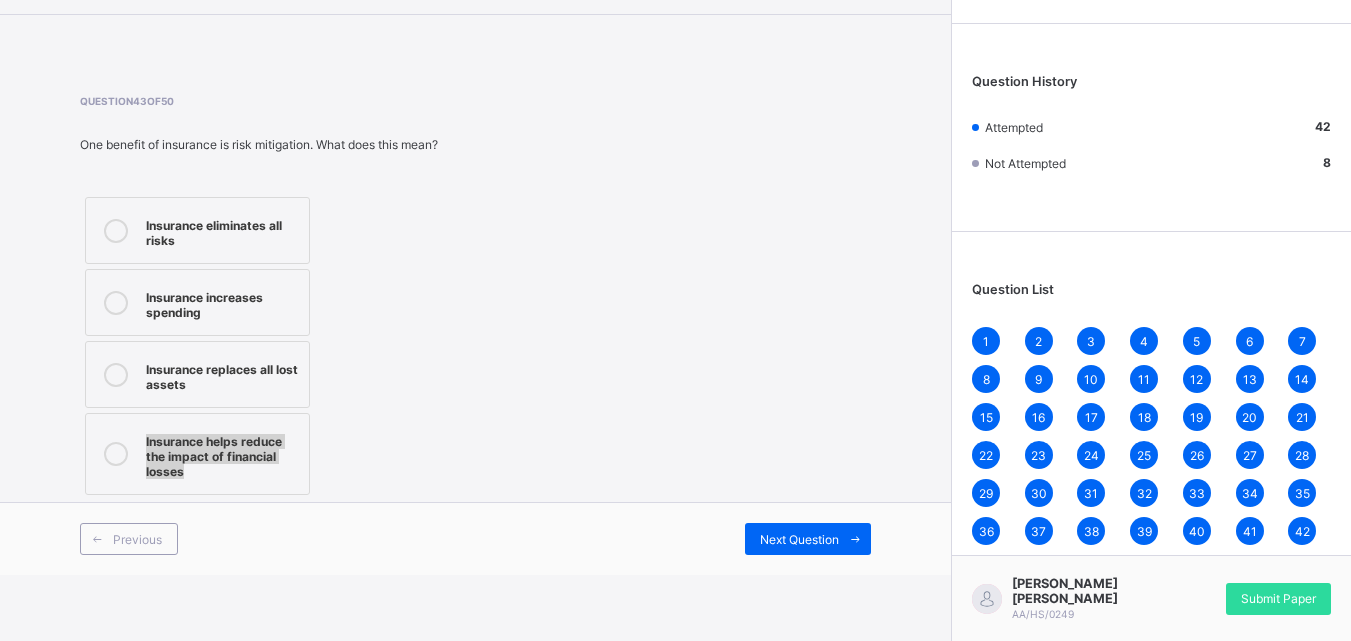 drag, startPoint x: 156, startPoint y: 434, endPoint x: 295, endPoint y: 478, distance: 145.7978 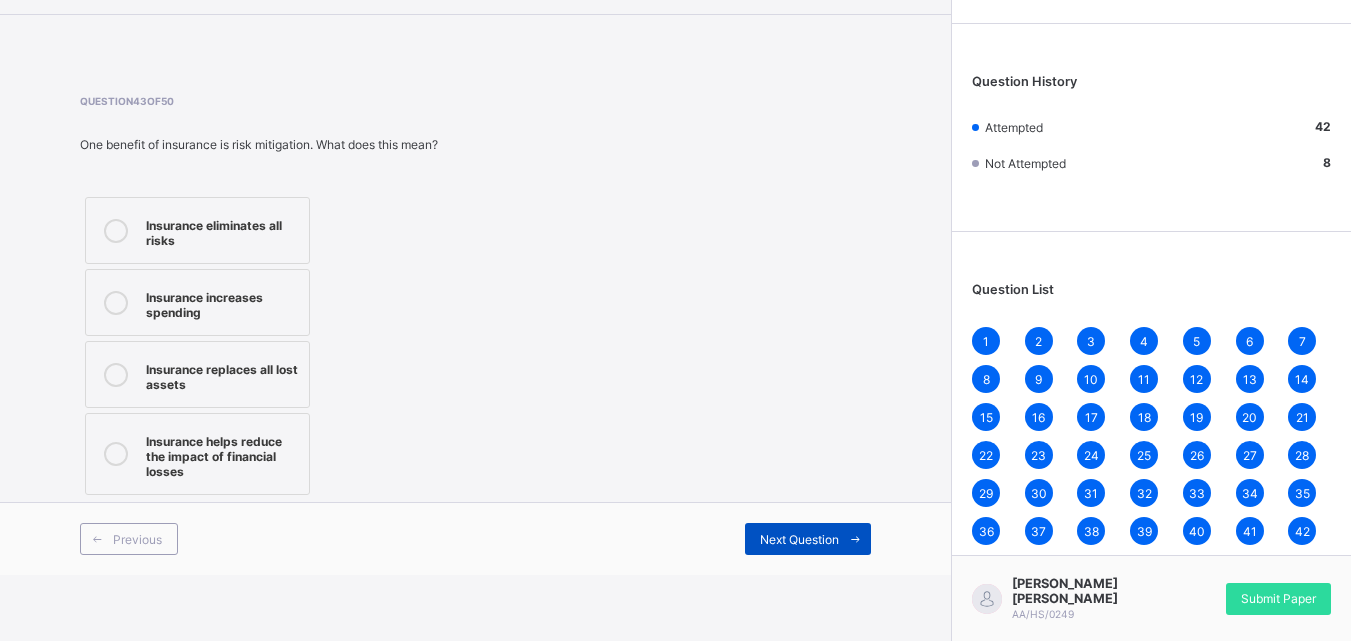 click on "Next Question" at bounding box center (799, 539) 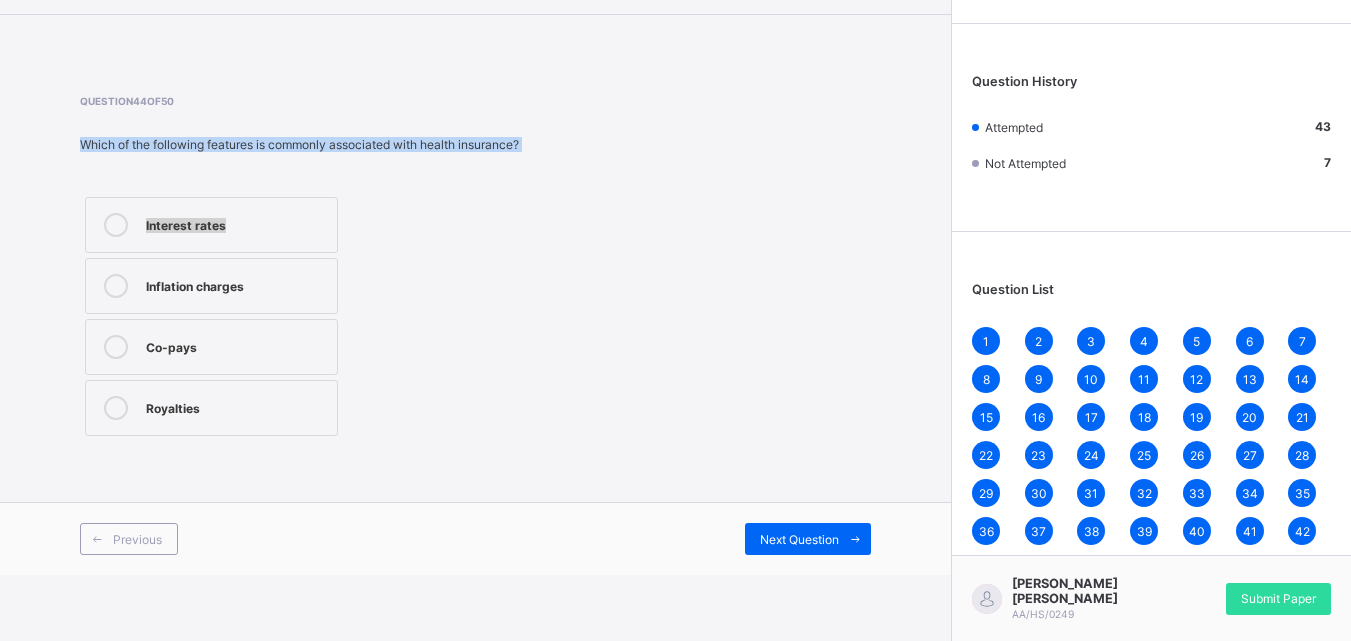 drag, startPoint x: 76, startPoint y: 141, endPoint x: 475, endPoint y: 161, distance: 399.50095 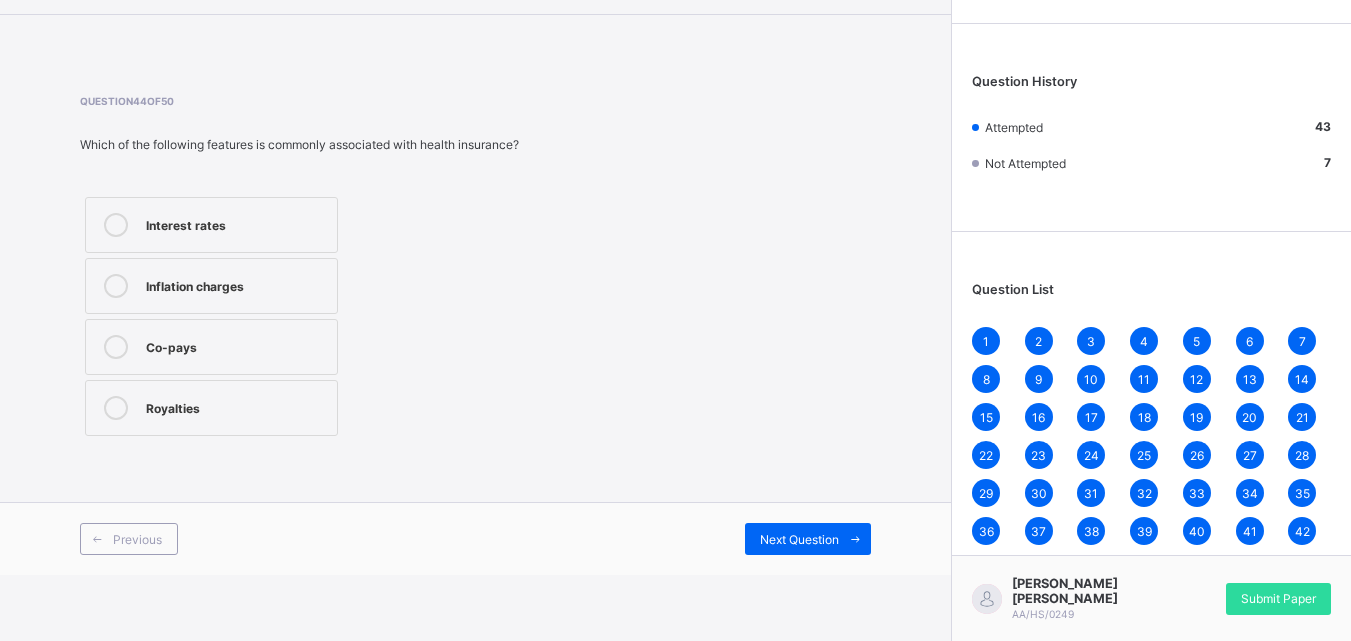 click on "Interest rates Inflation charges Co-pays Royalties" at bounding box center (299, 316) 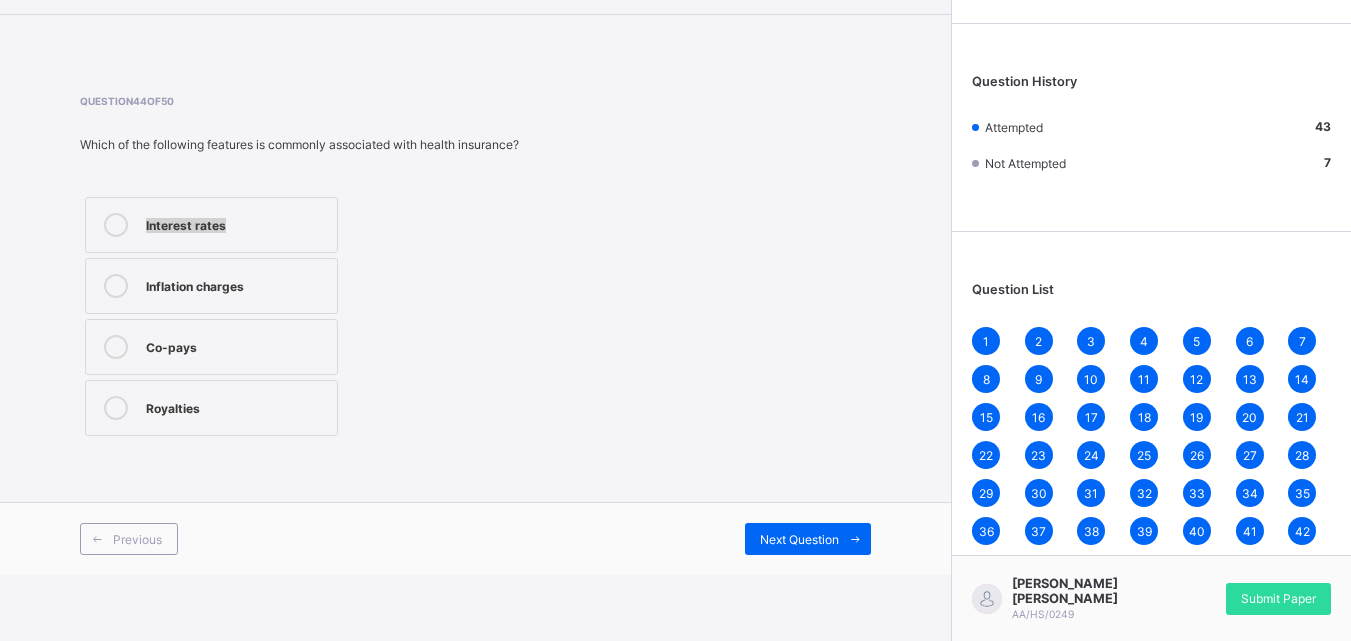 drag, startPoint x: 140, startPoint y: 218, endPoint x: 241, endPoint y: 240, distance: 103.36827 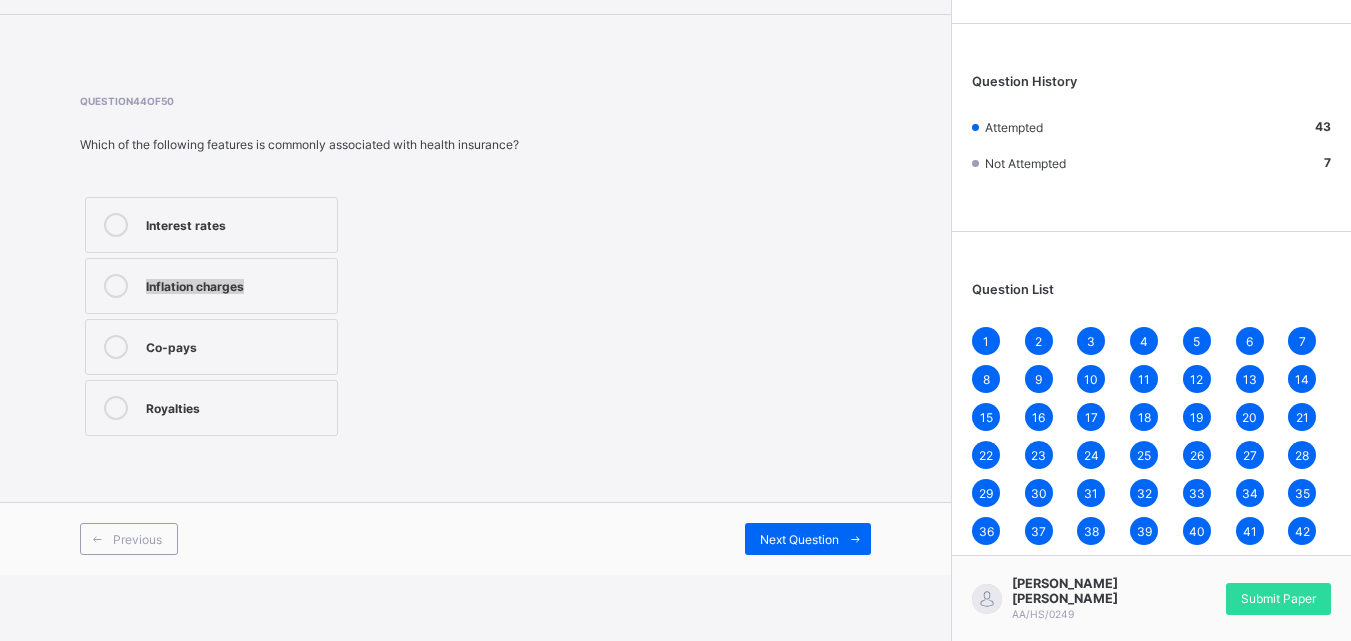 drag, startPoint x: 143, startPoint y: 285, endPoint x: 261, endPoint y: 301, distance: 119.0798 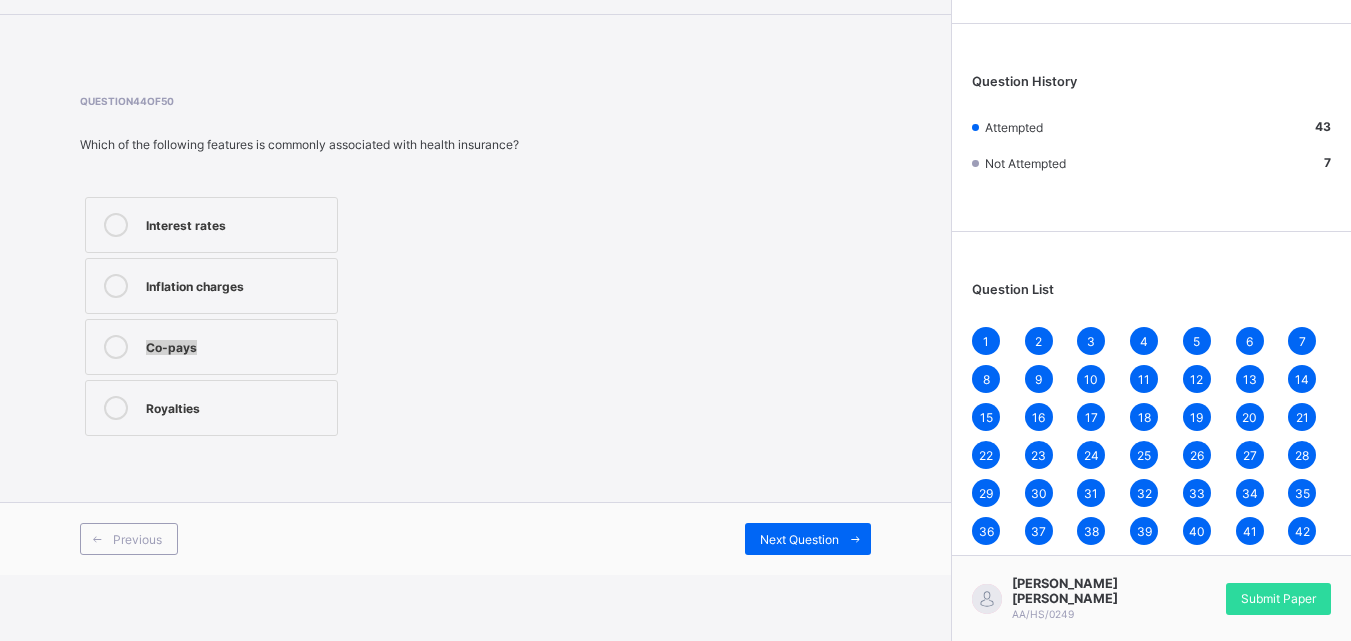 drag, startPoint x: 144, startPoint y: 348, endPoint x: 208, endPoint y: 356, distance: 64.49806 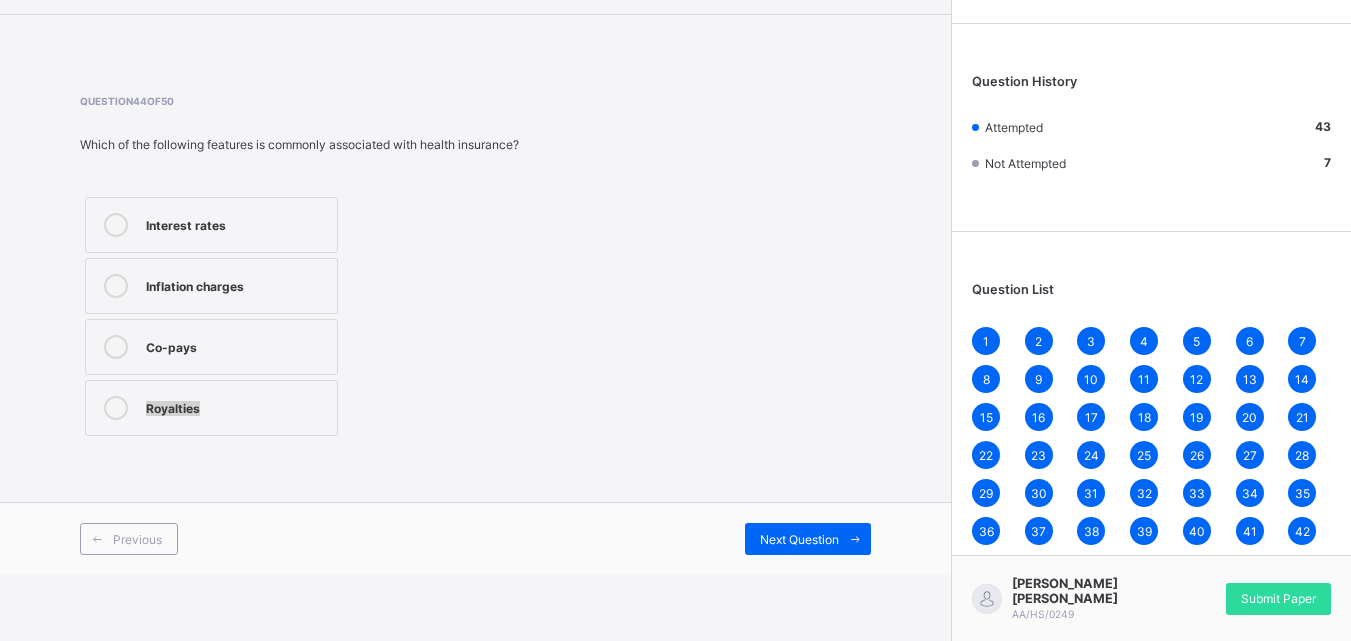 drag, startPoint x: 144, startPoint y: 425, endPoint x: 205, endPoint y: 414, distance: 61.983868 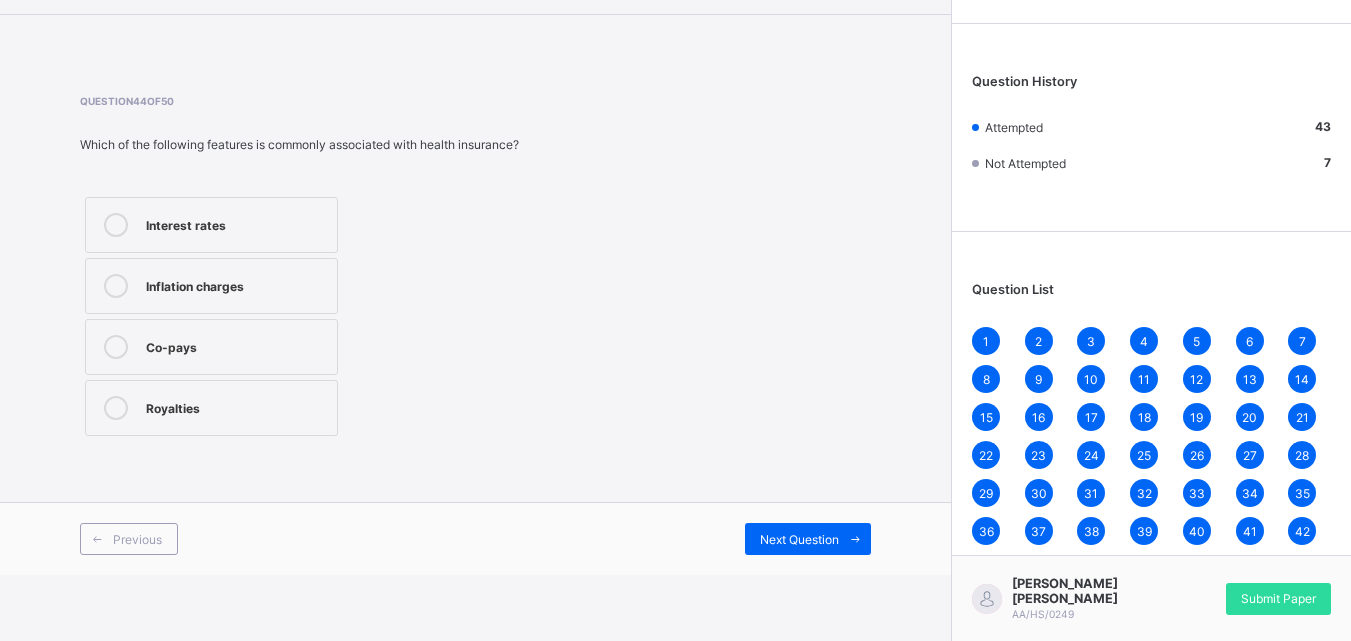click on "Inflation charges" at bounding box center [211, 286] 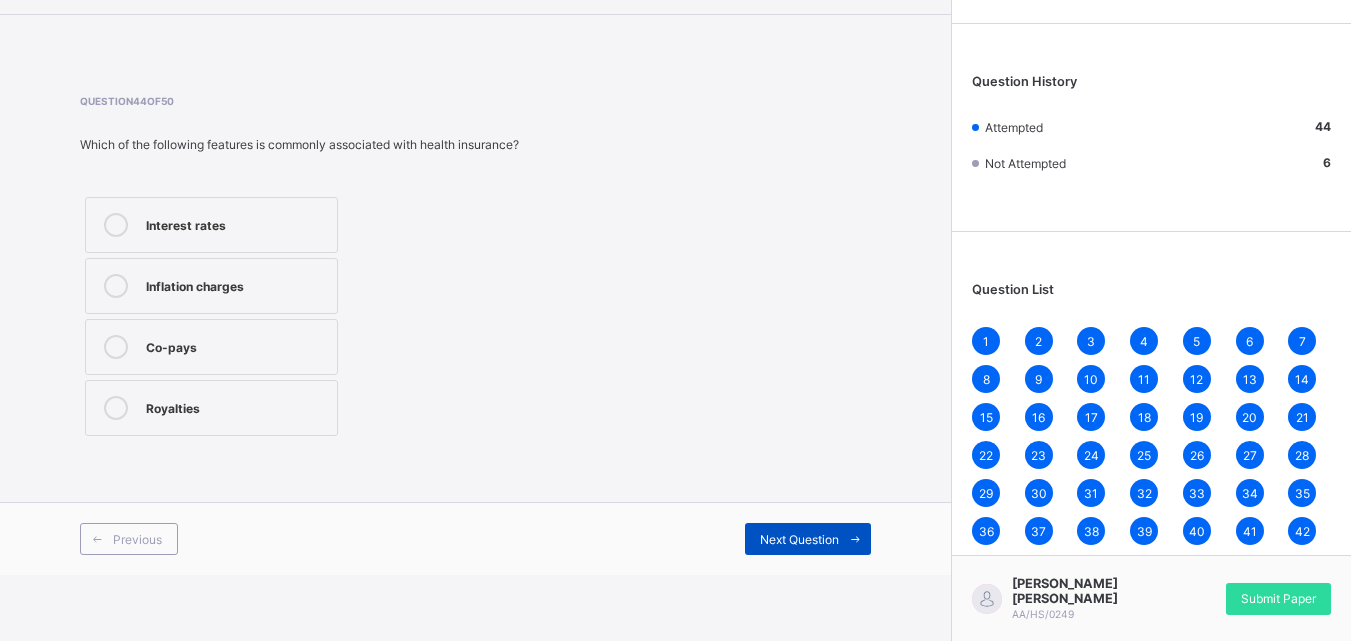 click on "Next Question" at bounding box center (799, 539) 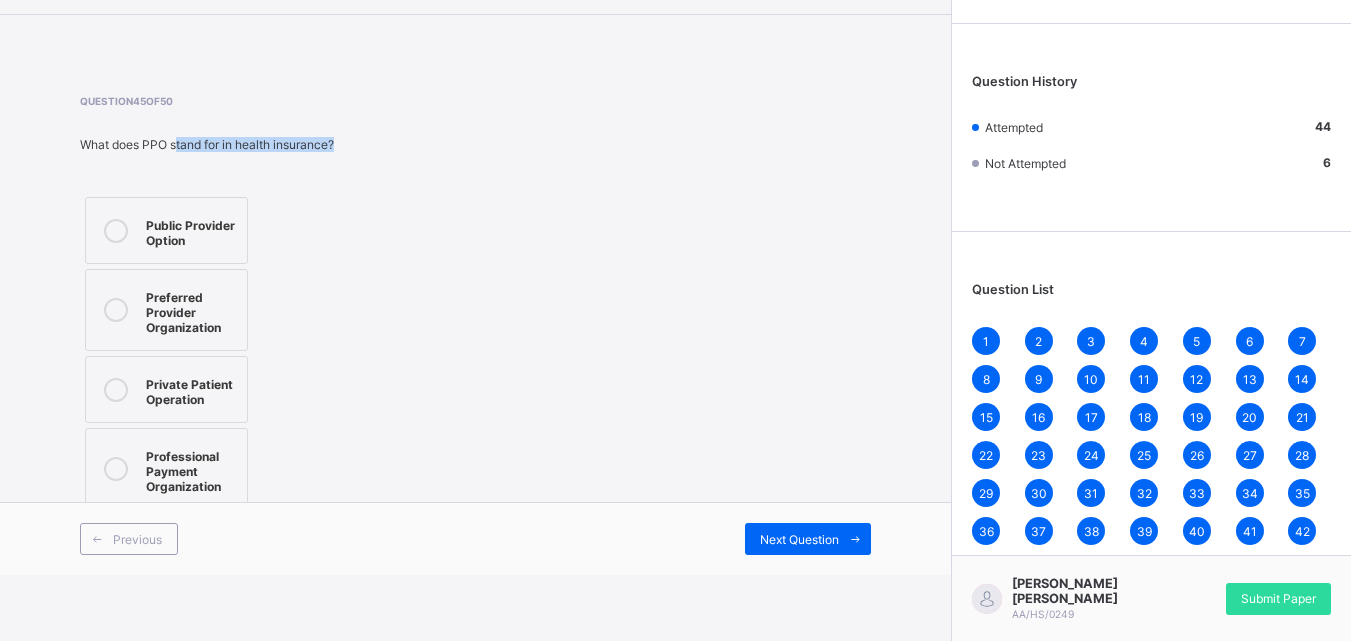 drag, startPoint x: 66, startPoint y: 164, endPoint x: 164, endPoint y: 158, distance: 98.1835 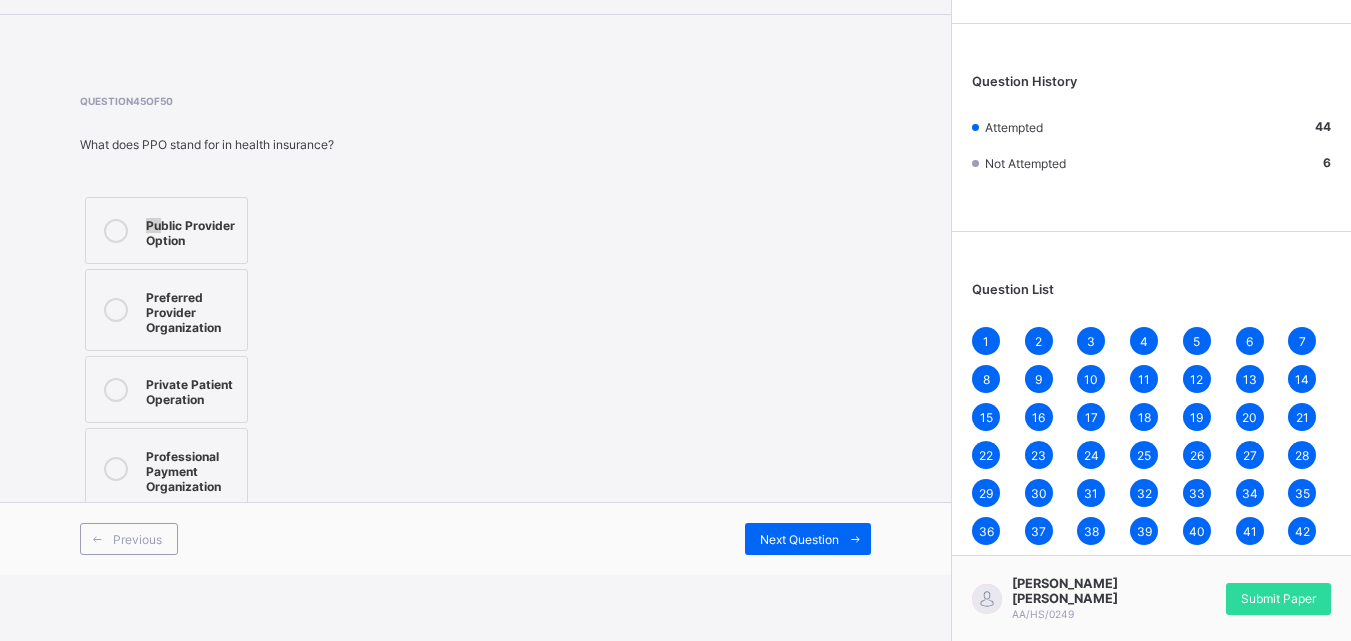 click on "Arndale Academy this is our [PERSON_NAME] 01:17:45 Time remaining Question  45  of  50 What does PPO stand for in health insurance? Public Provider Option Preferred Provider Organization Private Patient Operation Professional Payment Organization Previous Next Question" at bounding box center (475, 254) 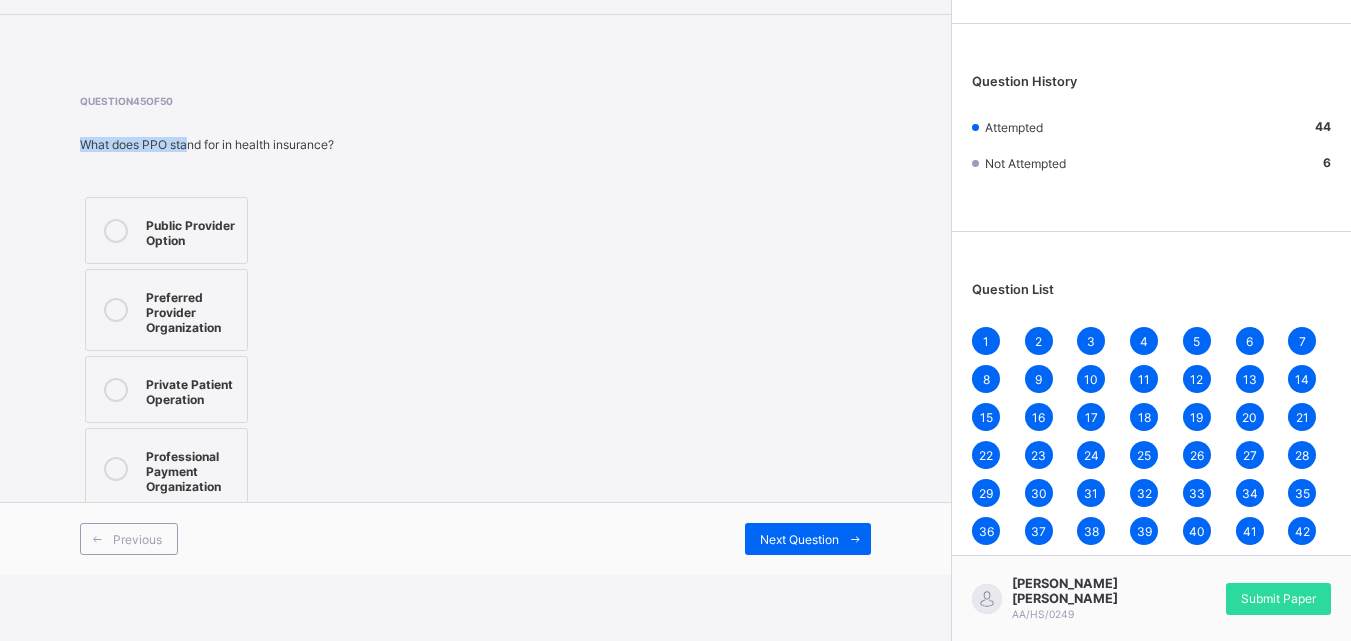 drag, startPoint x: 57, startPoint y: 147, endPoint x: 185, endPoint y: 143, distance: 128.06248 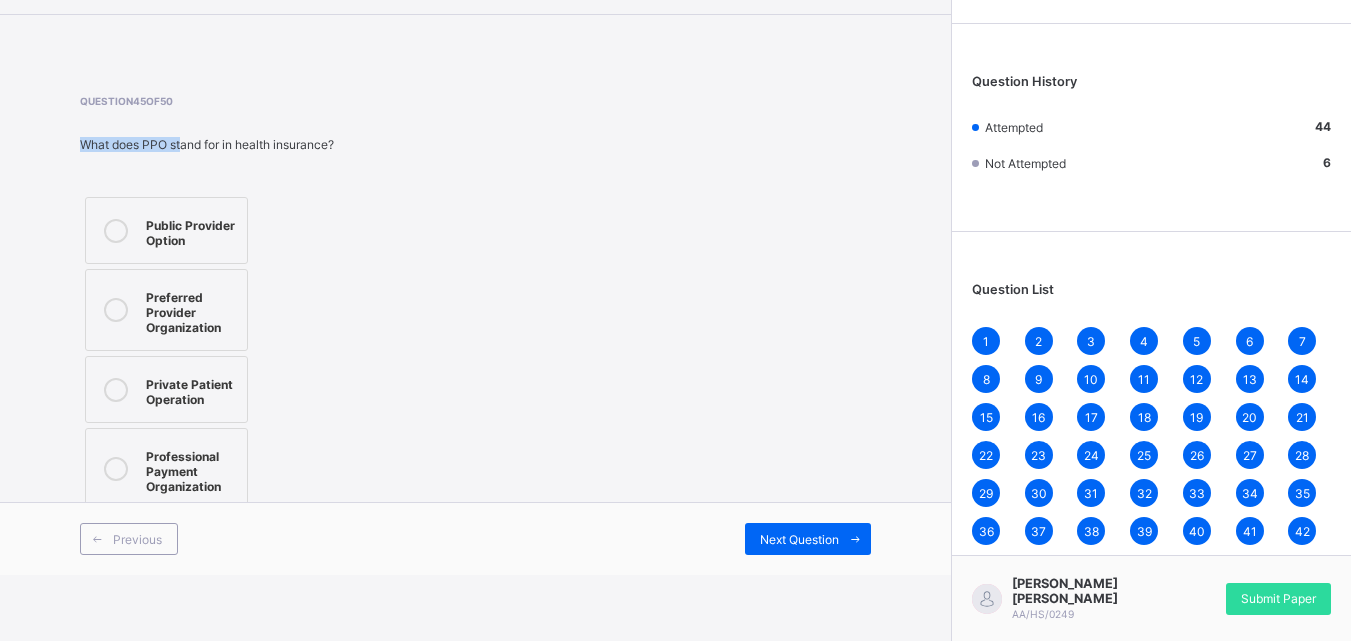 copy on "What does PPO st" 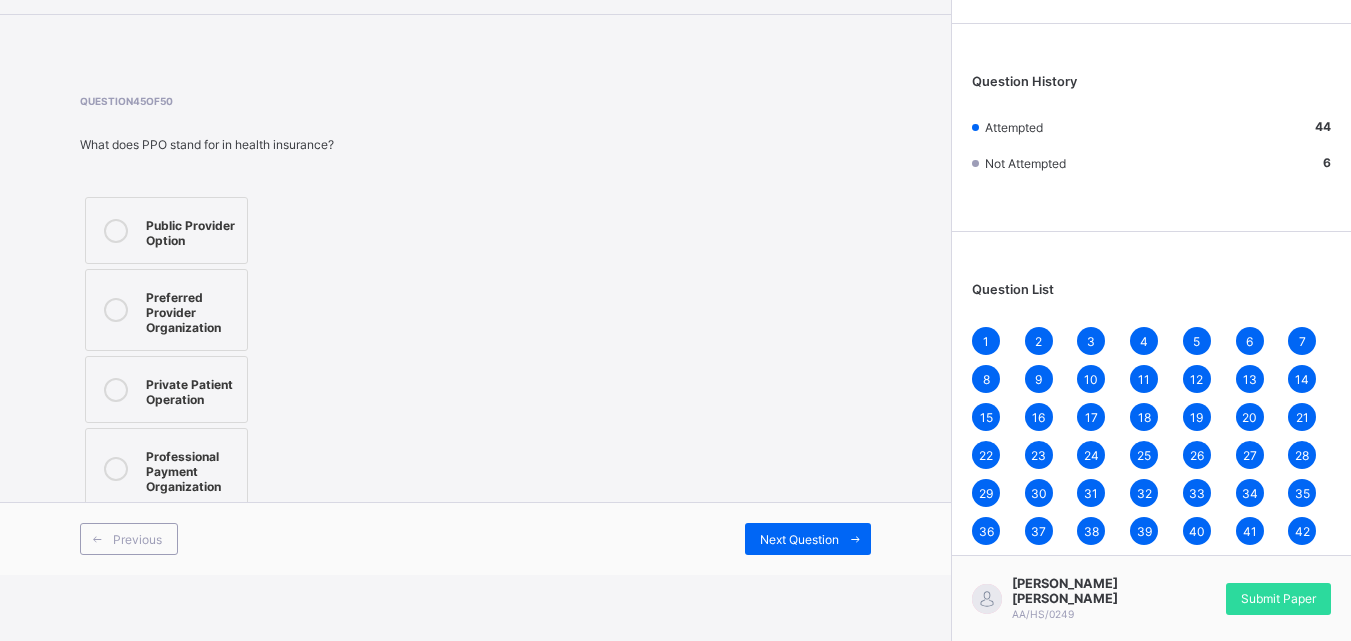 click on "Question  45  of  50 What does PPO stand for in health insurance? Public Provider Option Preferred Provider Organization Private Patient Operation Professional Payment Organization" at bounding box center (224, 305) 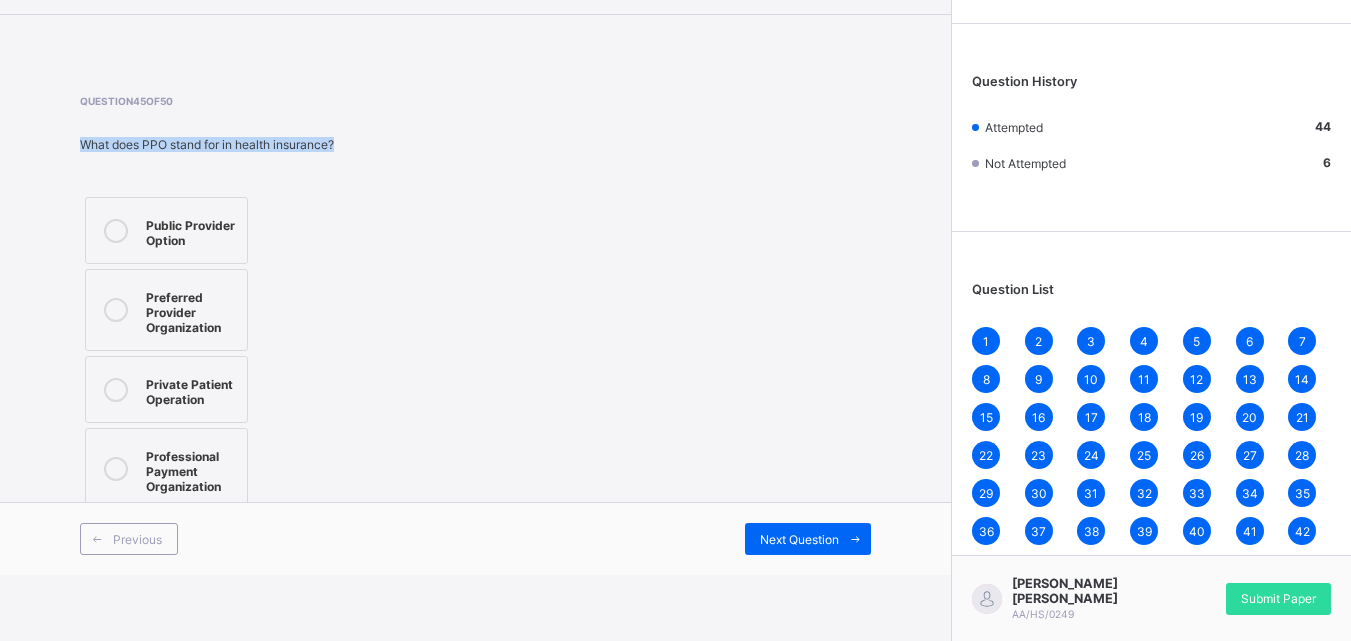drag, startPoint x: 86, startPoint y: 141, endPoint x: 371, endPoint y: 147, distance: 285.06314 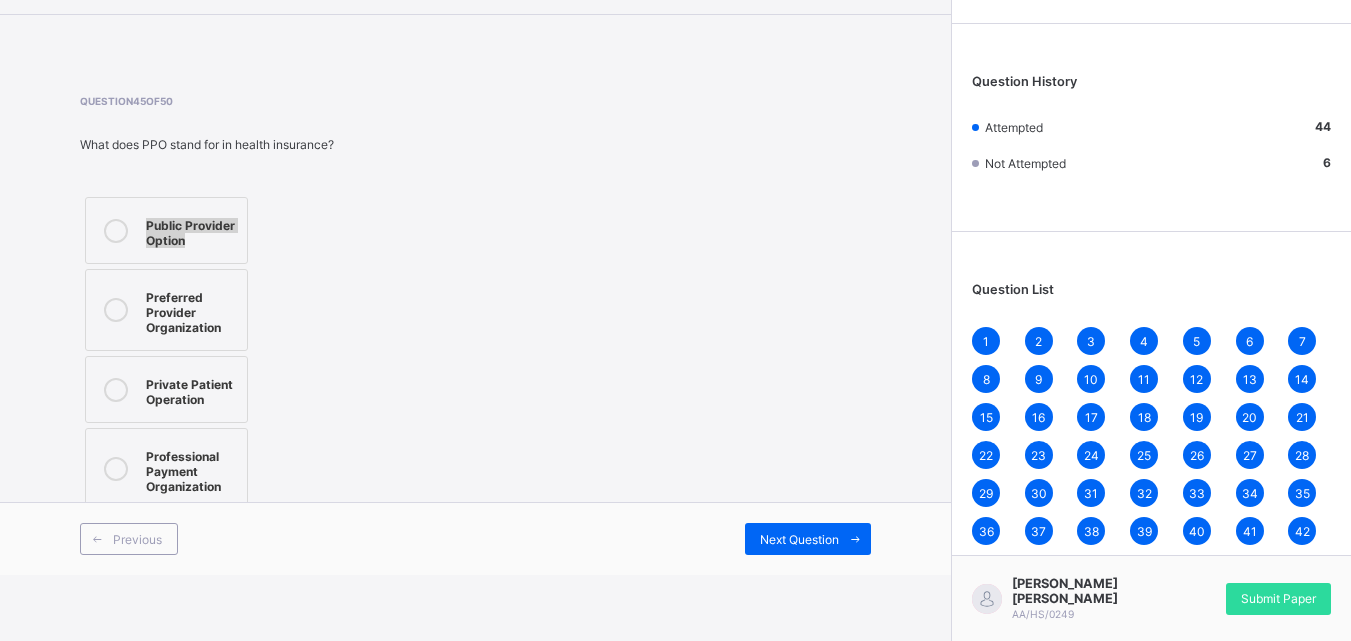 drag, startPoint x: 140, startPoint y: 222, endPoint x: 209, endPoint y: 245, distance: 72.73238 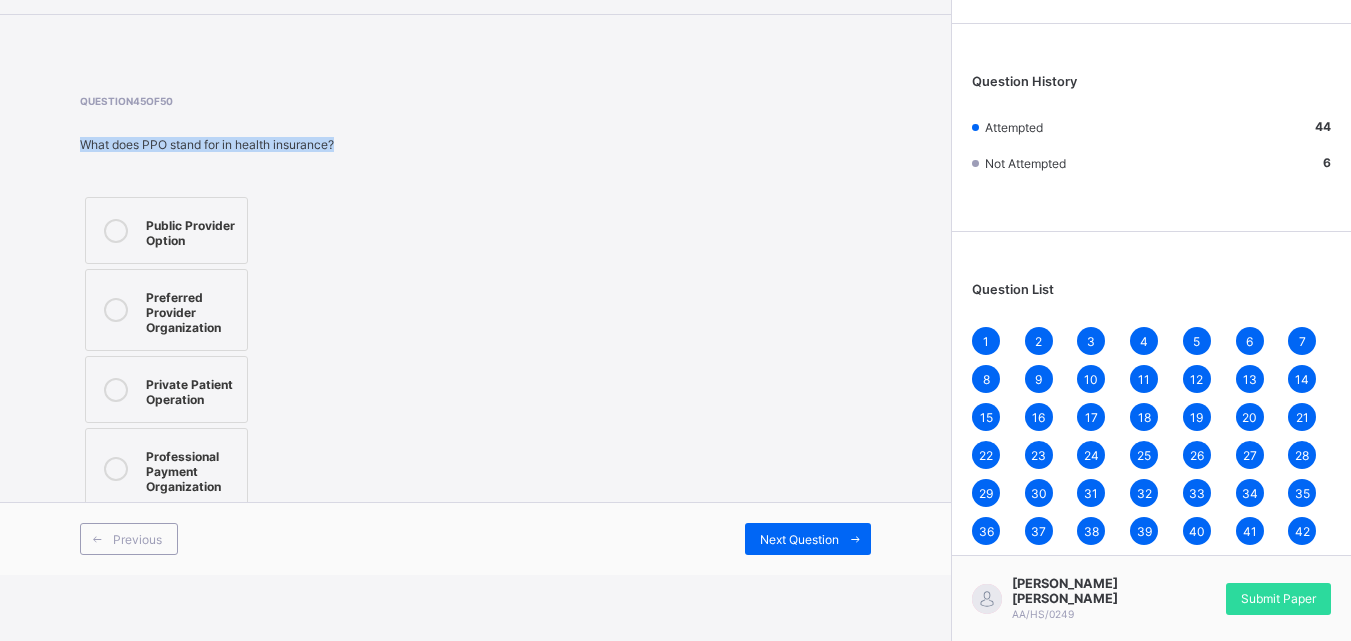 drag, startPoint x: 73, startPoint y: 145, endPoint x: 366, endPoint y: 144, distance: 293.0017 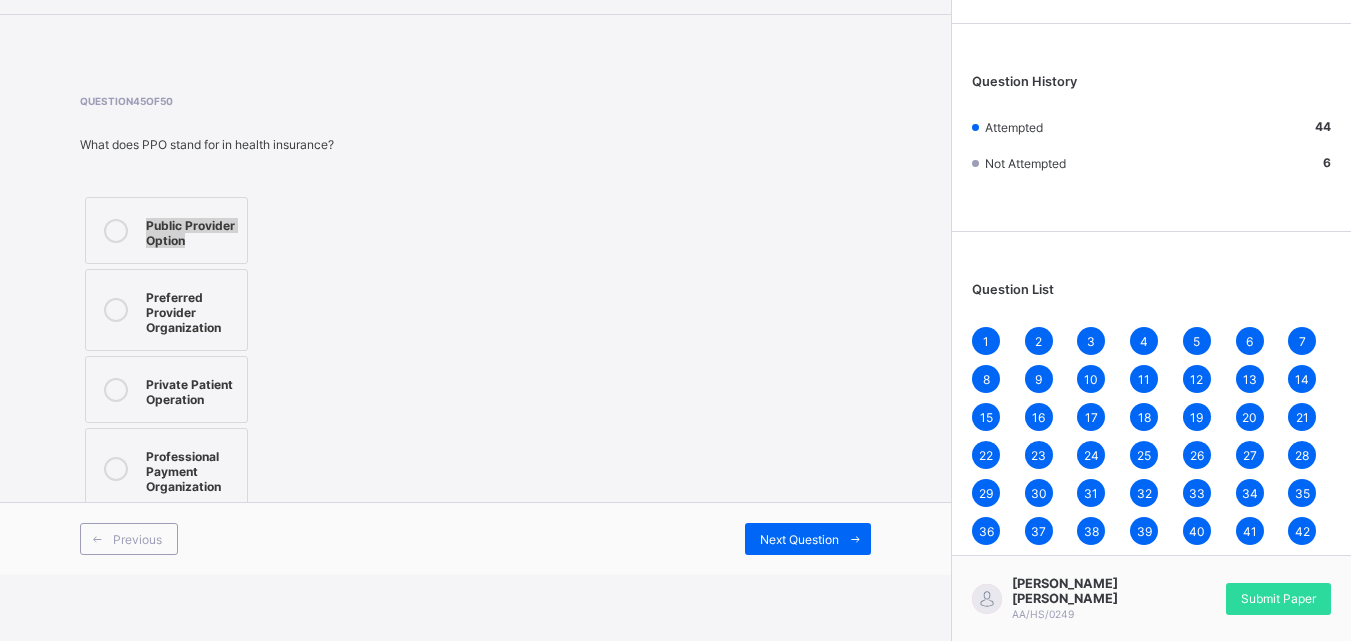 drag, startPoint x: 157, startPoint y: 221, endPoint x: 222, endPoint y: 239, distance: 67.44627 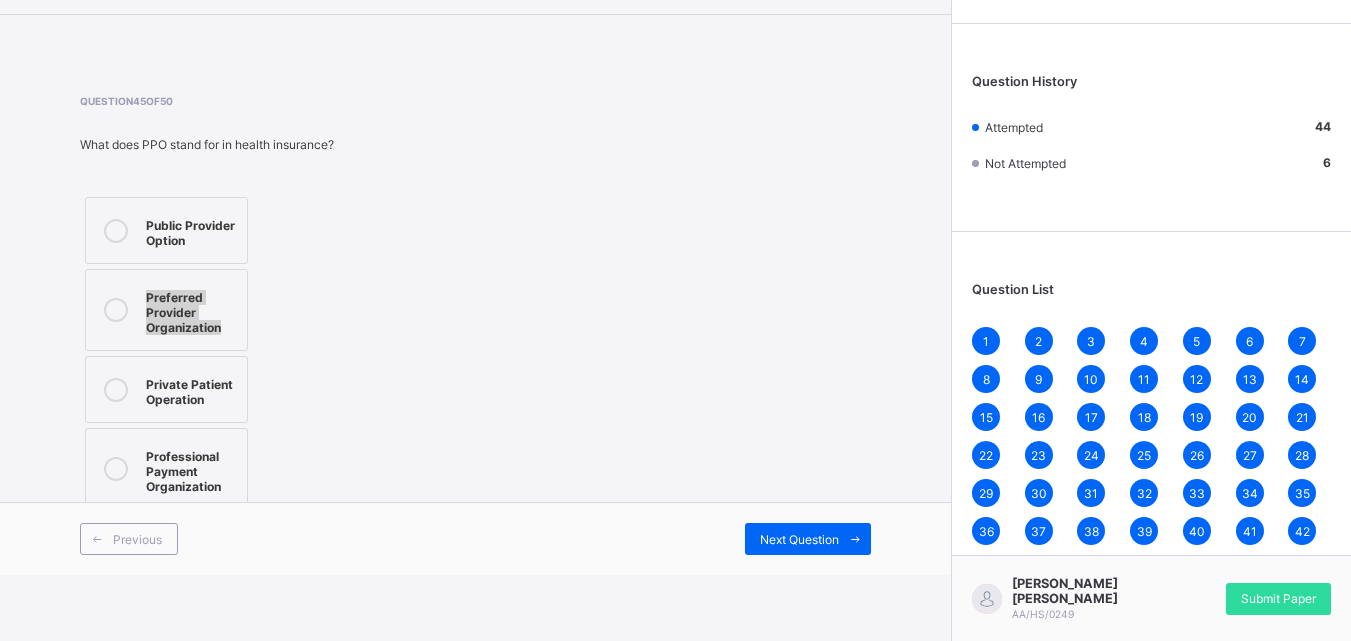 drag, startPoint x: 141, startPoint y: 298, endPoint x: 233, endPoint y: 334, distance: 98.79271 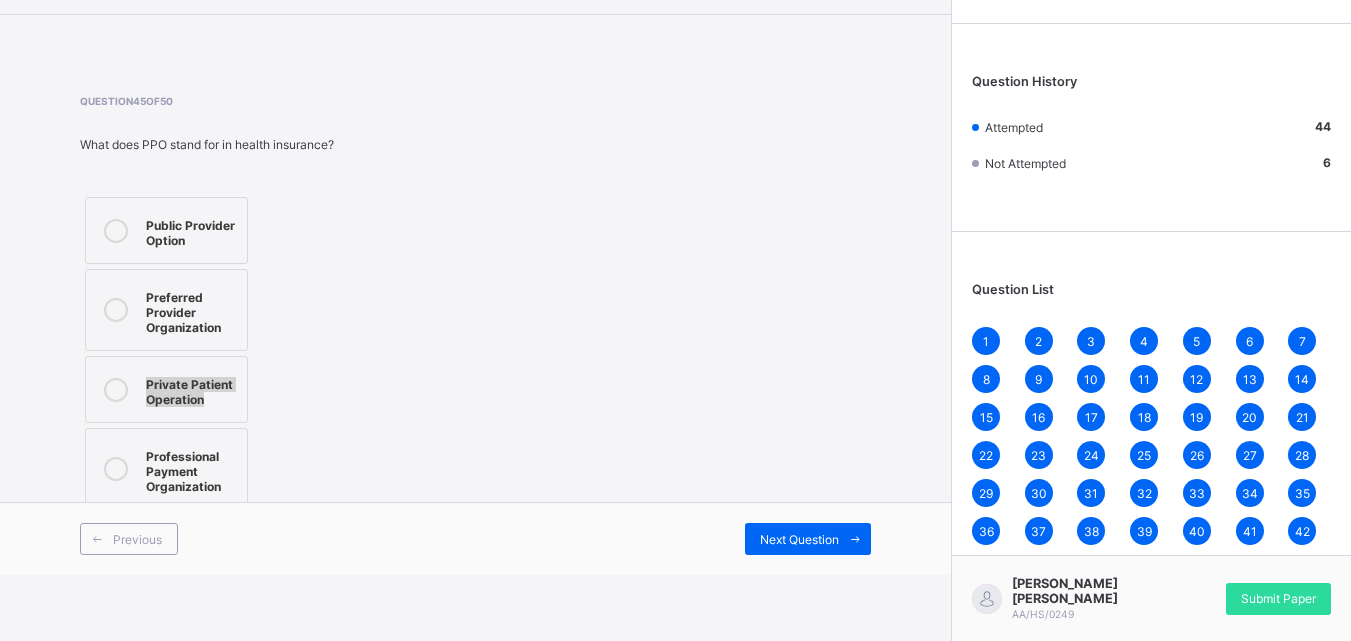 drag, startPoint x: 140, startPoint y: 383, endPoint x: 233, endPoint y: 410, distance: 96.84007 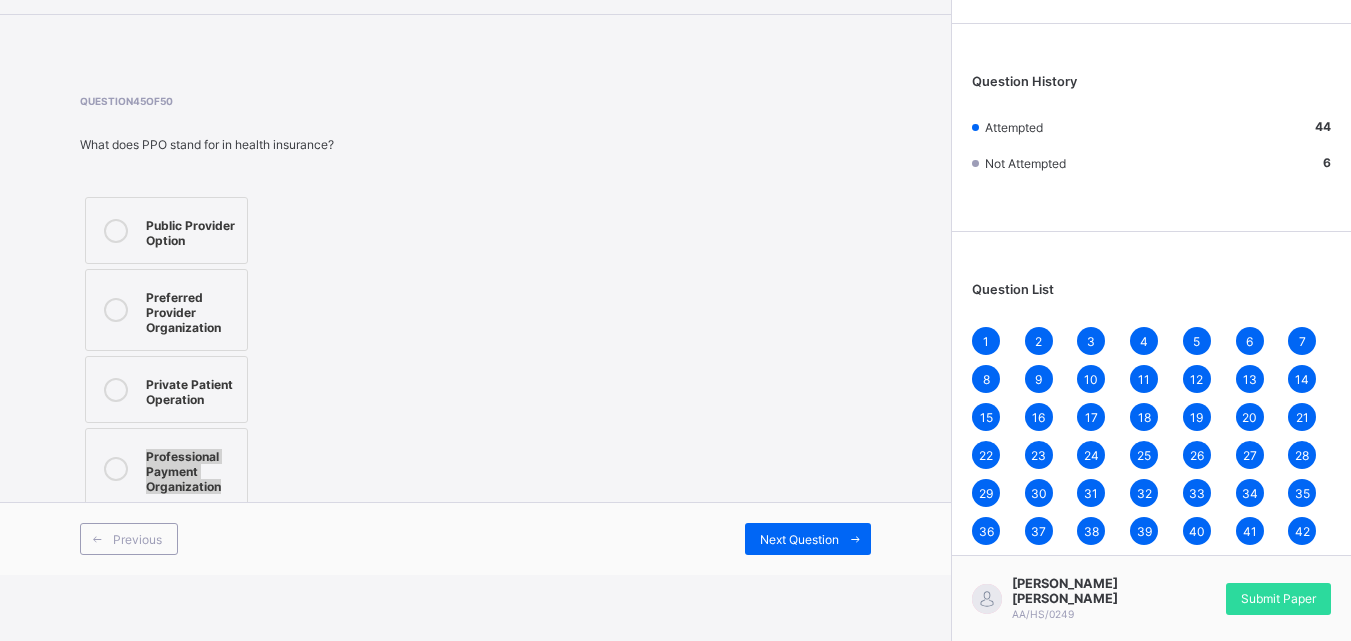 drag, startPoint x: 139, startPoint y: 459, endPoint x: 228, endPoint y: 489, distance: 93.92018 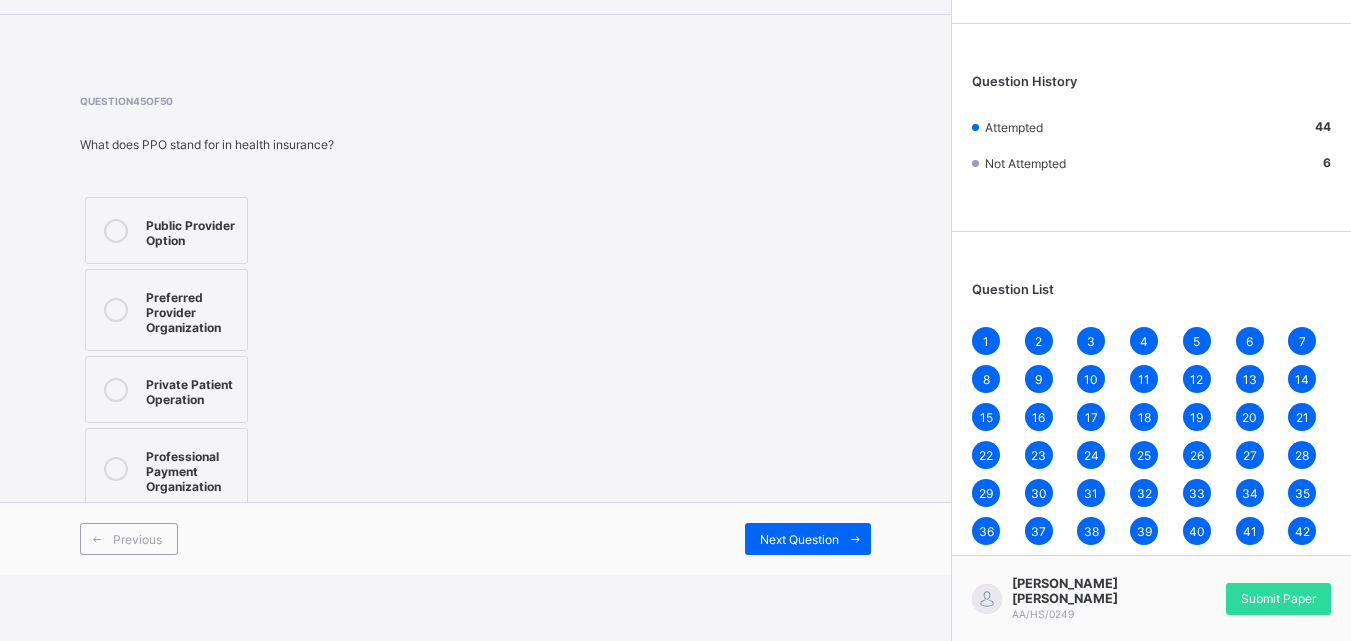 click on "Preferred Provider Organization" at bounding box center [191, 310] 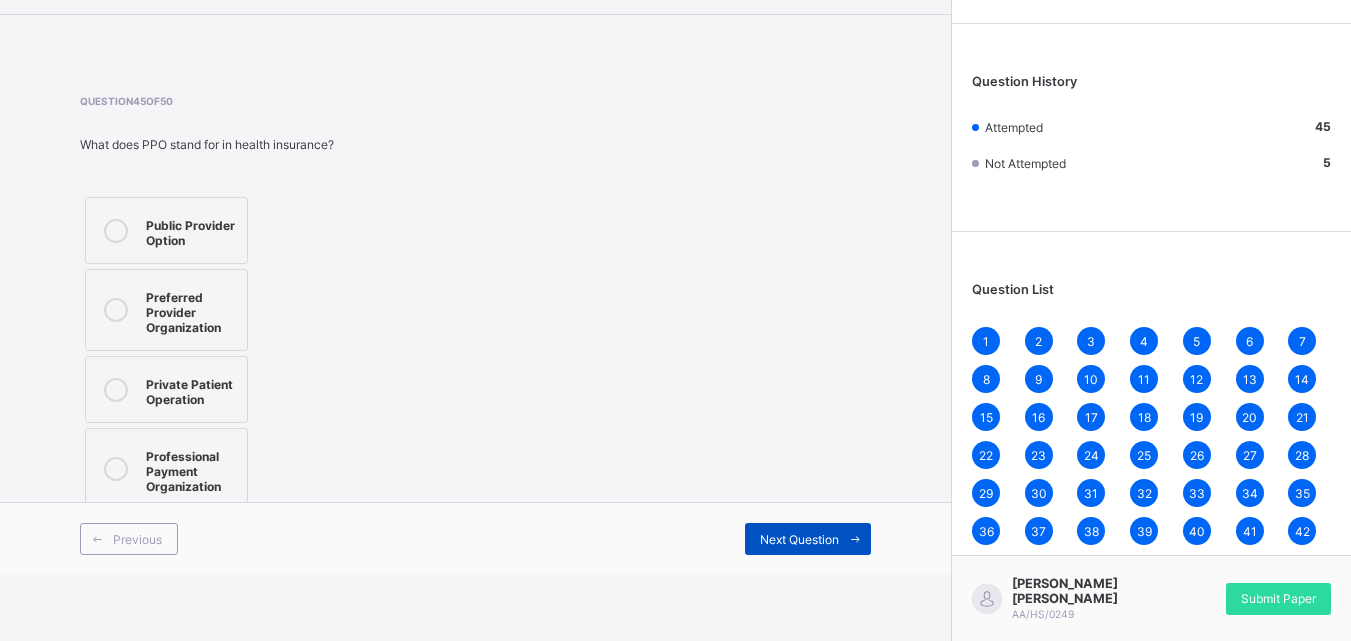 click on "Next Question" at bounding box center (799, 539) 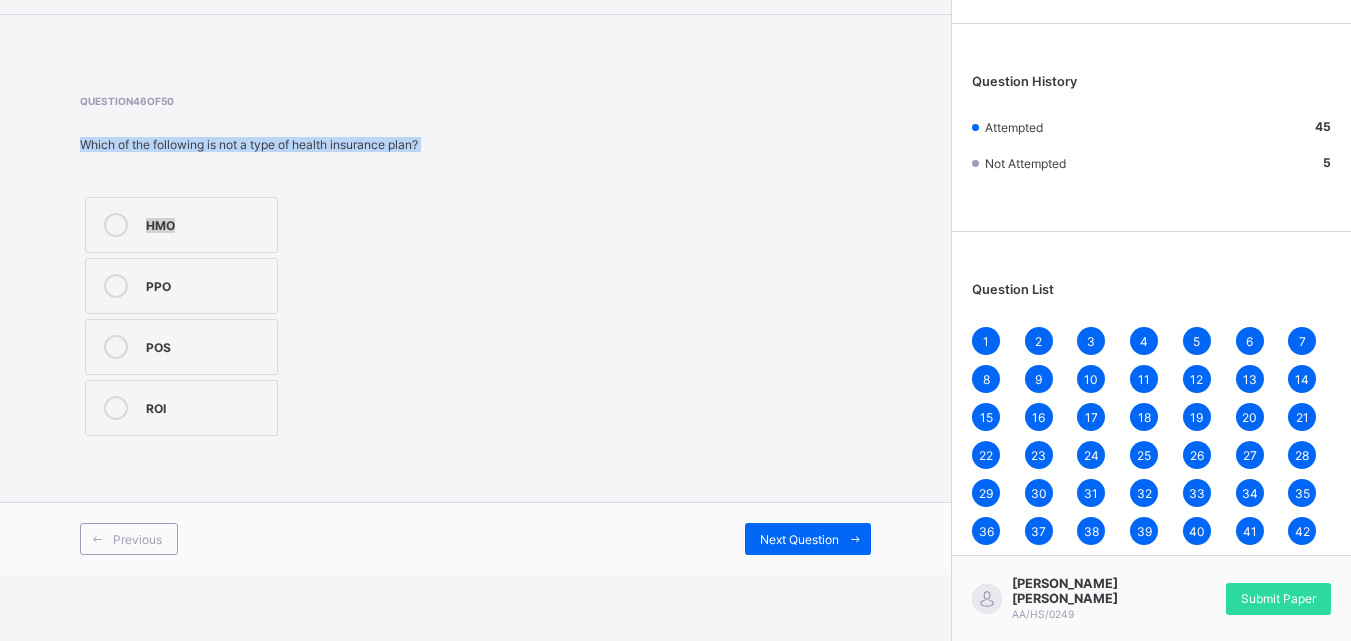 drag, startPoint x: 70, startPoint y: 149, endPoint x: 571, endPoint y: 156, distance: 501.0489 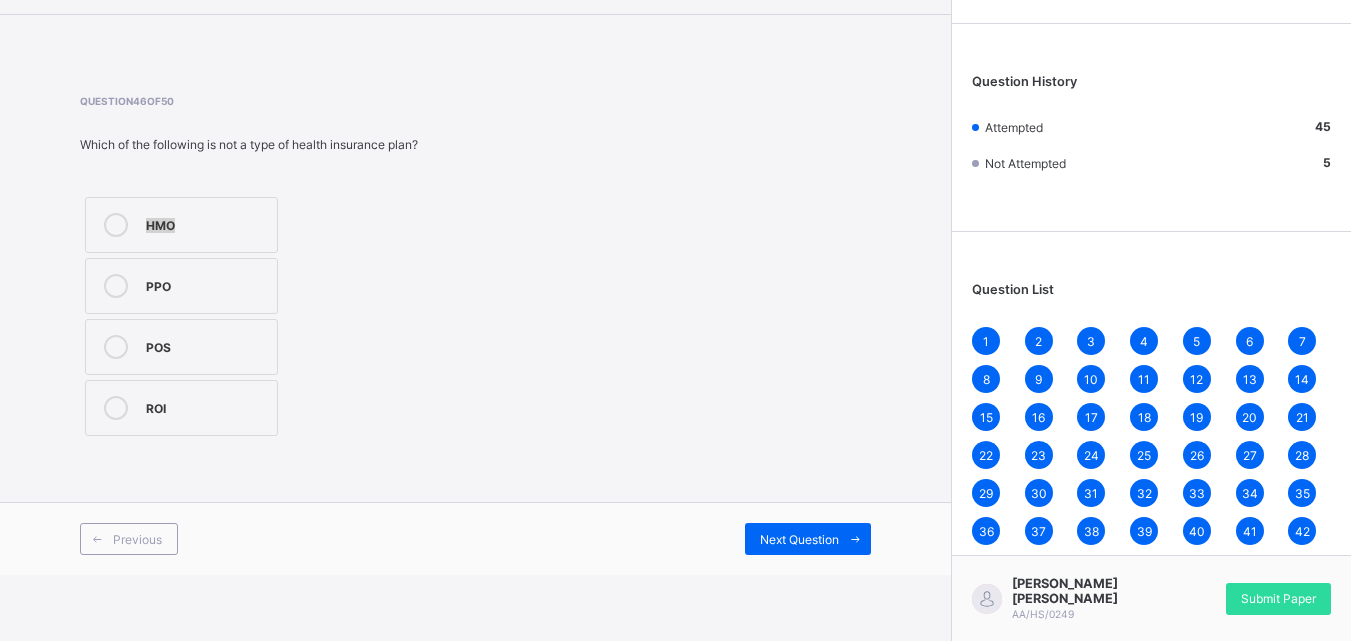 drag, startPoint x: 144, startPoint y: 227, endPoint x: 176, endPoint y: 223, distance: 32.24903 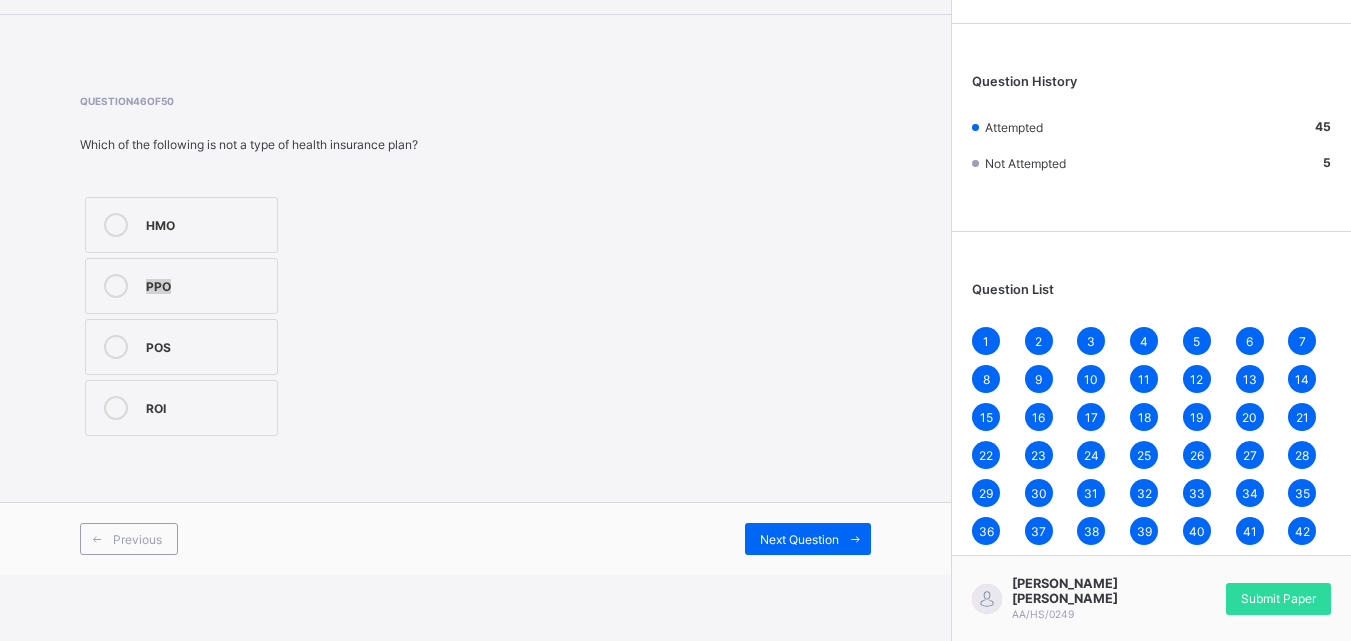 drag, startPoint x: 136, startPoint y: 293, endPoint x: 182, endPoint y: 295, distance: 46.043457 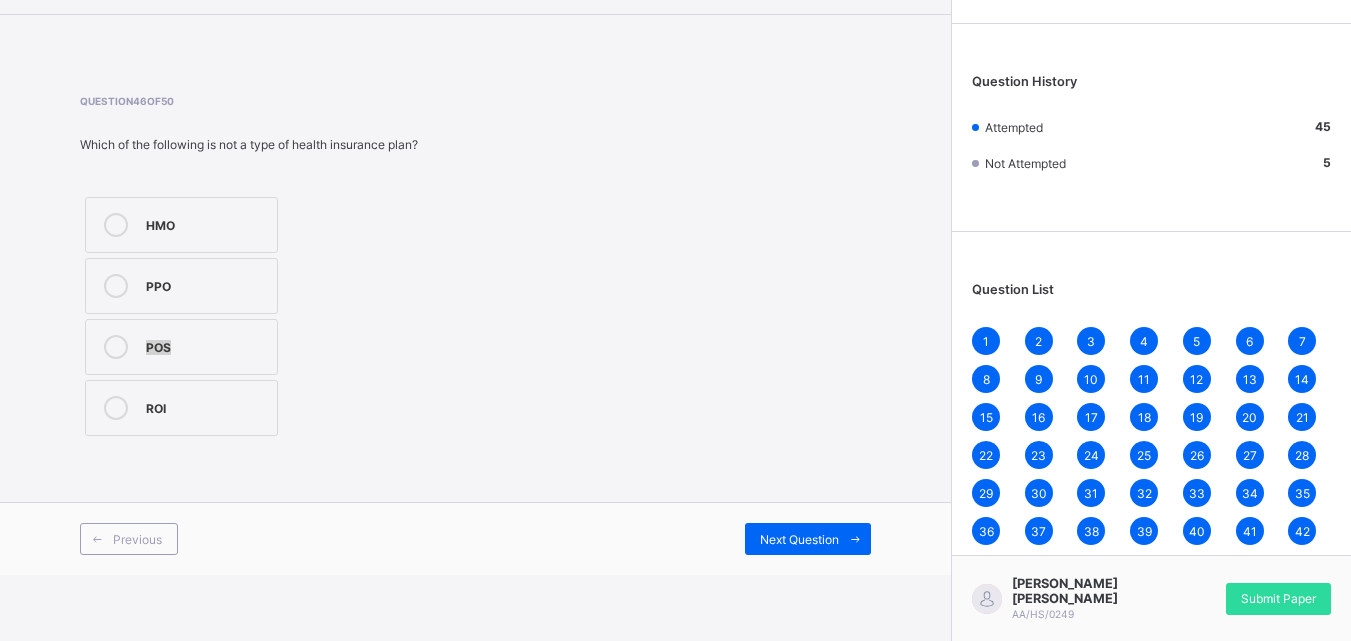 drag, startPoint x: 136, startPoint y: 342, endPoint x: 179, endPoint y: 340, distance: 43.046486 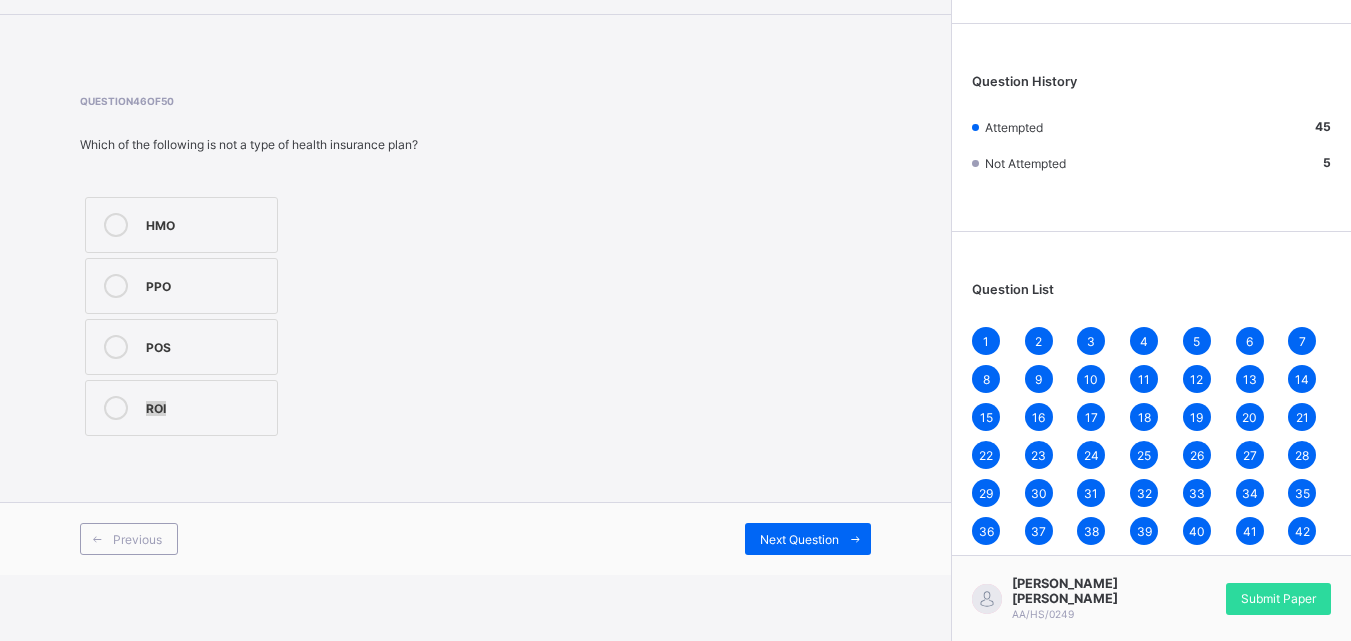 drag, startPoint x: 145, startPoint y: 411, endPoint x: 176, endPoint y: 410, distance: 31.016125 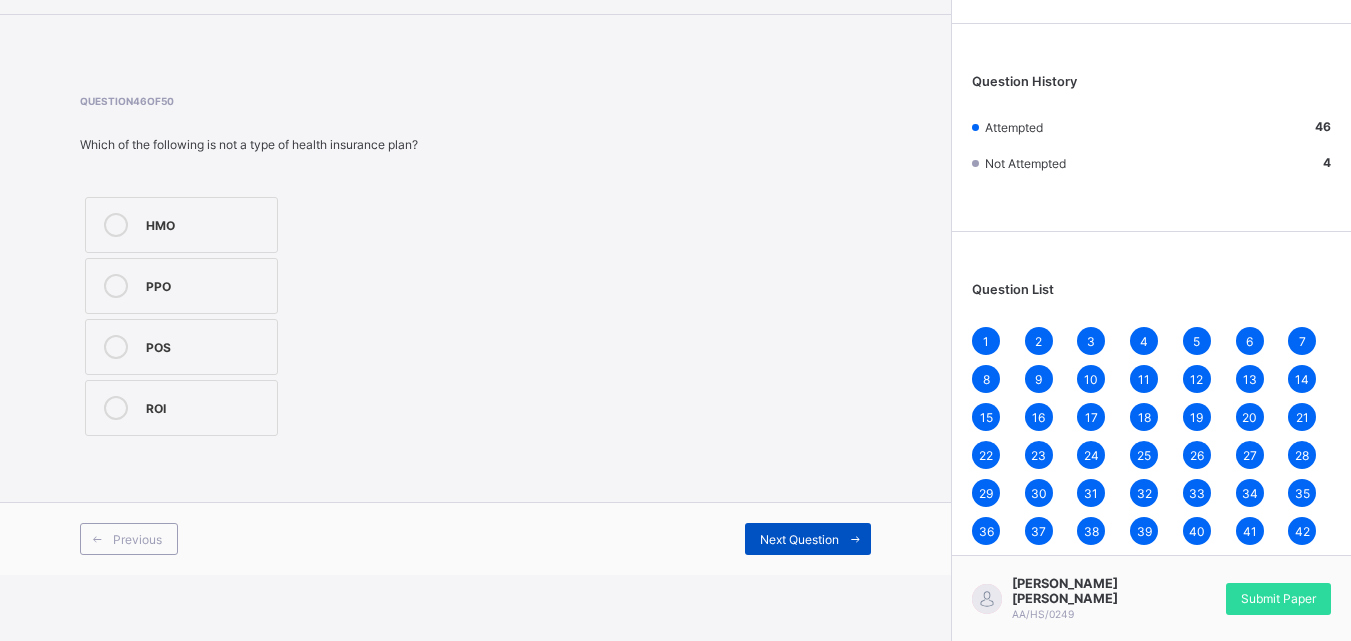 click on "Next Question" at bounding box center (799, 539) 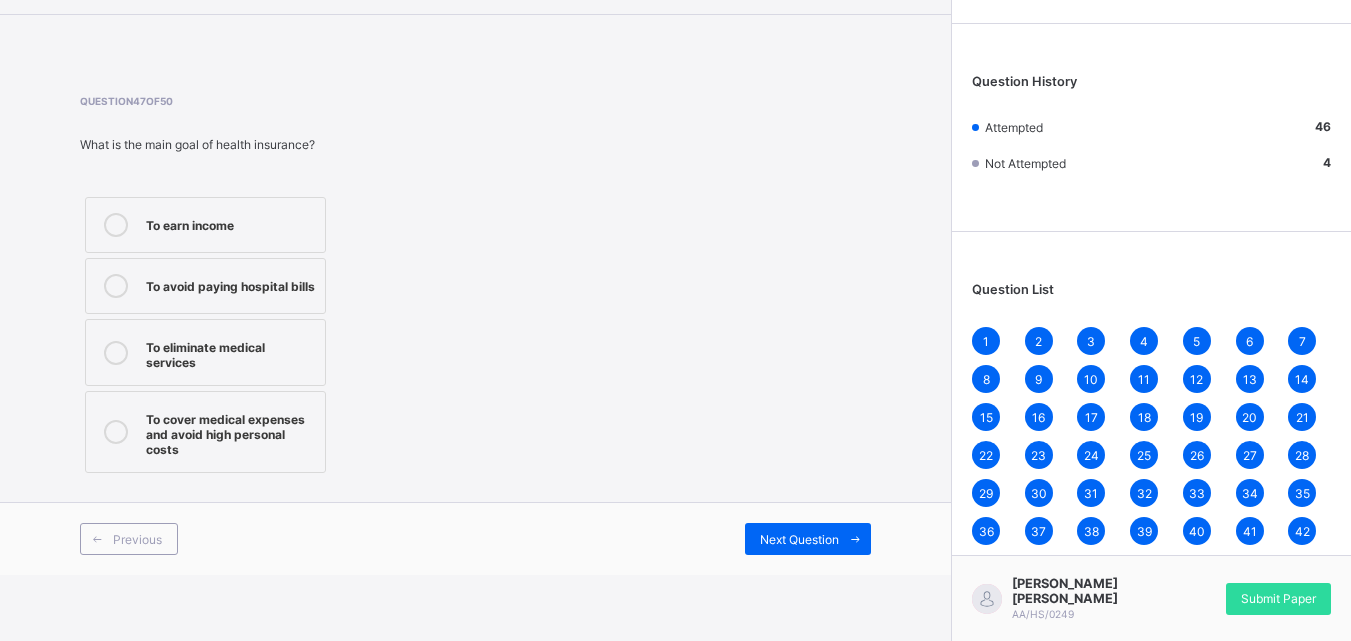 drag, startPoint x: 55, startPoint y: 144, endPoint x: 110, endPoint y: 133, distance: 56.089214 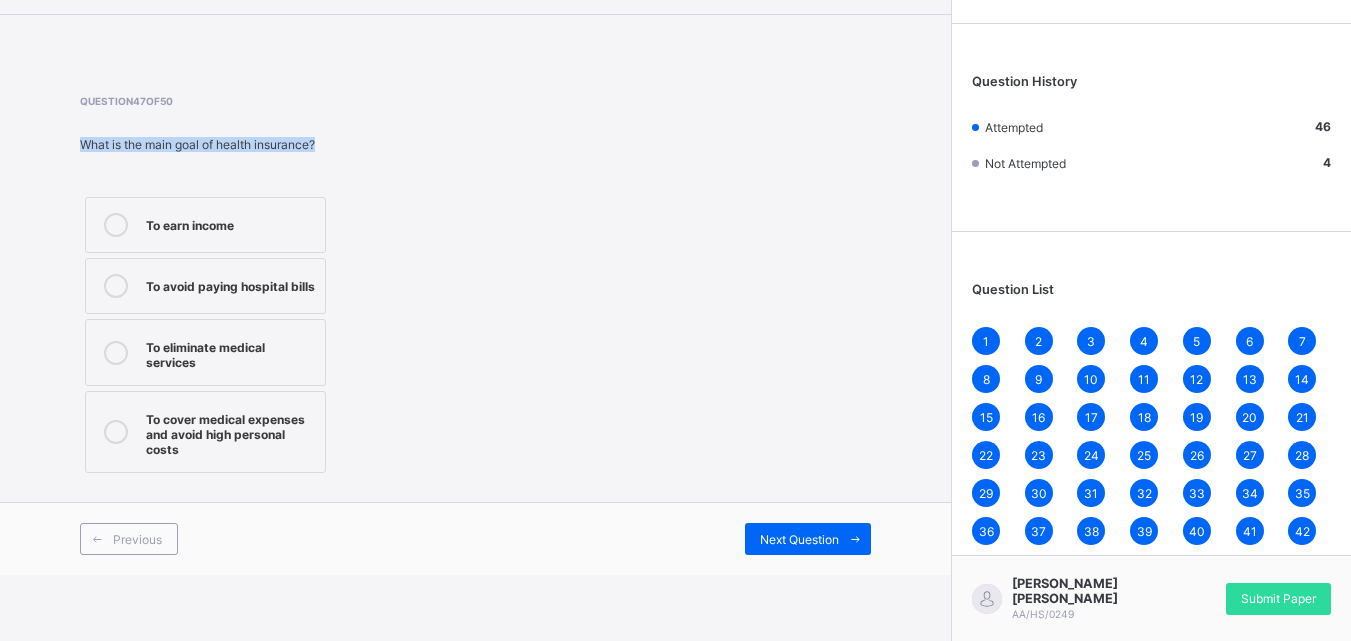 drag, startPoint x: 81, startPoint y: 143, endPoint x: 350, endPoint y: 144, distance: 269.00186 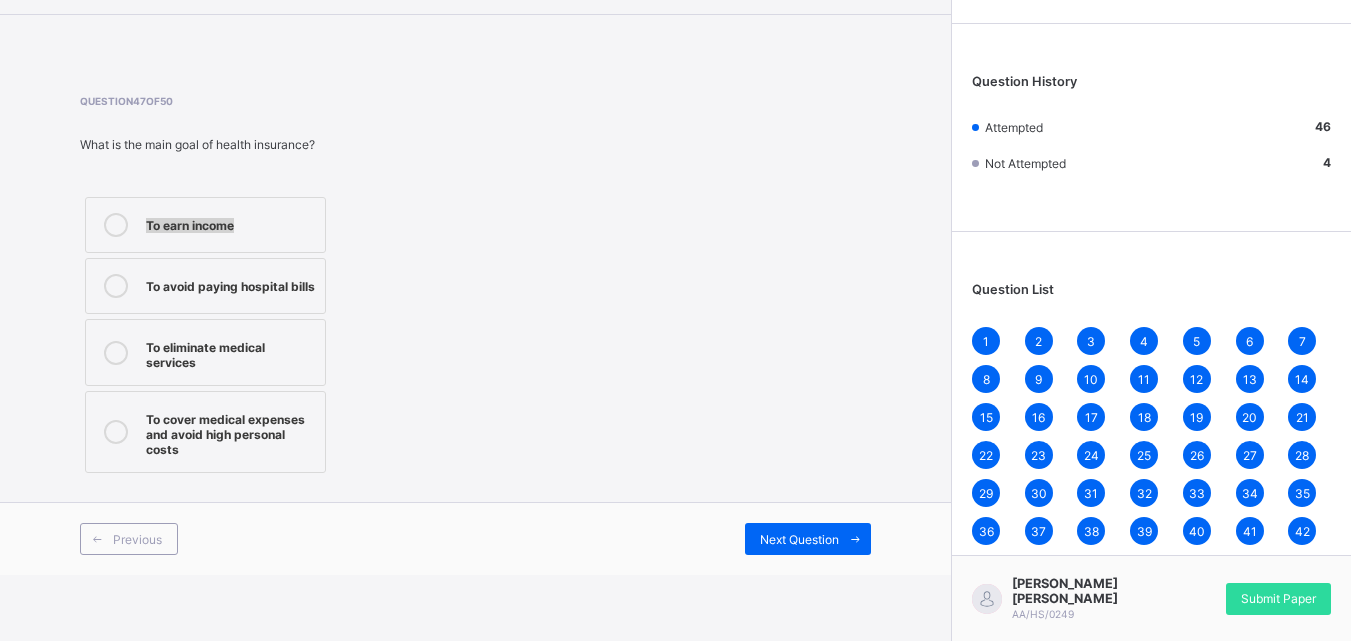 drag, startPoint x: 144, startPoint y: 219, endPoint x: 240, endPoint y: 242, distance: 98.71677 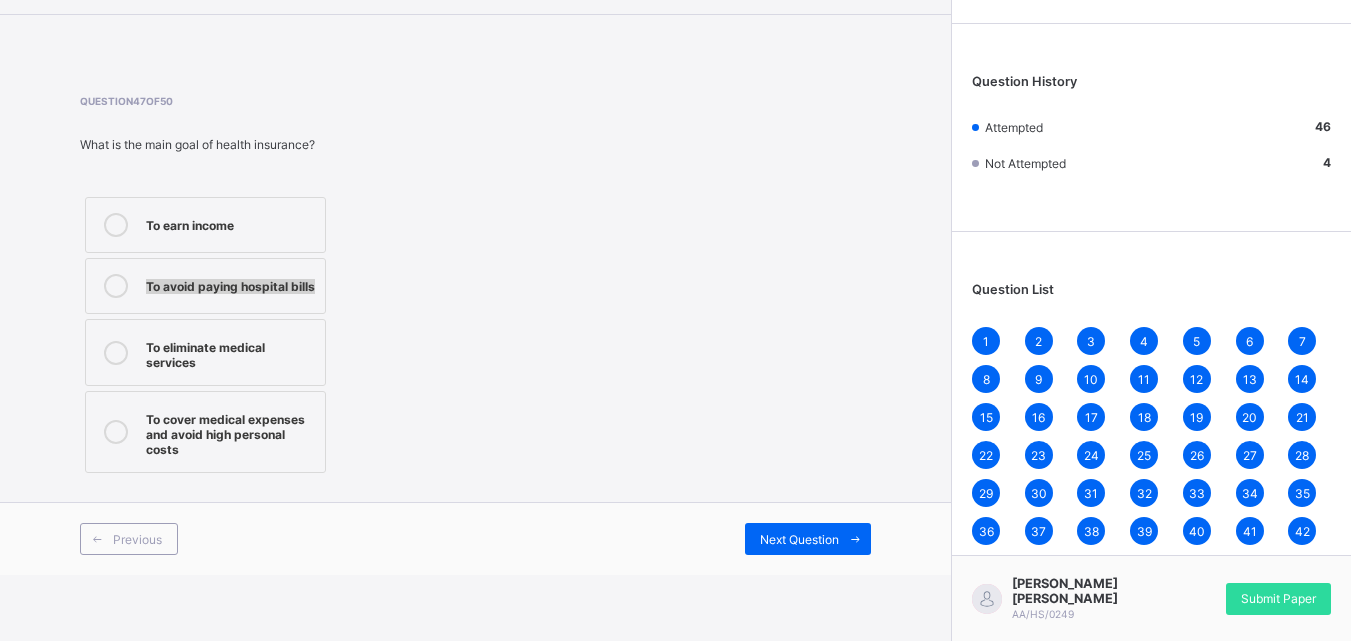 drag, startPoint x: 138, startPoint y: 289, endPoint x: 322, endPoint y: 294, distance: 184.06792 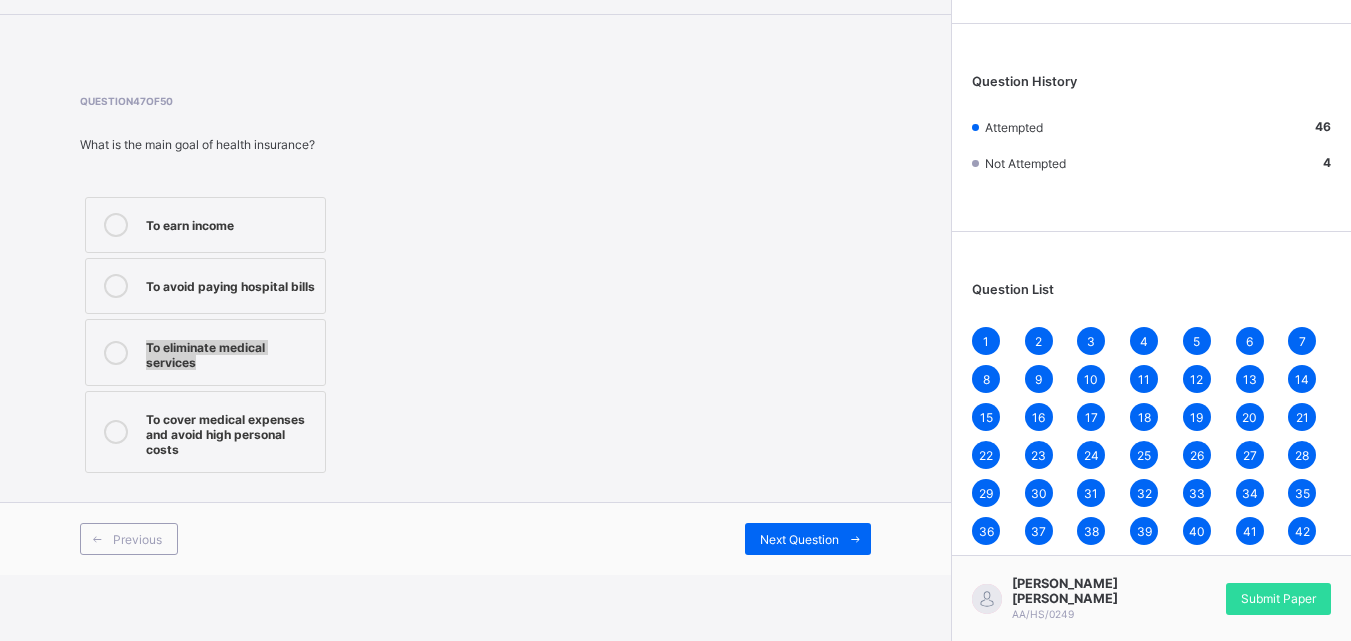 drag, startPoint x: 144, startPoint y: 350, endPoint x: 284, endPoint y: 364, distance: 140.69826 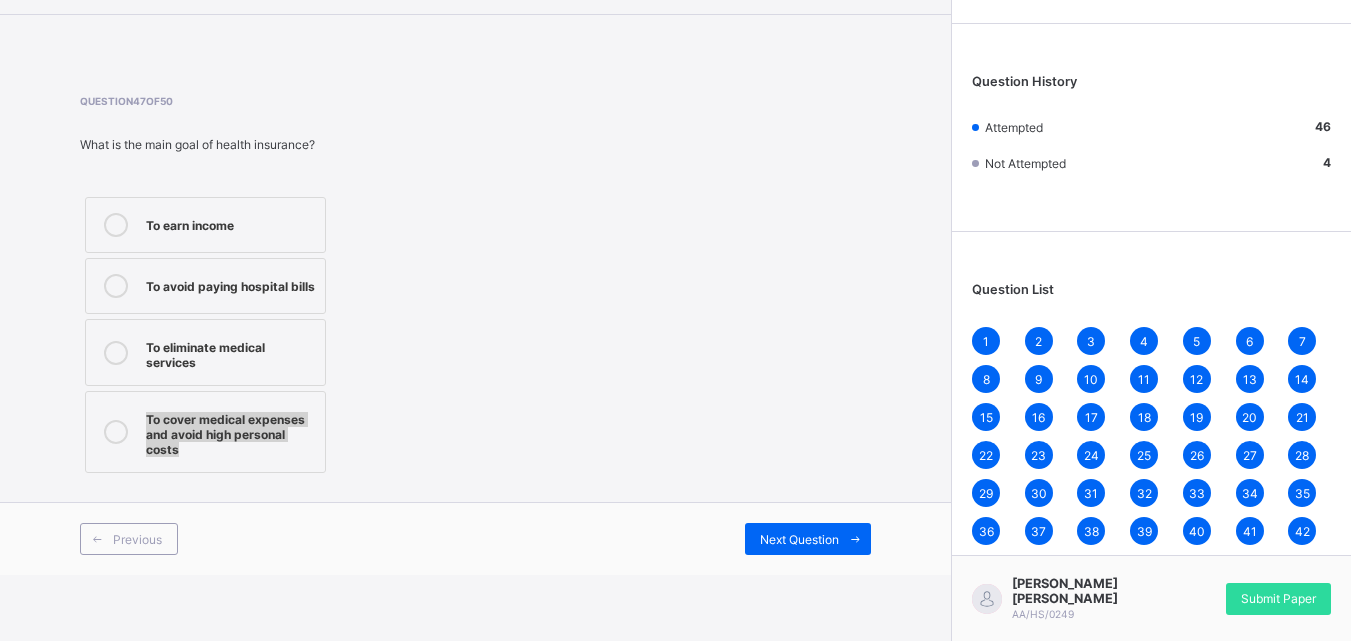 drag, startPoint x: 137, startPoint y: 422, endPoint x: 310, endPoint y: 461, distance: 177.34148 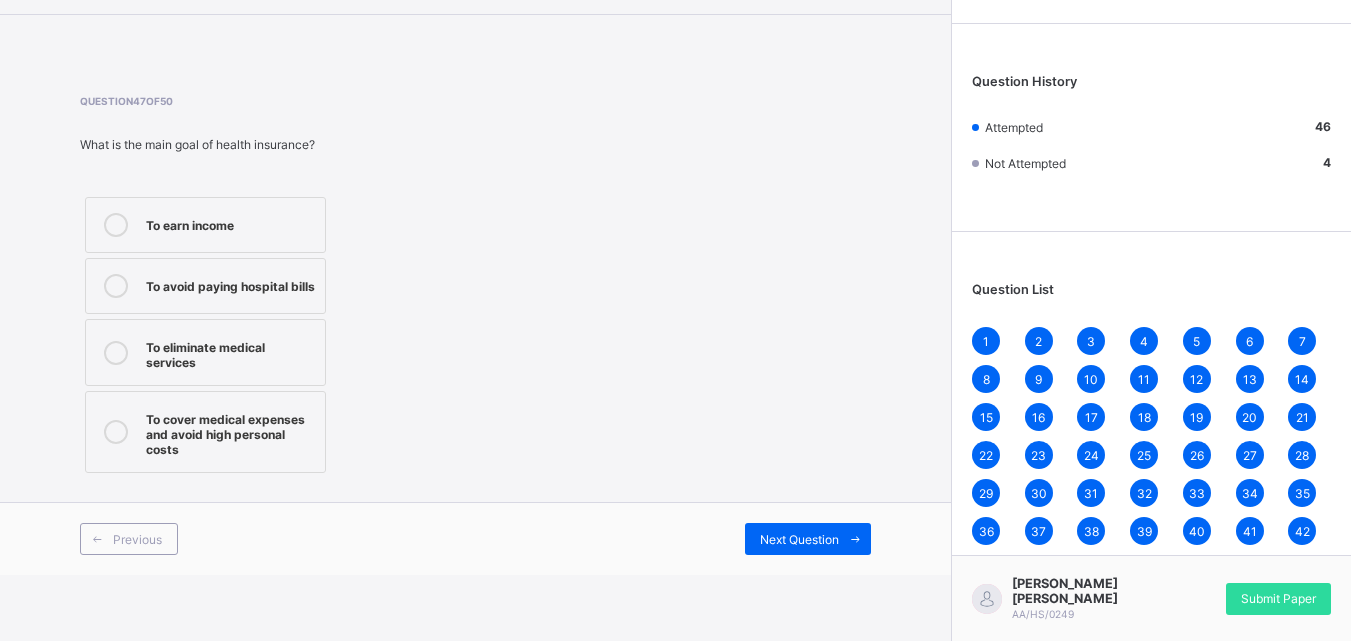 click at bounding box center [116, 432] 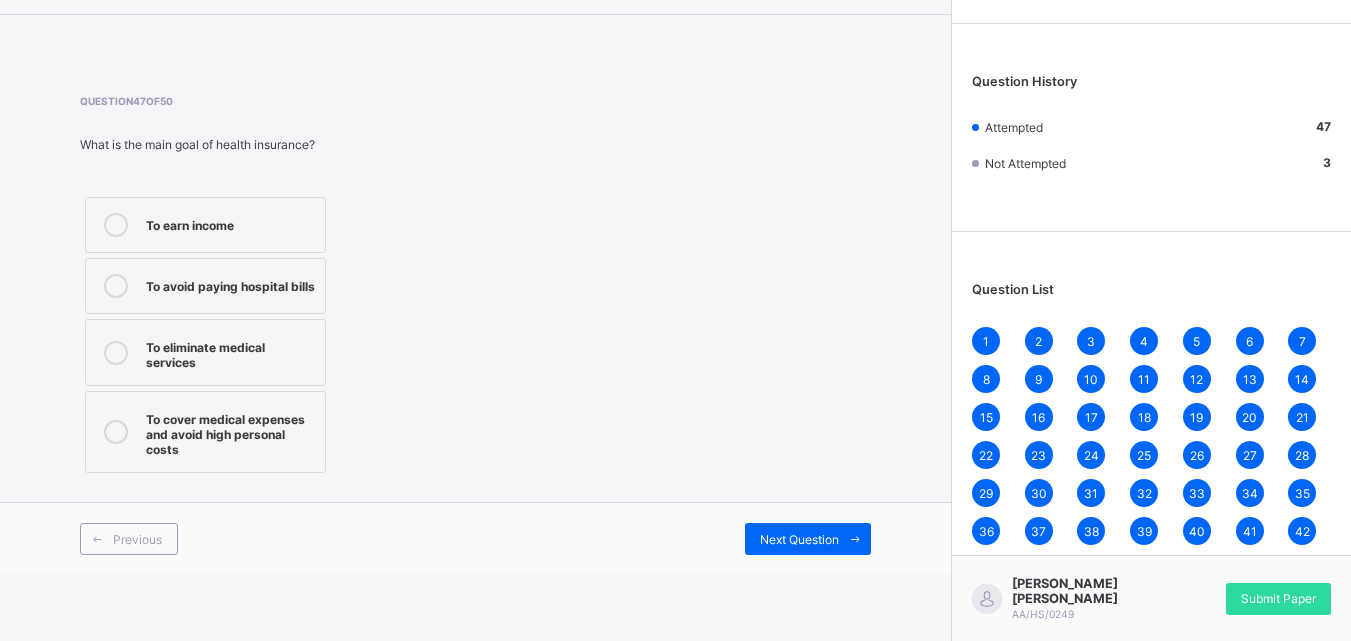 click at bounding box center [116, 225] 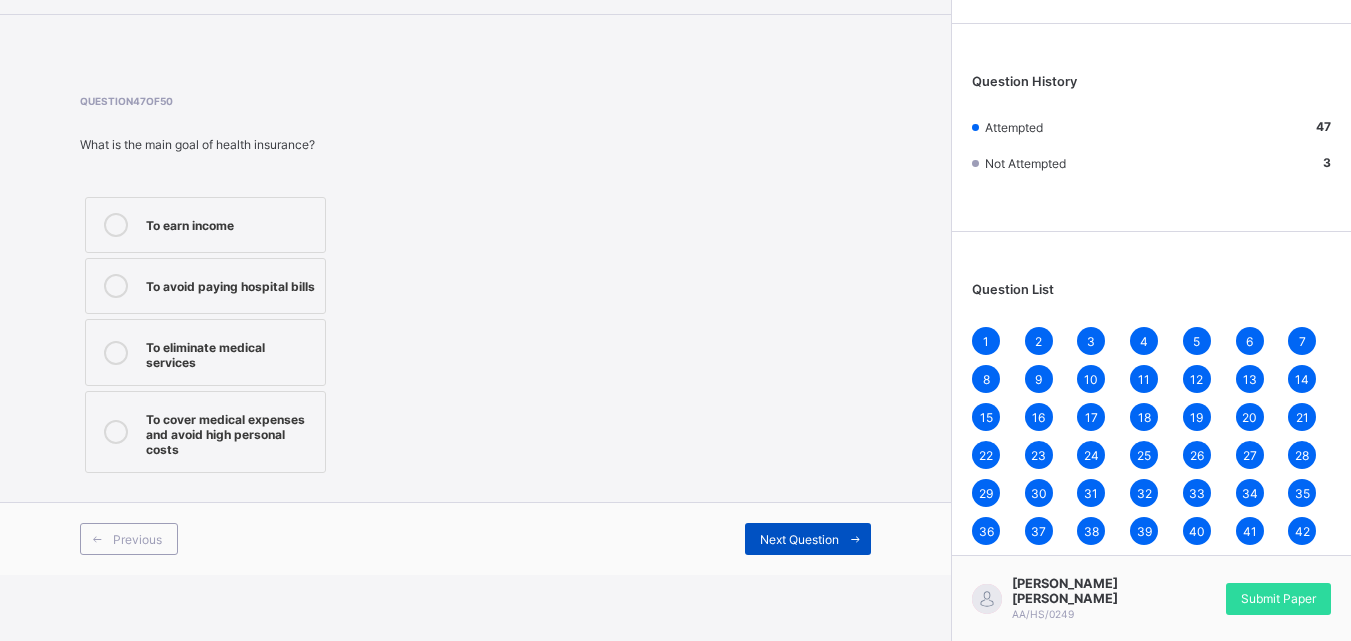 click on "Next Question" at bounding box center (808, 539) 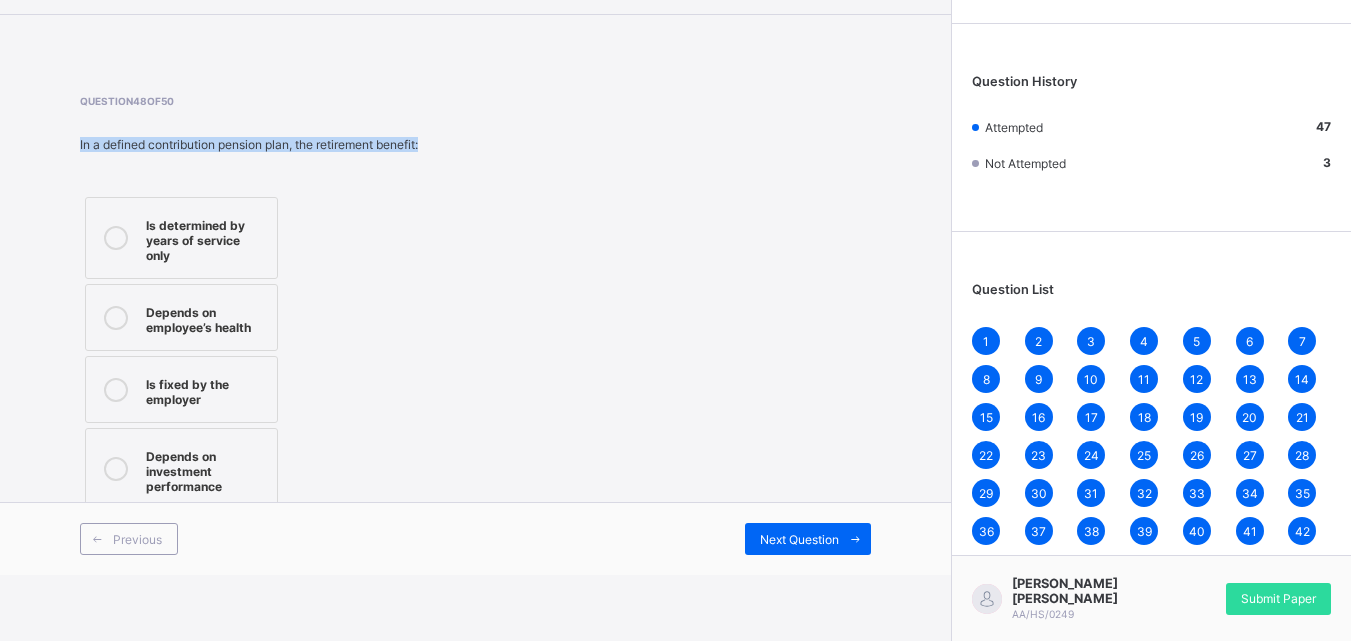 drag, startPoint x: 108, startPoint y: 137, endPoint x: 480, endPoint y: 142, distance: 372.0336 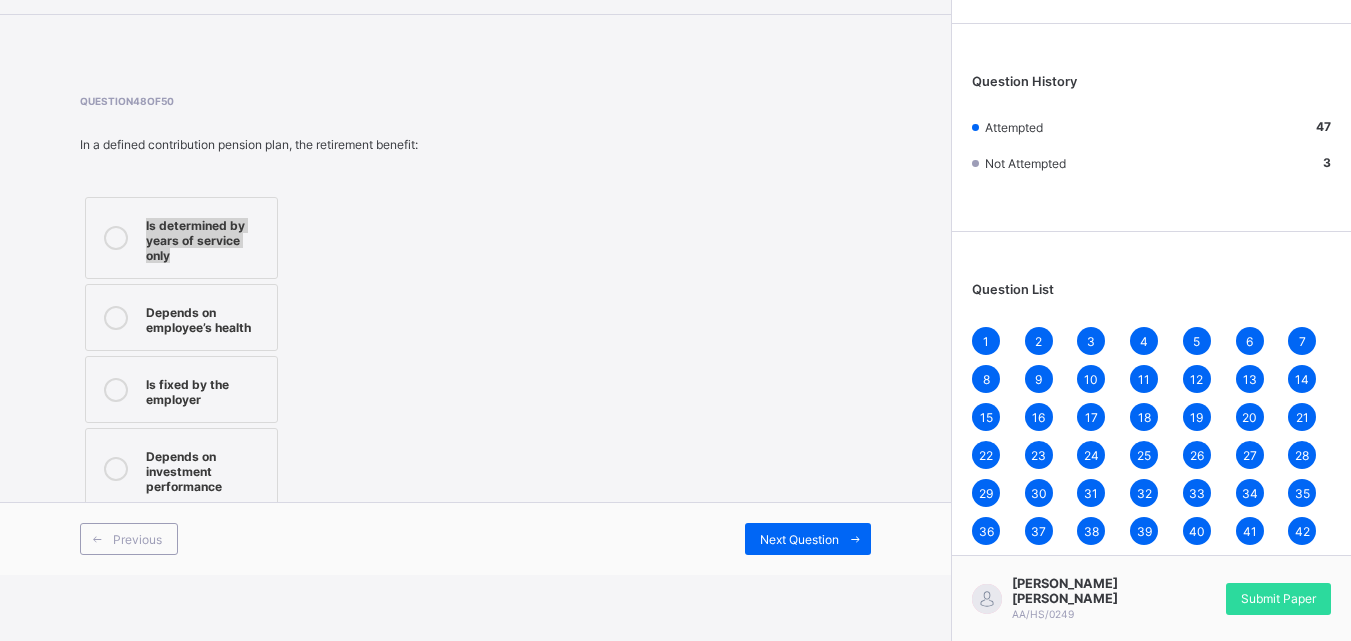 drag, startPoint x: 145, startPoint y: 219, endPoint x: 271, endPoint y: 242, distance: 128.082 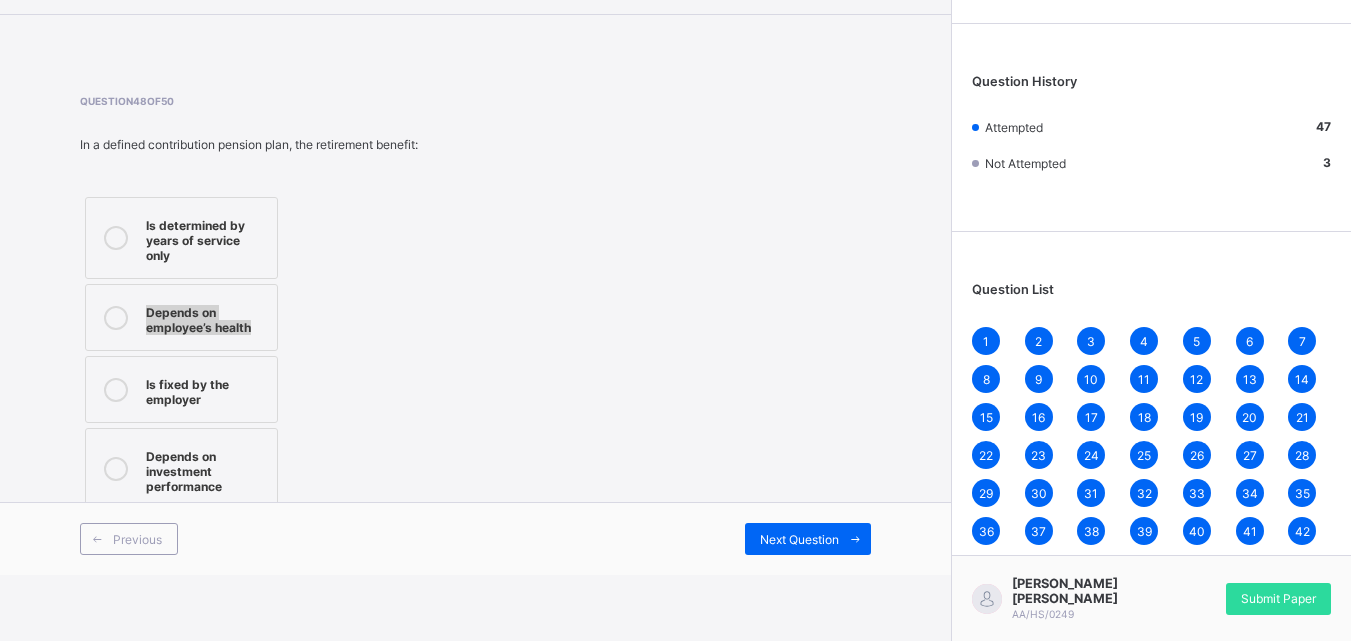 drag, startPoint x: 142, startPoint y: 288, endPoint x: 267, endPoint y: 329, distance: 131.55228 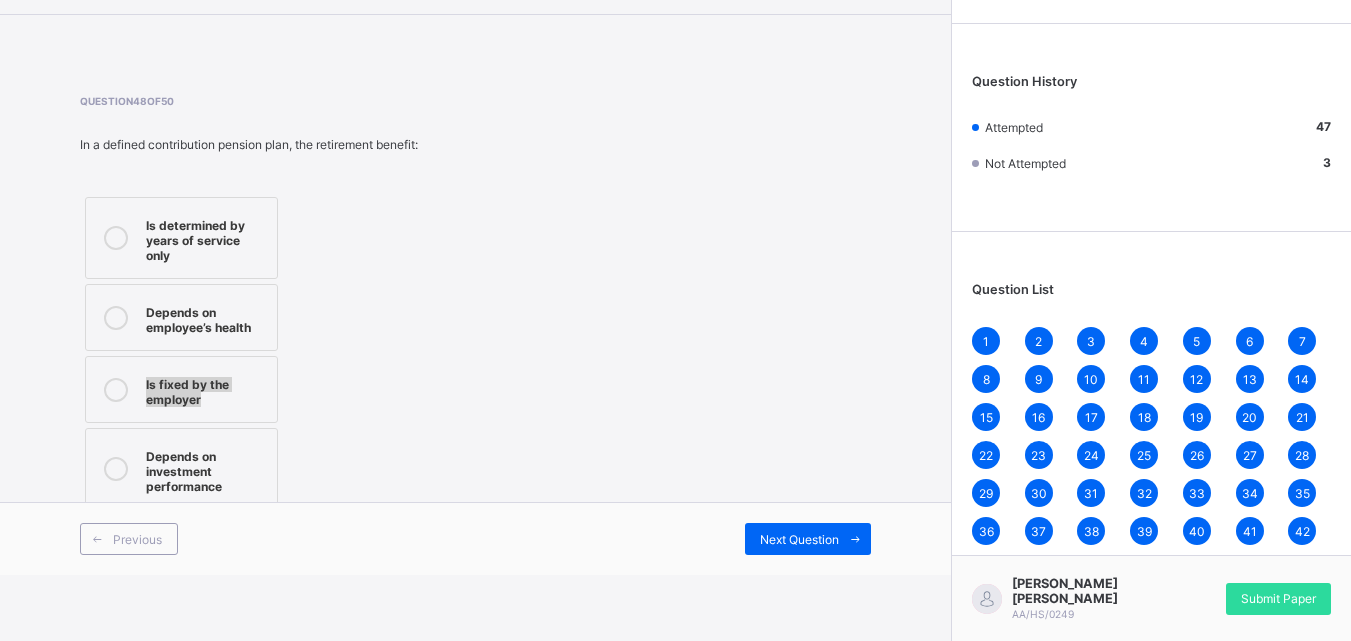 drag, startPoint x: 139, startPoint y: 368, endPoint x: 226, endPoint y: 380, distance: 87.823685 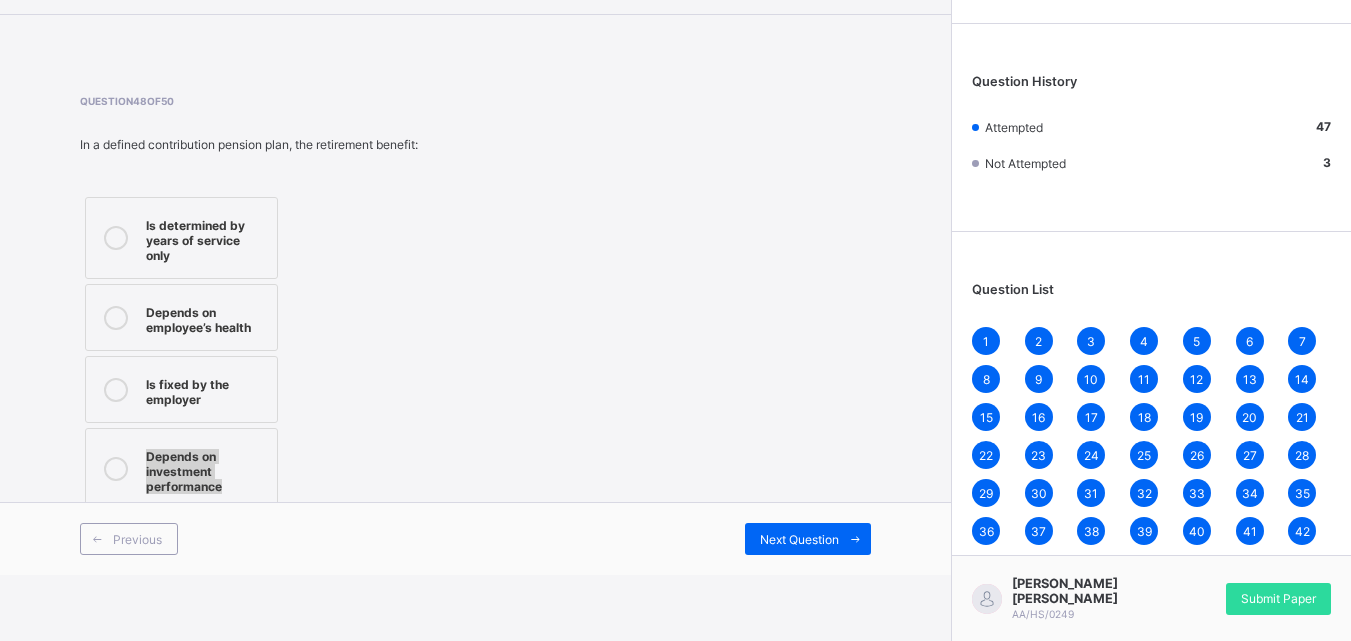 drag, startPoint x: 139, startPoint y: 445, endPoint x: 228, endPoint y: 464, distance: 91.00549 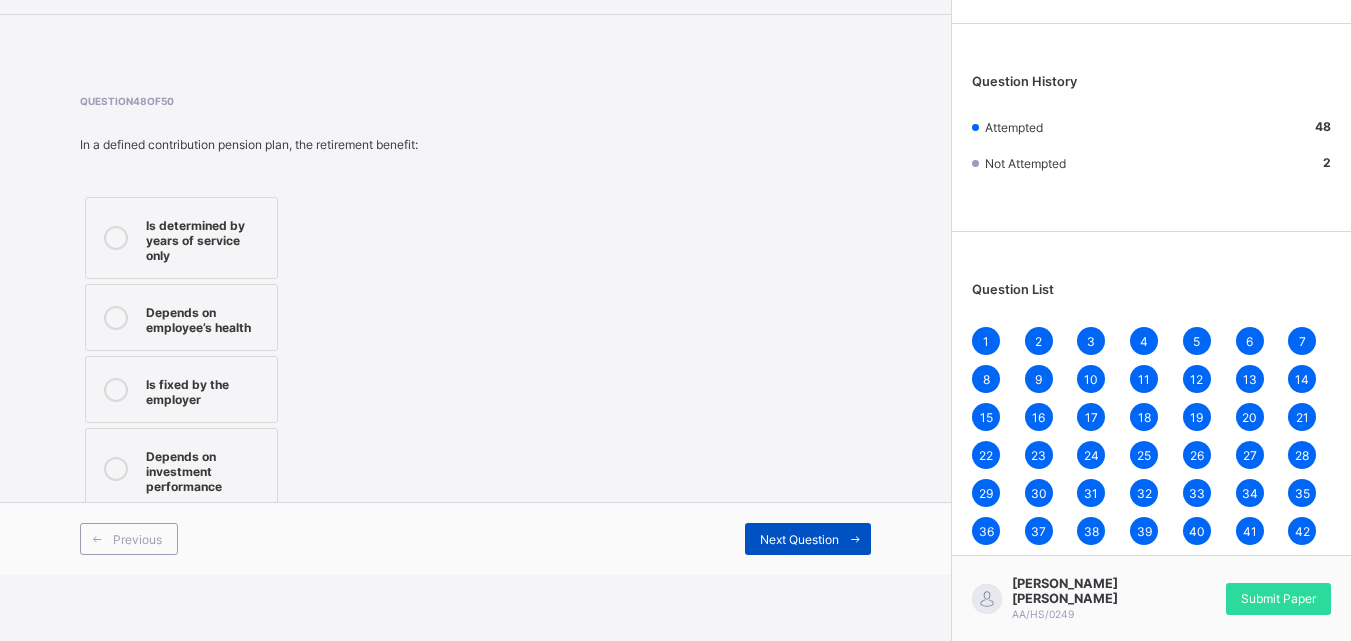 click on "Next Question" at bounding box center [799, 539] 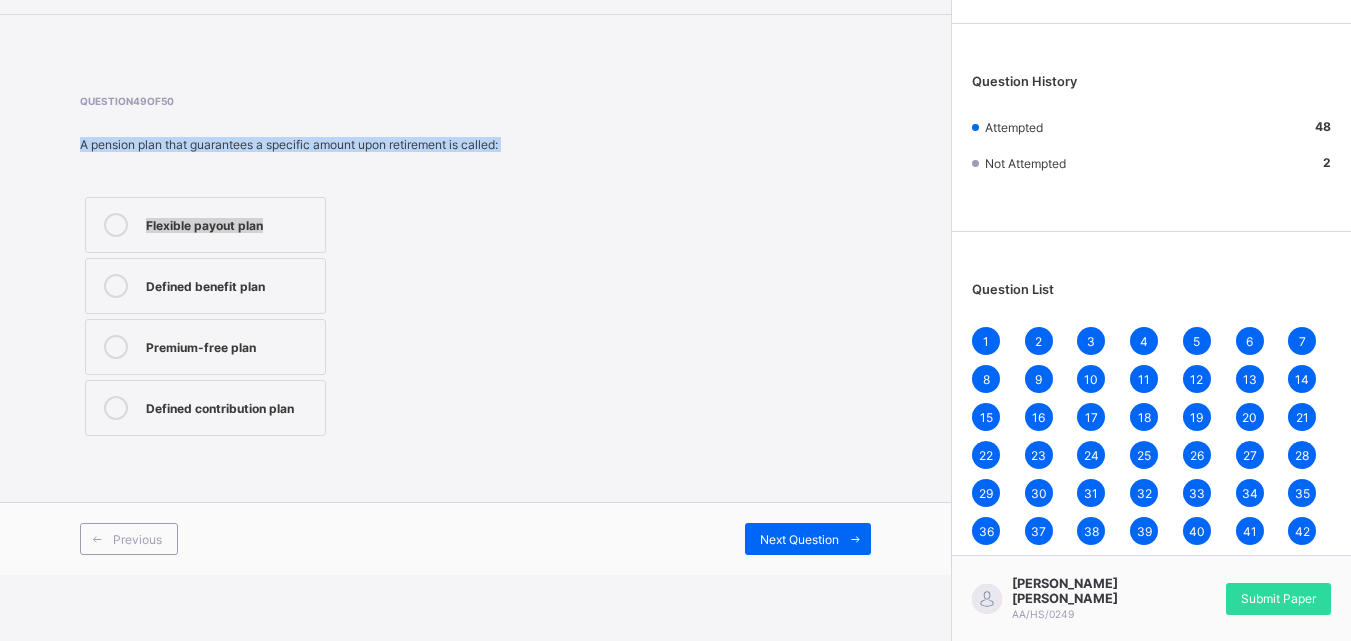 drag, startPoint x: 77, startPoint y: 148, endPoint x: 495, endPoint y: 152, distance: 418.01913 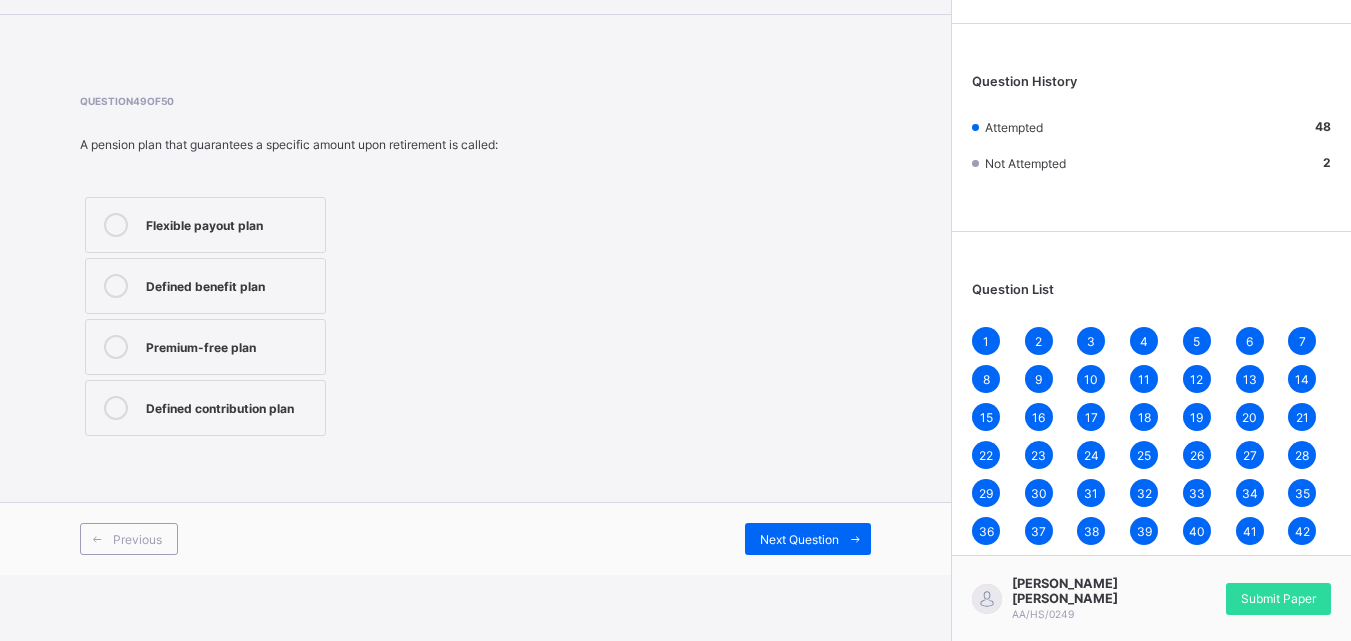 click on "Flexible payout plan Defined benefit plan Premium-free plan Defined contribution plan" at bounding box center [289, 316] 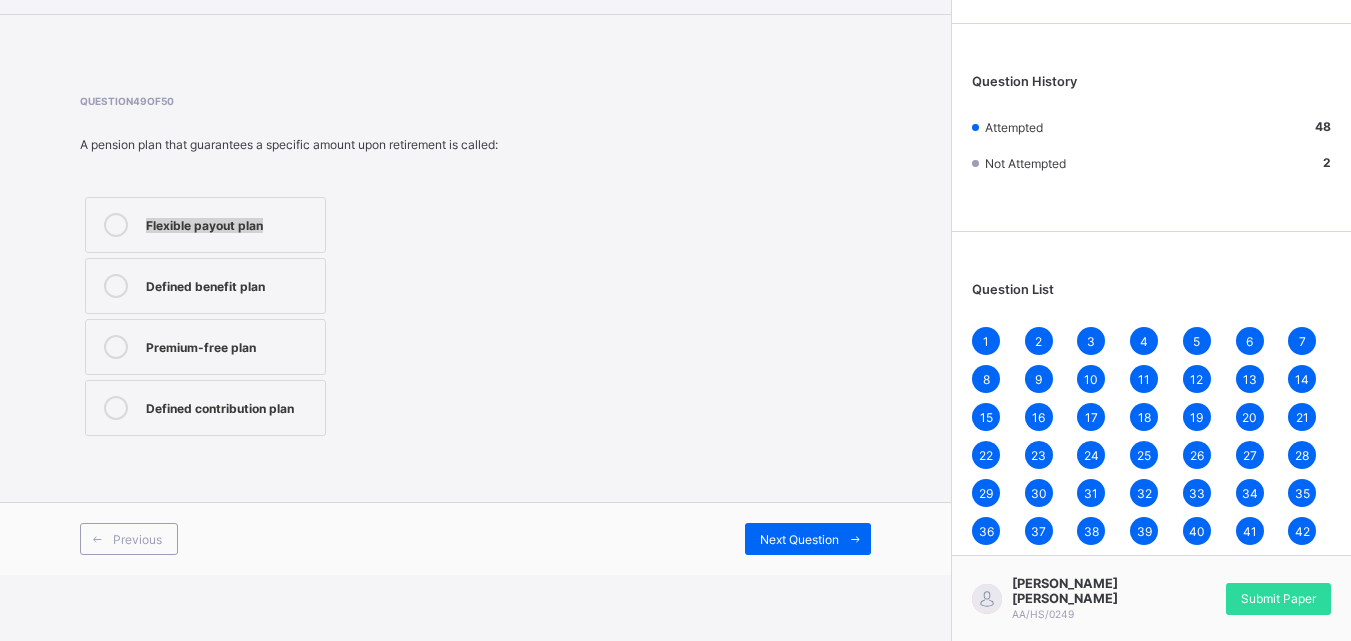 drag, startPoint x: 147, startPoint y: 223, endPoint x: 275, endPoint y: 235, distance: 128.56126 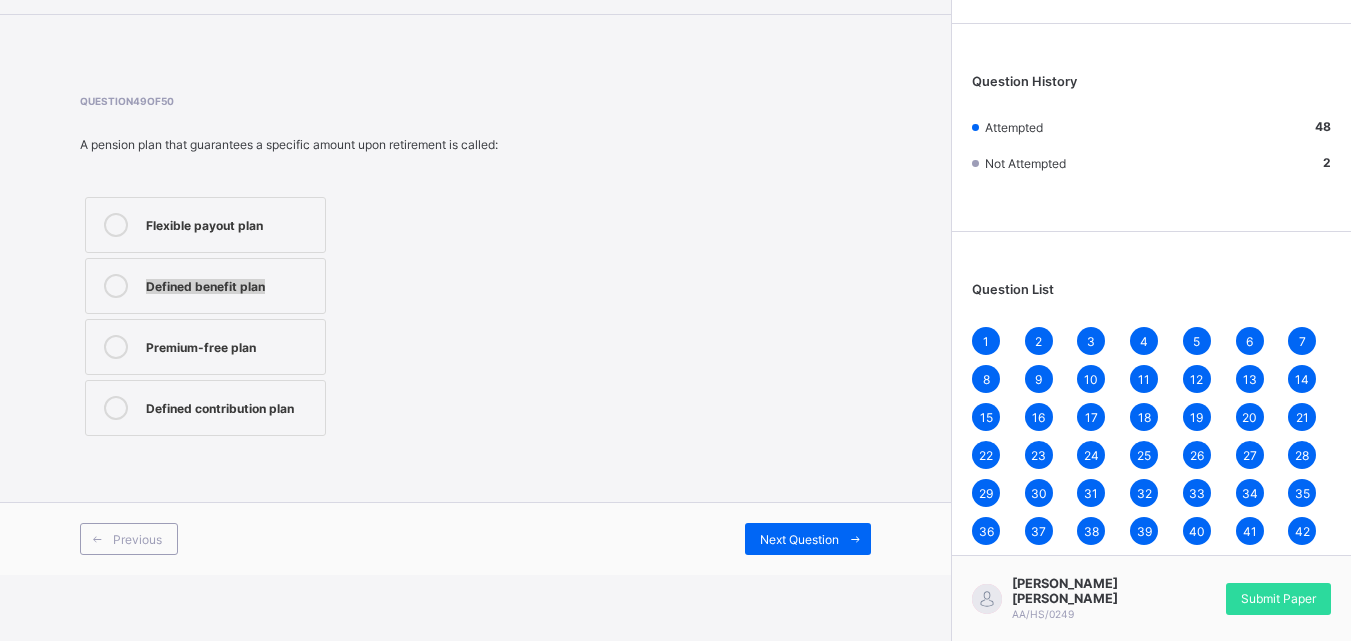drag, startPoint x: 142, startPoint y: 289, endPoint x: 277, endPoint y: 307, distance: 136.19472 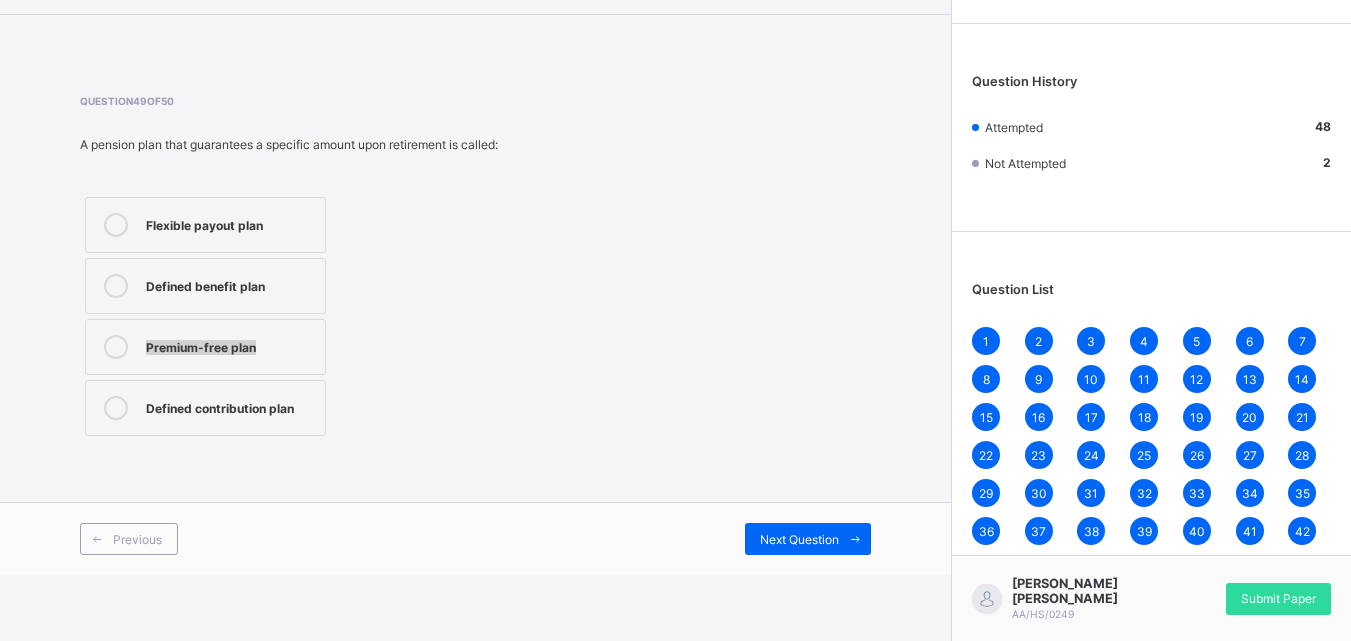 drag, startPoint x: 135, startPoint y: 357, endPoint x: 263, endPoint y: 367, distance: 128.39003 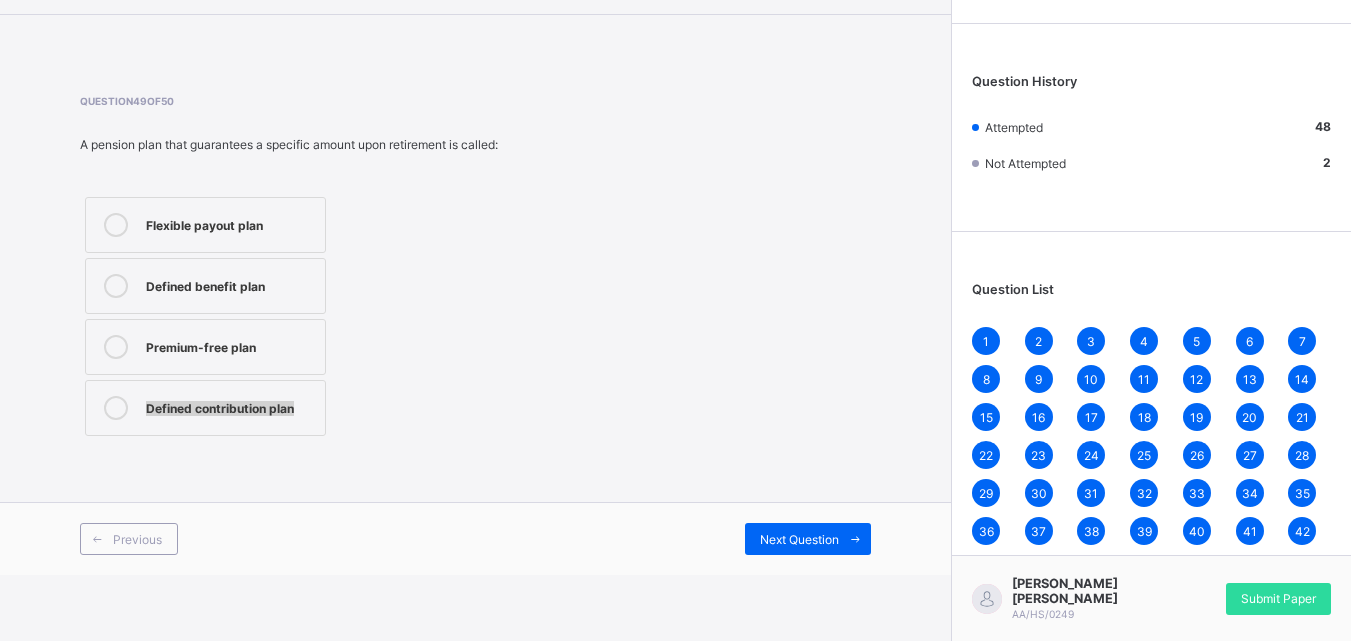 drag, startPoint x: 140, startPoint y: 412, endPoint x: 325, endPoint y: 426, distance: 185.52898 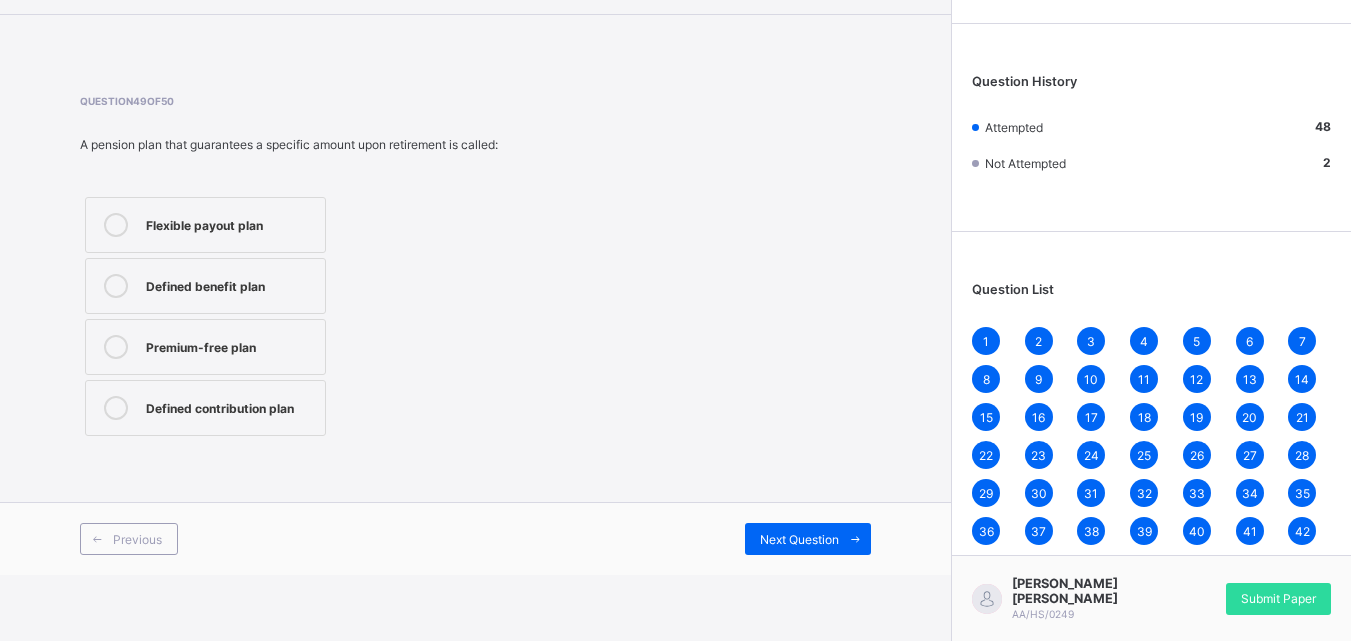 click on "Defined benefit plan" at bounding box center [230, 284] 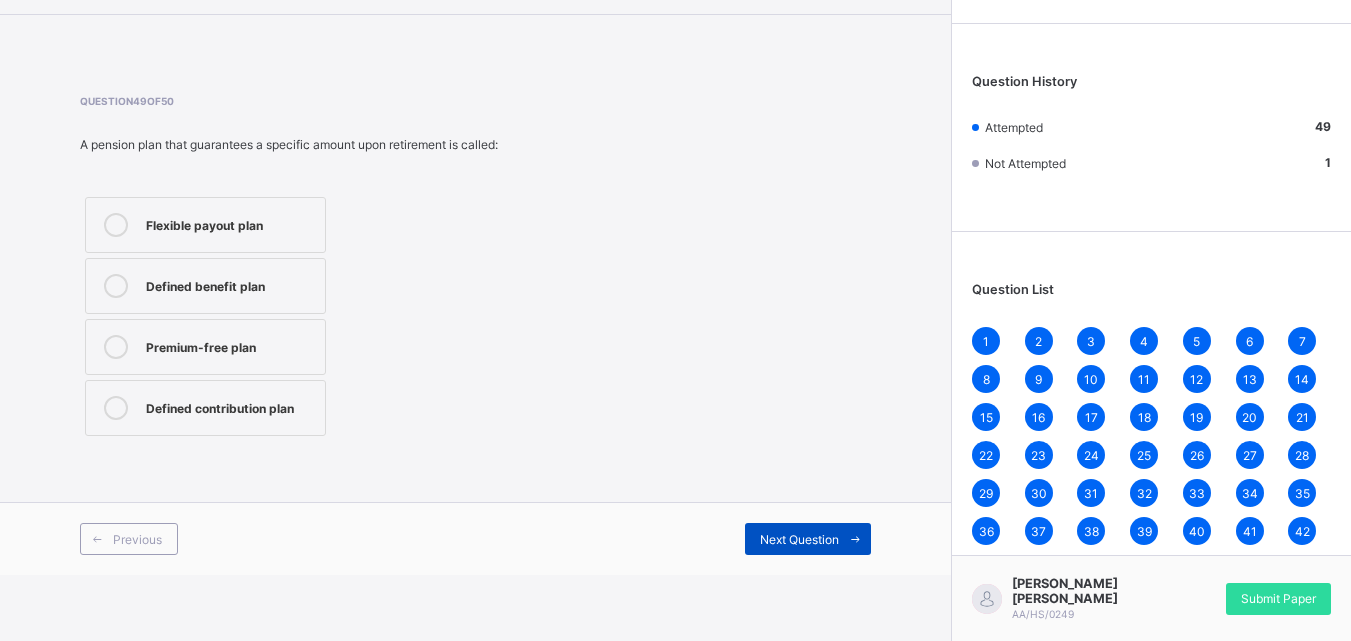 click on "Next Question" at bounding box center (808, 539) 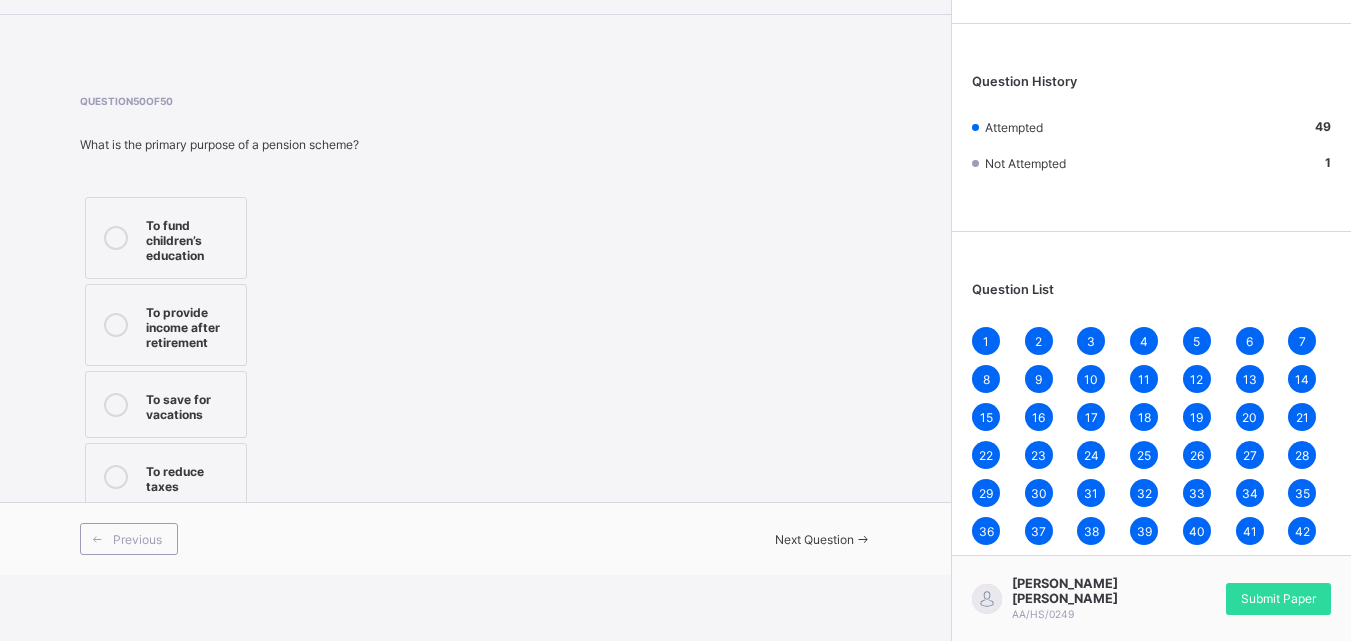 click on "To provide income after retirement" at bounding box center [166, 325] 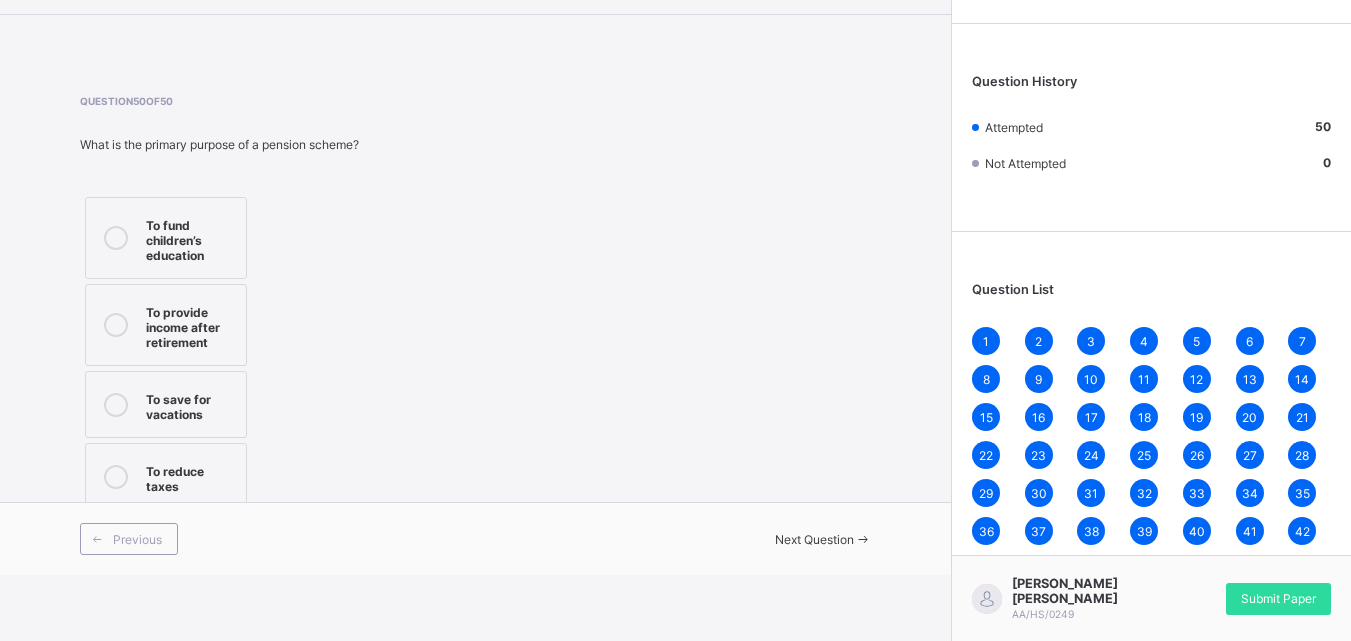 click on "Next Question" at bounding box center (814, 539) 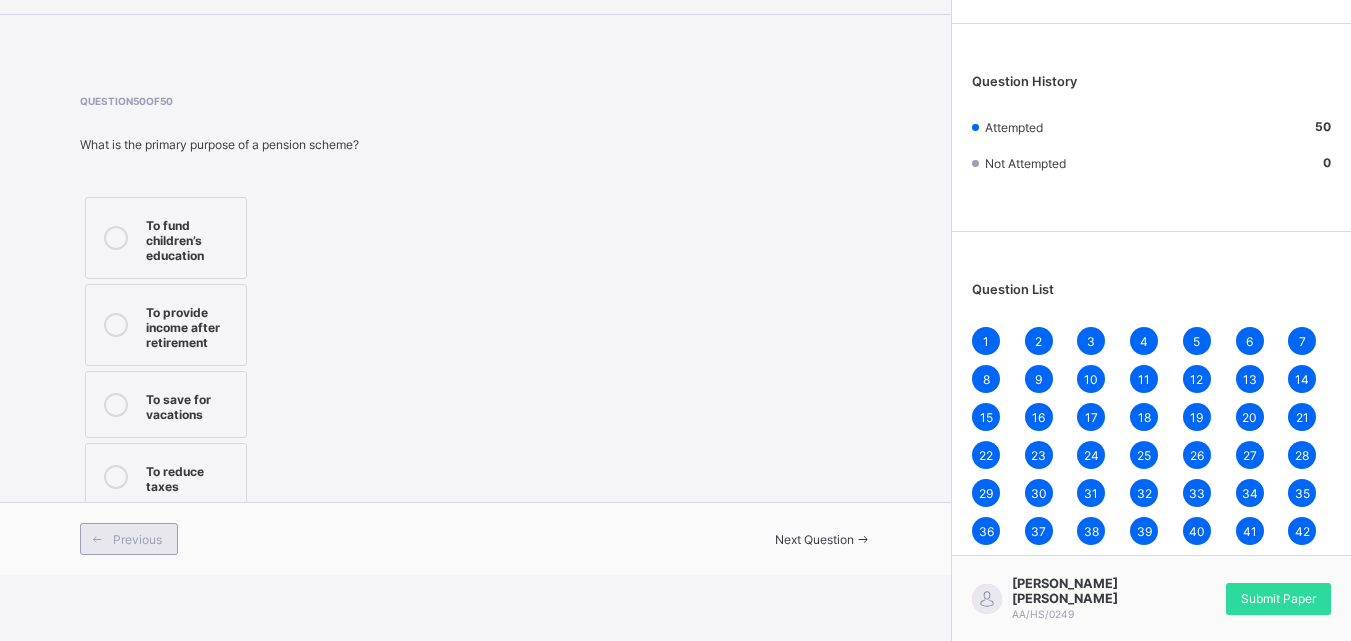 click at bounding box center (97, 539) 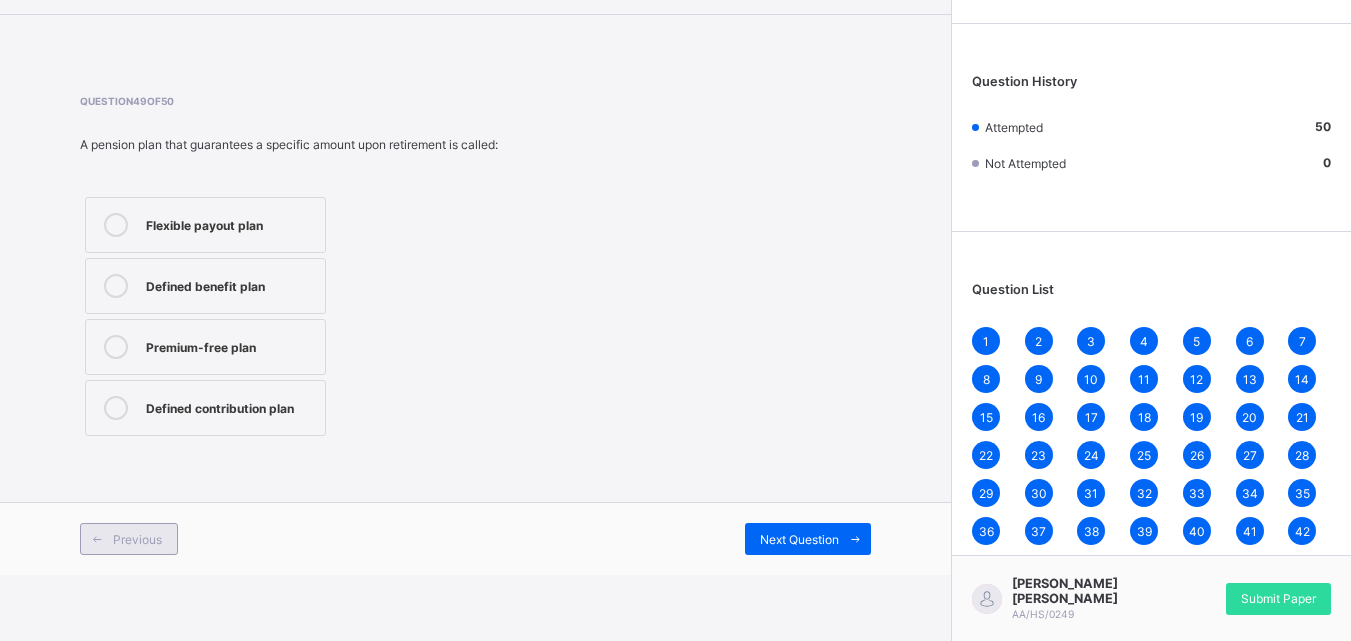 click at bounding box center (97, 539) 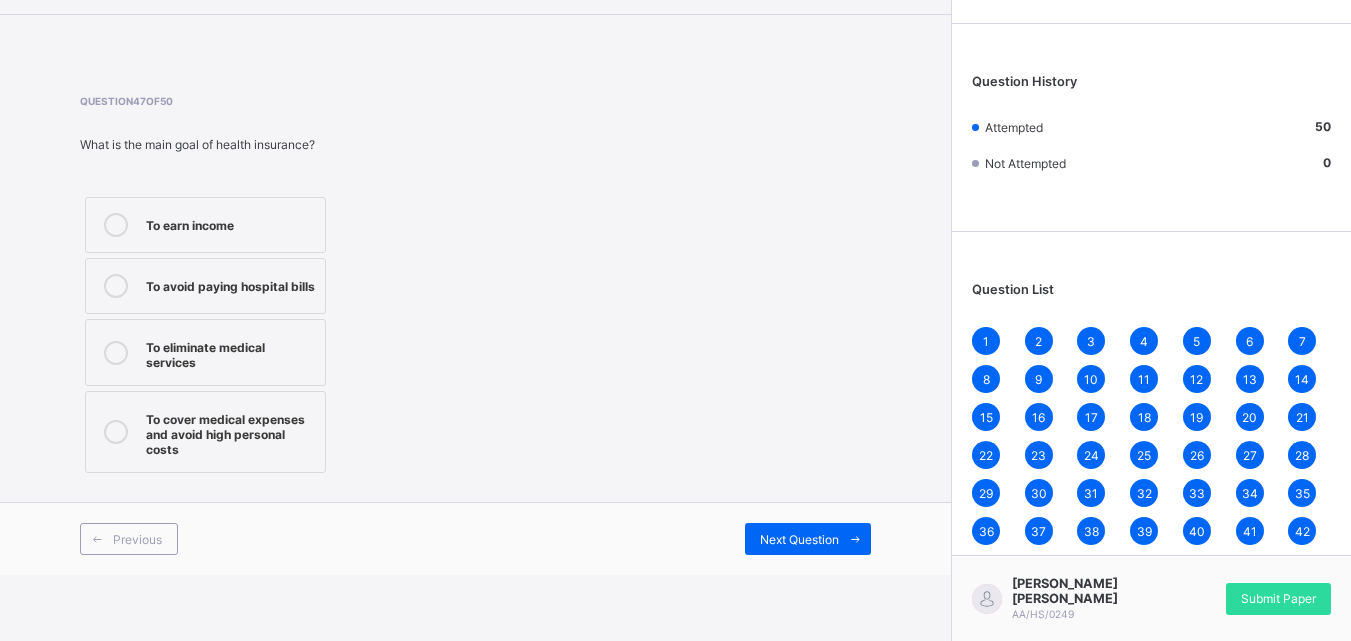click on "Previous Next Question" at bounding box center [475, 538] 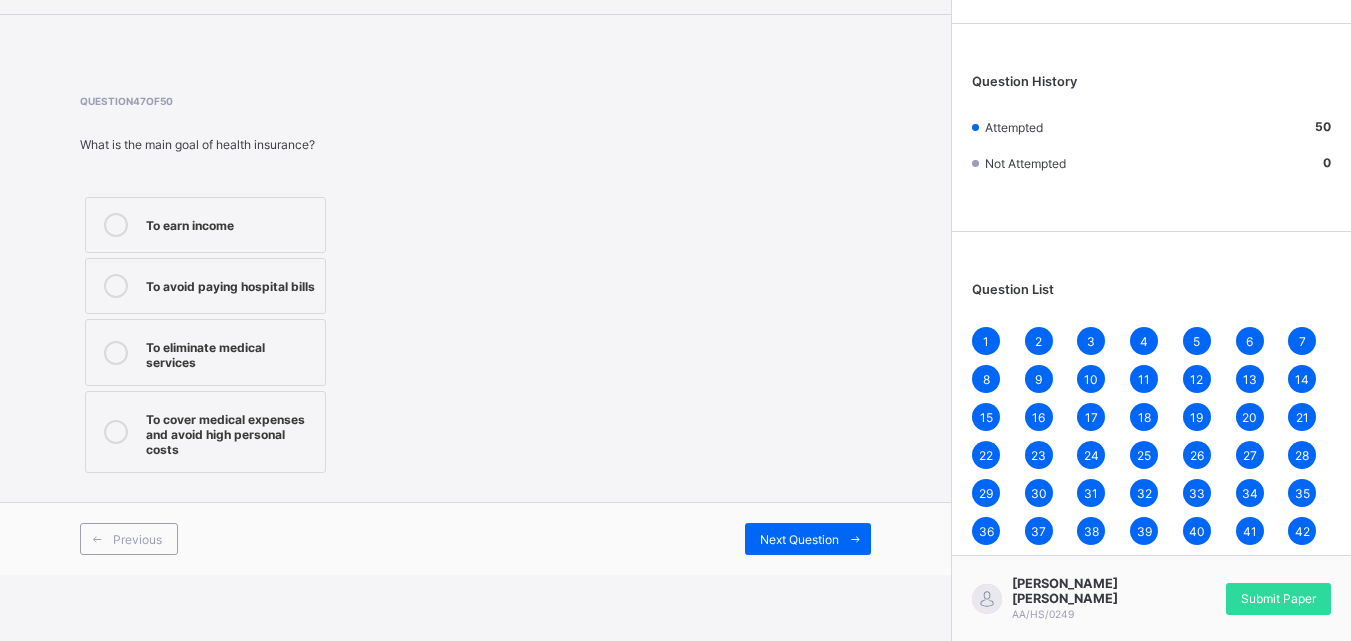 click on "Arndale Academy this is our [PERSON_NAME] 01:13:28 Time remaining Question  47  of  50 What is the main goal of health insurance? To earn income To avoid paying hospital bills To eliminate medical services To cover medical expenses and avoid high personal costs Previous Next Question Business Studies SUMMER EXAMINATION  STARTED Question History Attempted   50 Not Attempted 0 Question List 1 2 3 4 5 6 7 8 9 10 11 12 13 14 15 16 17 18 19 20 21 22 23 24 25 26 27 28 29 30 31 32 33 34 35 36 37 38 39 40 41 42 43 44 45 46 47 48 49 50 [PERSON_NAME] [PERSON_NAME] AA/HS/0249 Submit Paper × Submitting Paper This action will submit your paper. You won't have access to make any changes to    your answers afterwards. Cancel Yes, Submit Paper New Update Available Hello there, You can install SAFSIMS on your device for easier access. Dismiss Update app" at bounding box center [675, 254] 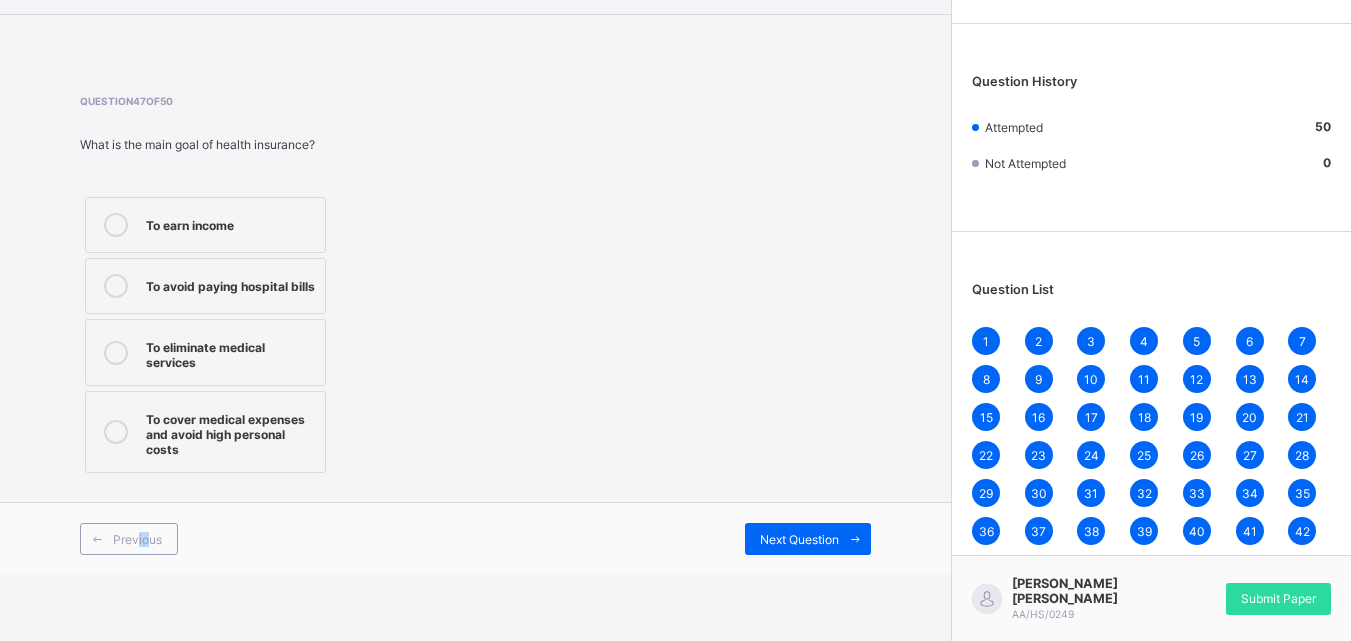 click on "Previous Next Question" at bounding box center (475, 538) 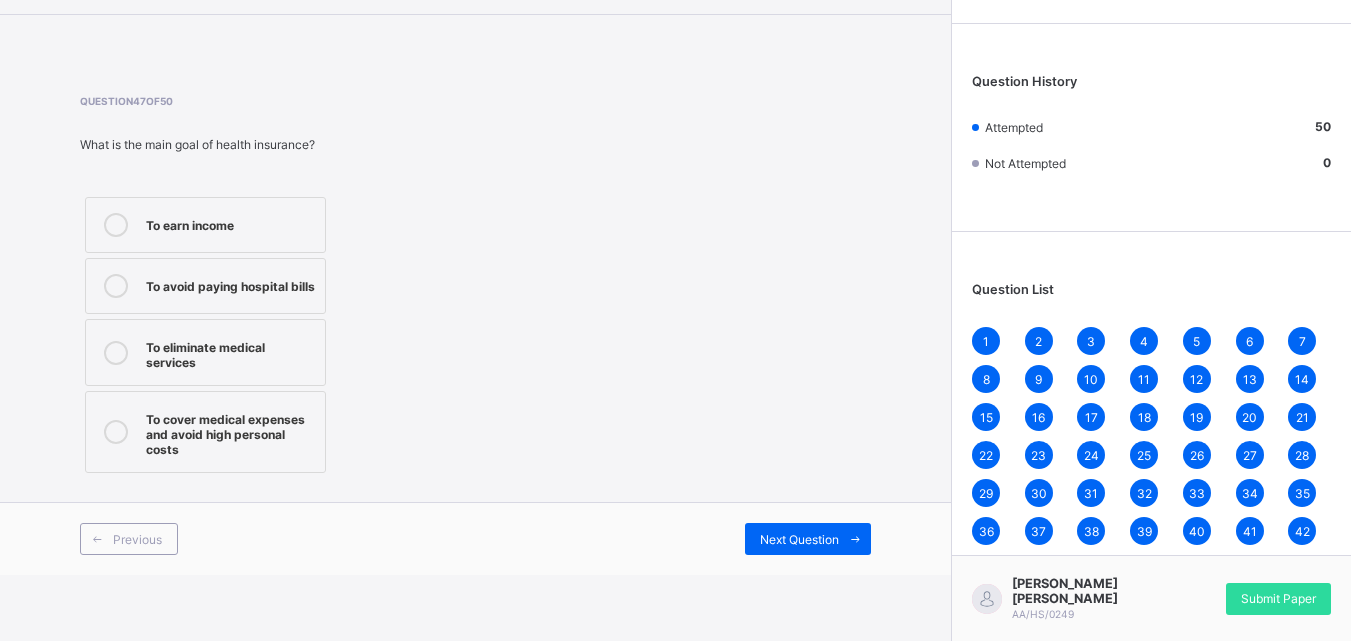 click on "1" at bounding box center [986, 341] 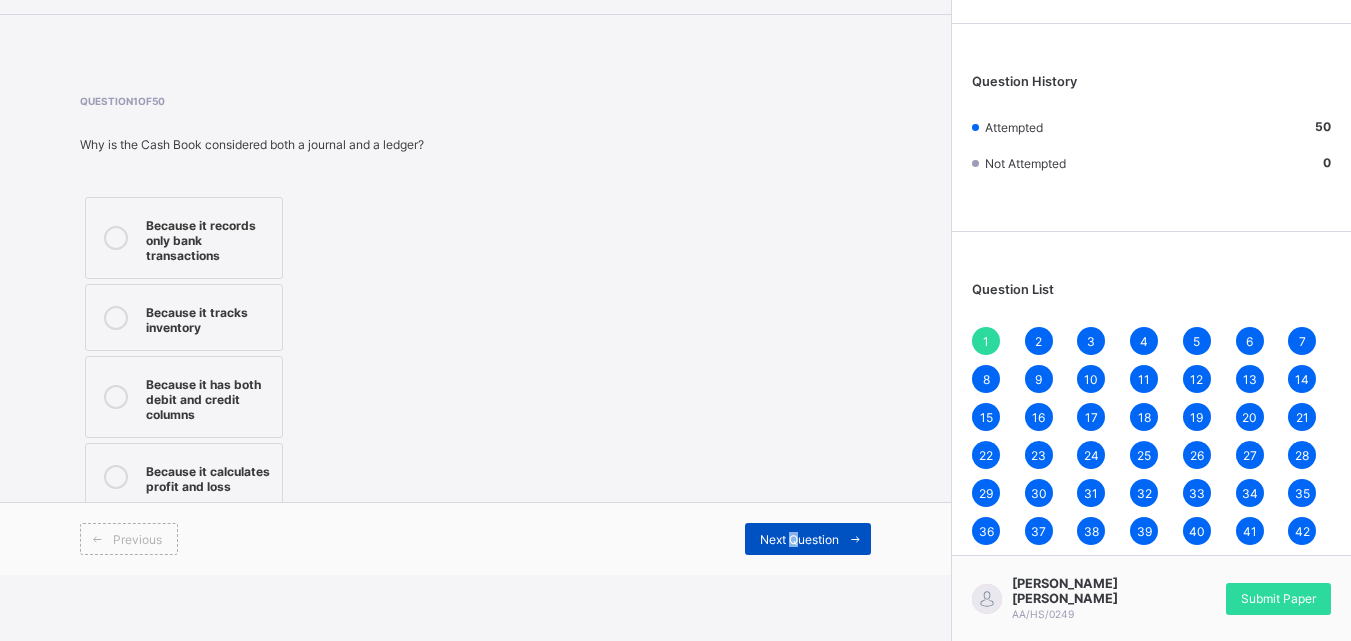 click on "Next Question" at bounding box center (799, 539) 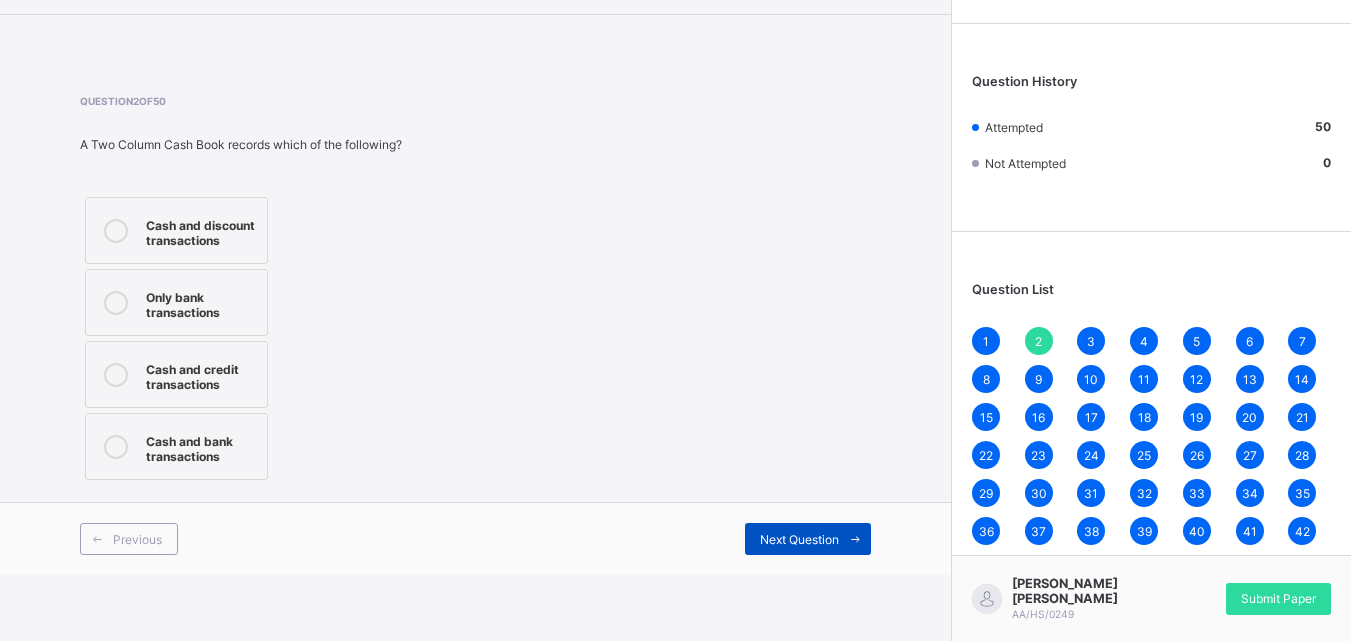 click on "Next Question" at bounding box center [799, 539] 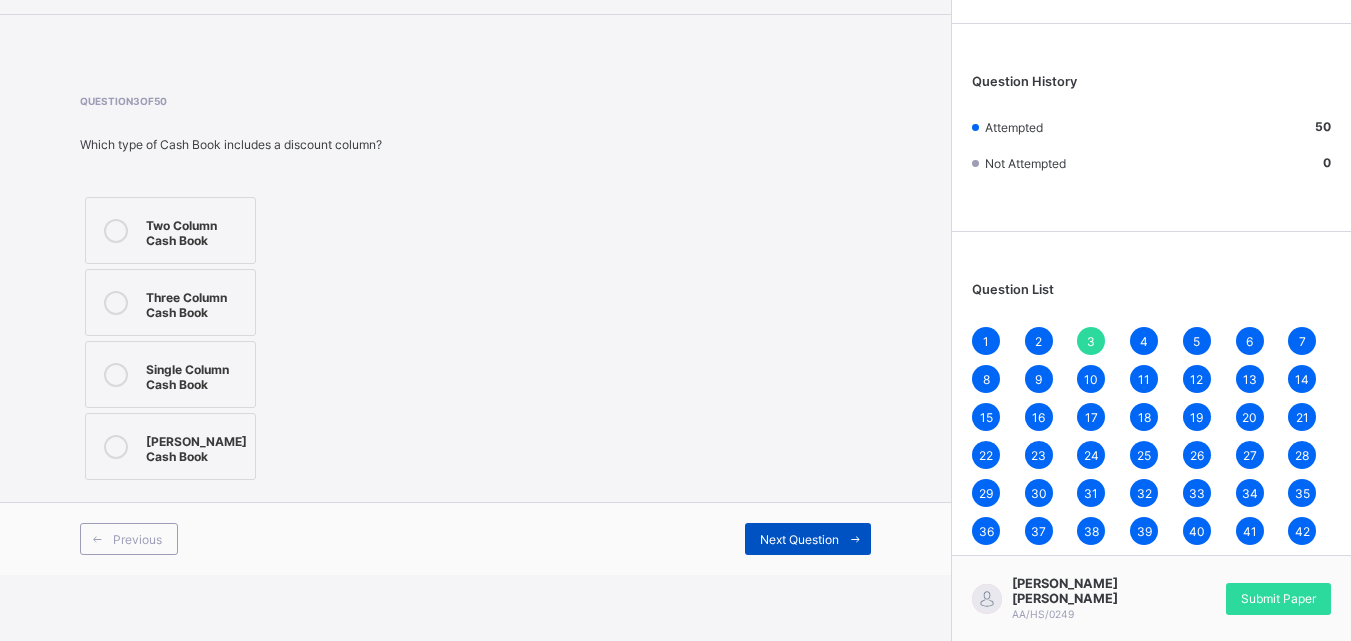 click on "Next Question" at bounding box center [799, 539] 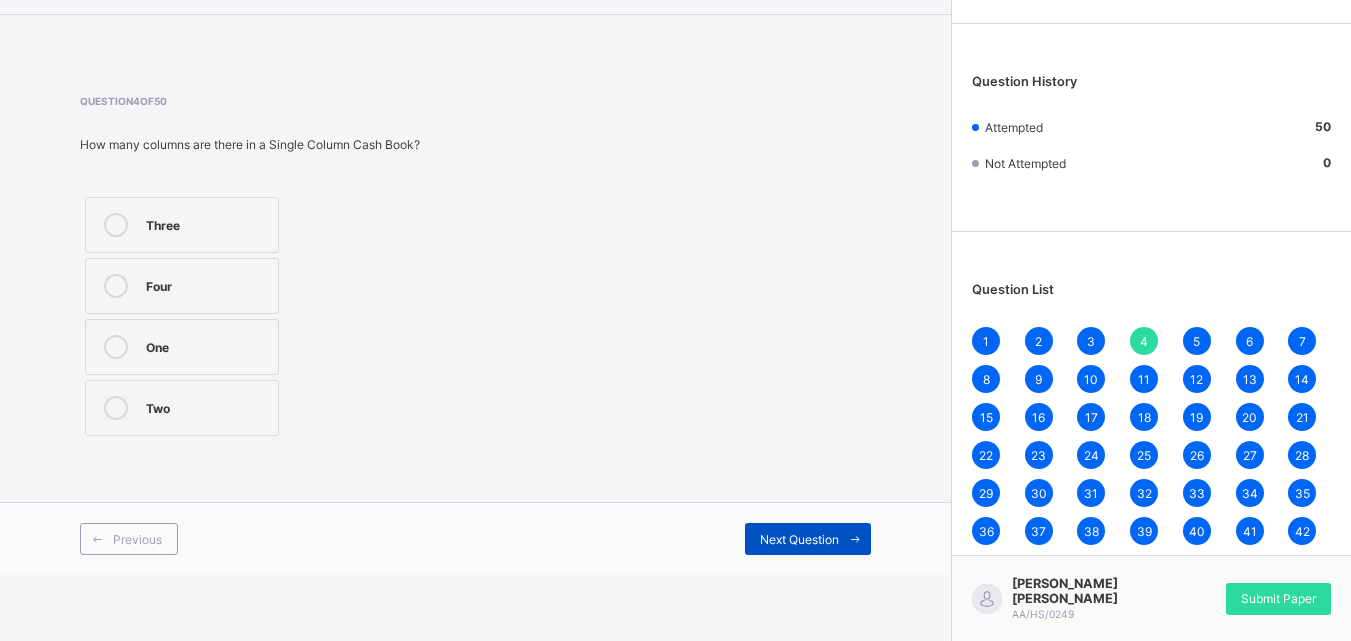 click on "Next Question" at bounding box center [808, 539] 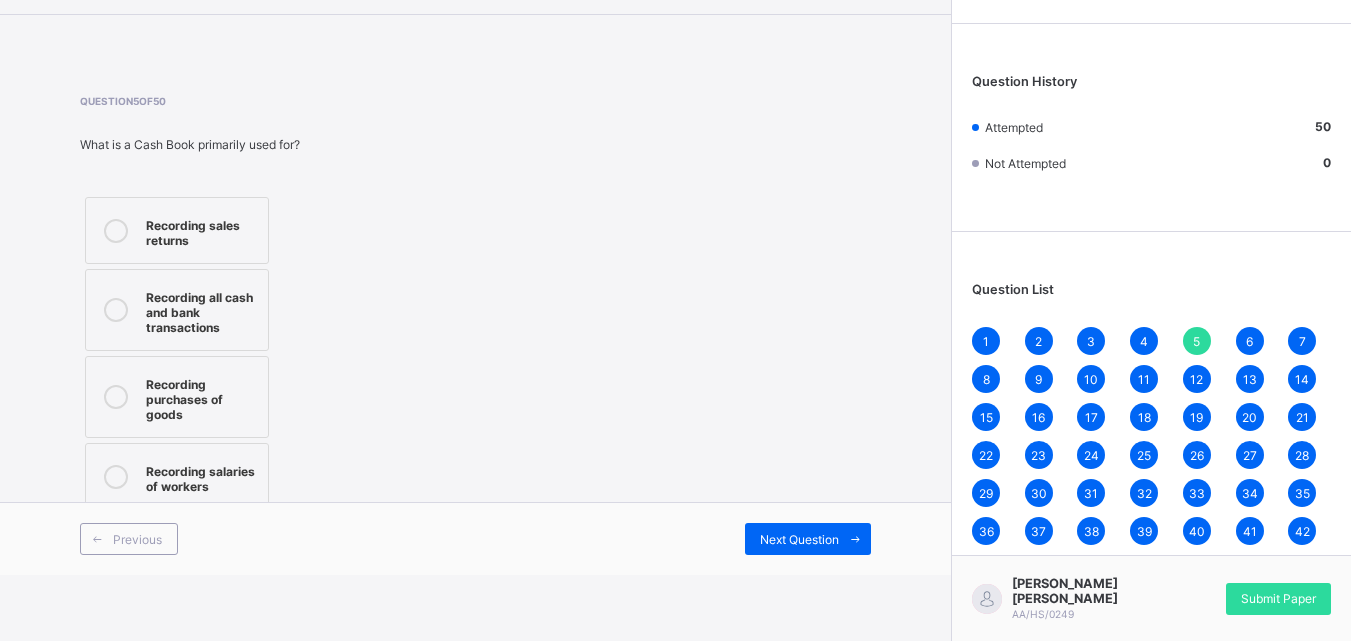 drag, startPoint x: 791, startPoint y: 531, endPoint x: 742, endPoint y: 541, distance: 50.01 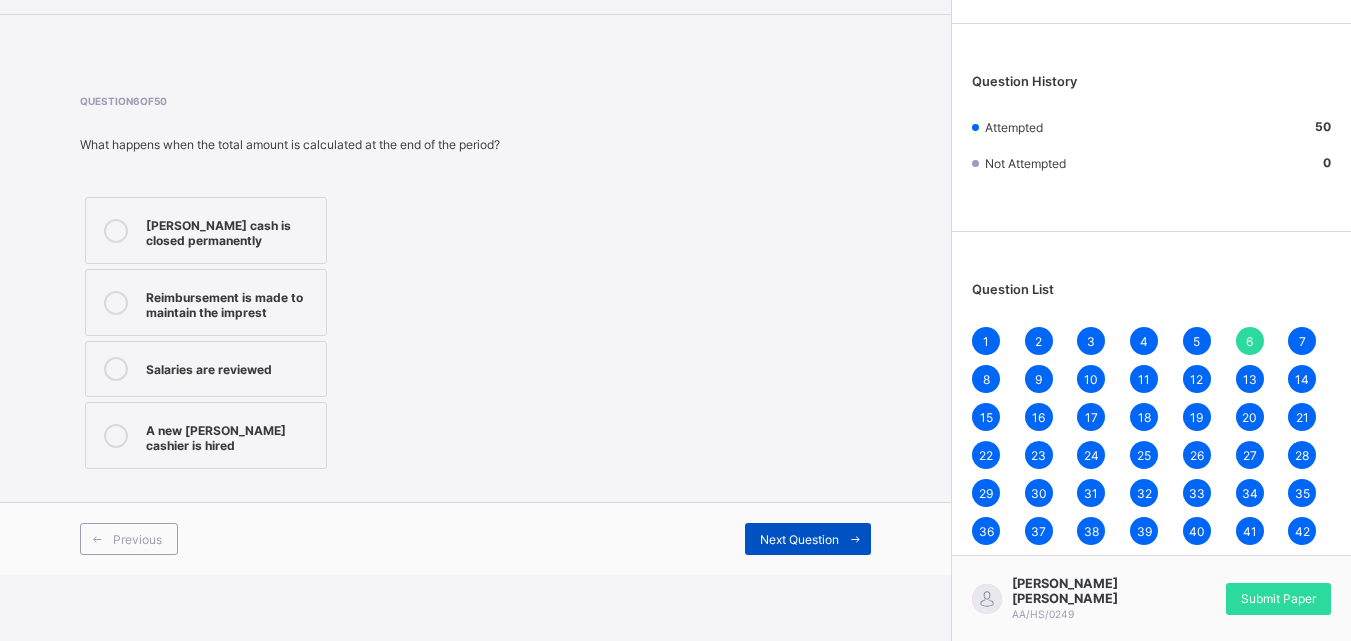 click on "Next Question" at bounding box center (799, 539) 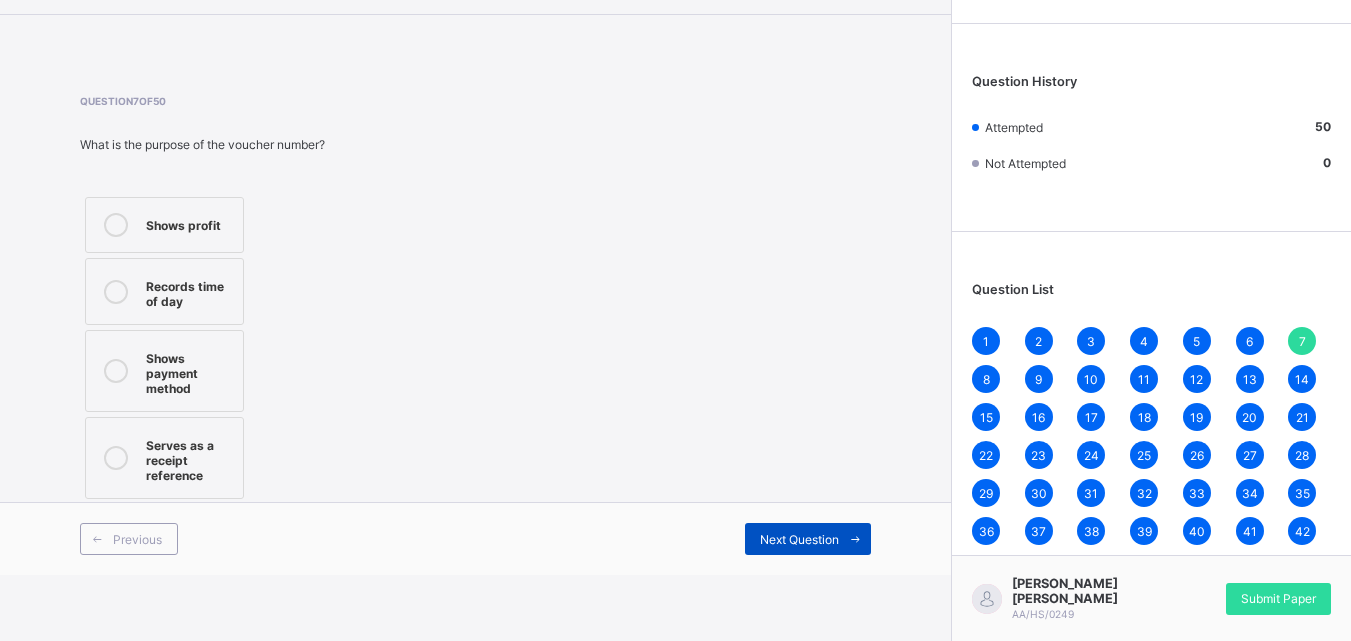 click on "Next Question" at bounding box center (808, 539) 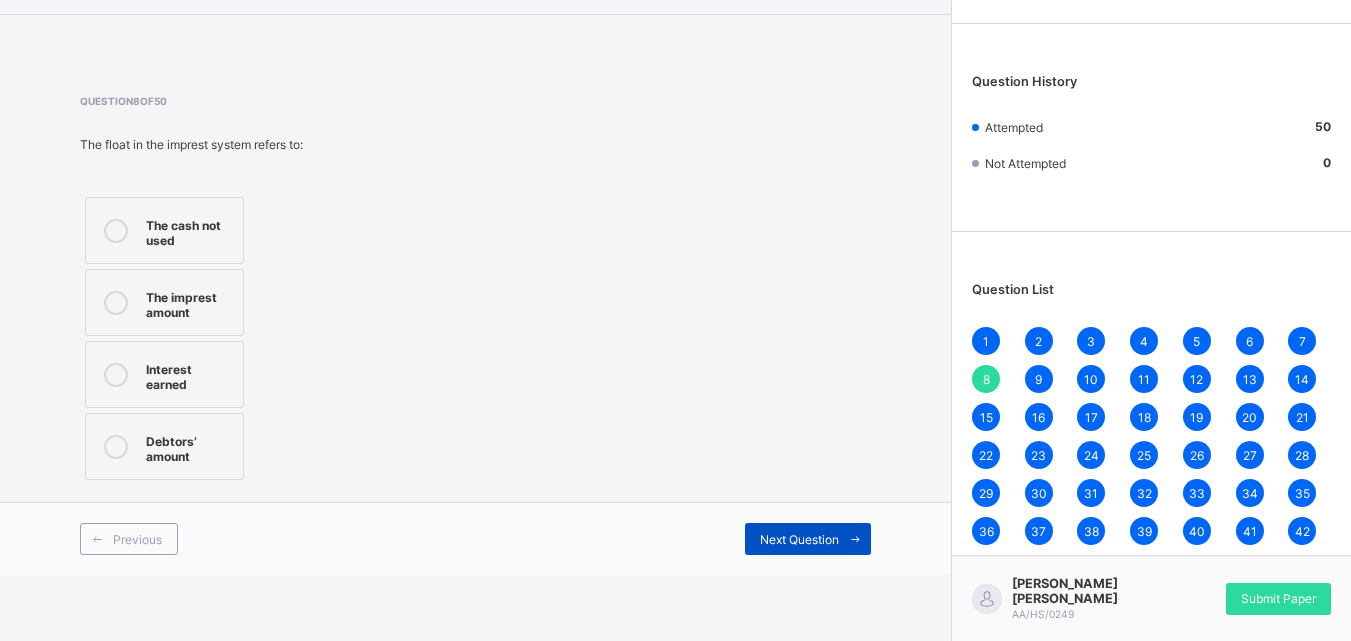 click on "Next Question" at bounding box center (799, 539) 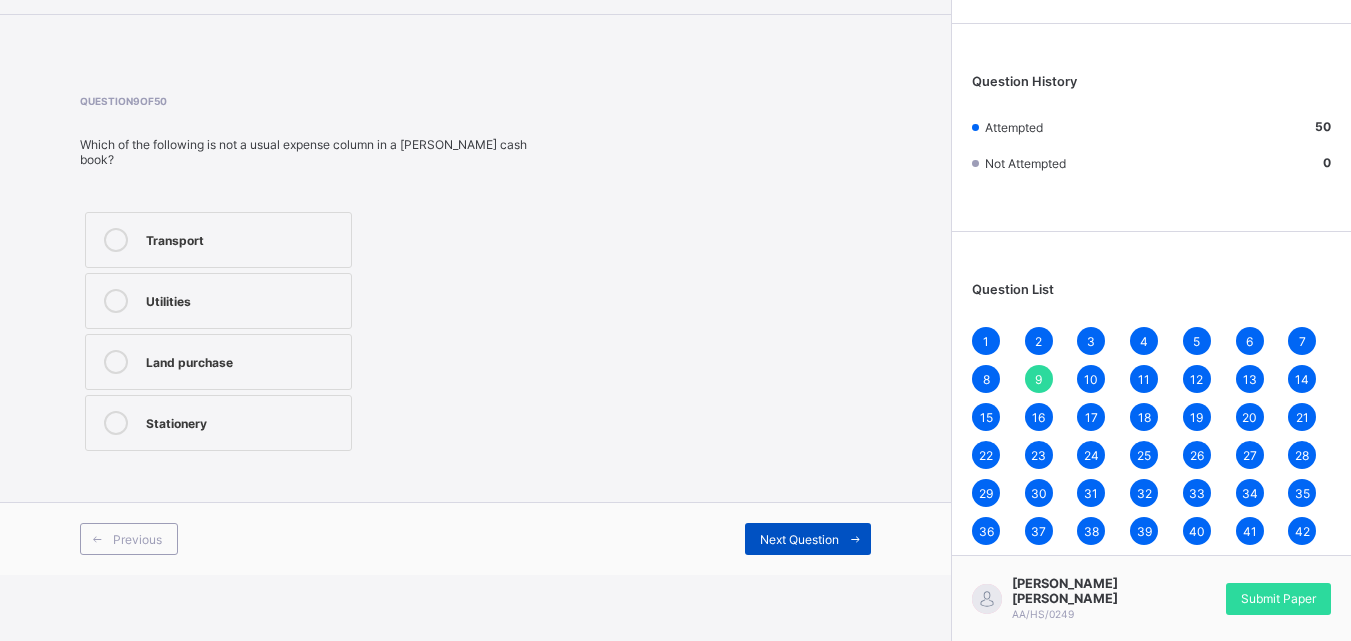 click on "Next Question" at bounding box center (799, 539) 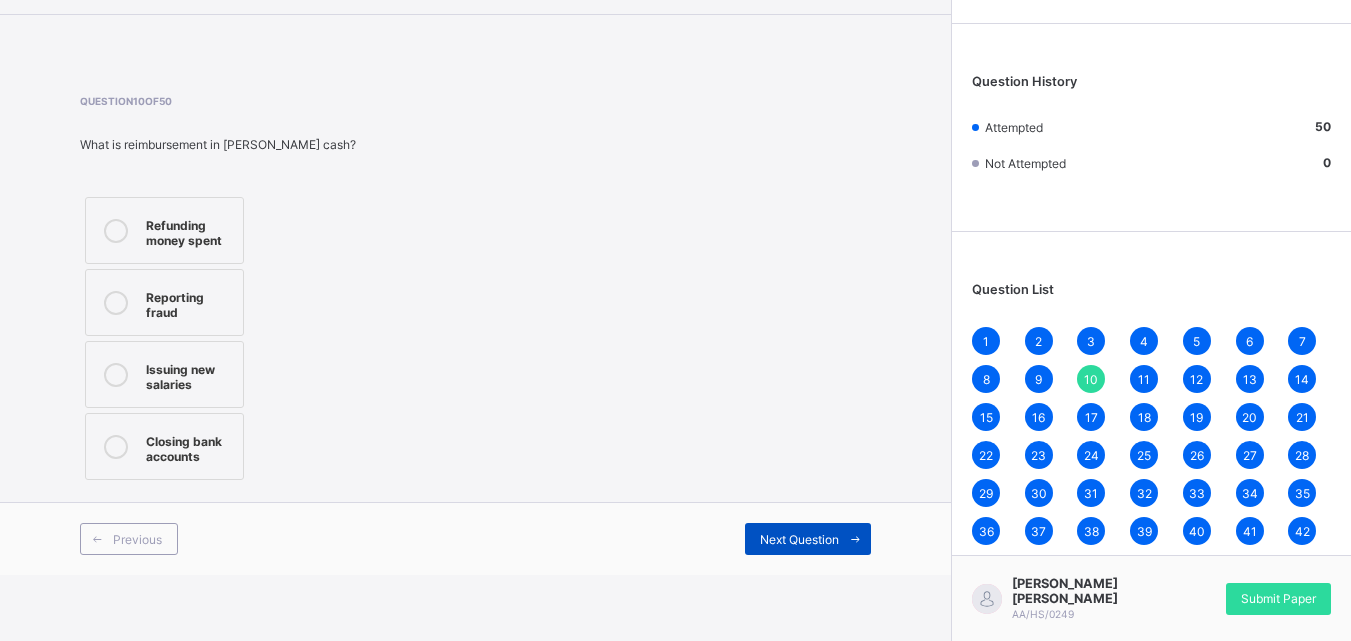 click on "Next Question" at bounding box center (799, 539) 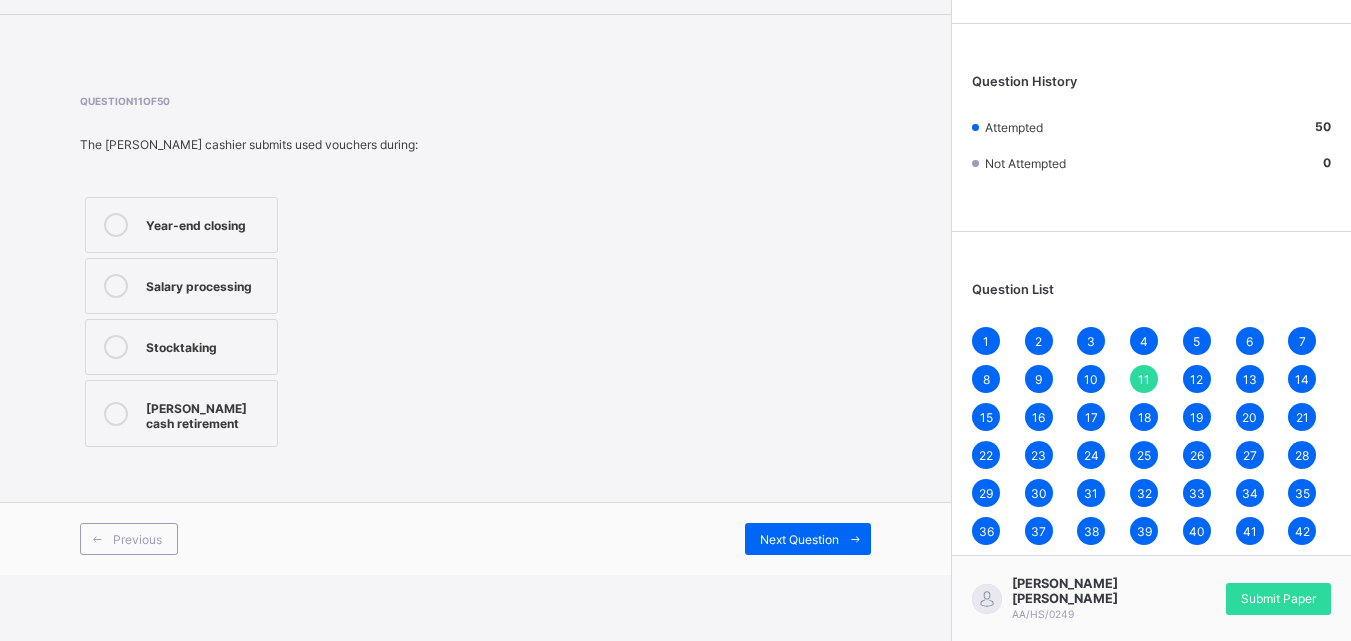 scroll, scrollTop: 0, scrollLeft: 0, axis: both 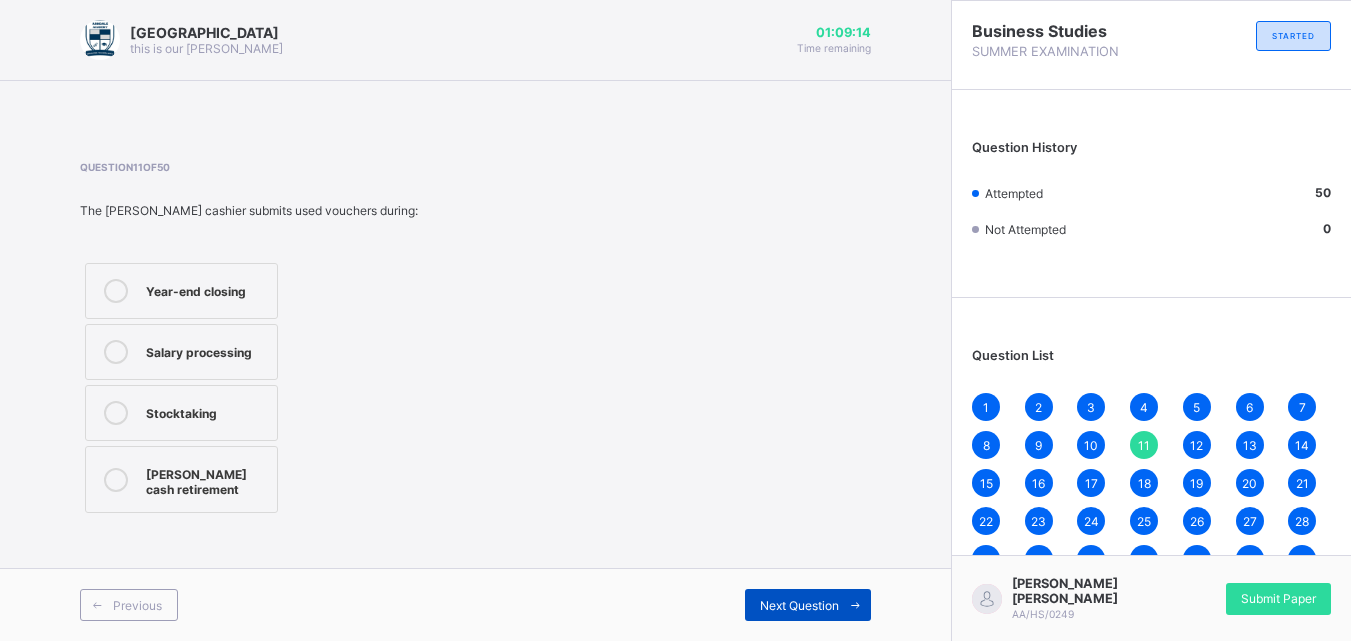 click on "Next Question" at bounding box center (799, 605) 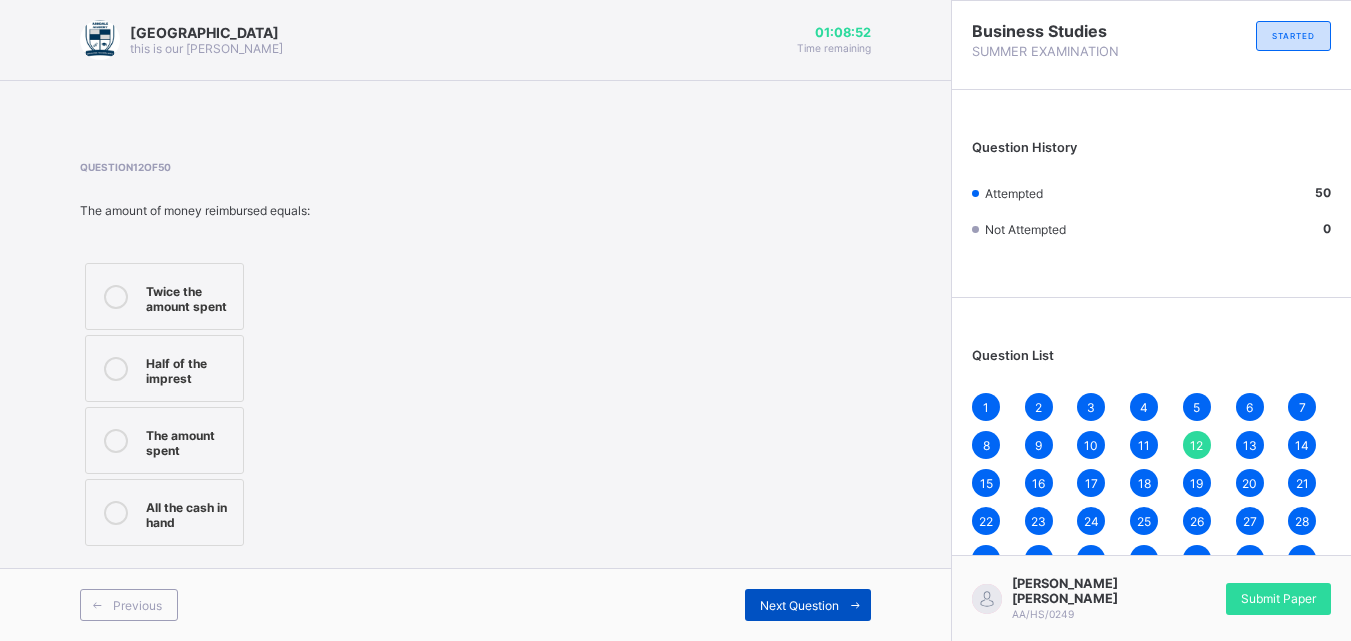 click on "Next Question" at bounding box center [808, 605] 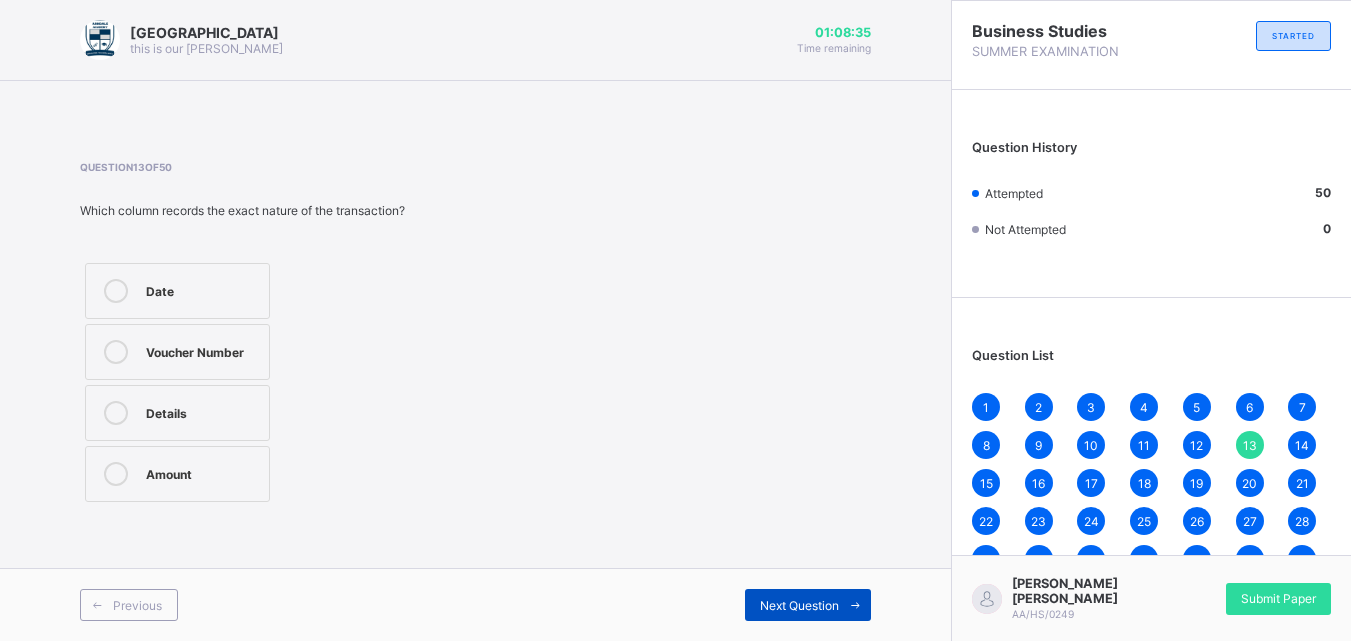click on "Next Question" at bounding box center (799, 605) 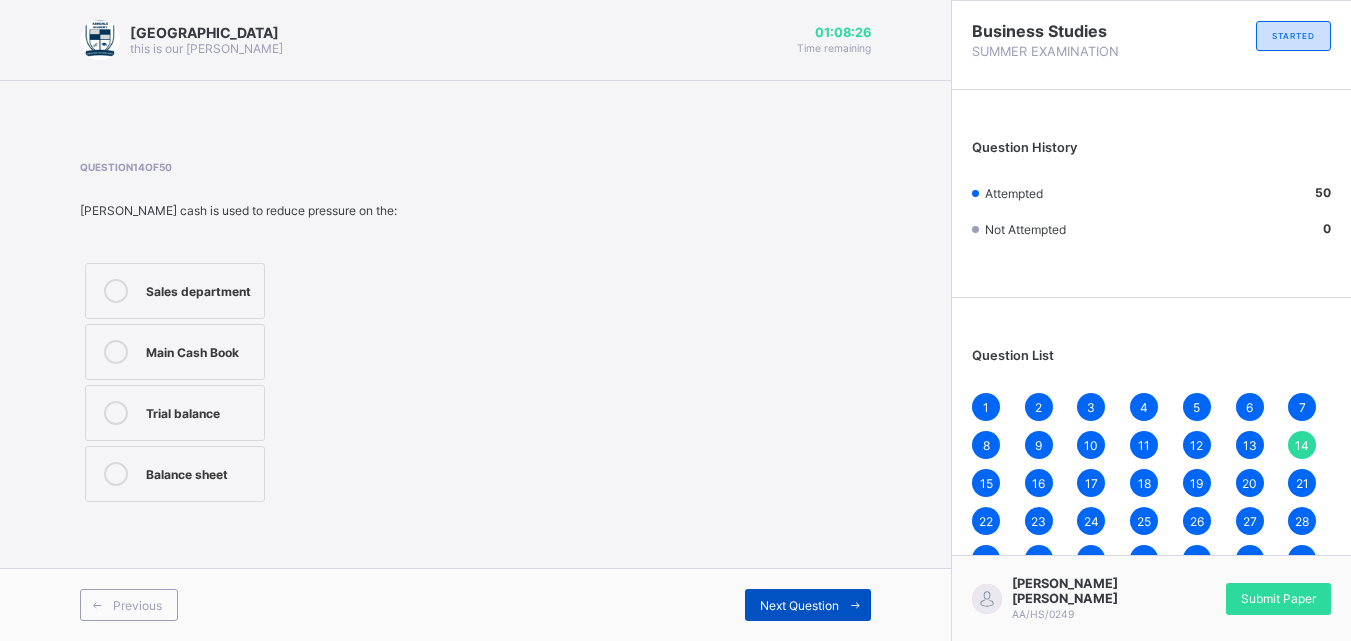 click on "Next Question" at bounding box center (799, 605) 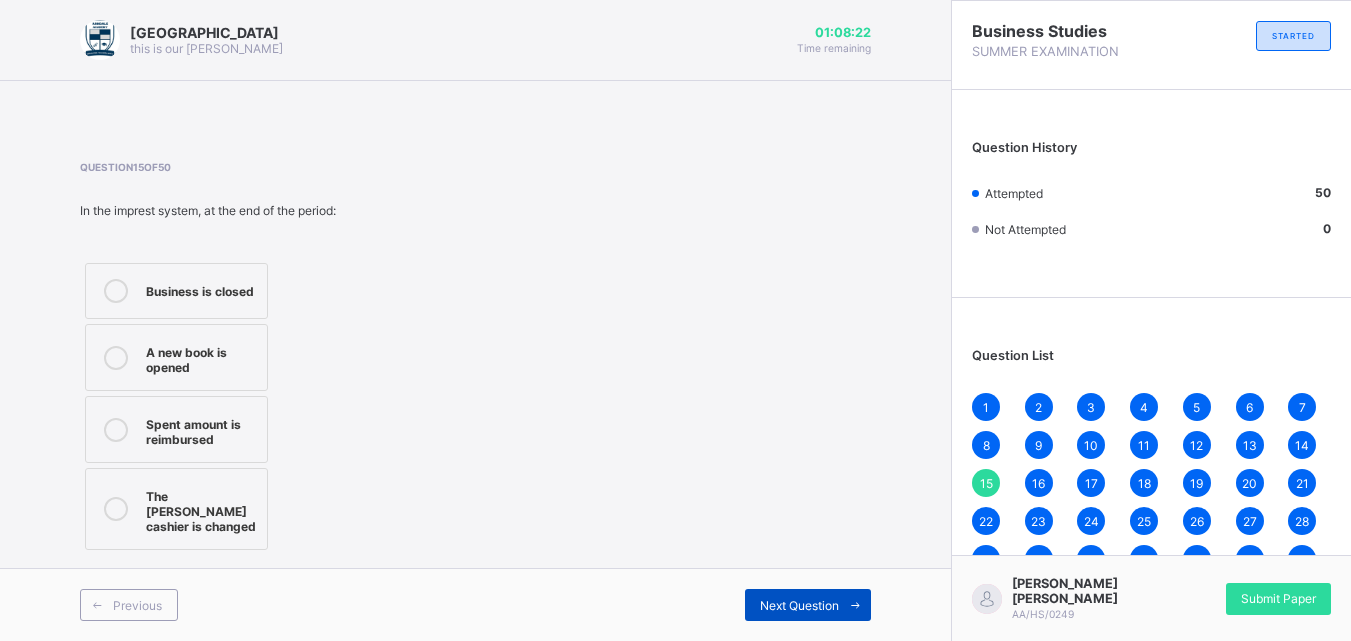 click on "Next Question" at bounding box center [799, 605] 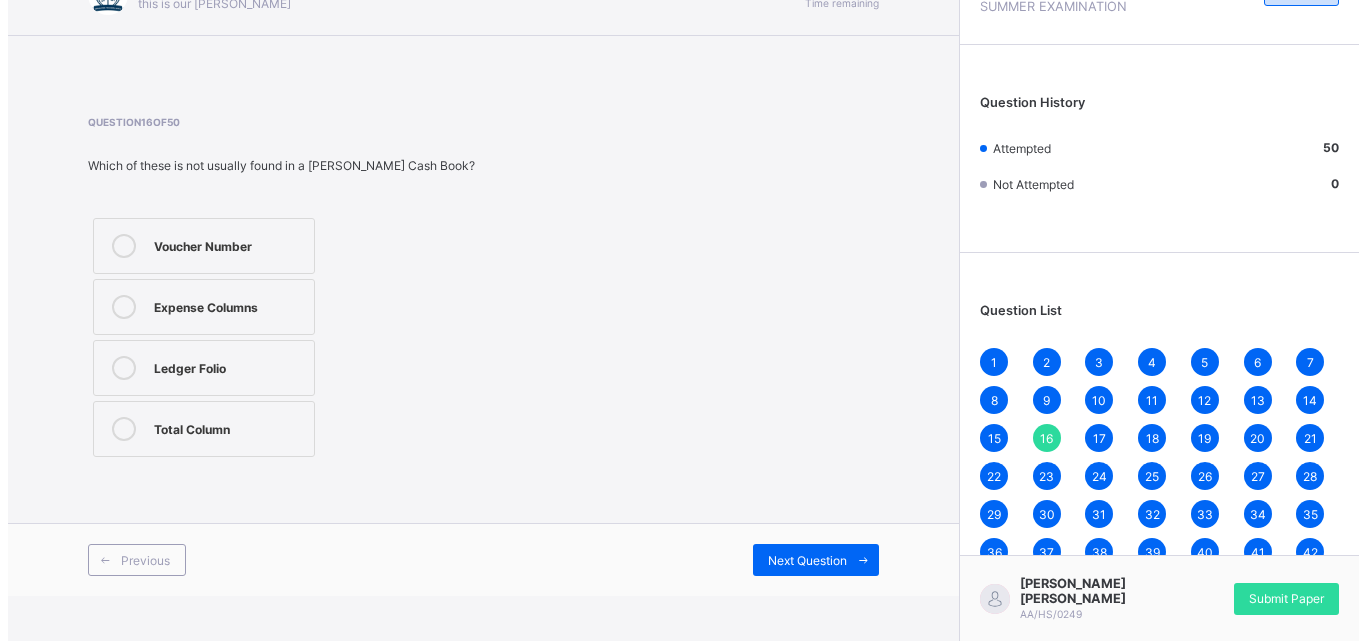 scroll, scrollTop: 66, scrollLeft: 0, axis: vertical 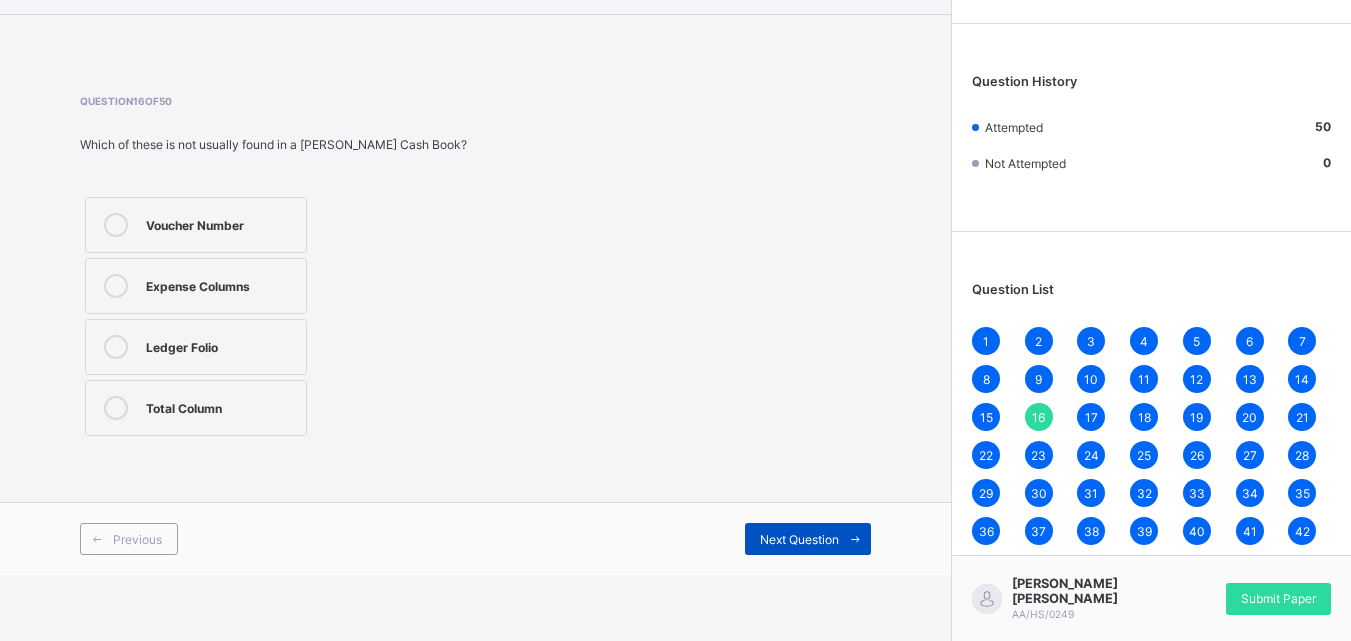 click on "Next Question" at bounding box center [799, 539] 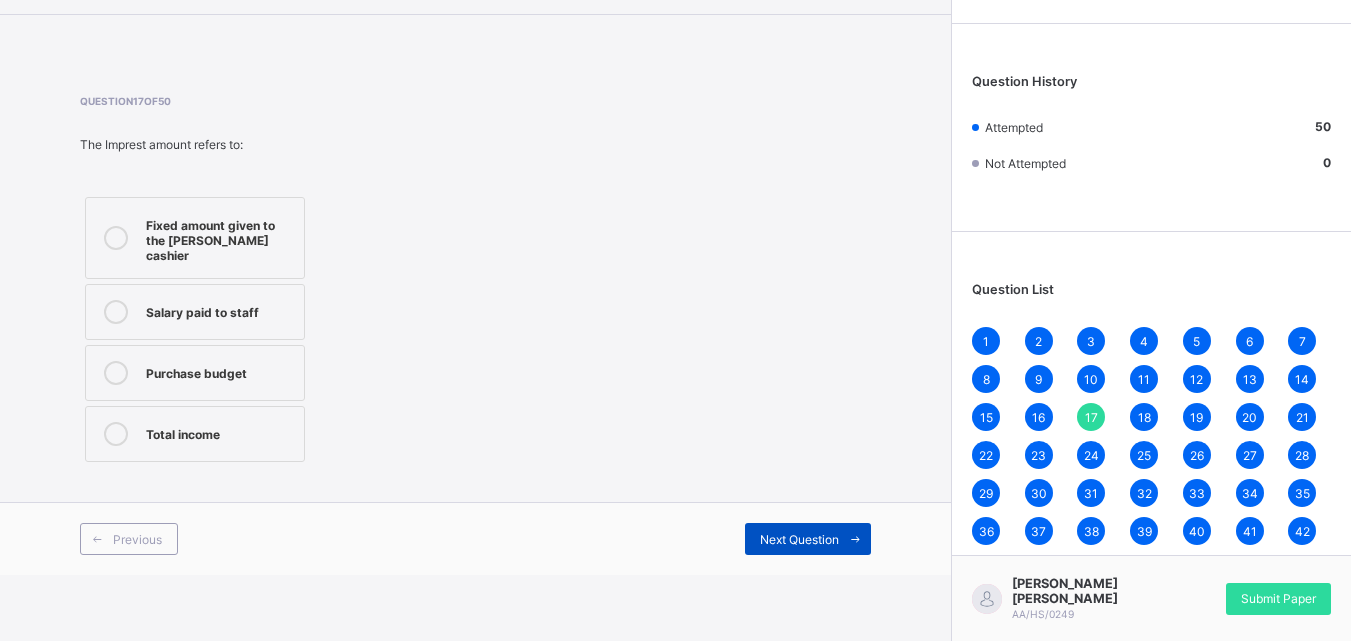 click on "Next Question" at bounding box center (808, 539) 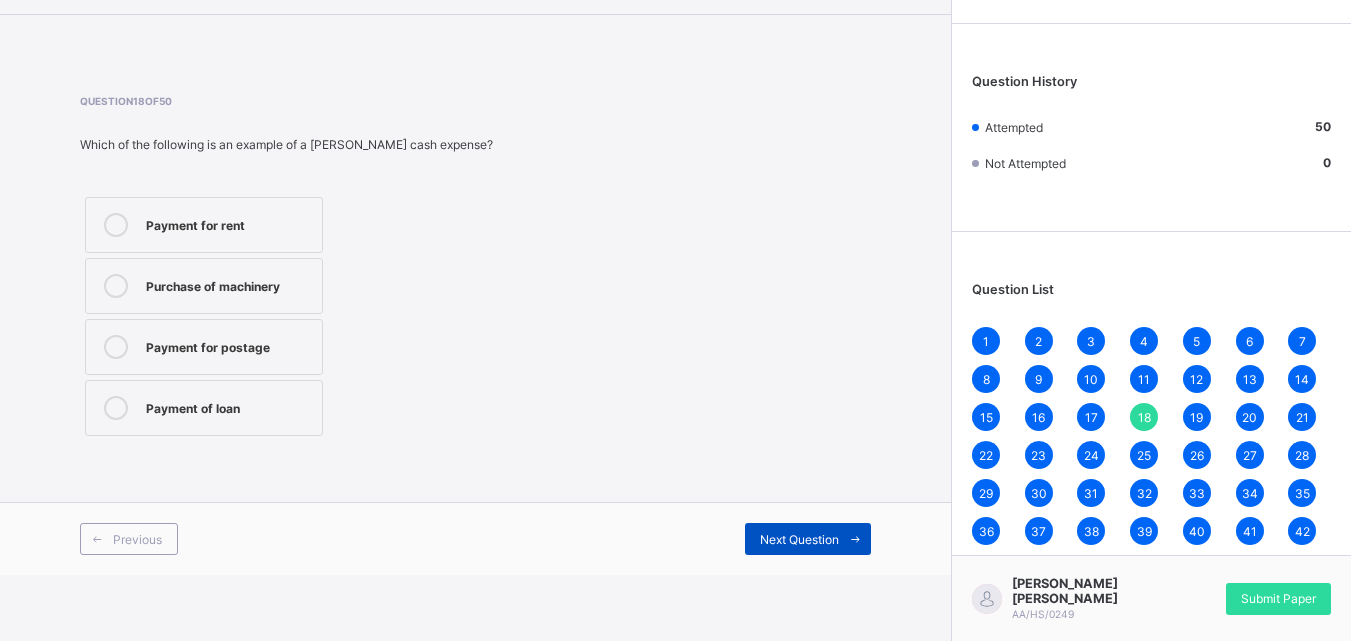 click on "Next Question" at bounding box center (799, 539) 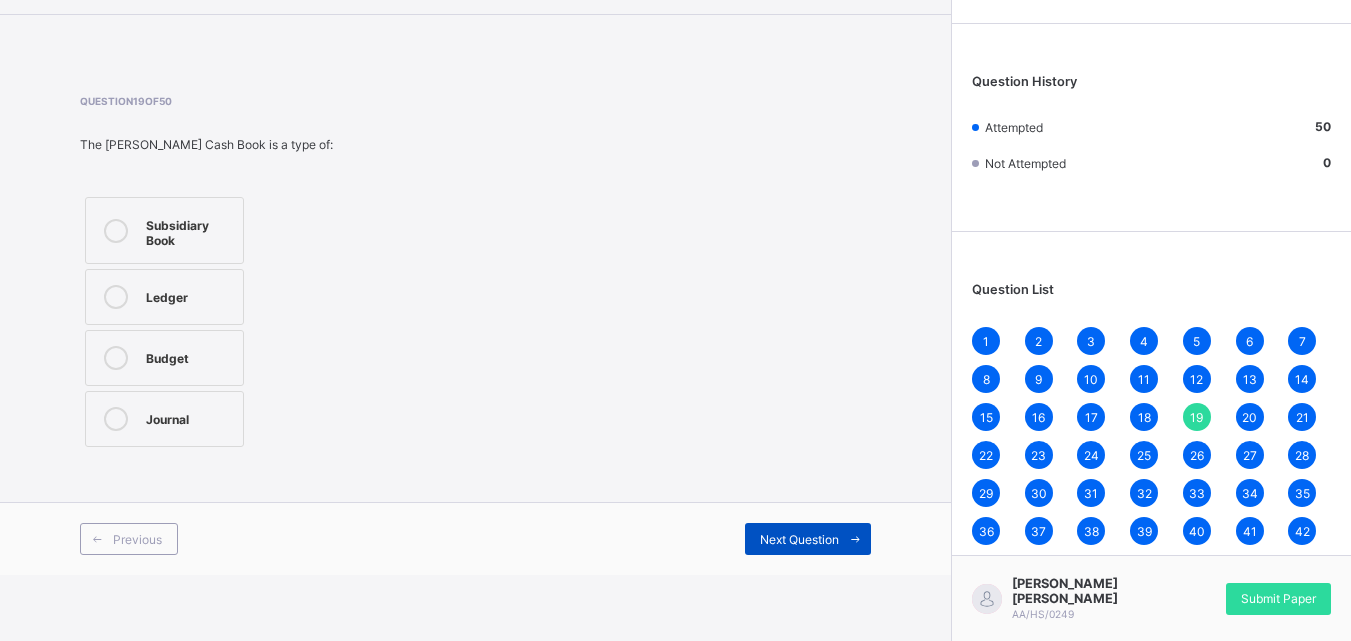 click on "Next Question" at bounding box center [799, 539] 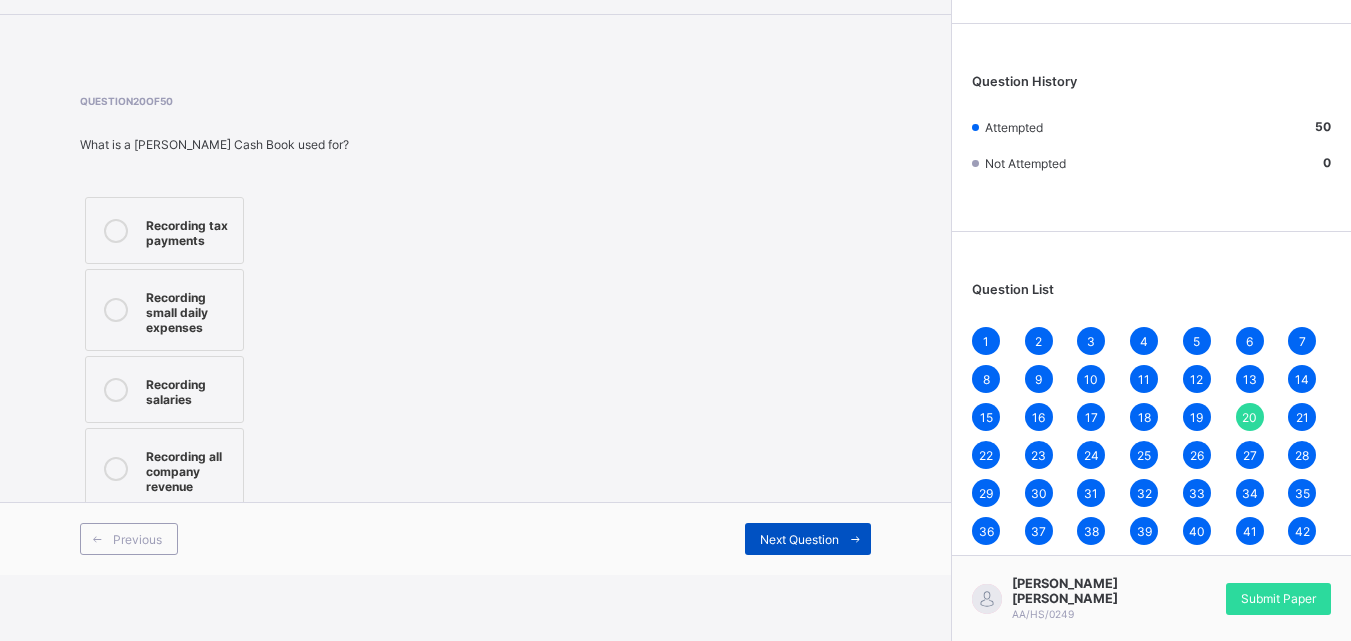 click on "Next Question" at bounding box center [799, 539] 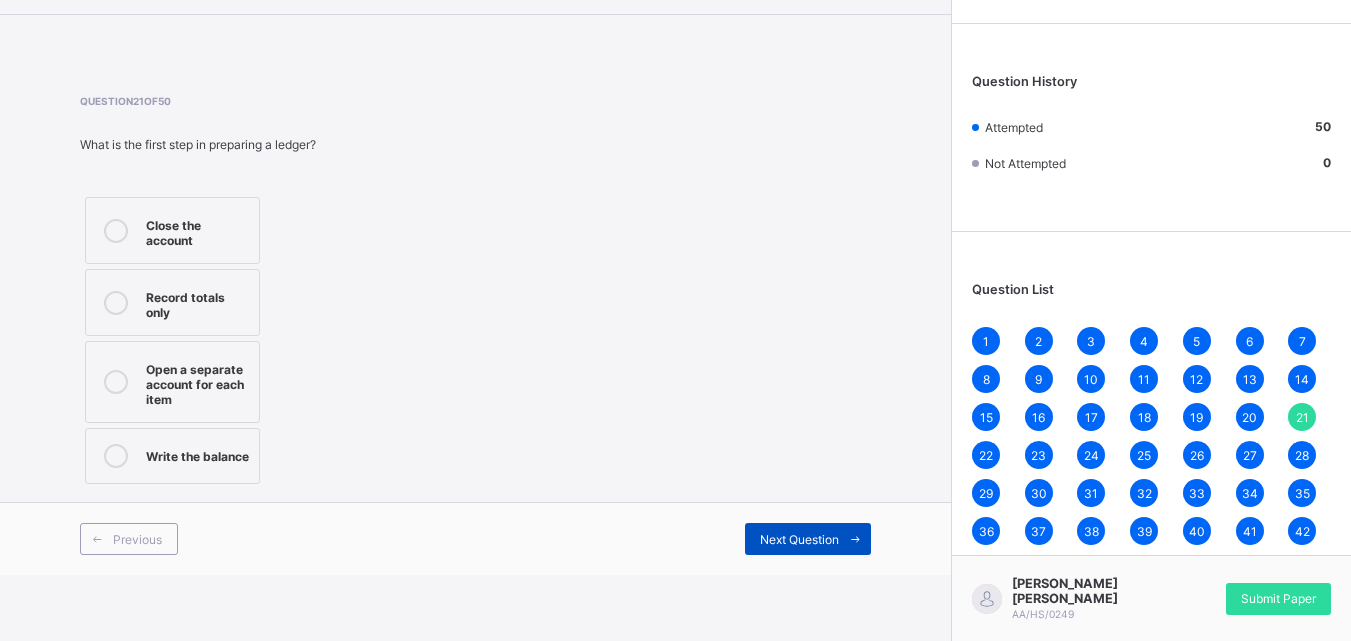click on "Next Question" at bounding box center (799, 539) 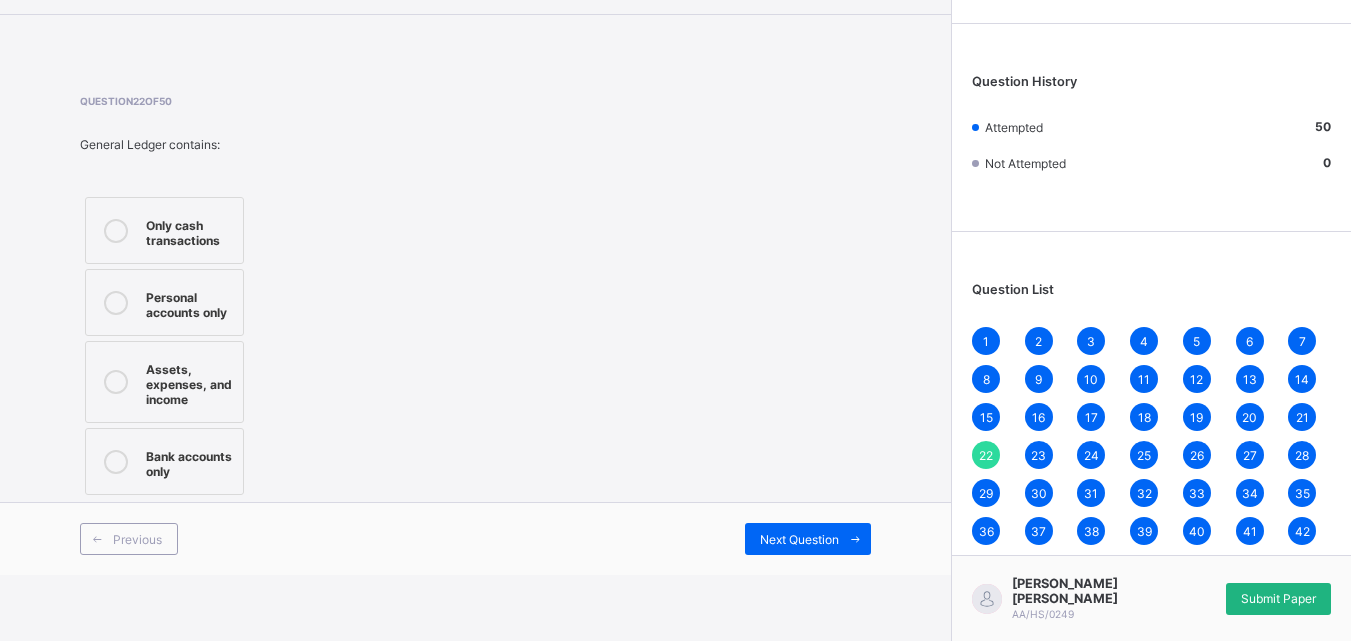 click on "Submit Paper" at bounding box center (1278, 598) 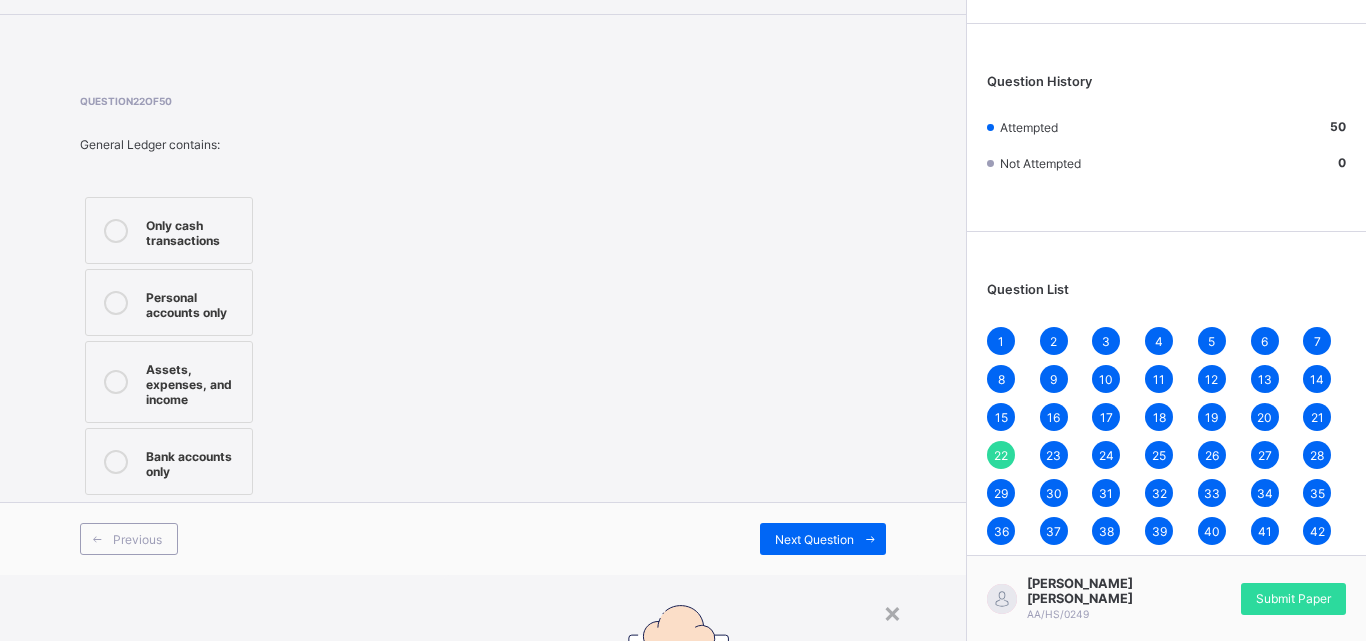 click on "Yes, Submit Paper" at bounding box center [724, 911] 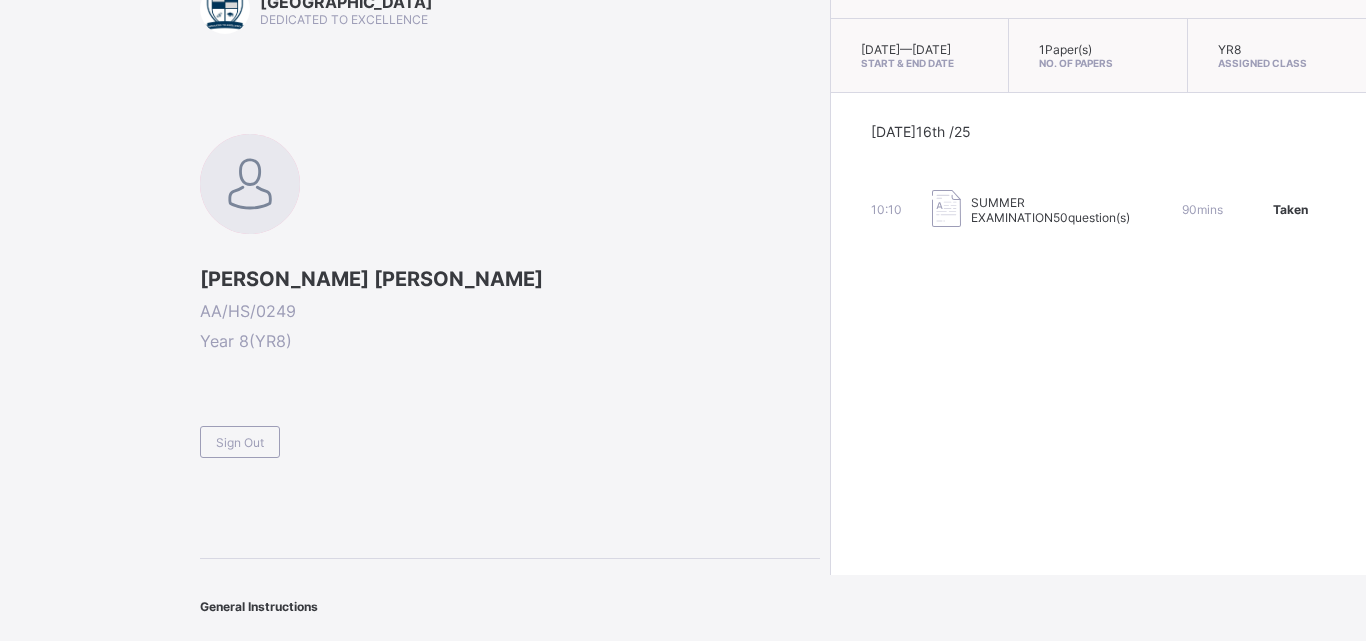 click on "Arndale Academy   DEDICATED TO EXCELLENCE [PERSON_NAME] [PERSON_NAME] AA/HS/0249 Year 8  ( YR8 )  Sign Out   General Instructions  ANSWER ALL QUESTIONS" at bounding box center (410, 301) 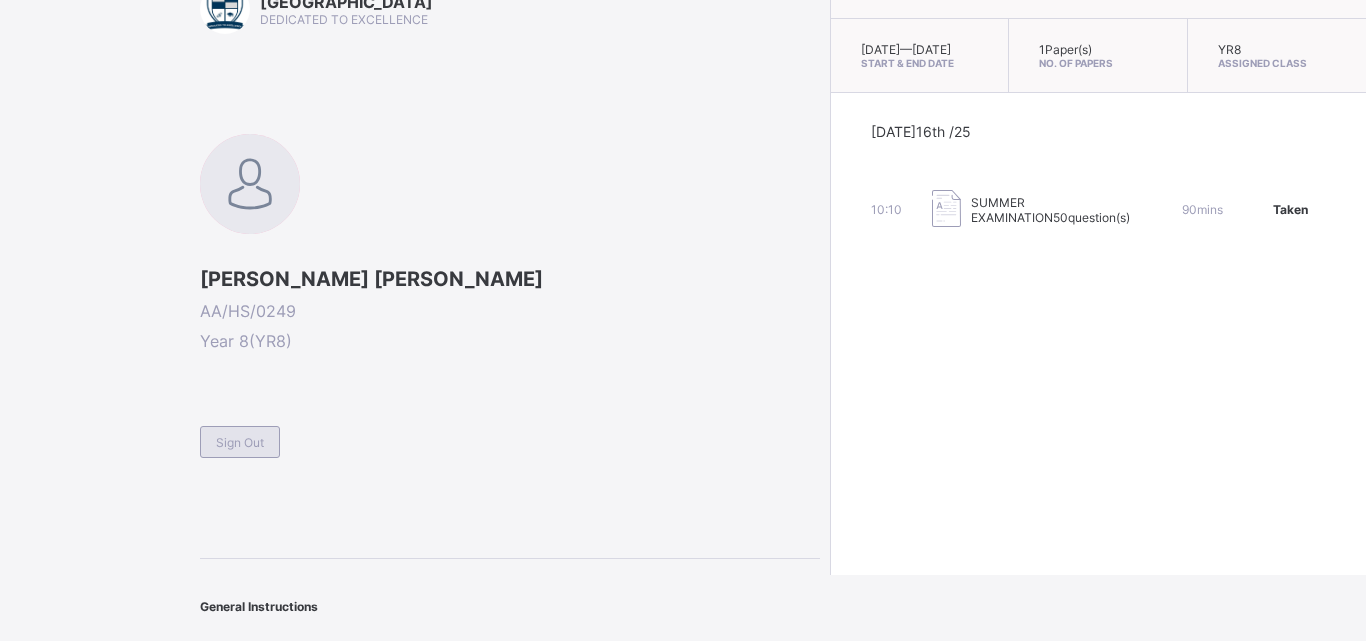 click on "Sign Out" at bounding box center (240, 442) 